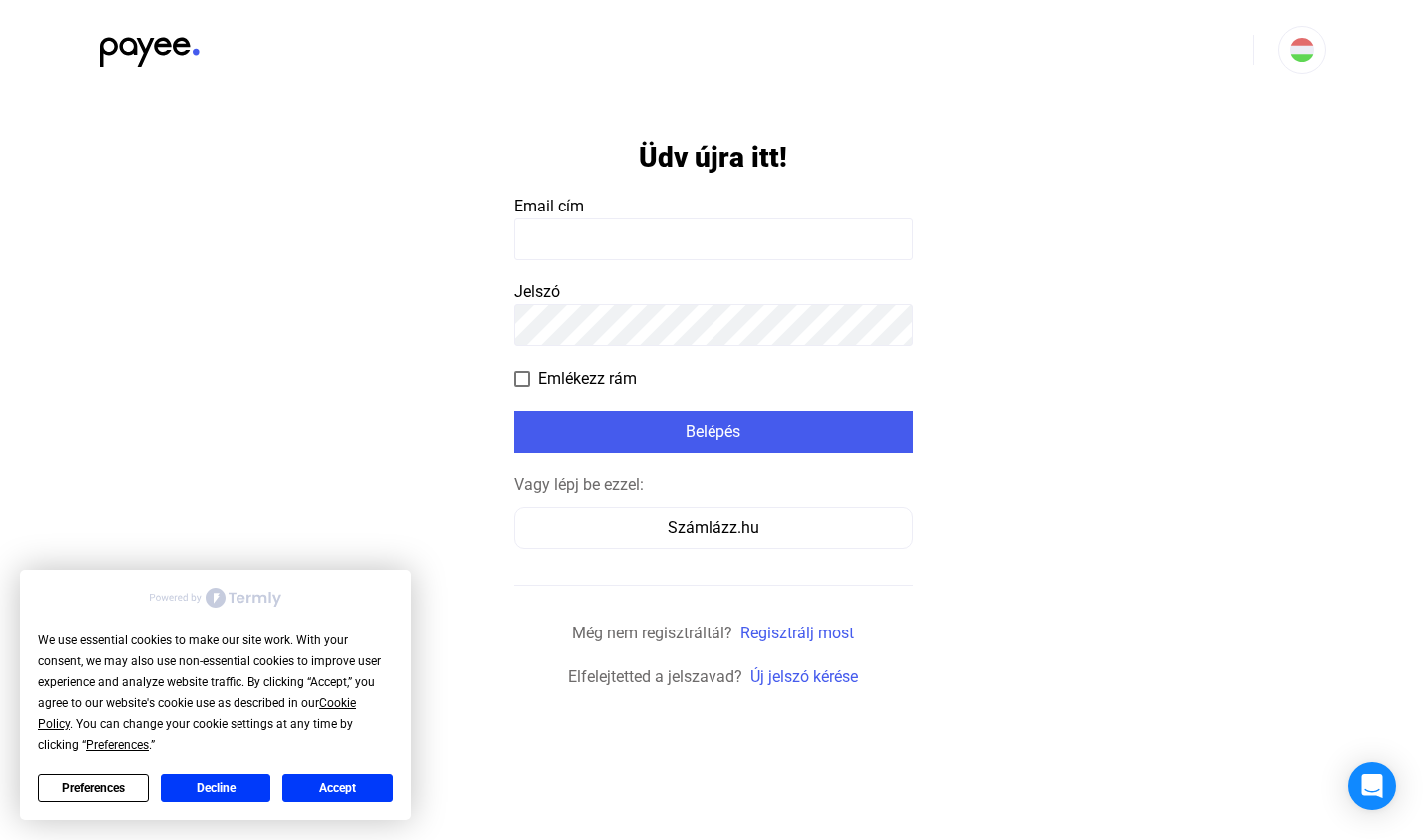 scroll, scrollTop: 0, scrollLeft: 0, axis: both 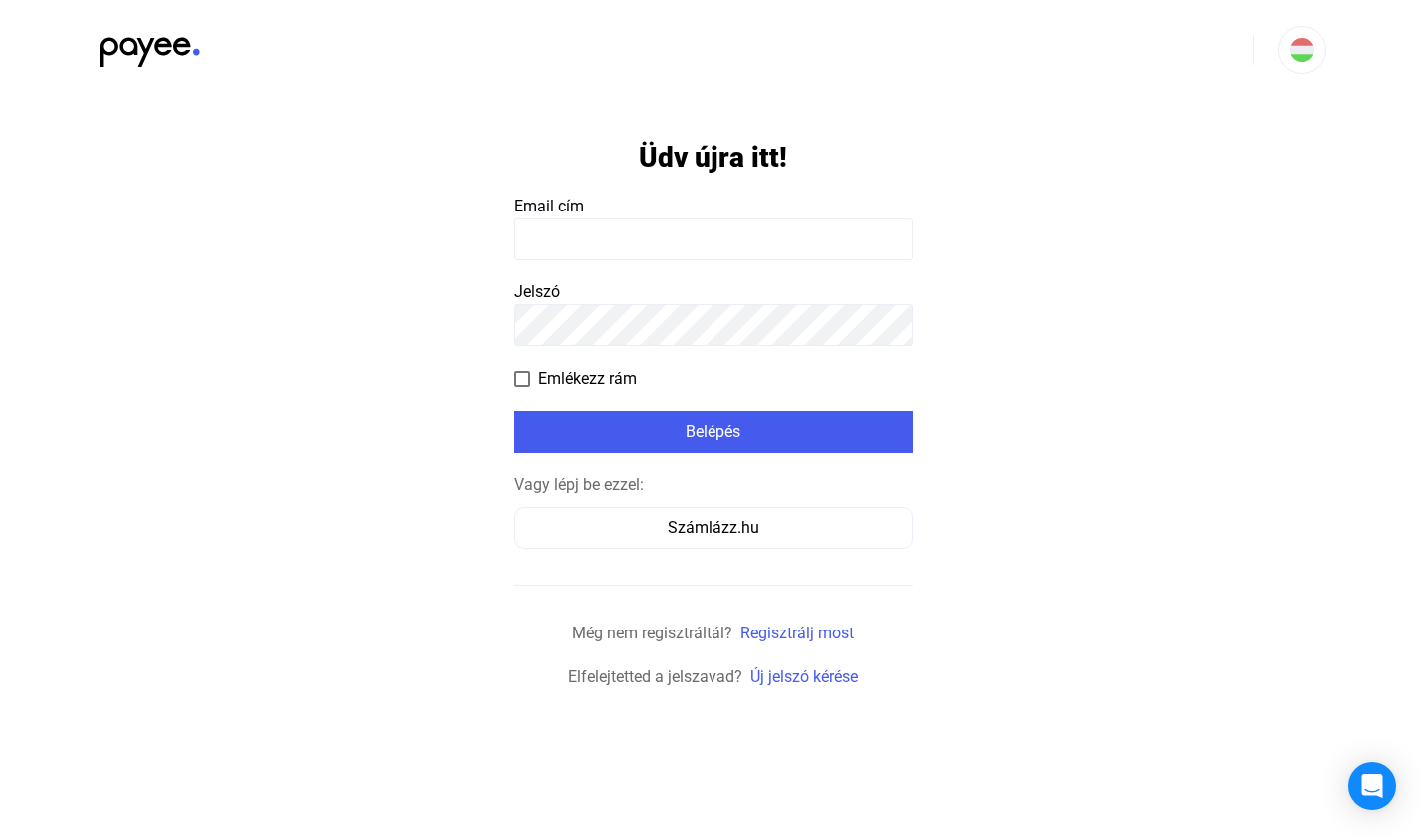 click 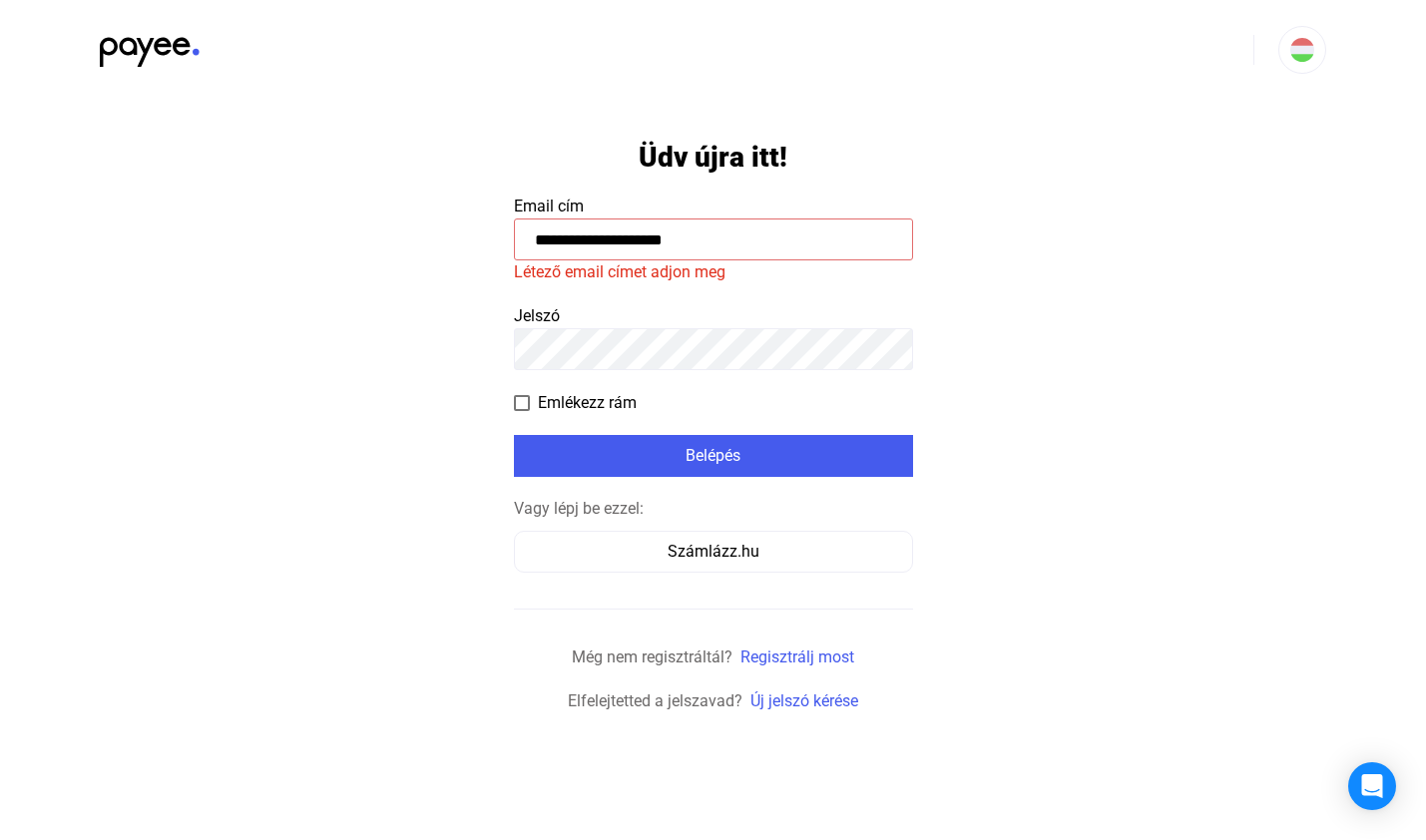 drag, startPoint x: 582, startPoint y: 241, endPoint x: 516, endPoint y: 236, distance: 66.189123 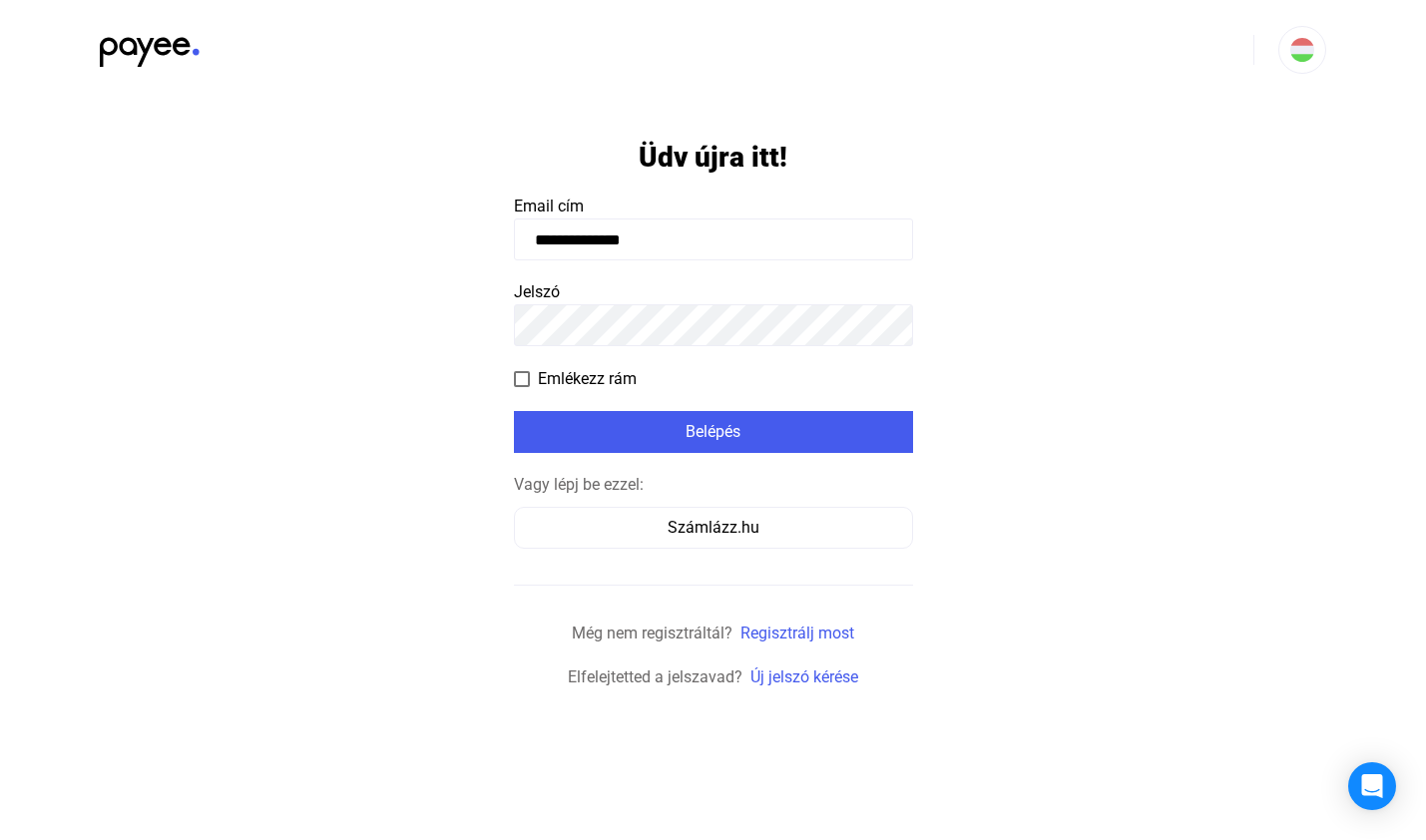 type on "**********" 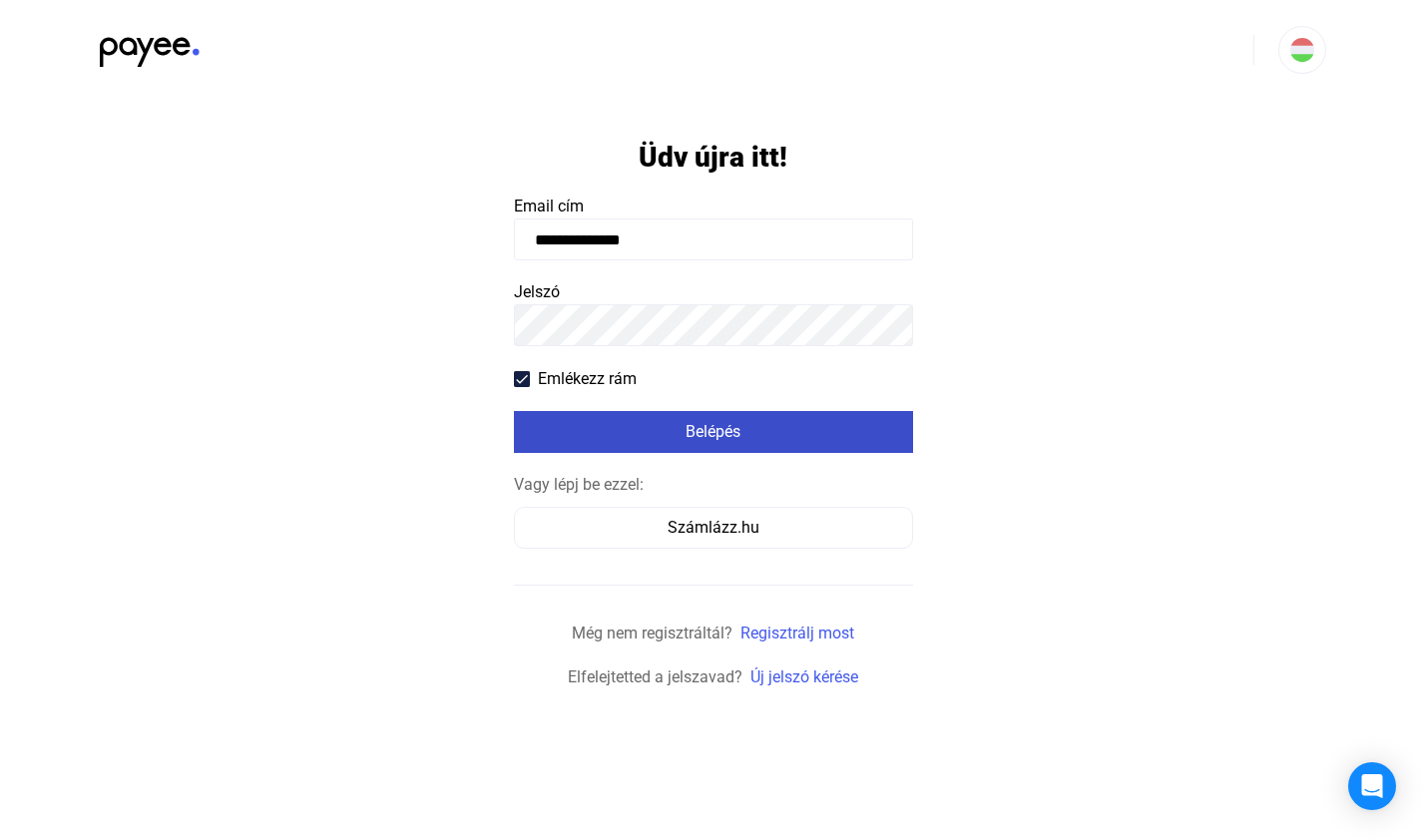 click on "Belépés" 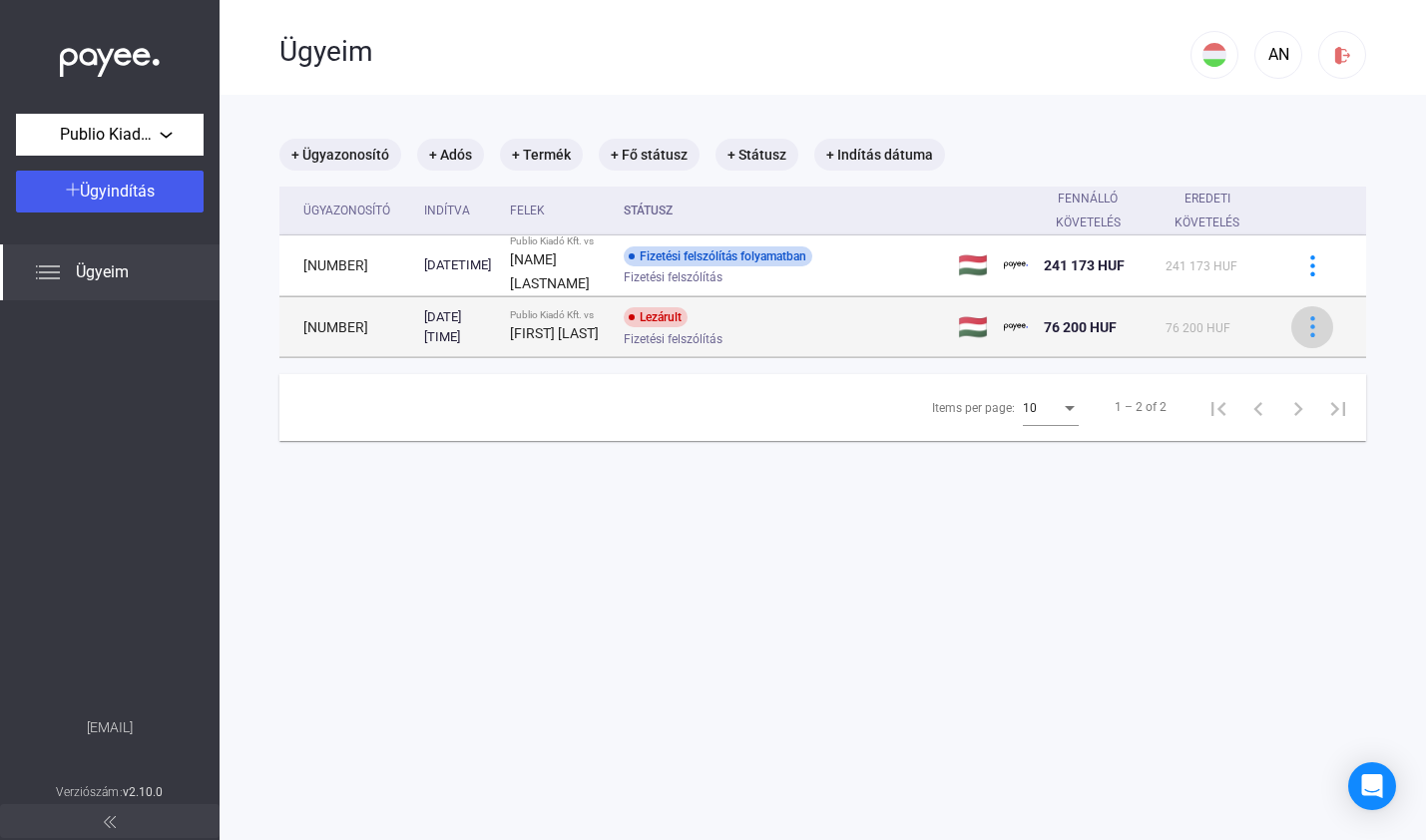 click at bounding box center [1312, 326] 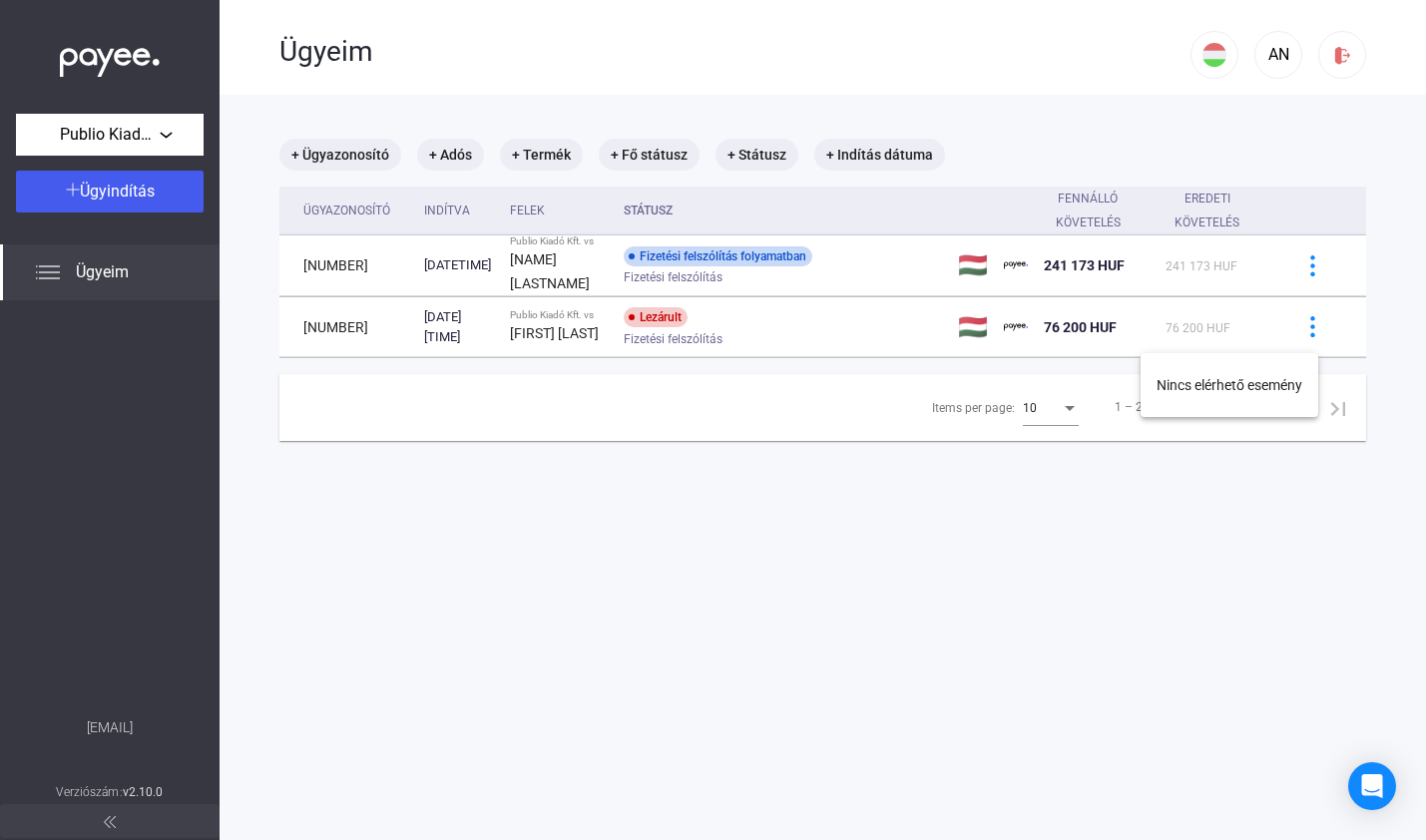 click at bounding box center [713, 420] 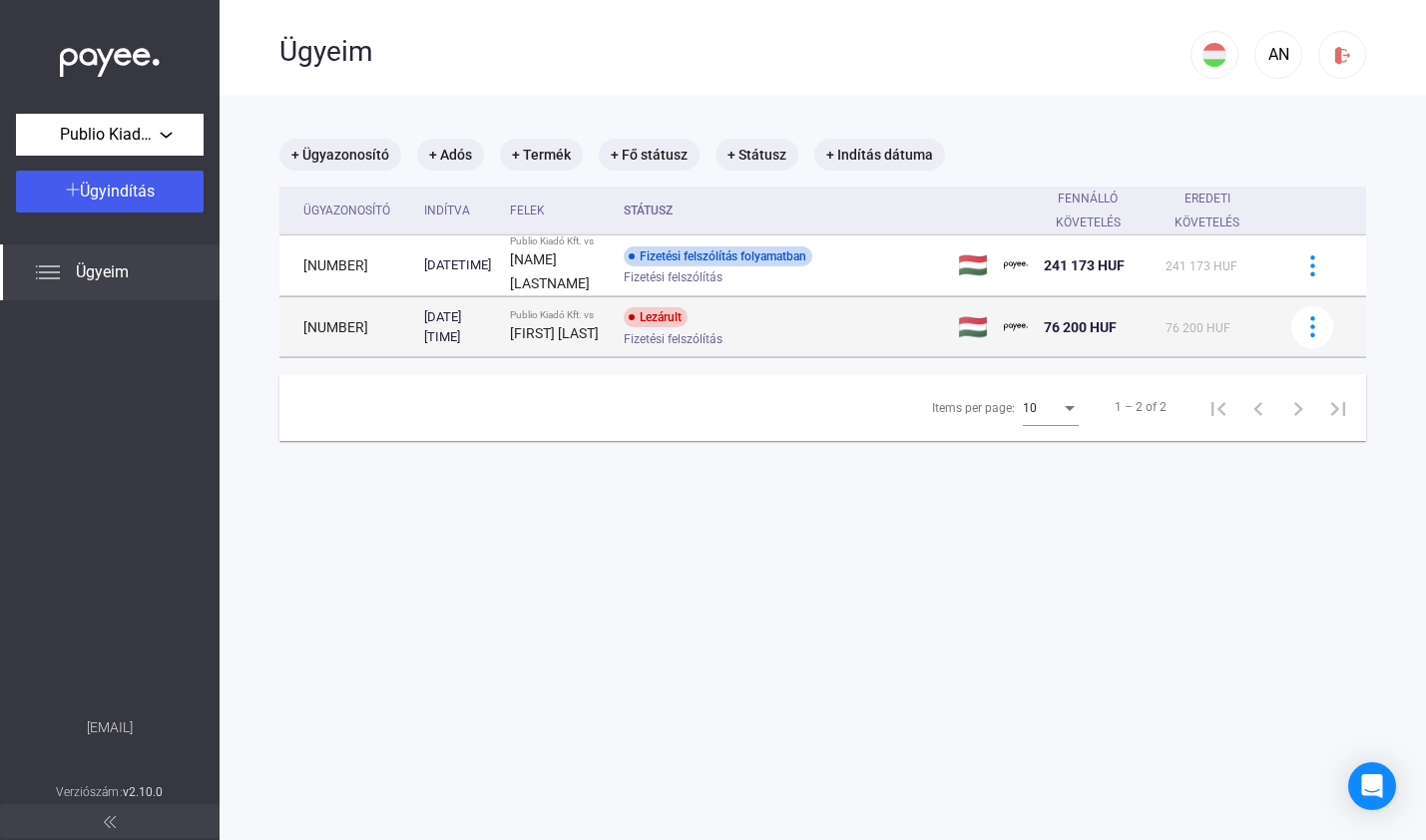 click on "Lezárult" at bounding box center (656, 317) 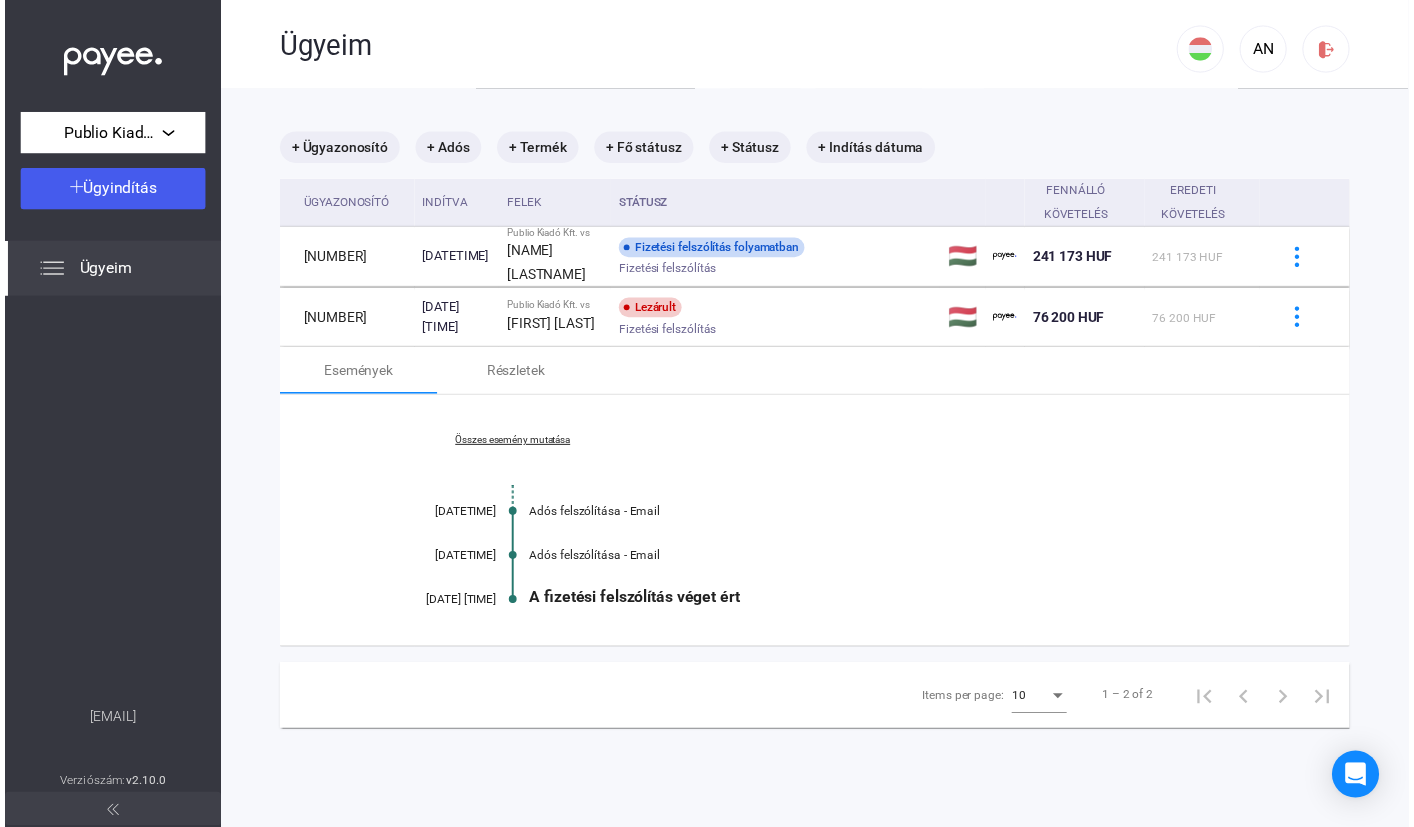 scroll, scrollTop: 0, scrollLeft: 0, axis: both 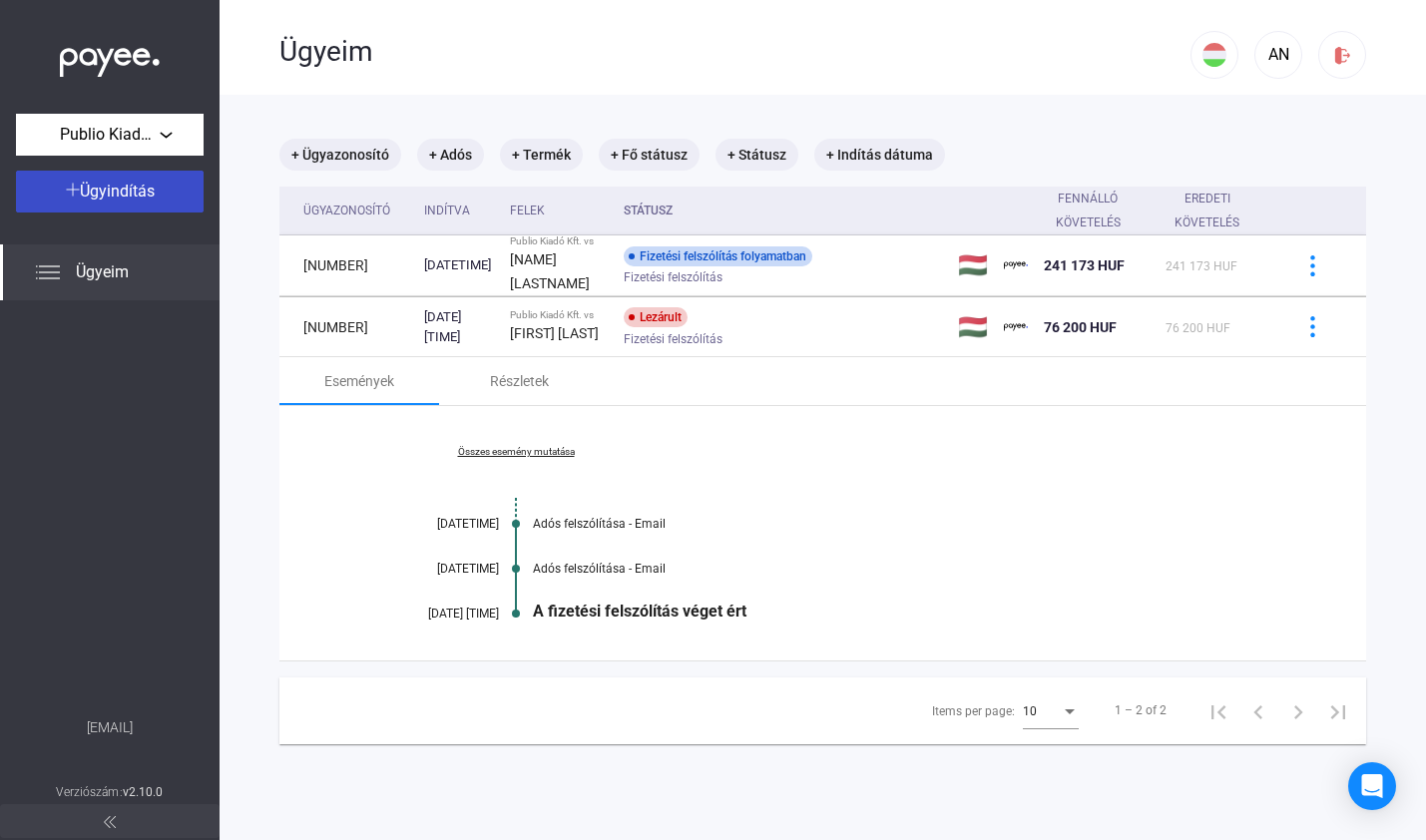 click on "Ügyindítás" 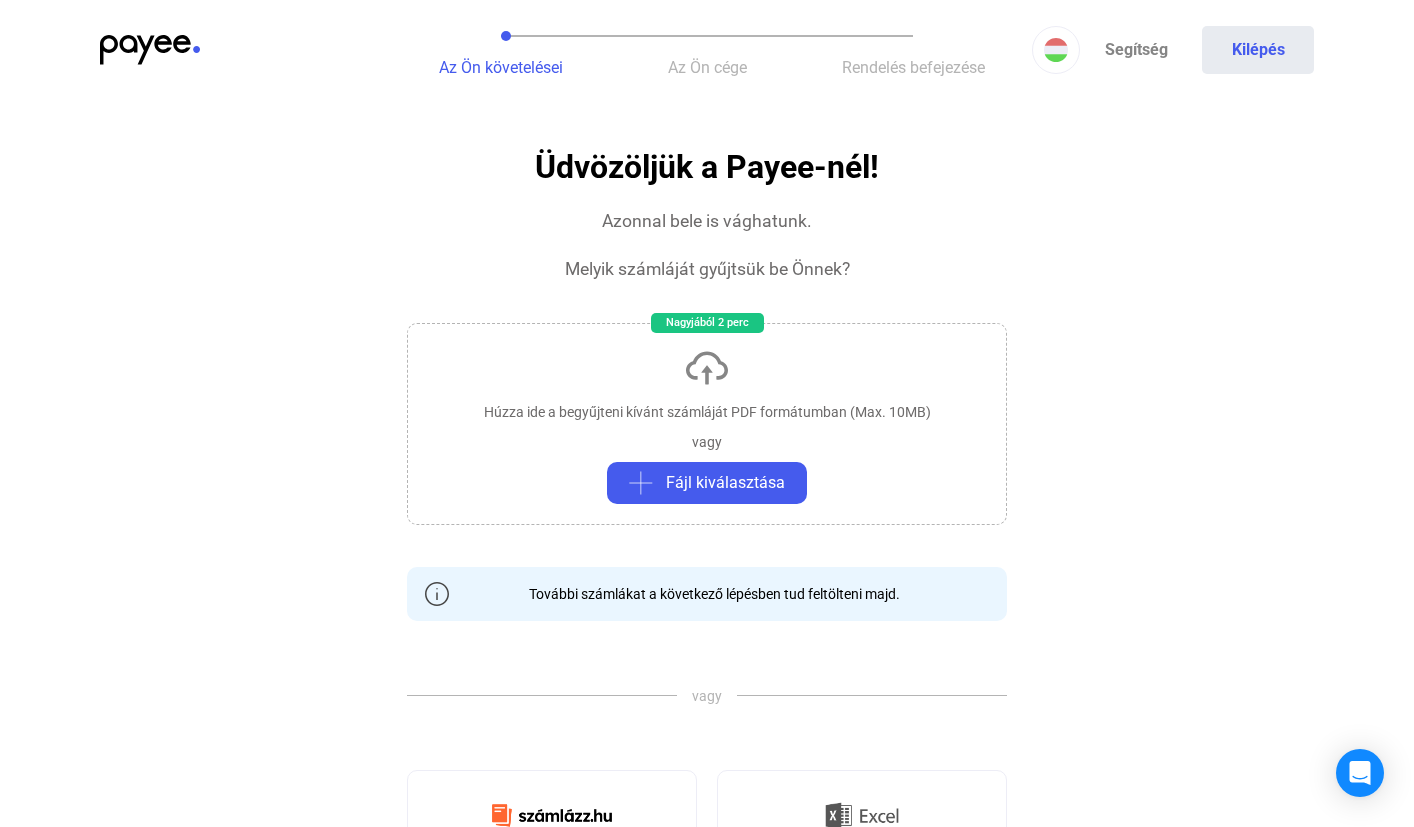 click on "Húzza ide a begyűjteni kívánt számláját PDF formátumban (Max. 10MB)   vagy   Fájl kiválasztása" 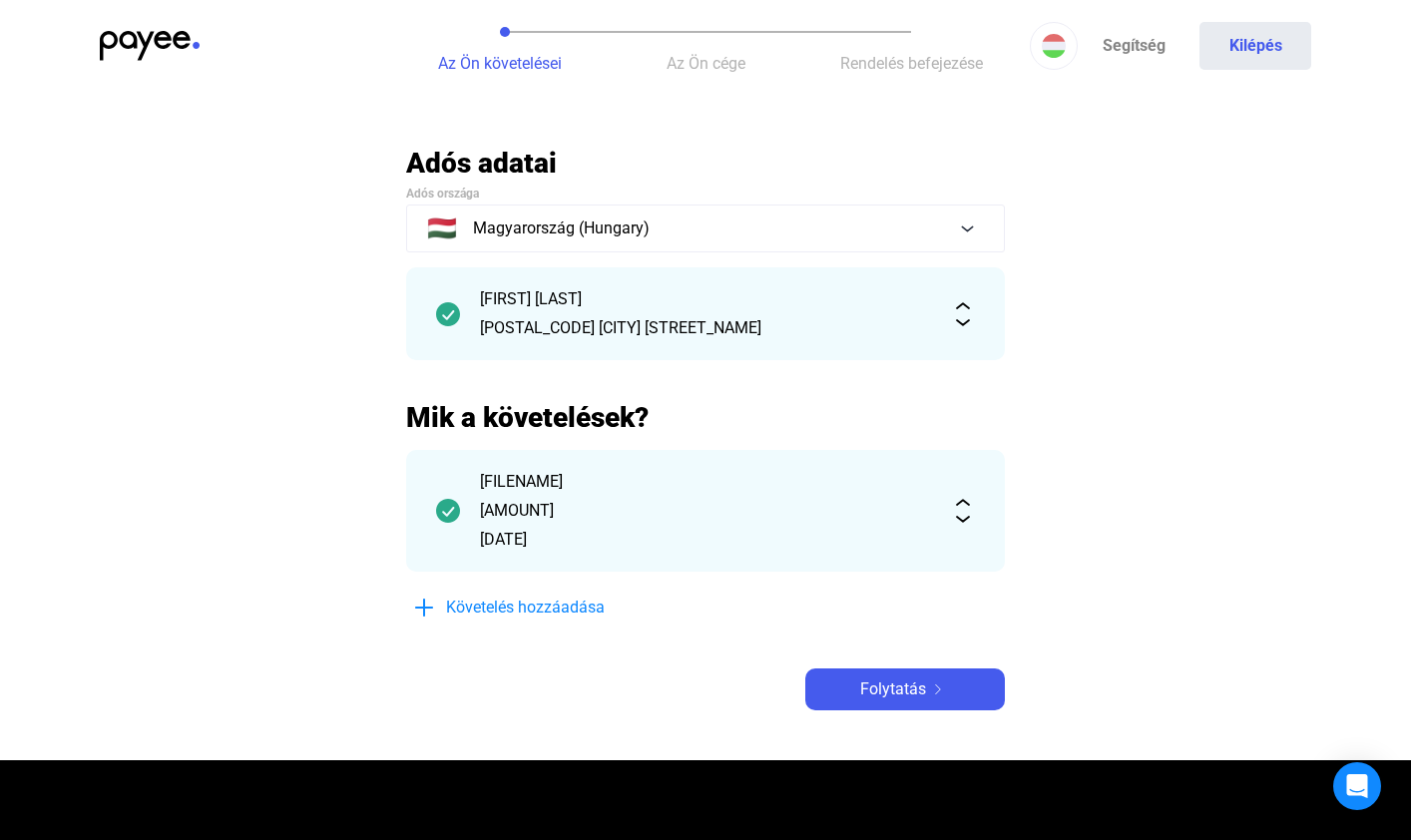 scroll, scrollTop: 8, scrollLeft: 0, axis: vertical 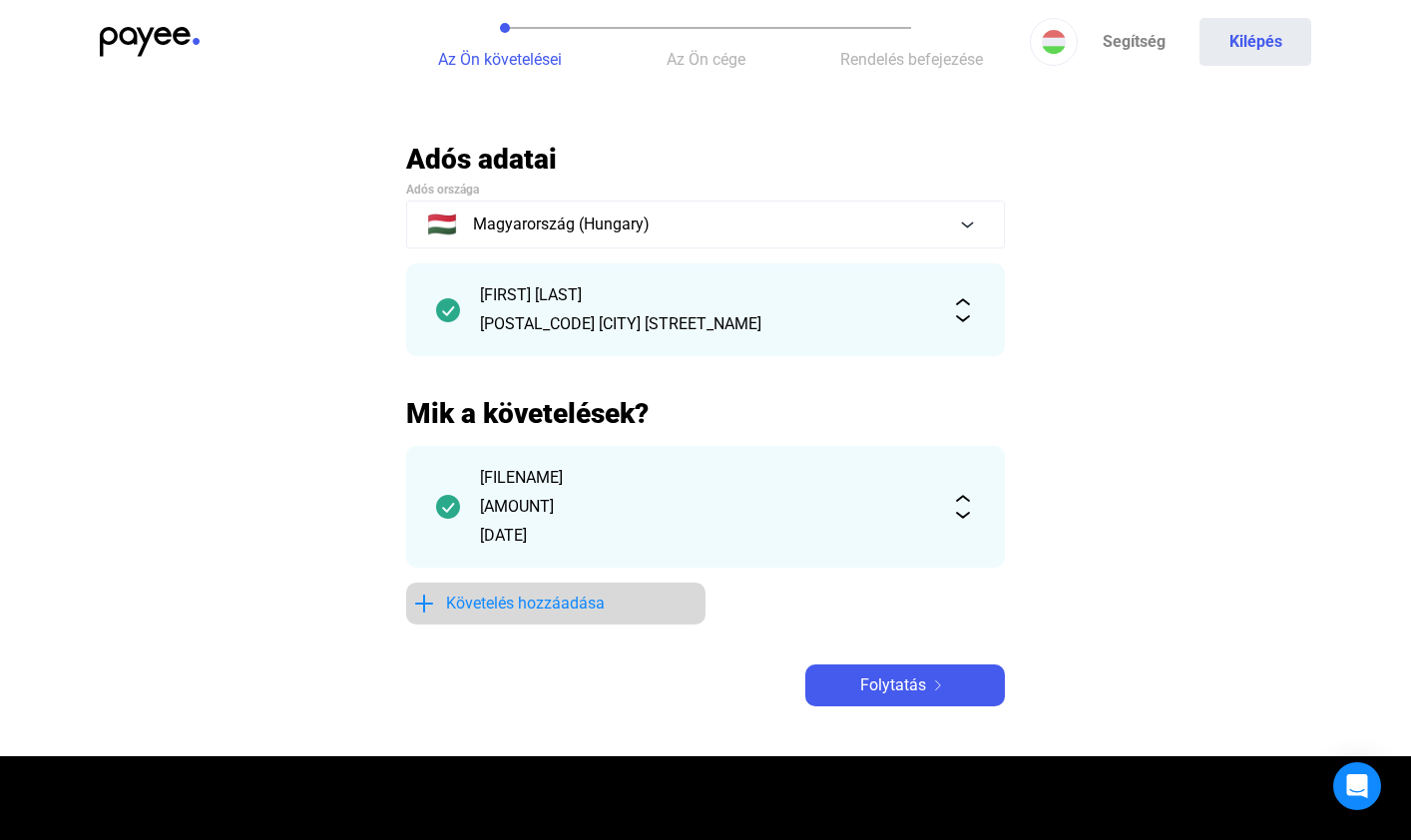 click on "Követelés hozzáadása" 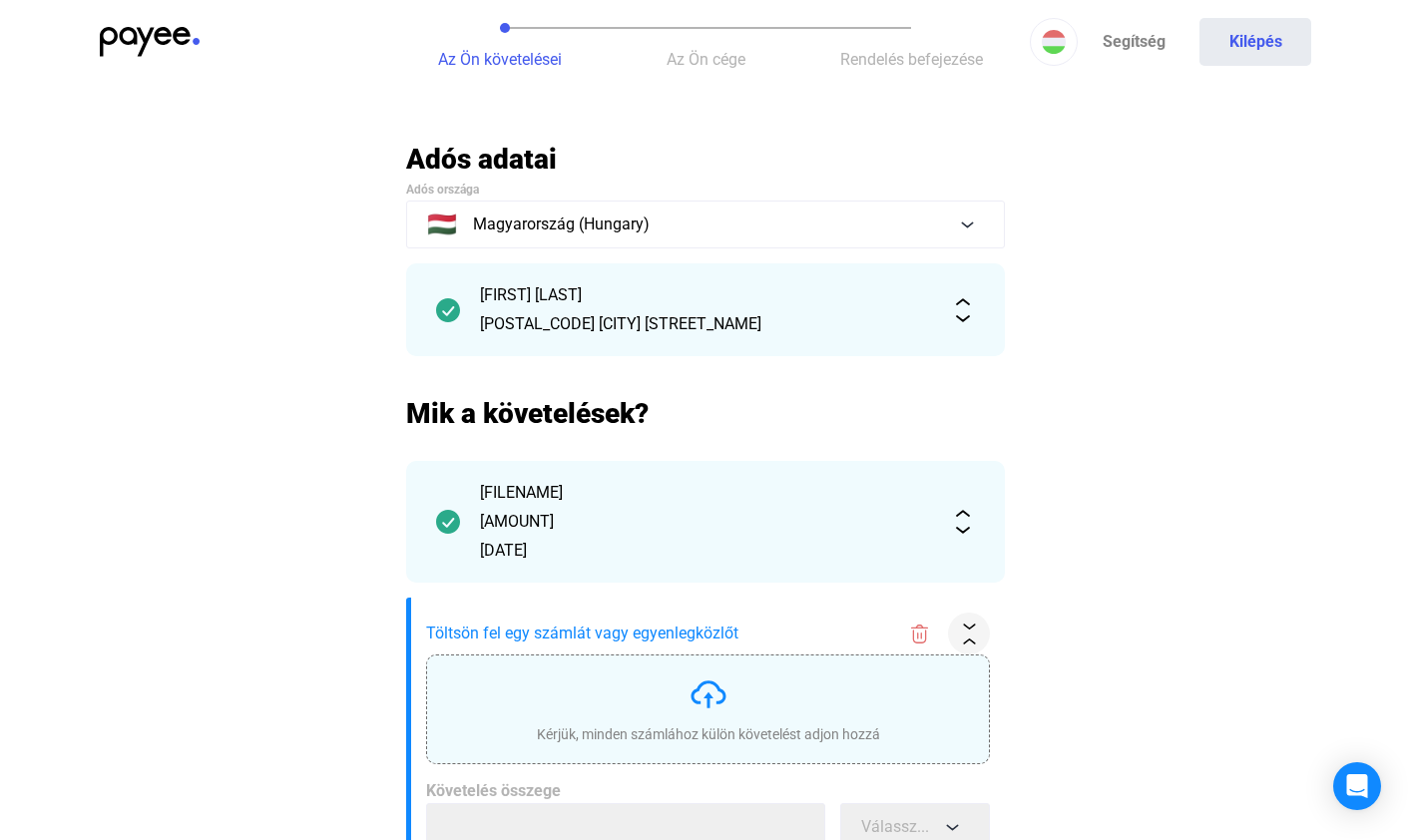 scroll, scrollTop: 148, scrollLeft: 0, axis: vertical 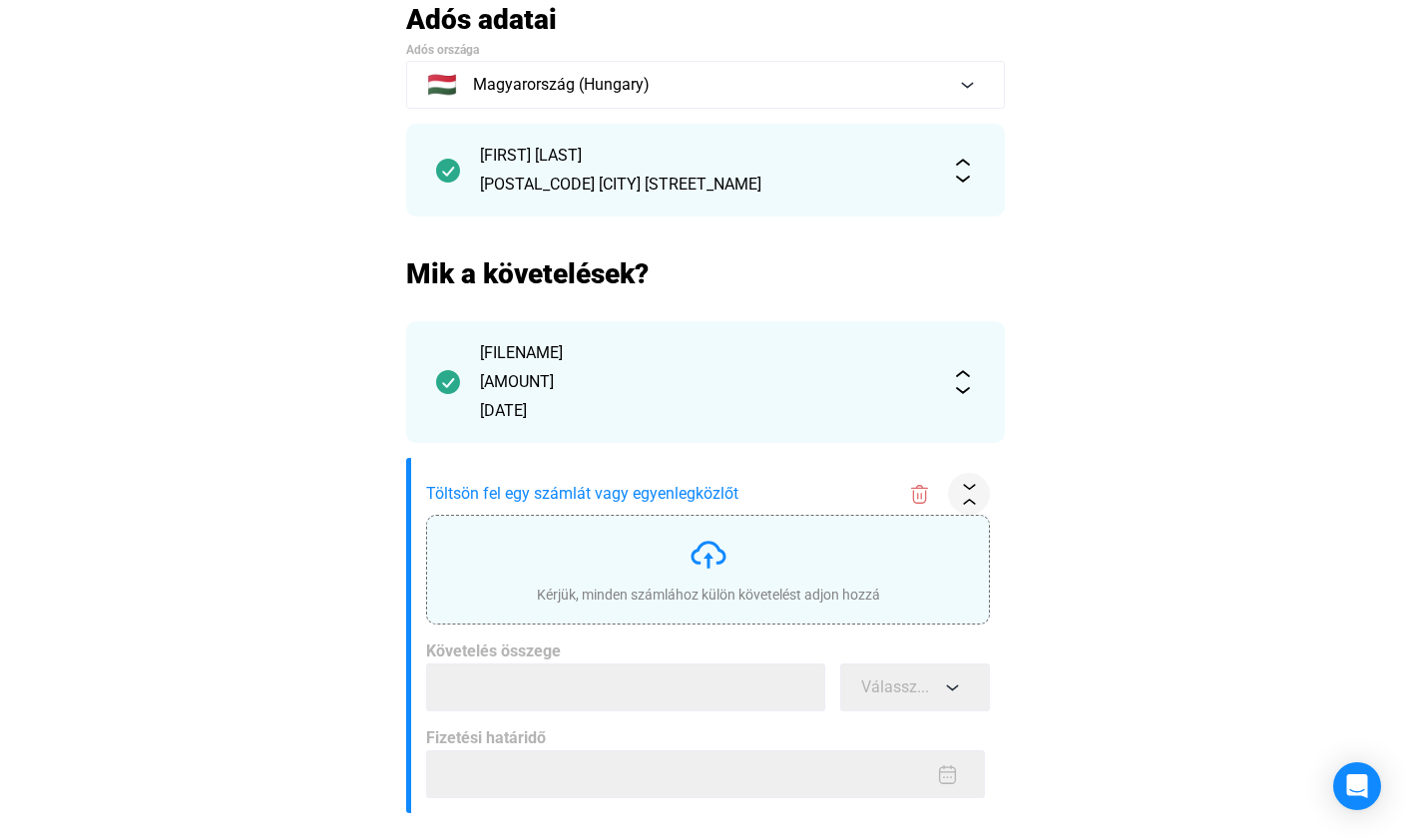 click on "Kérjük, minden számlához külön követelést adjon hozzá" 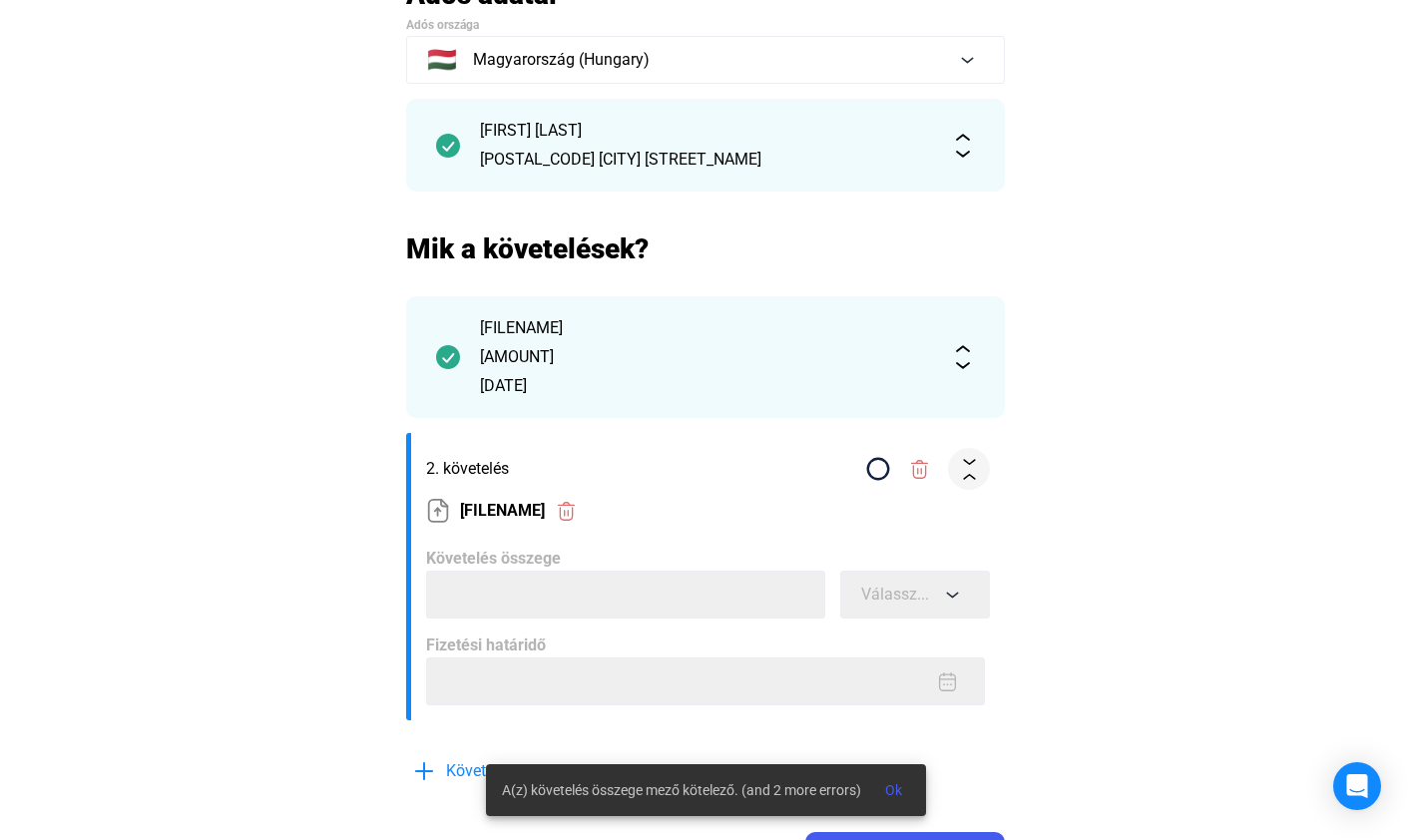 scroll, scrollTop: 189, scrollLeft: 0, axis: vertical 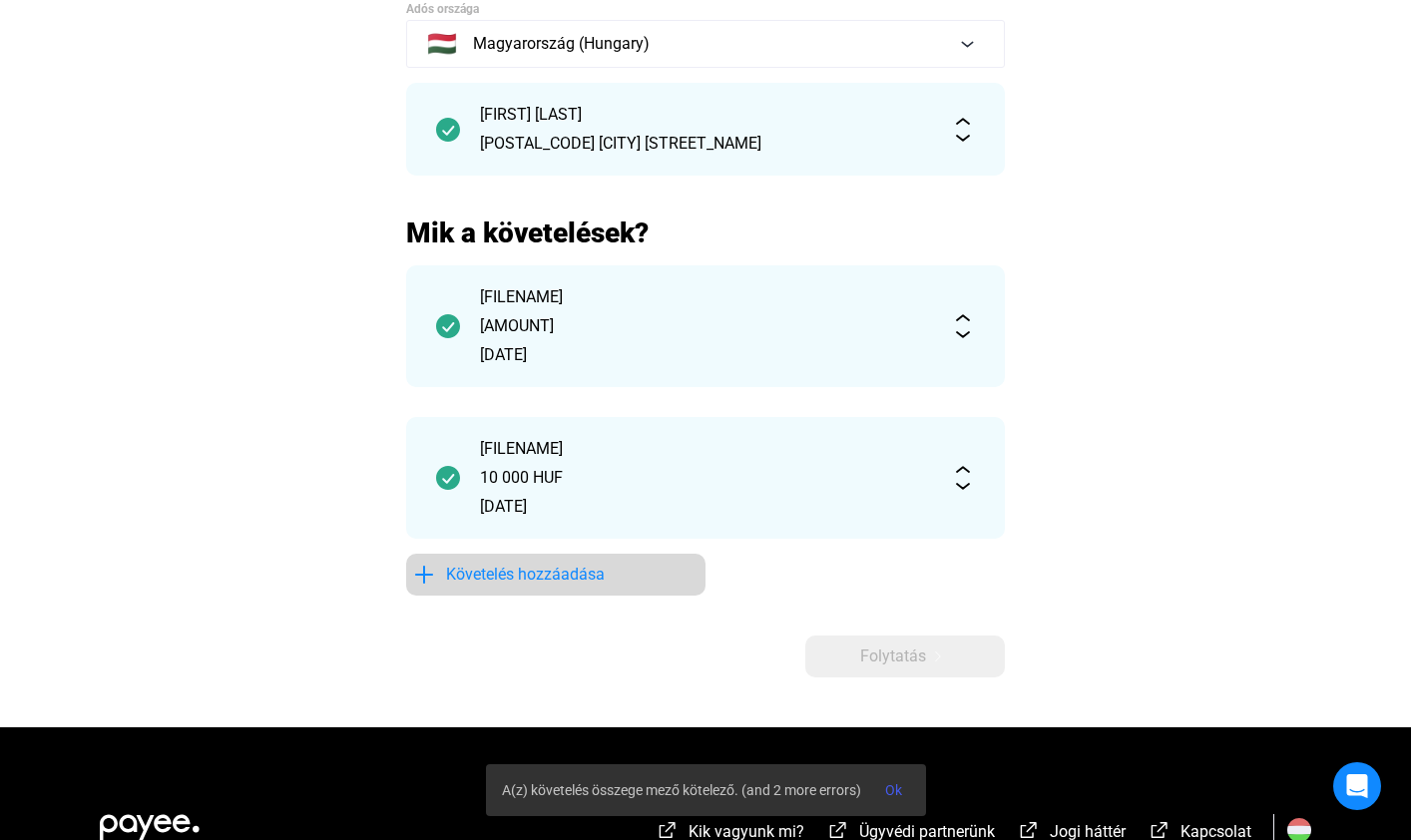 click on "Követelés hozzáadása" 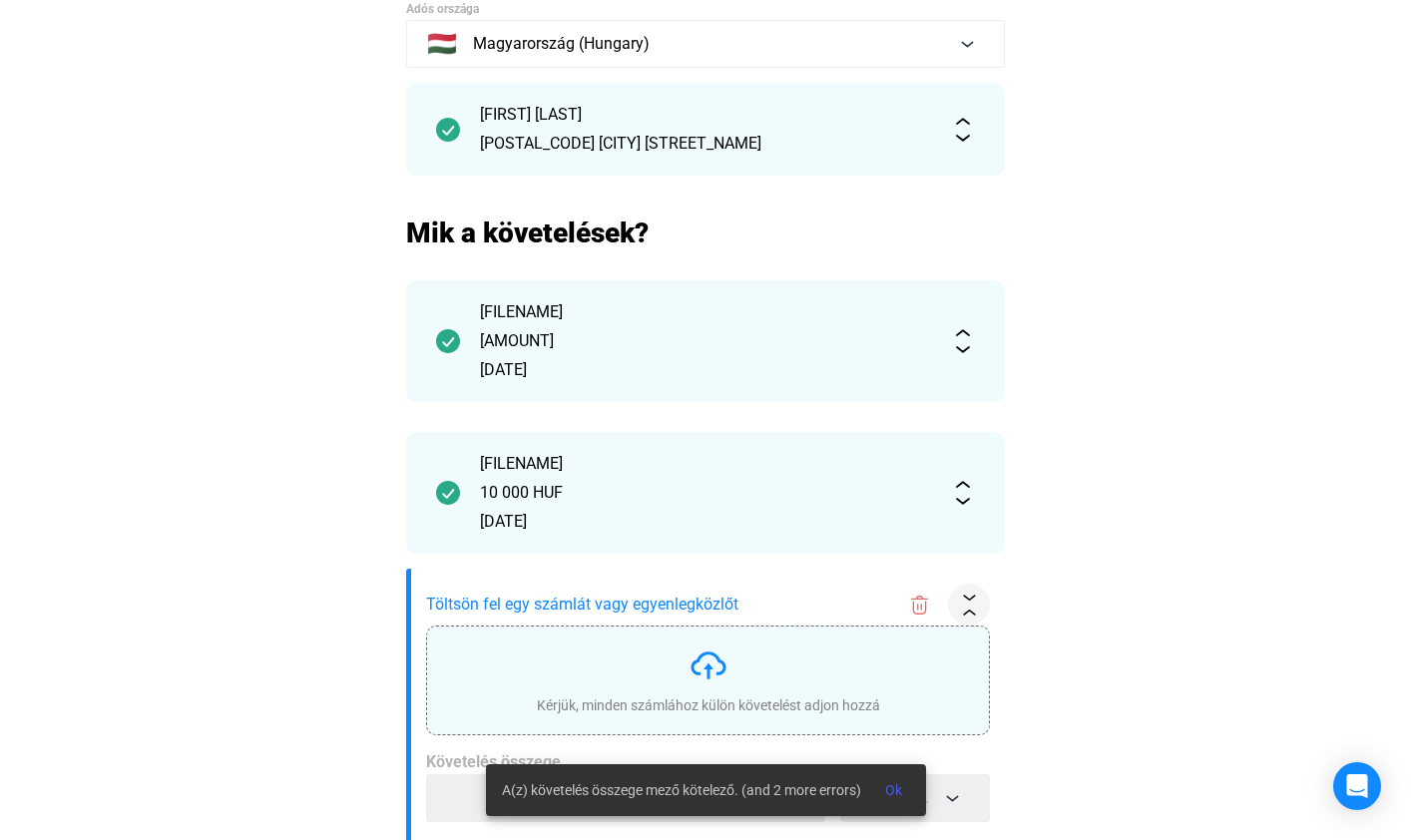 scroll, scrollTop: 193, scrollLeft: 0, axis: vertical 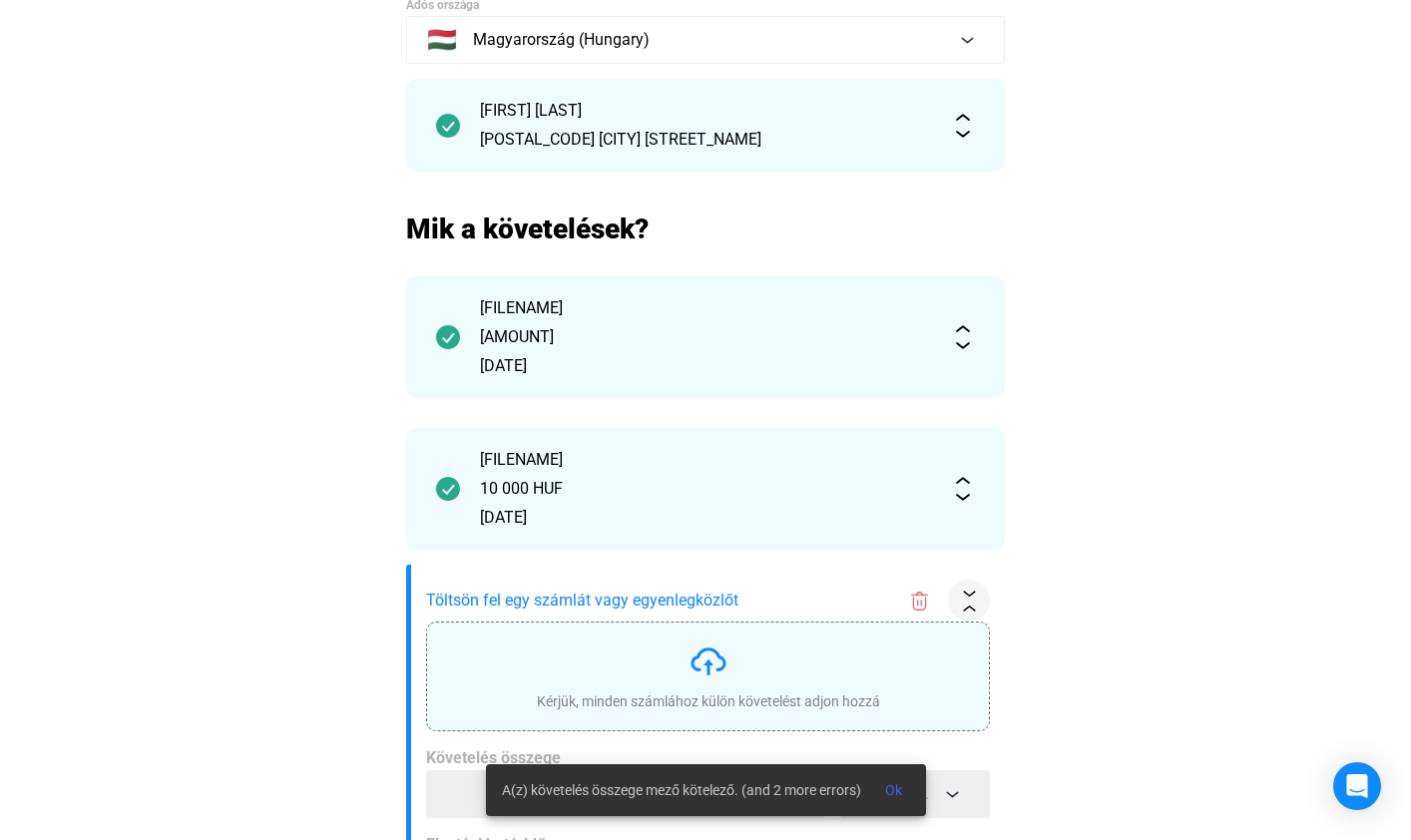 click on "Kérjük, minden számlához külön követelést adjon hozzá" 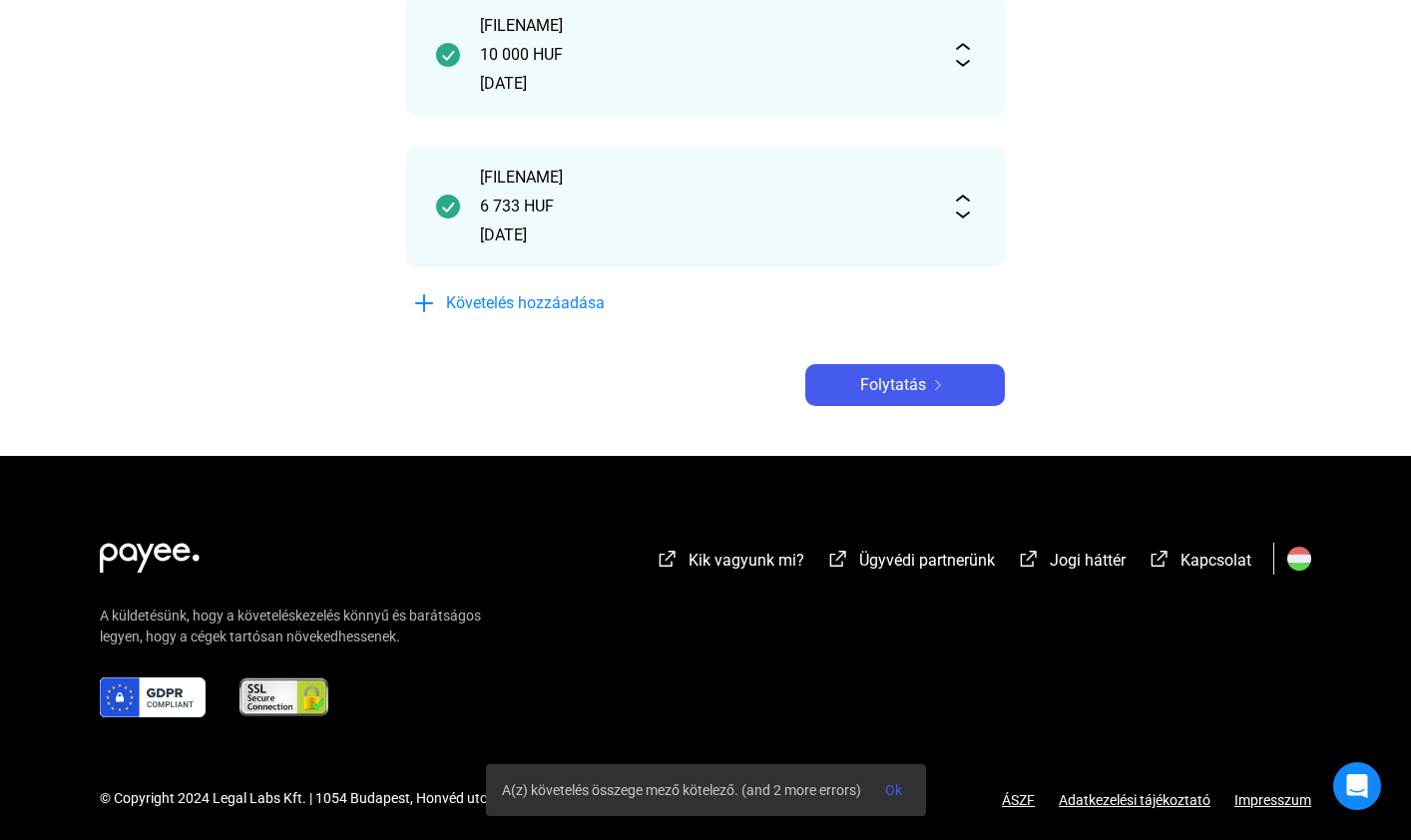 scroll, scrollTop: 268, scrollLeft: 0, axis: vertical 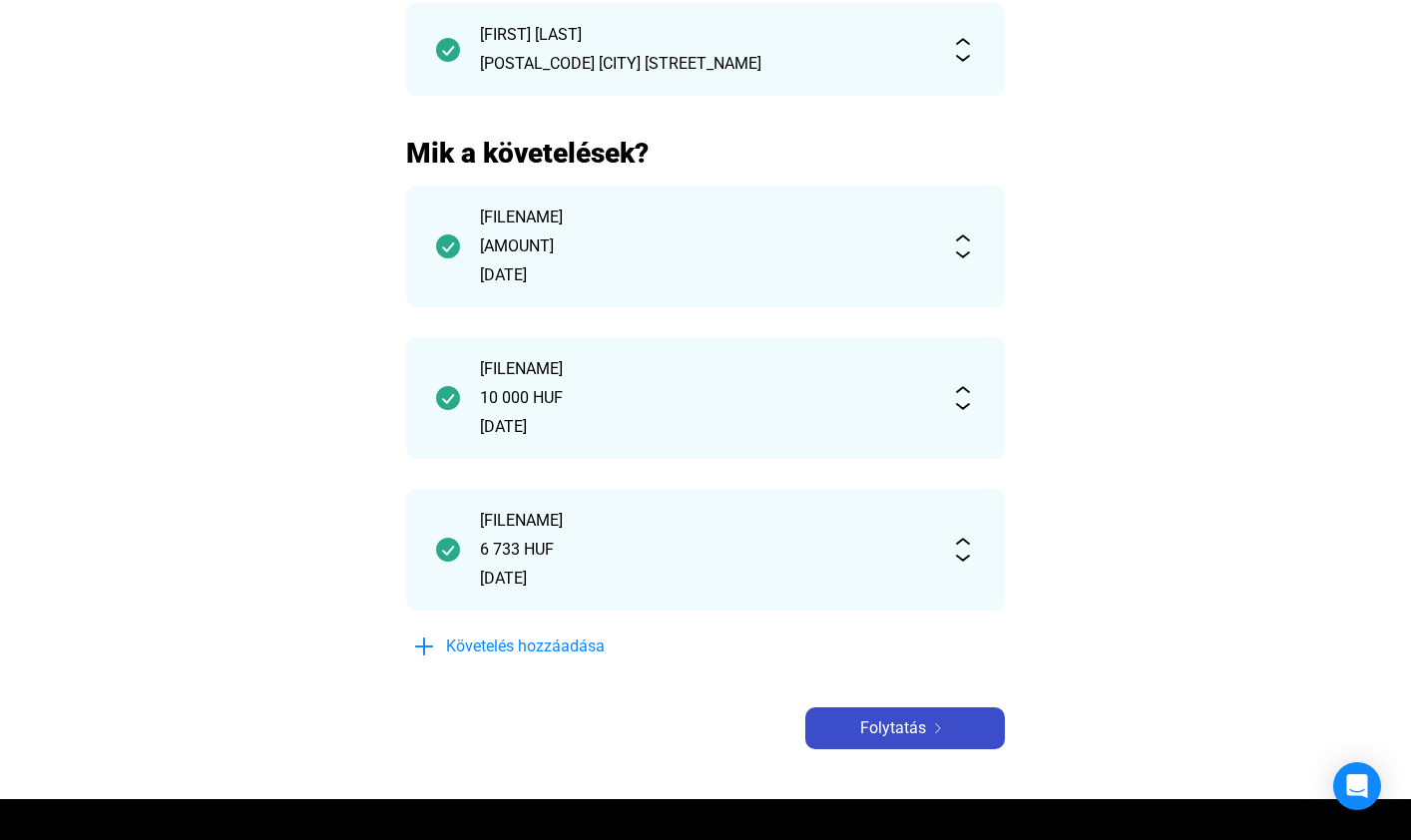 click 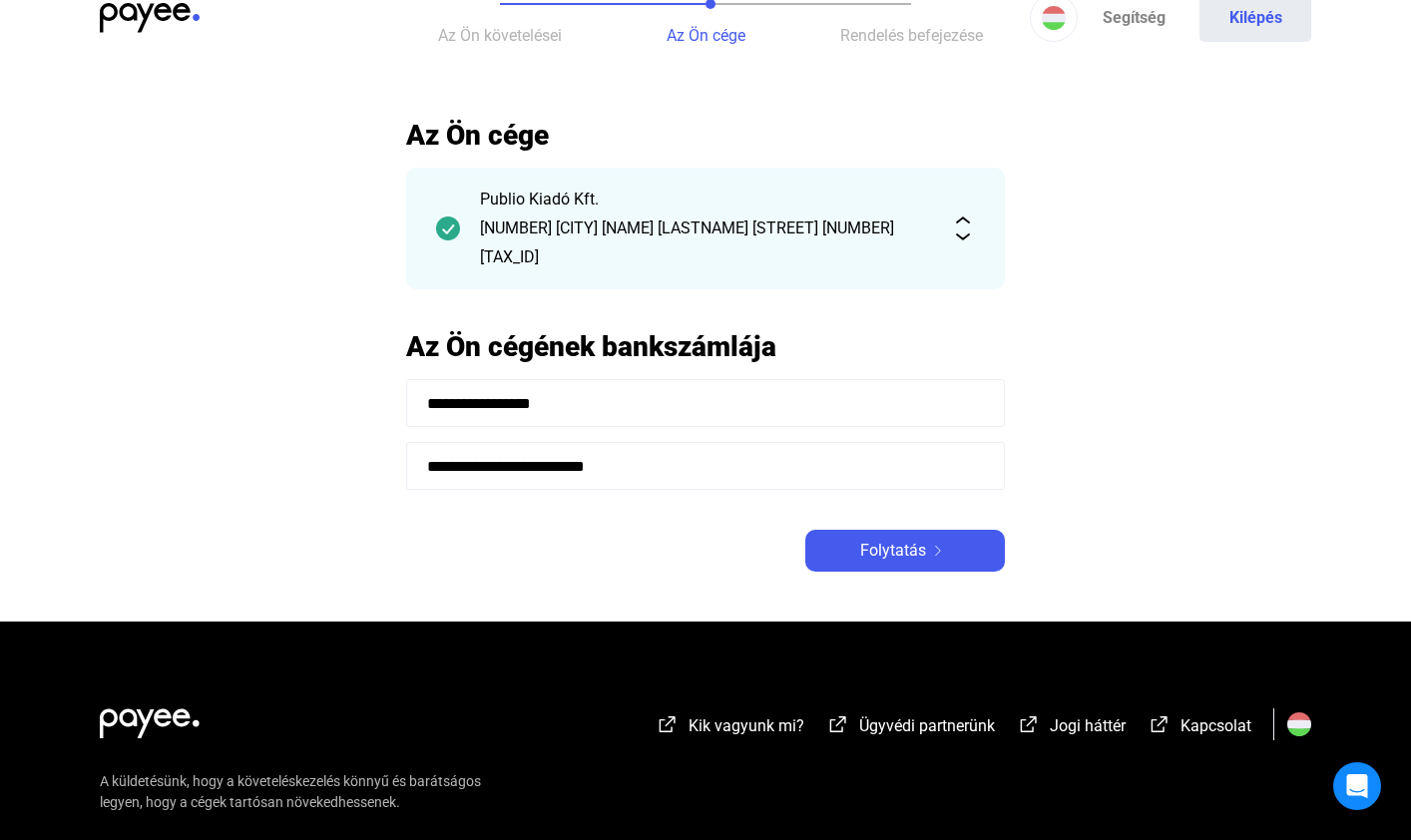 scroll, scrollTop: 0, scrollLeft: 0, axis: both 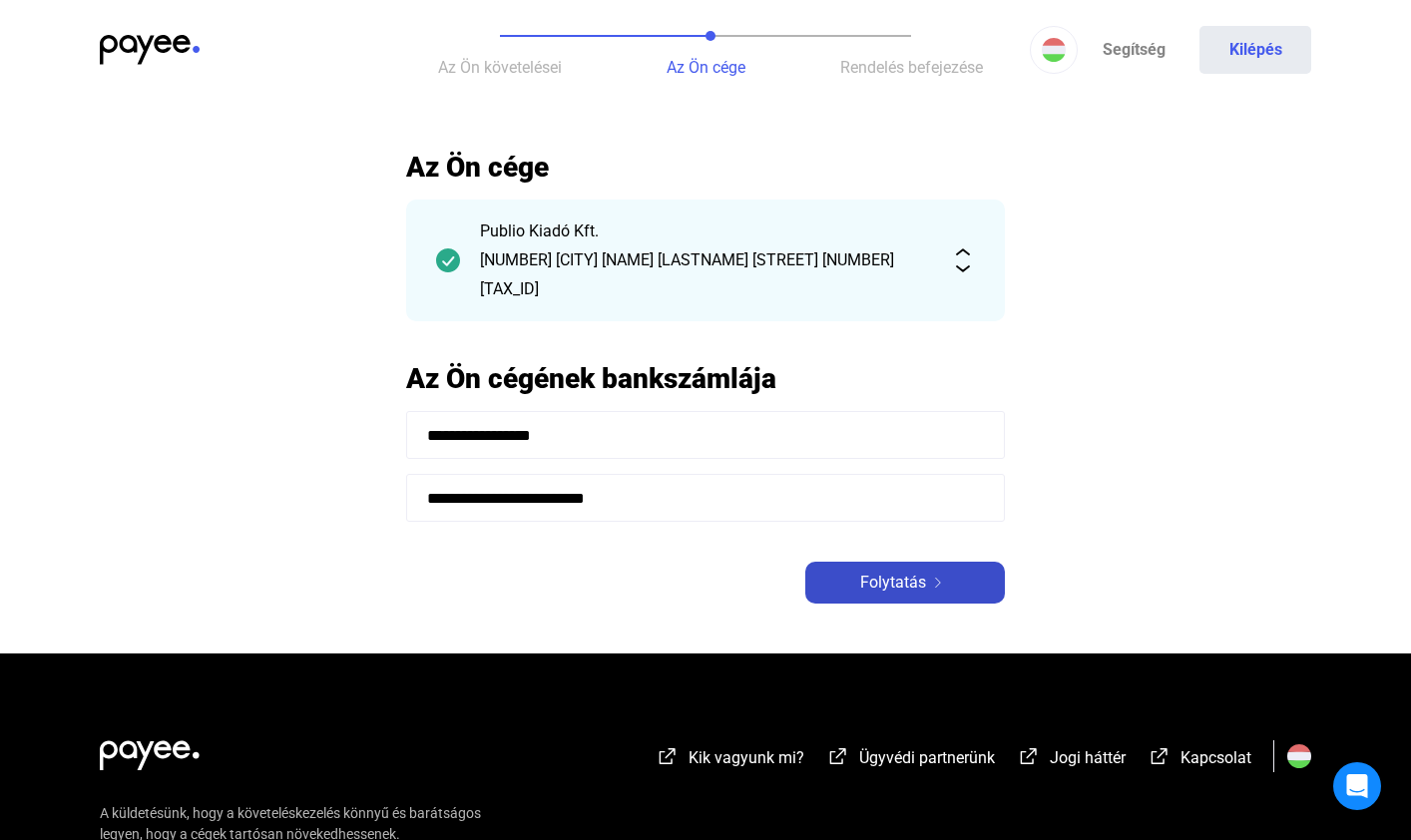 click on "Folytatás" 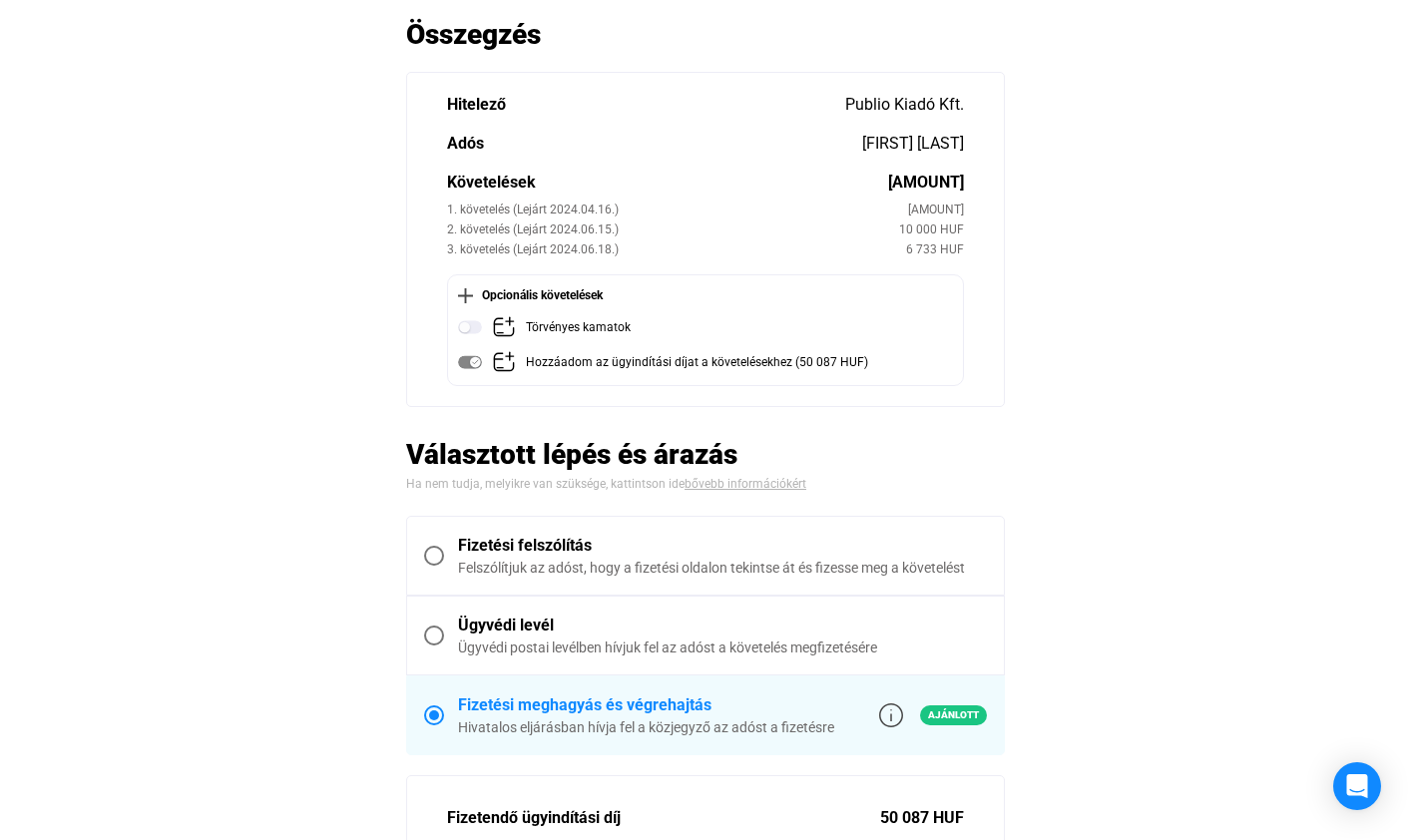scroll, scrollTop: 151, scrollLeft: 0, axis: vertical 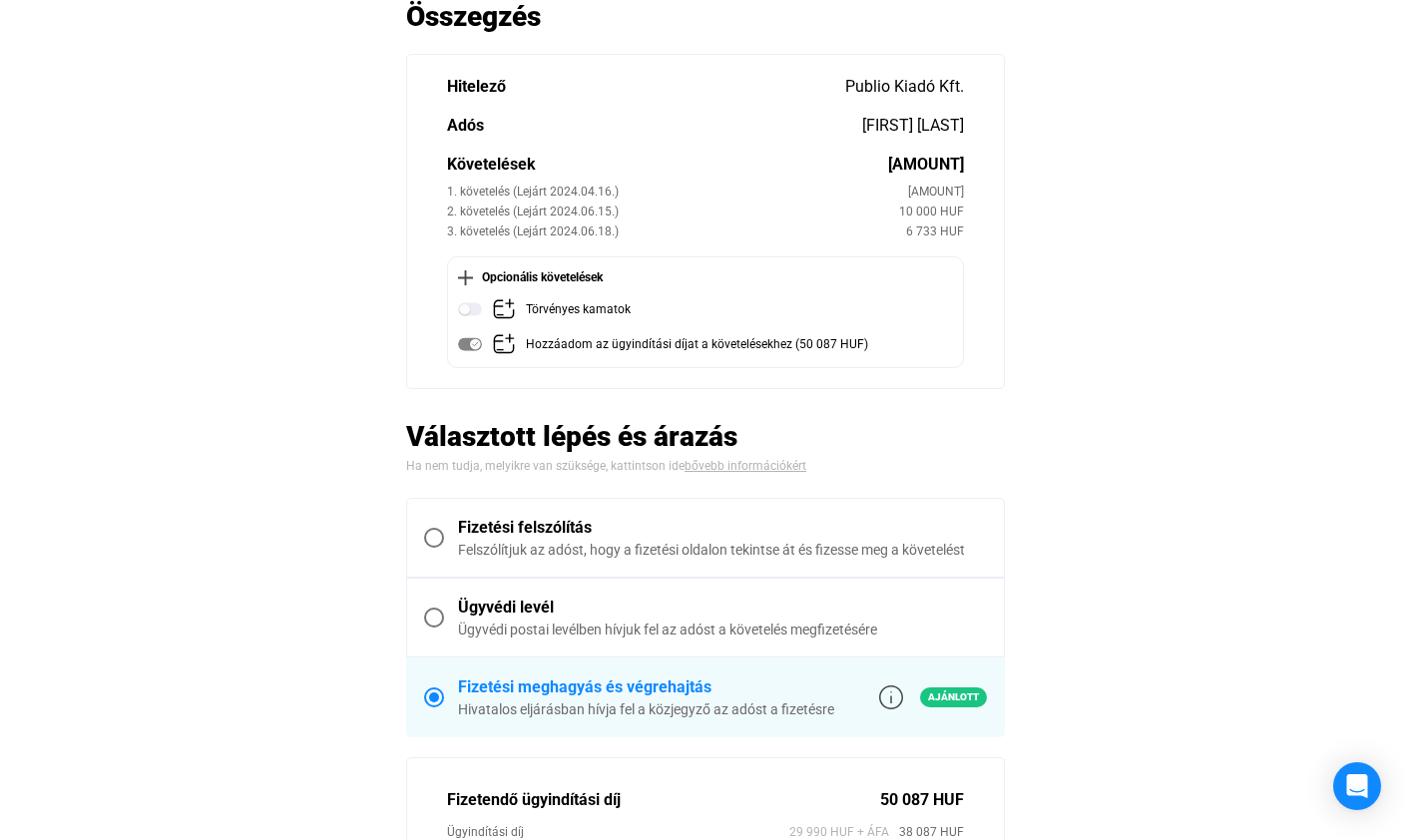 click at bounding box center (434, 538) 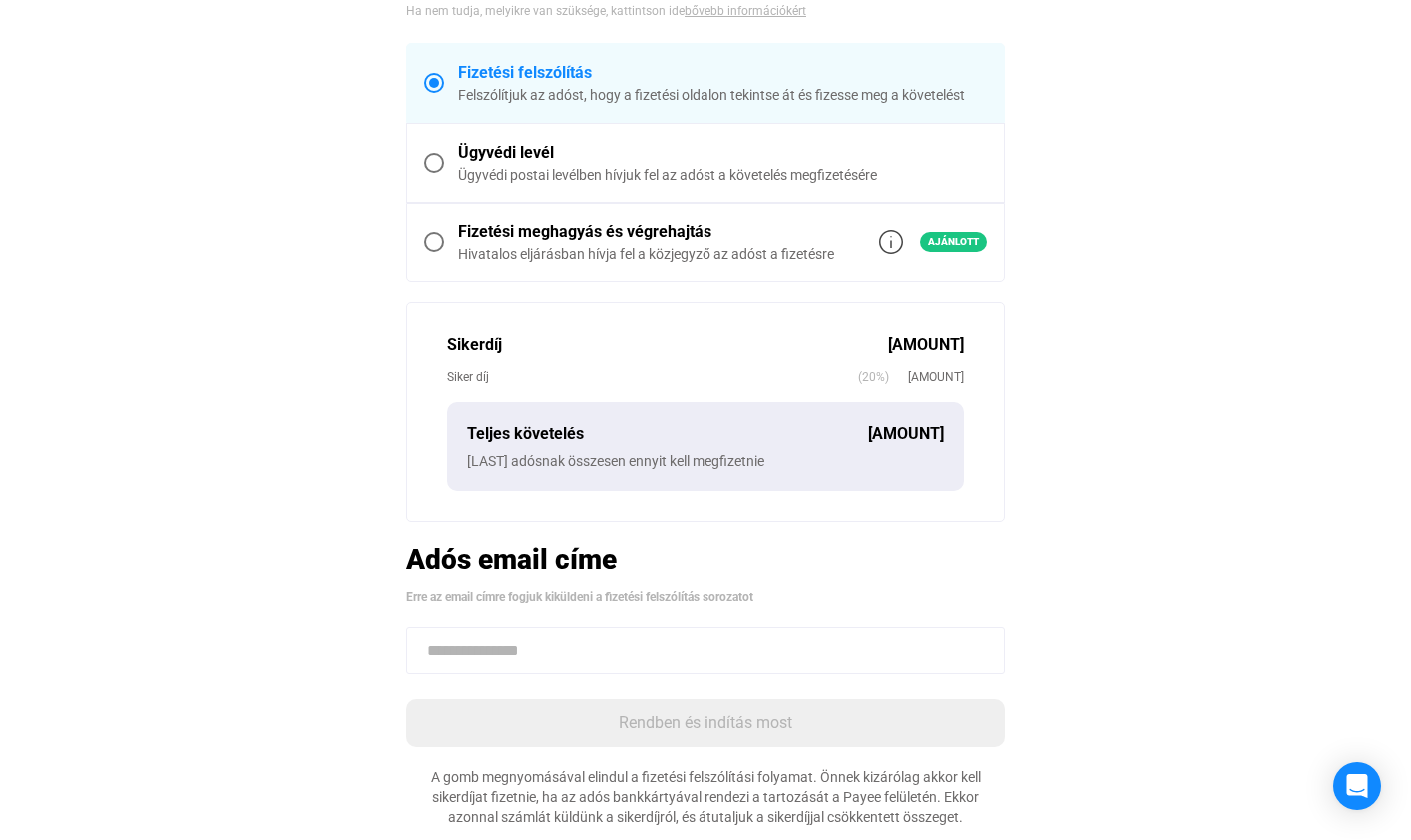 scroll, scrollTop: 508, scrollLeft: 0, axis: vertical 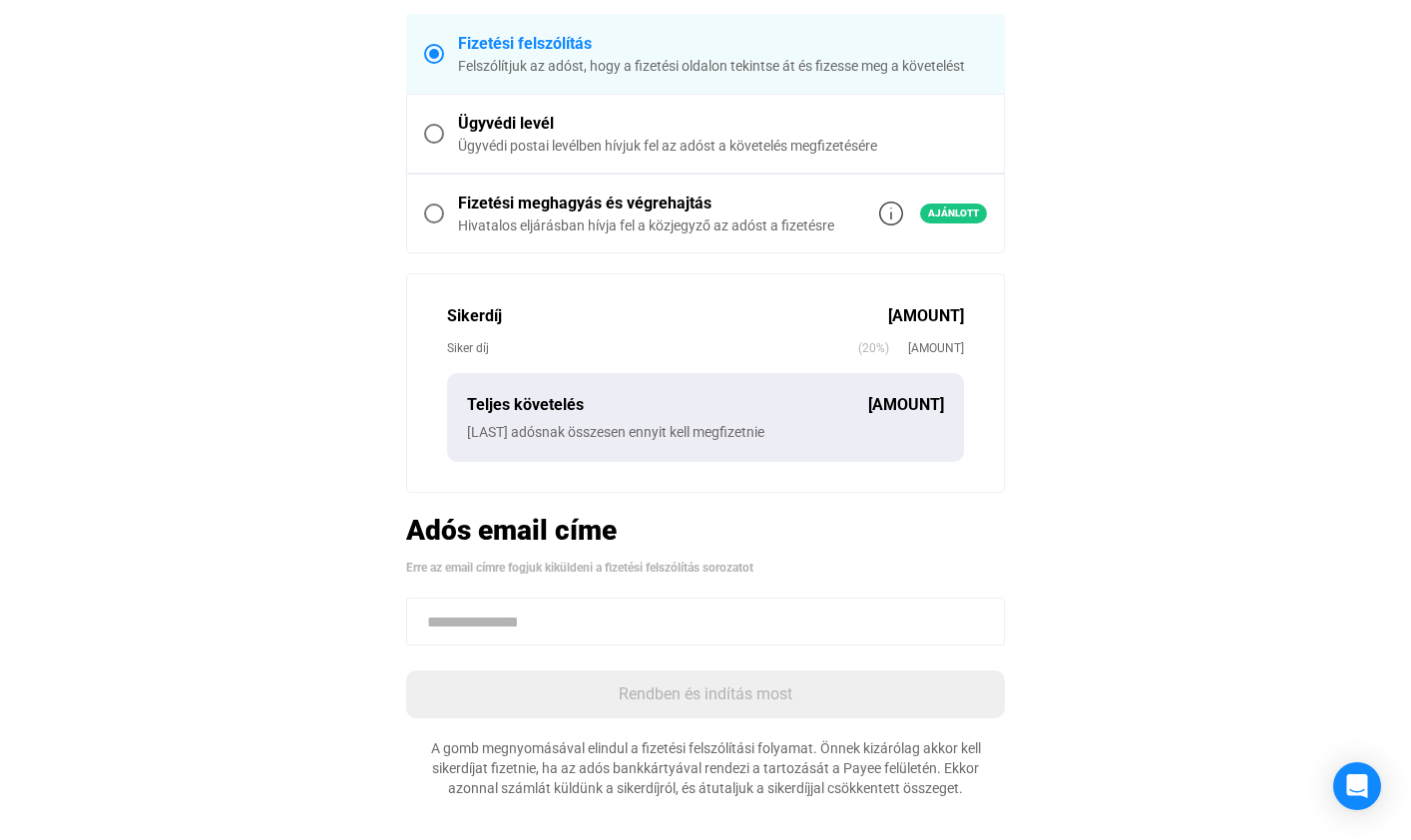 click 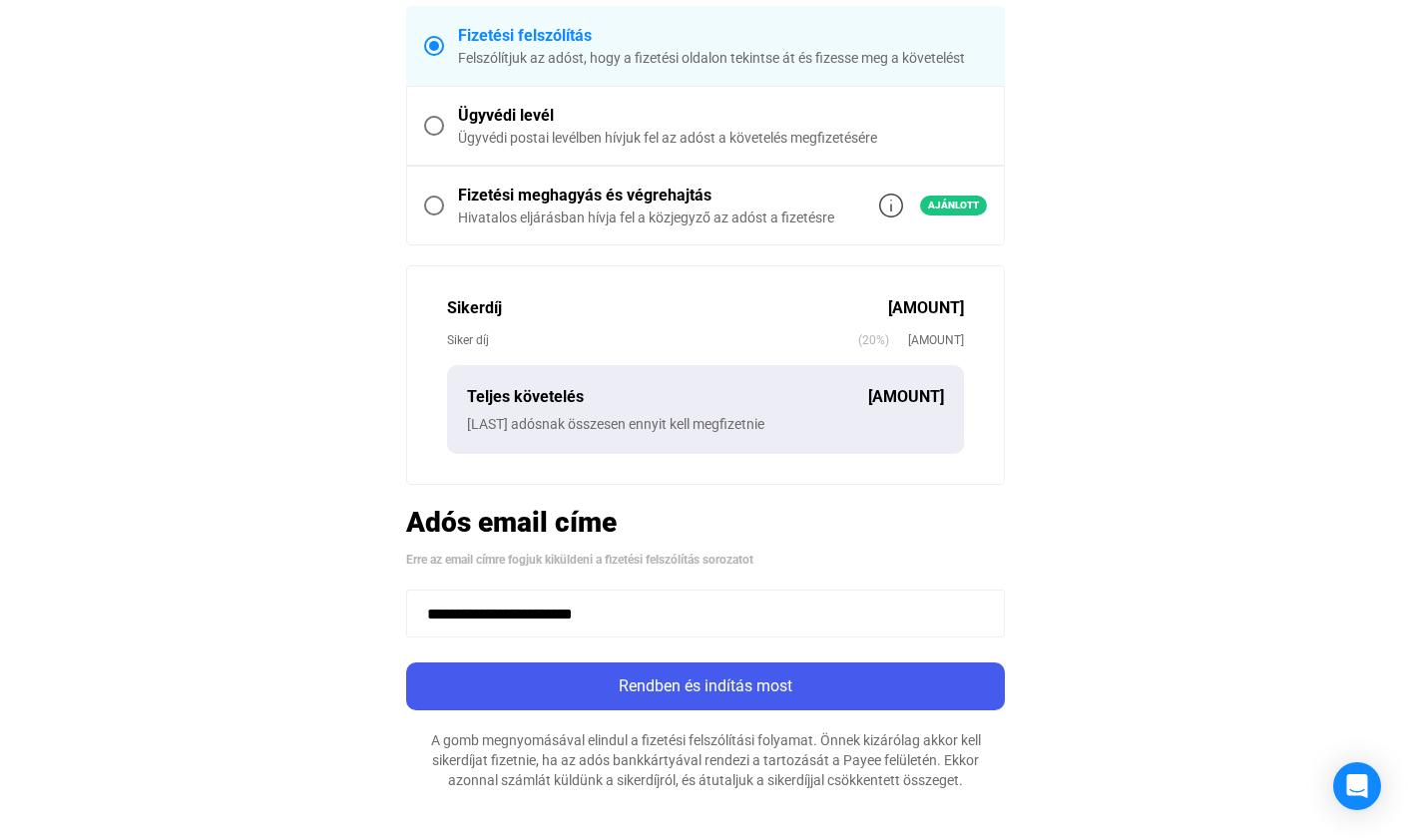 type on "**********" 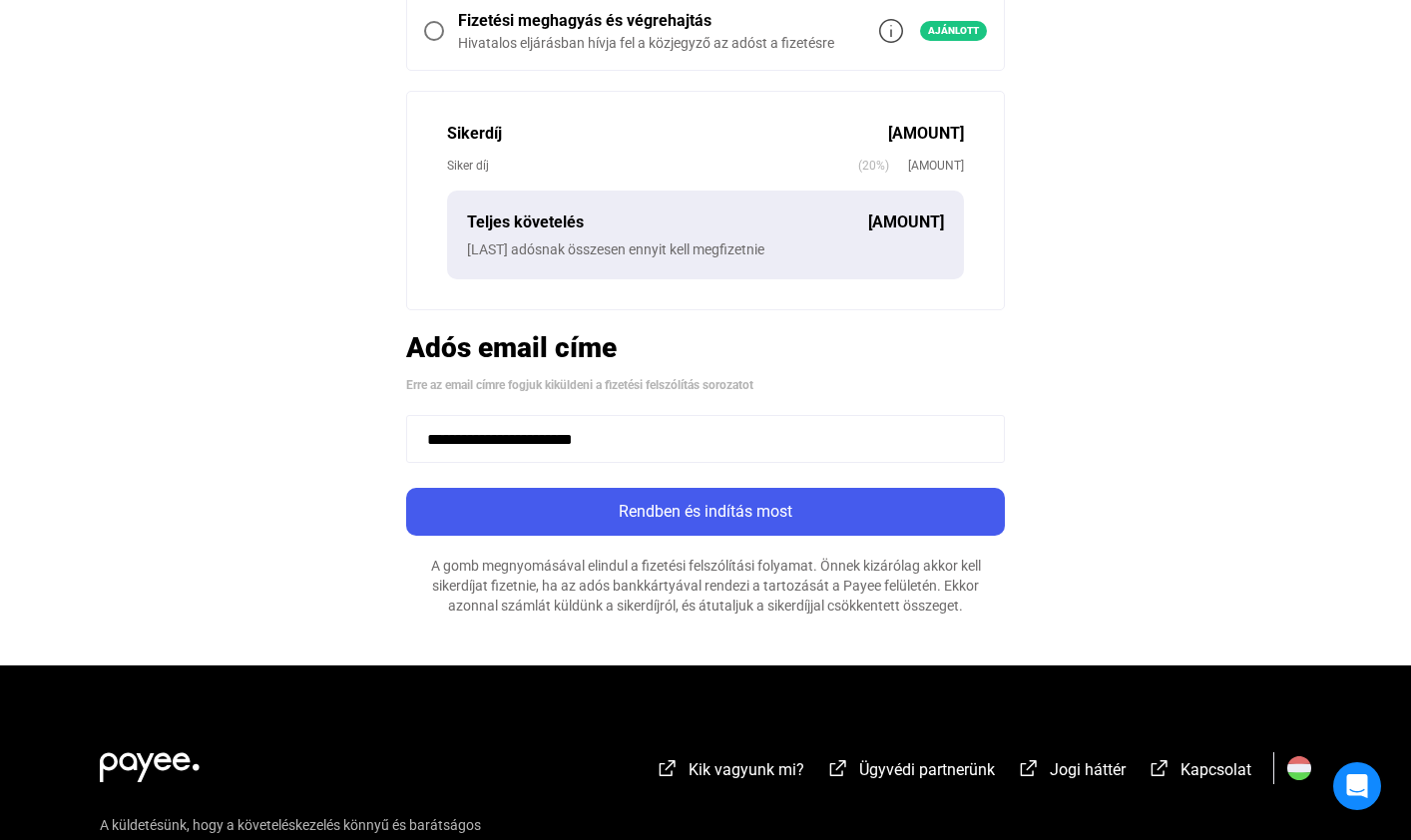 scroll, scrollTop: 910, scrollLeft: 0, axis: vertical 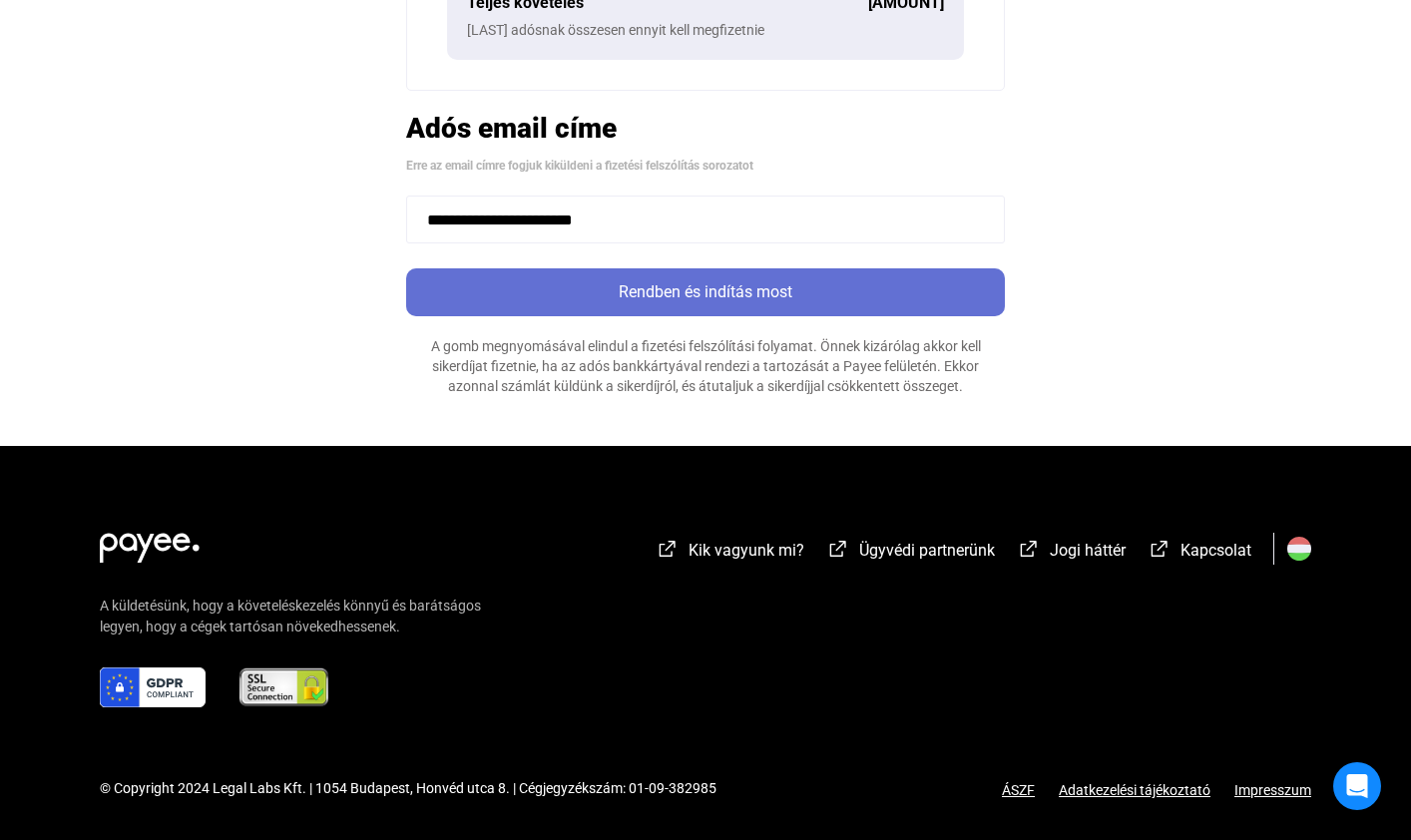click on "Rendben és indítás most" 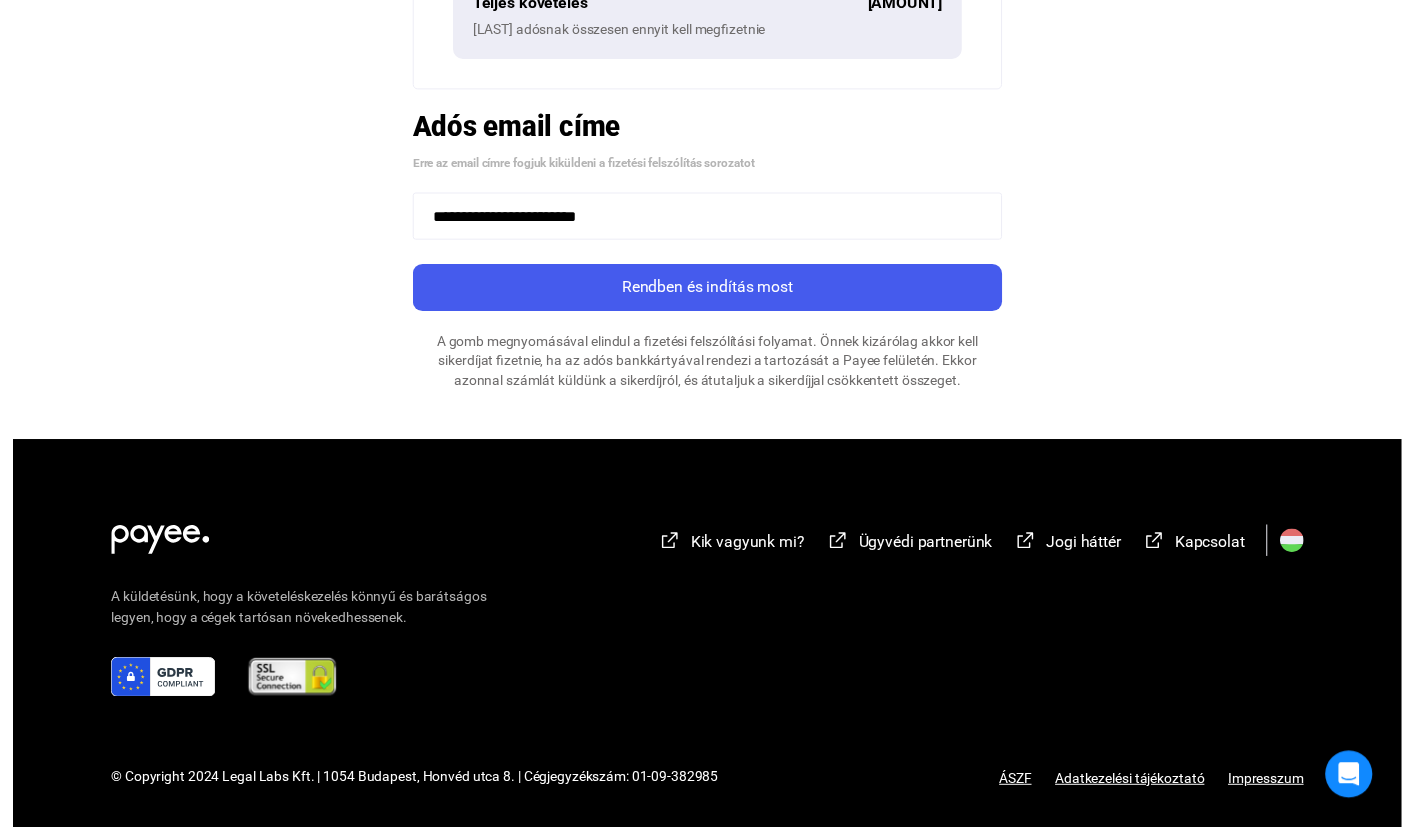scroll, scrollTop: 0, scrollLeft: 0, axis: both 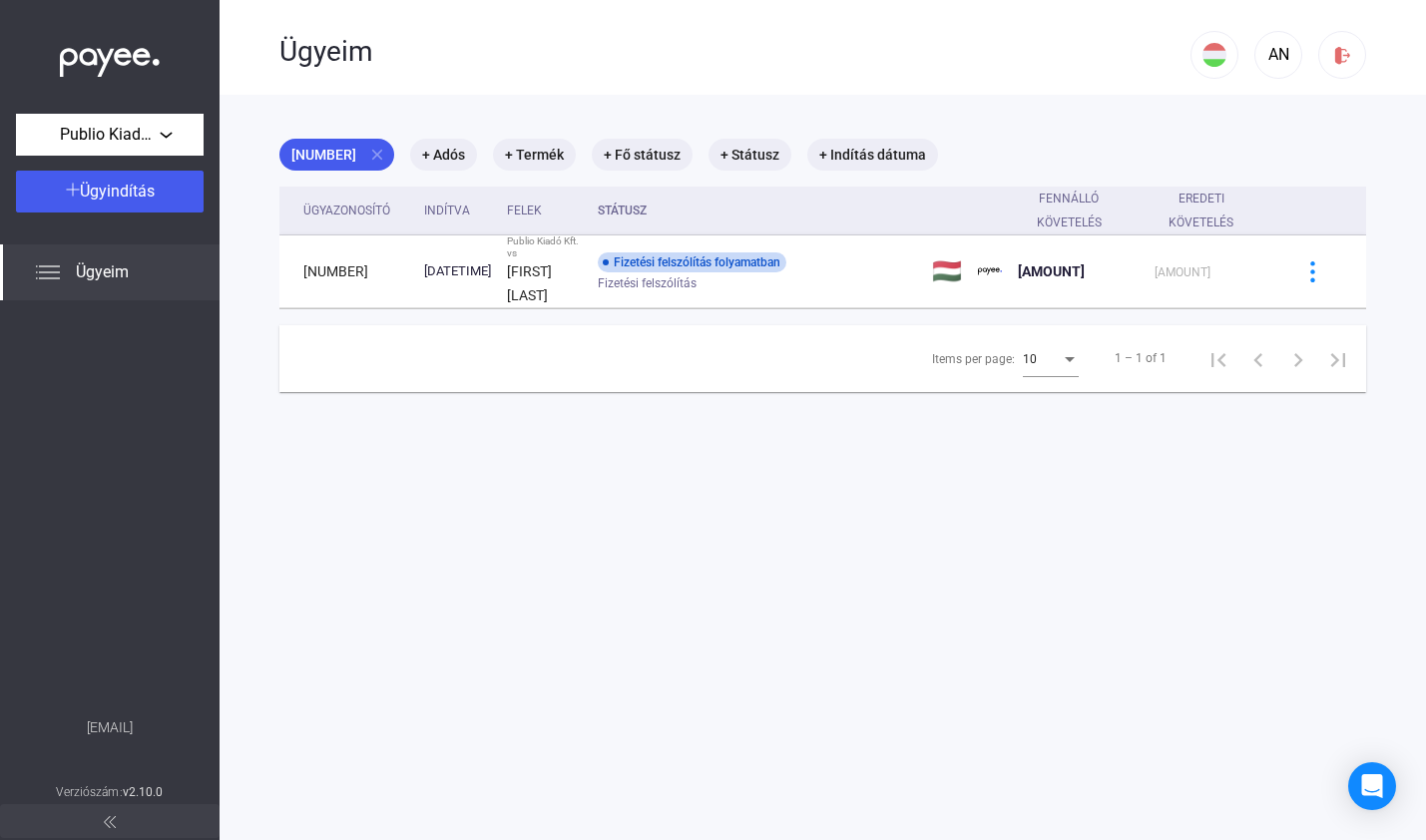 click on "Ügyeim" 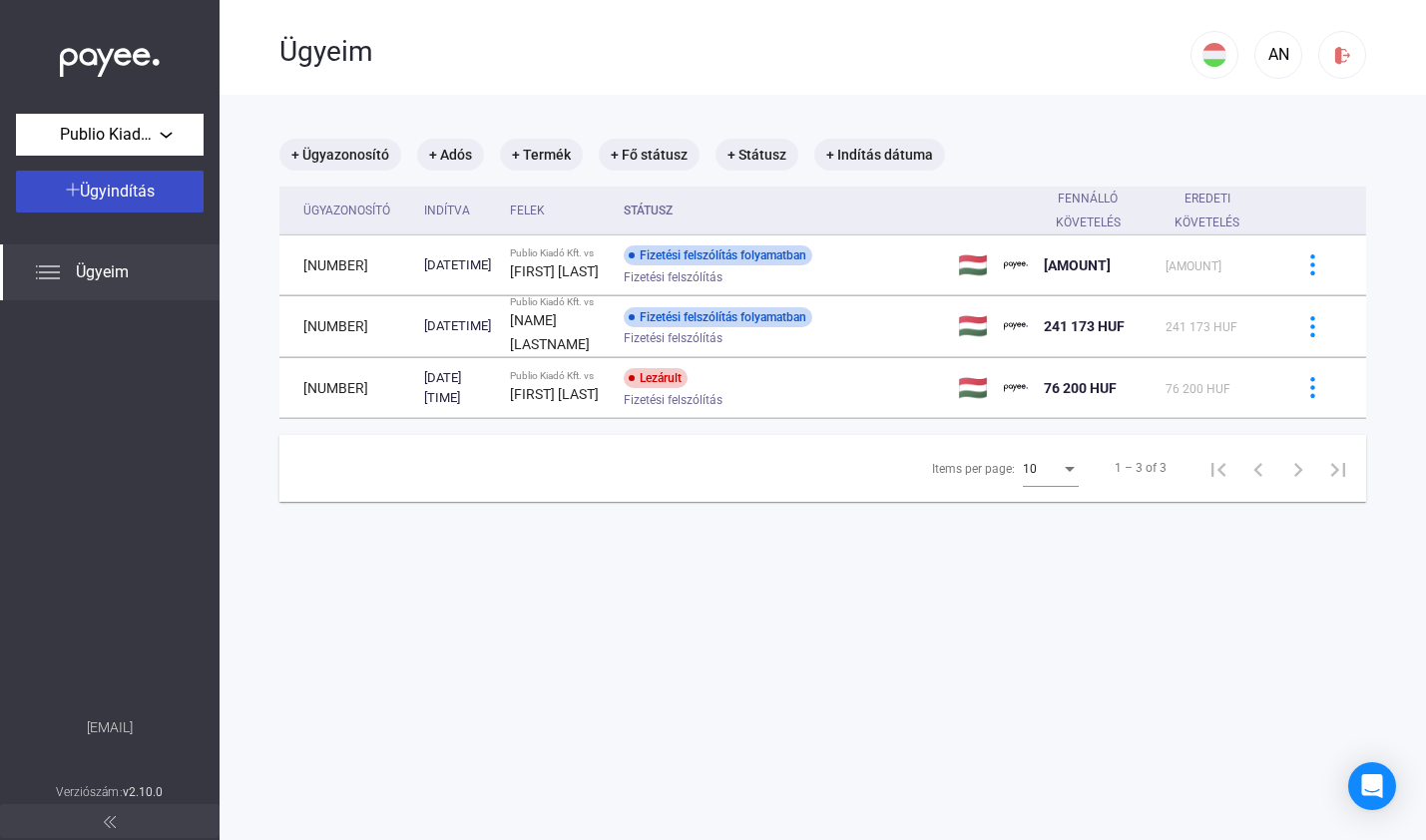 click on "Ügyindítás" 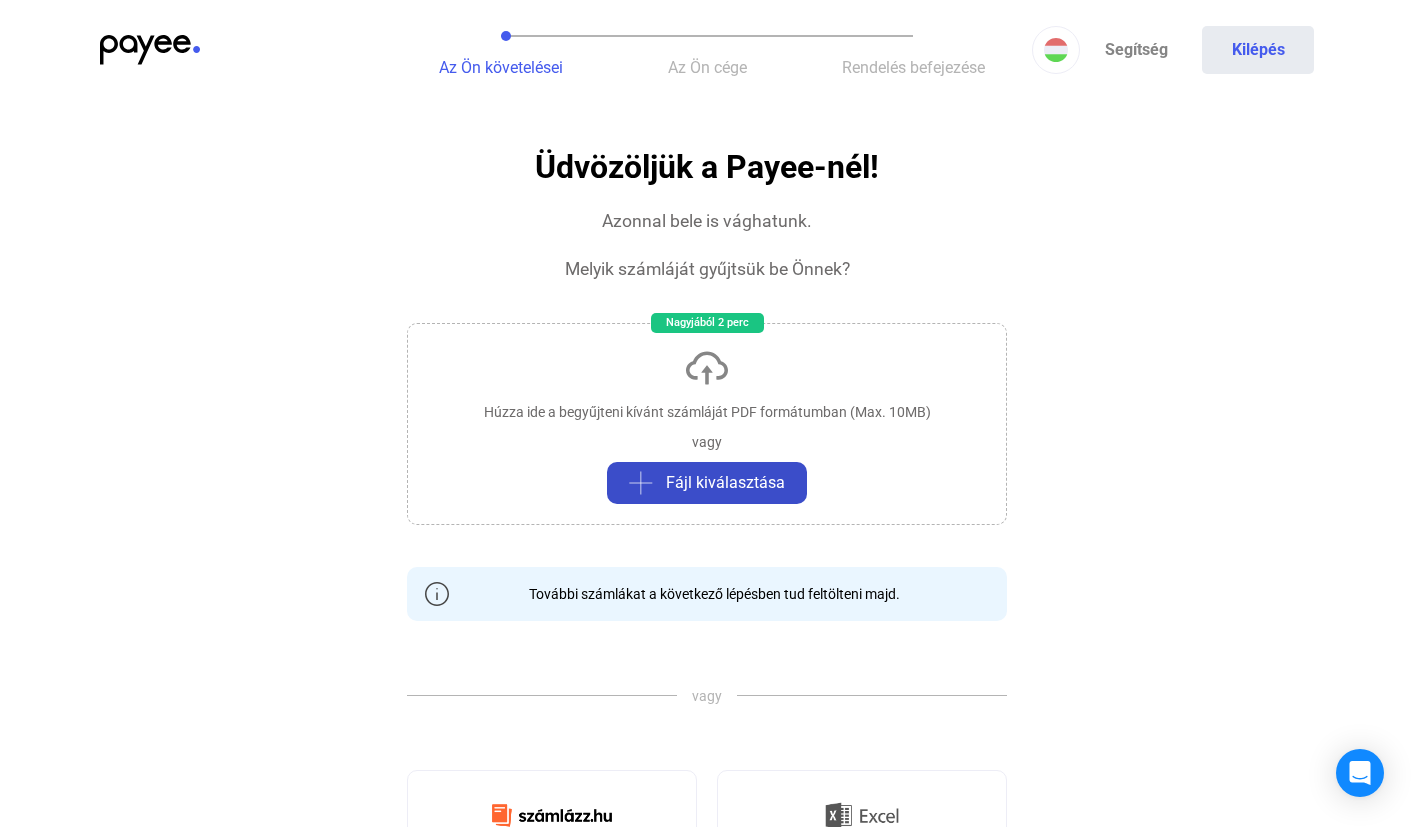 click on "Húzza ide a begyűjteni kívánt számláját PDF formátumban (Max. 10MB)   vagy   Fájl kiválasztása" 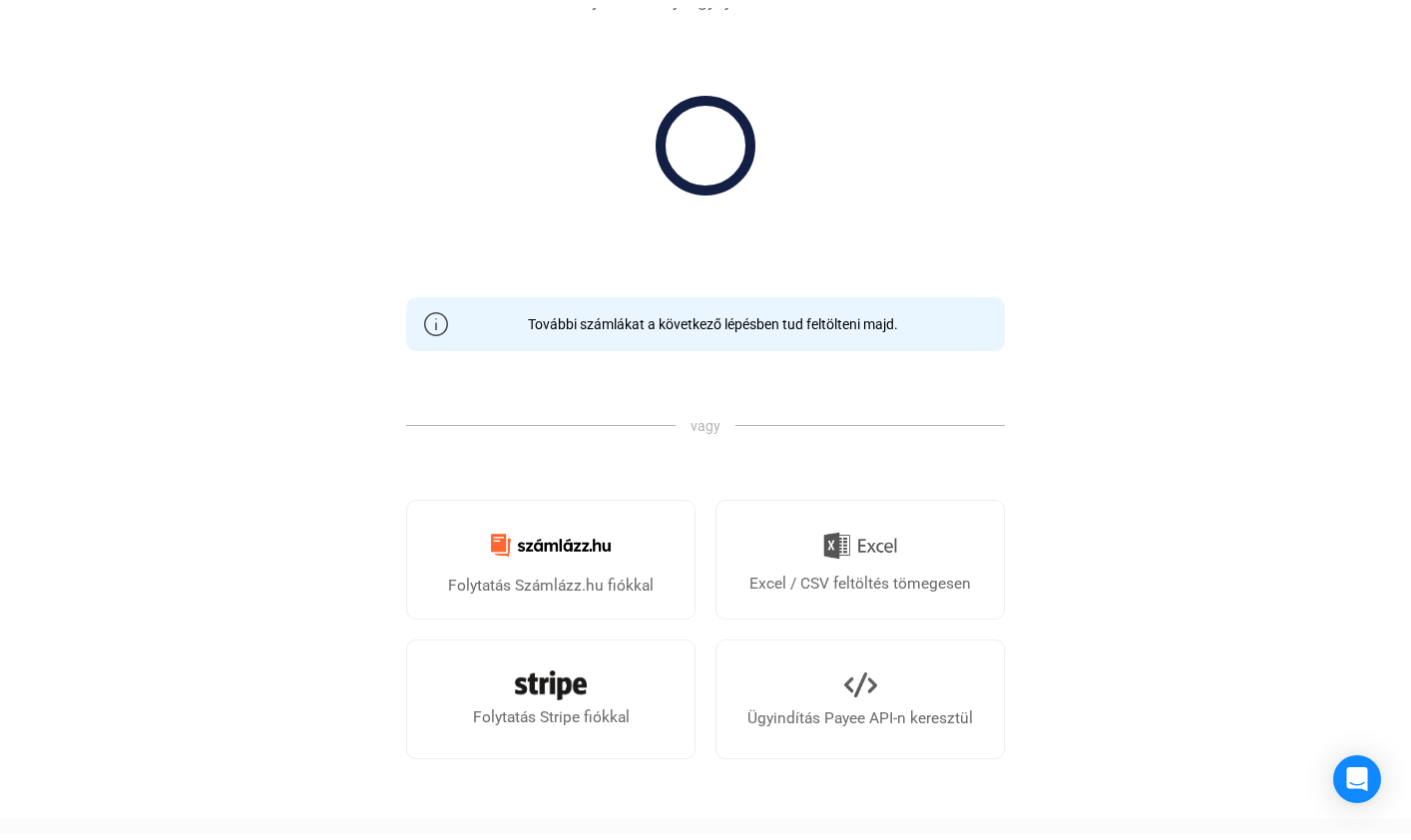 scroll, scrollTop: 311, scrollLeft: 0, axis: vertical 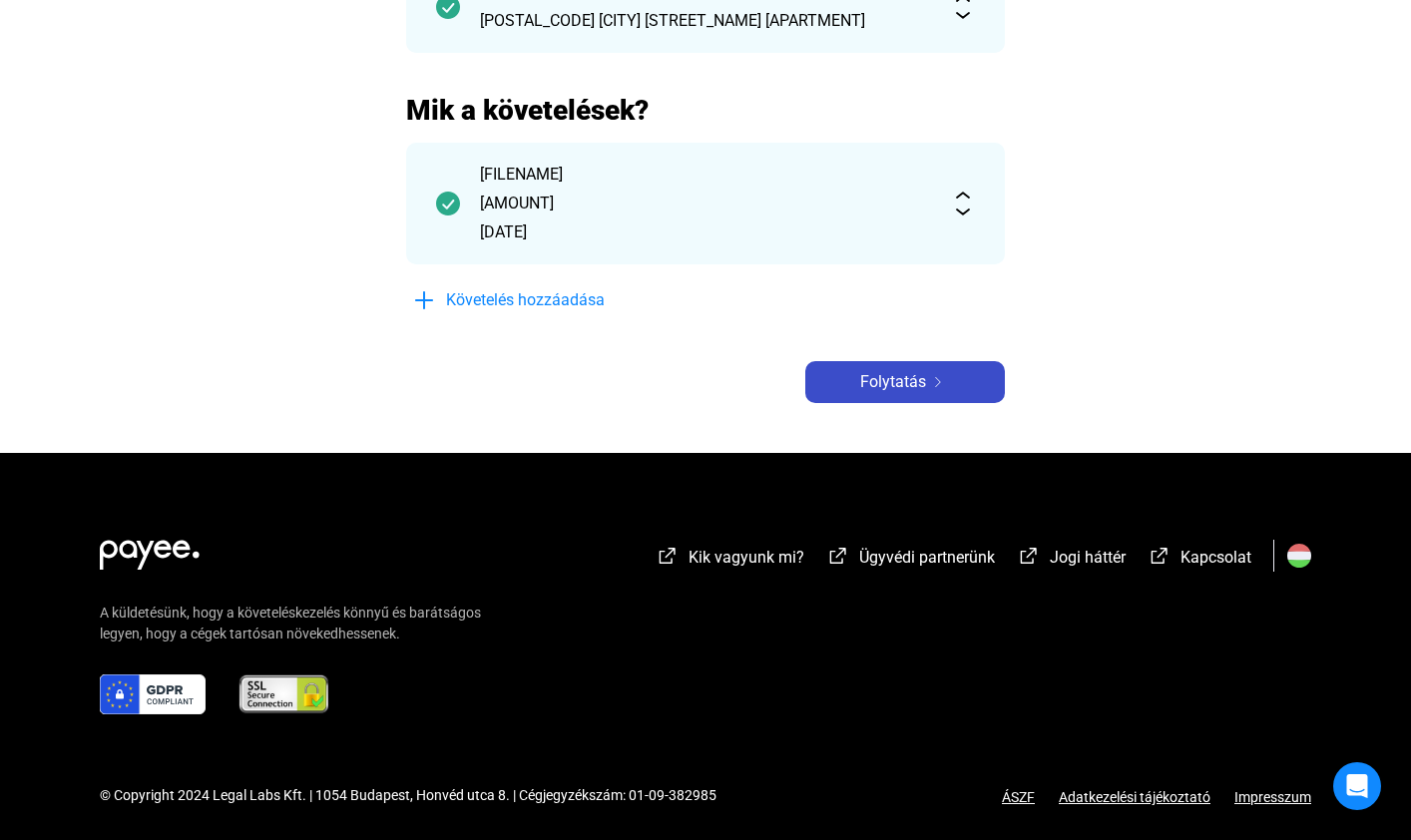 click on "Folytatás" 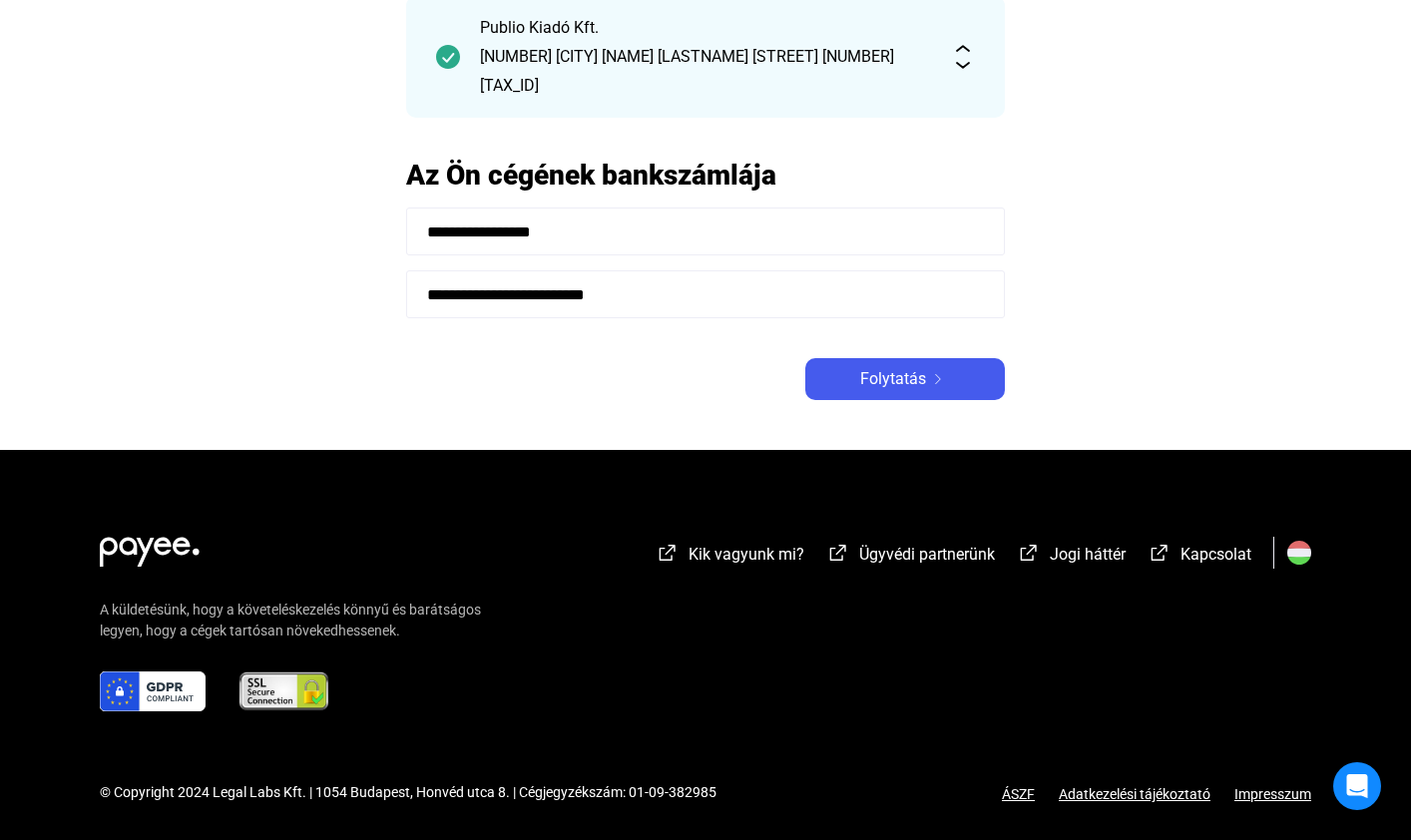 scroll, scrollTop: 79, scrollLeft: 0, axis: vertical 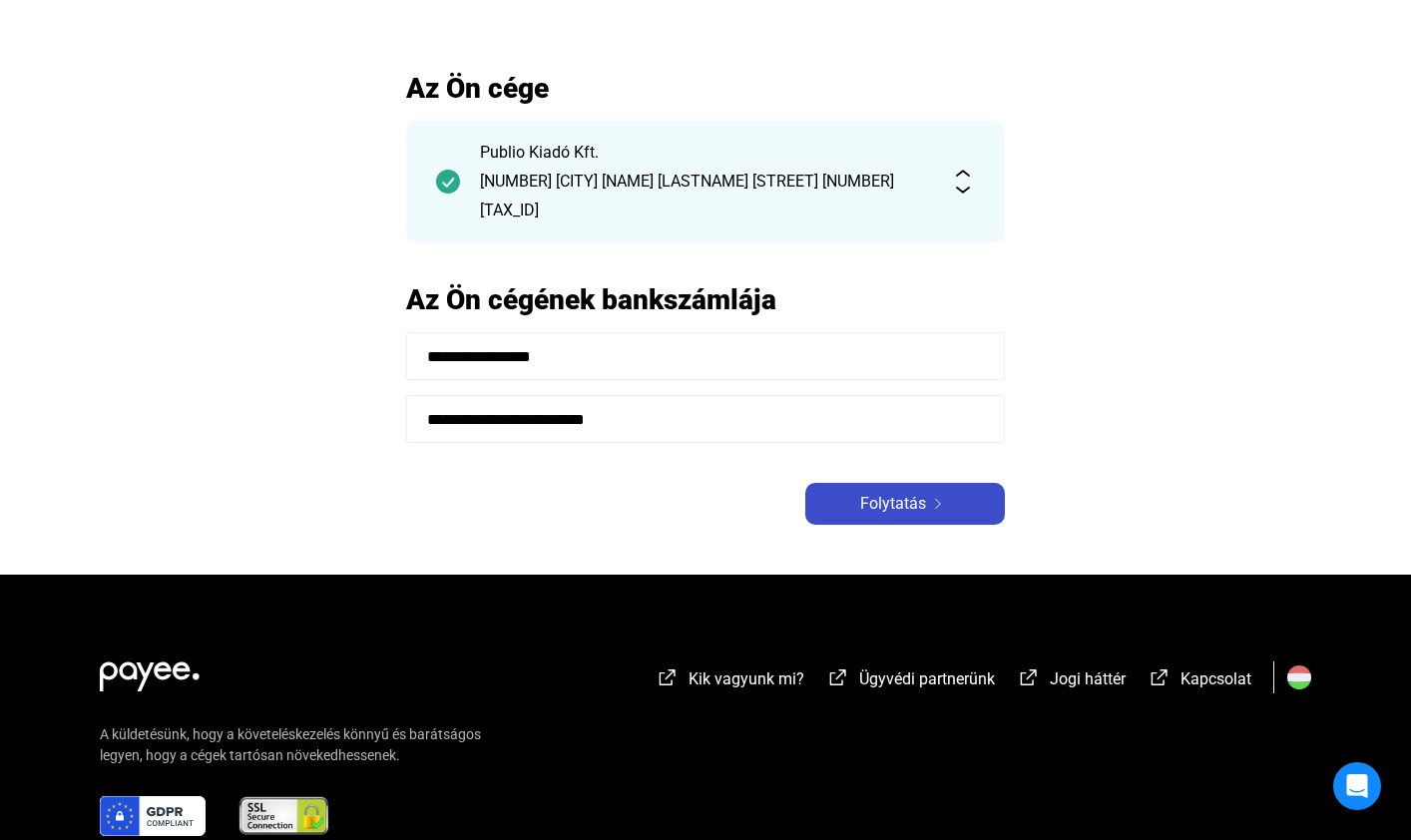 click on "Folytatás" 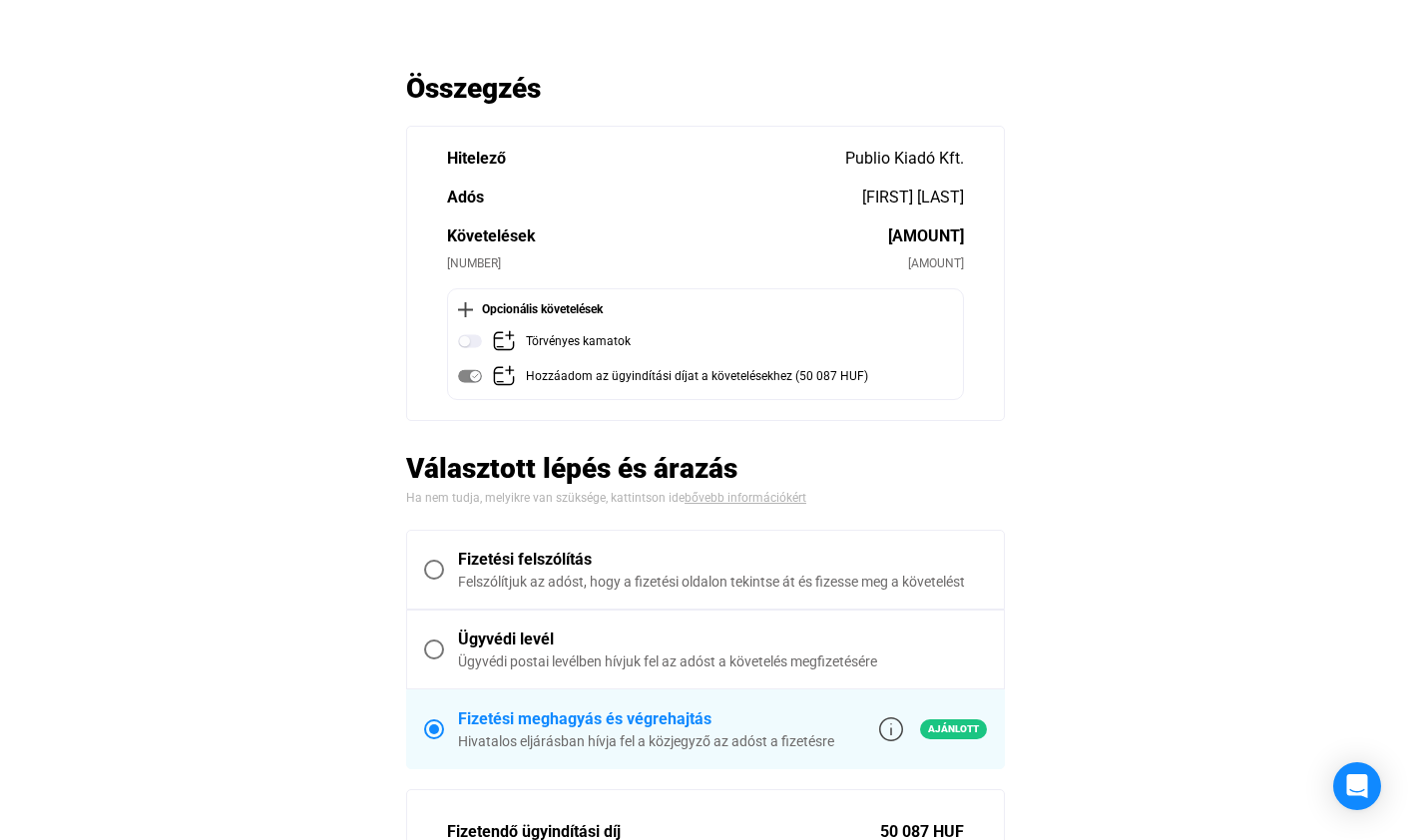 click on "Fizetési felszólítás" at bounding box center (722, 560) 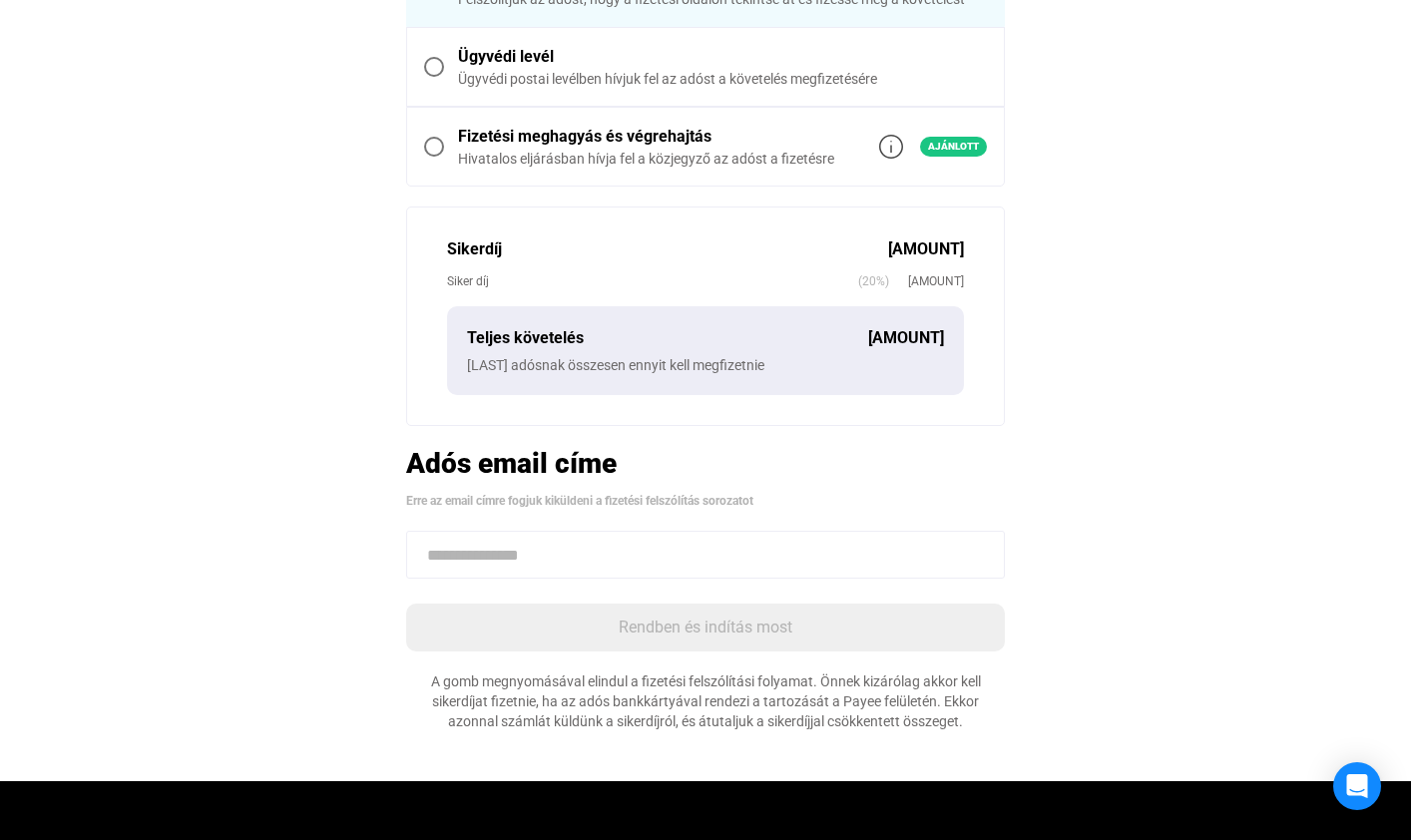 scroll, scrollTop: 754, scrollLeft: 0, axis: vertical 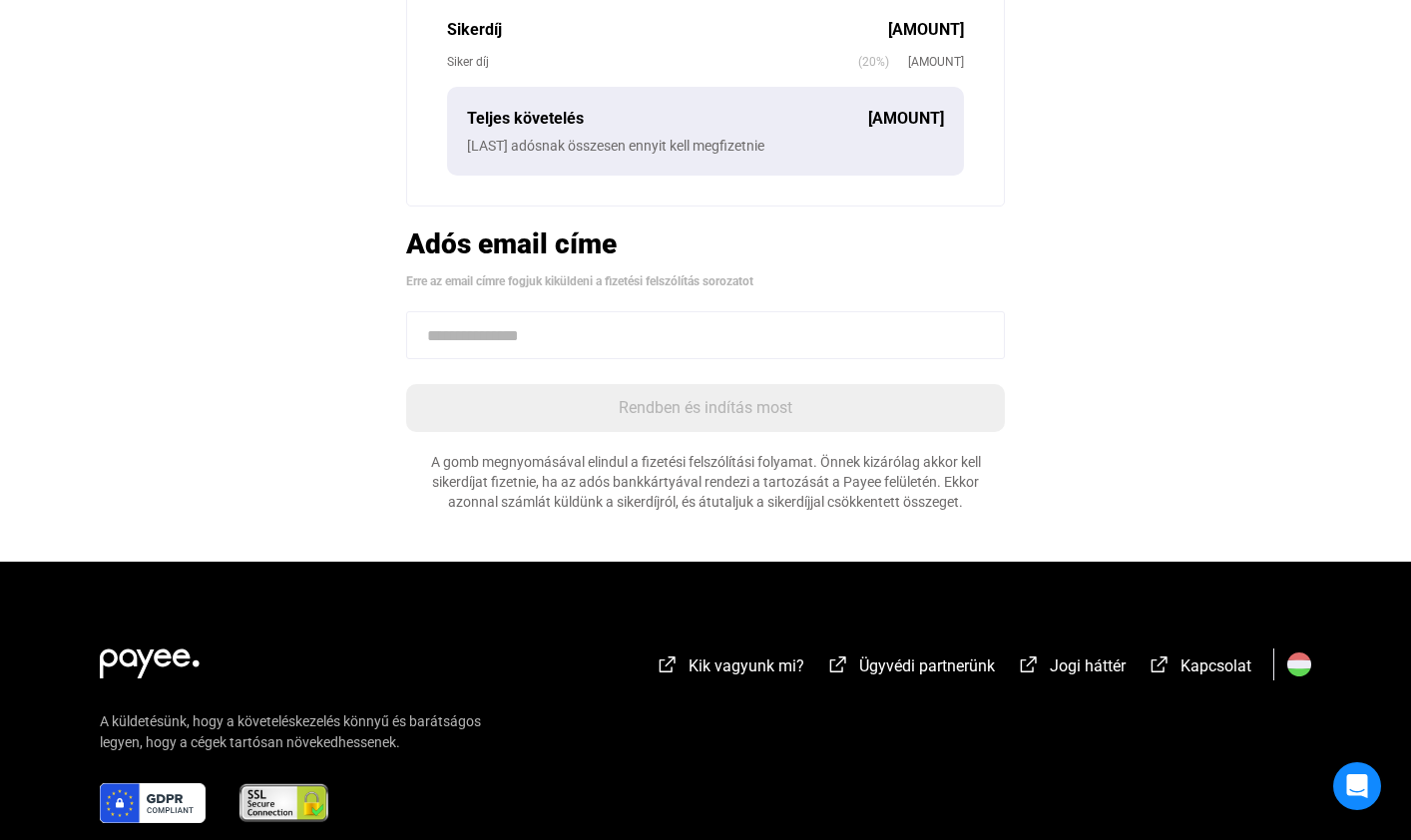 click 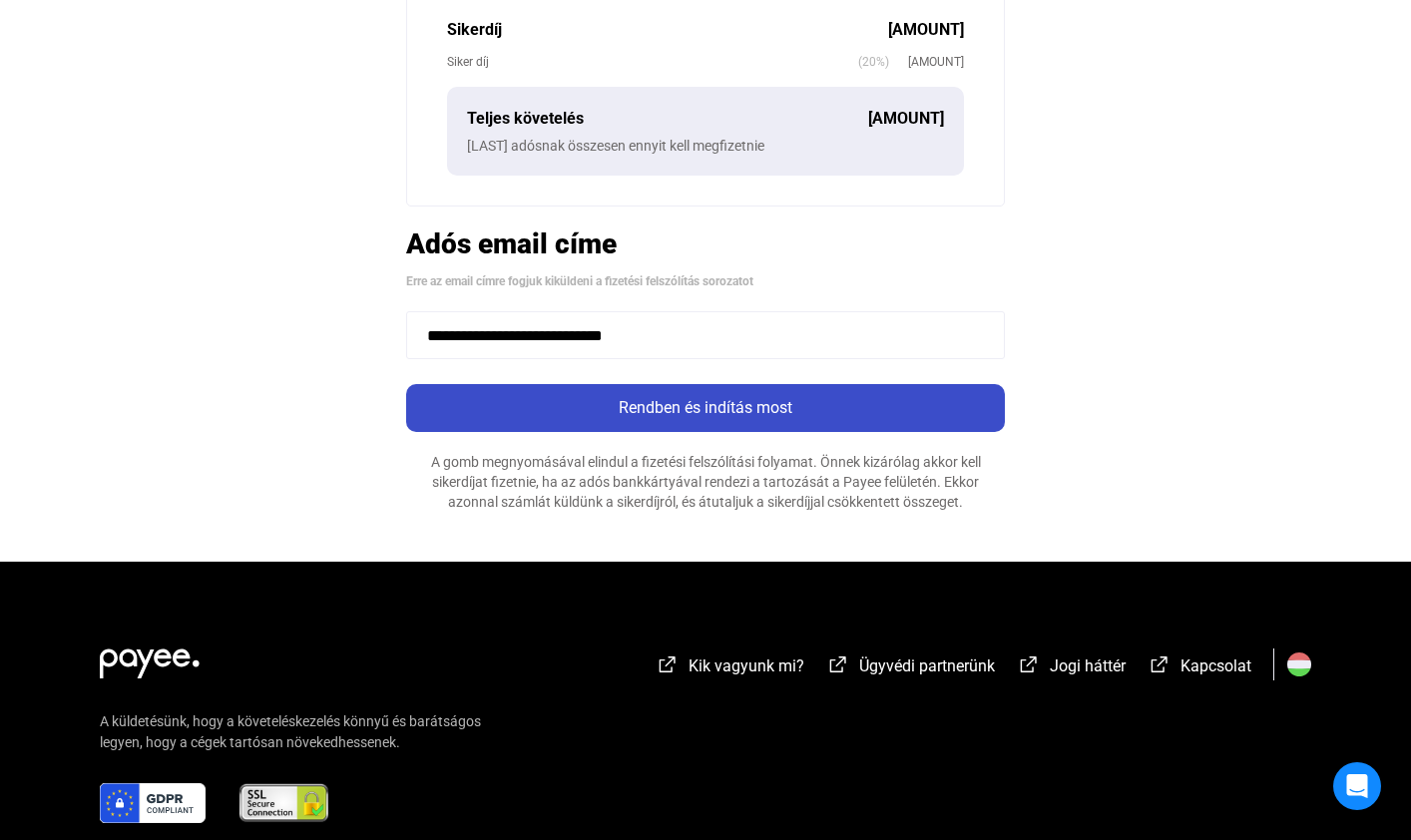 type on "**********" 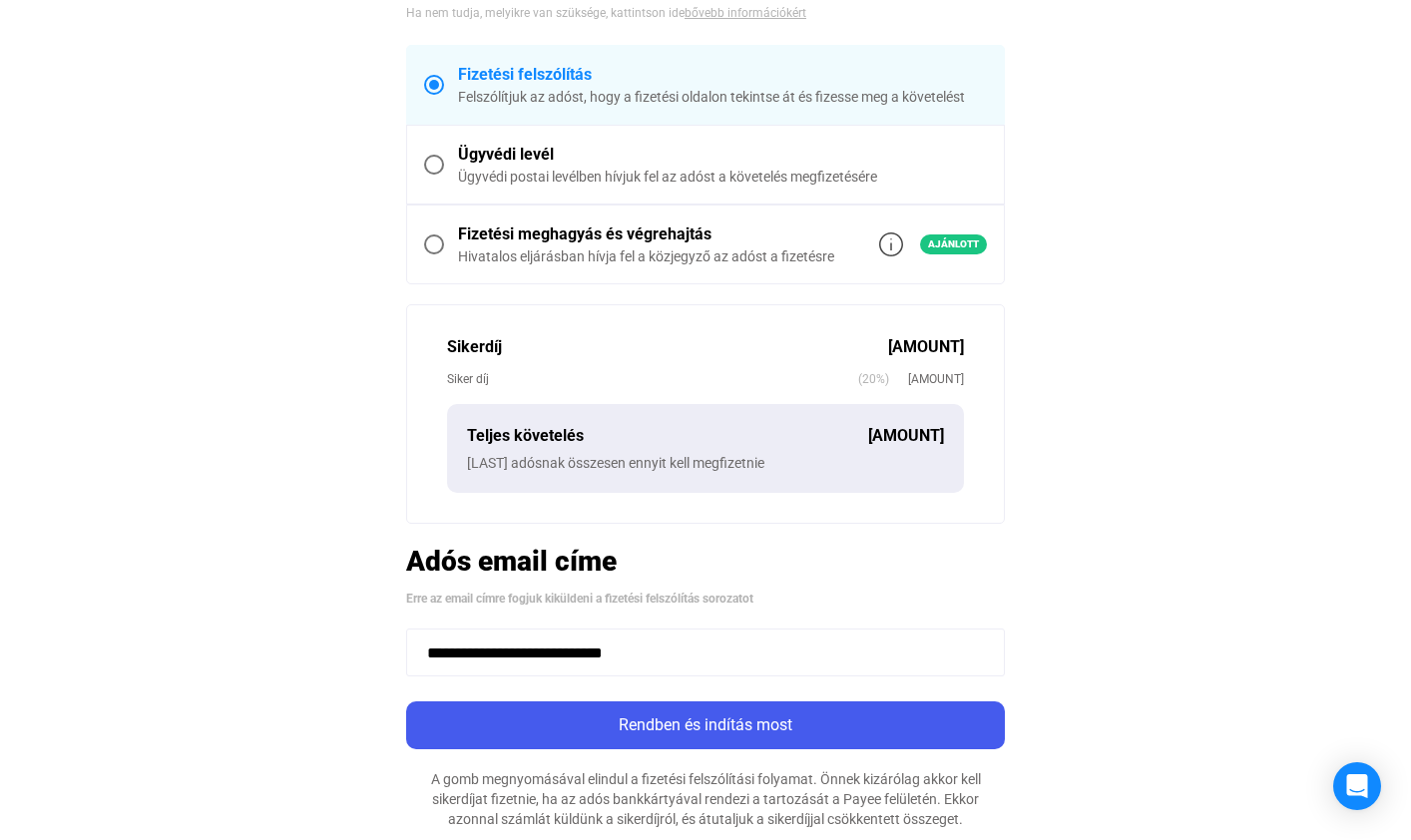 scroll, scrollTop: 612, scrollLeft: 0, axis: vertical 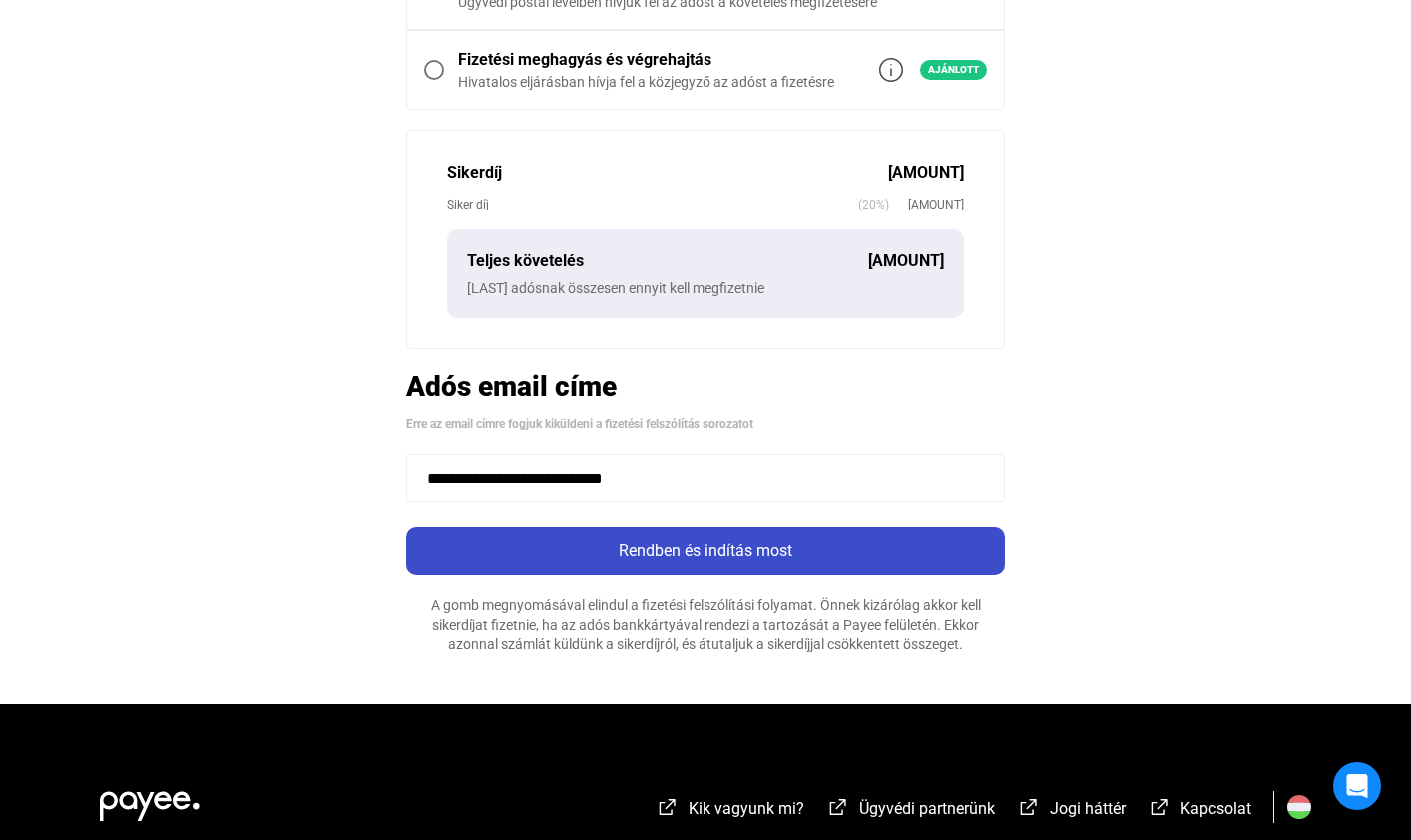 click on "Rendben és indítás most" 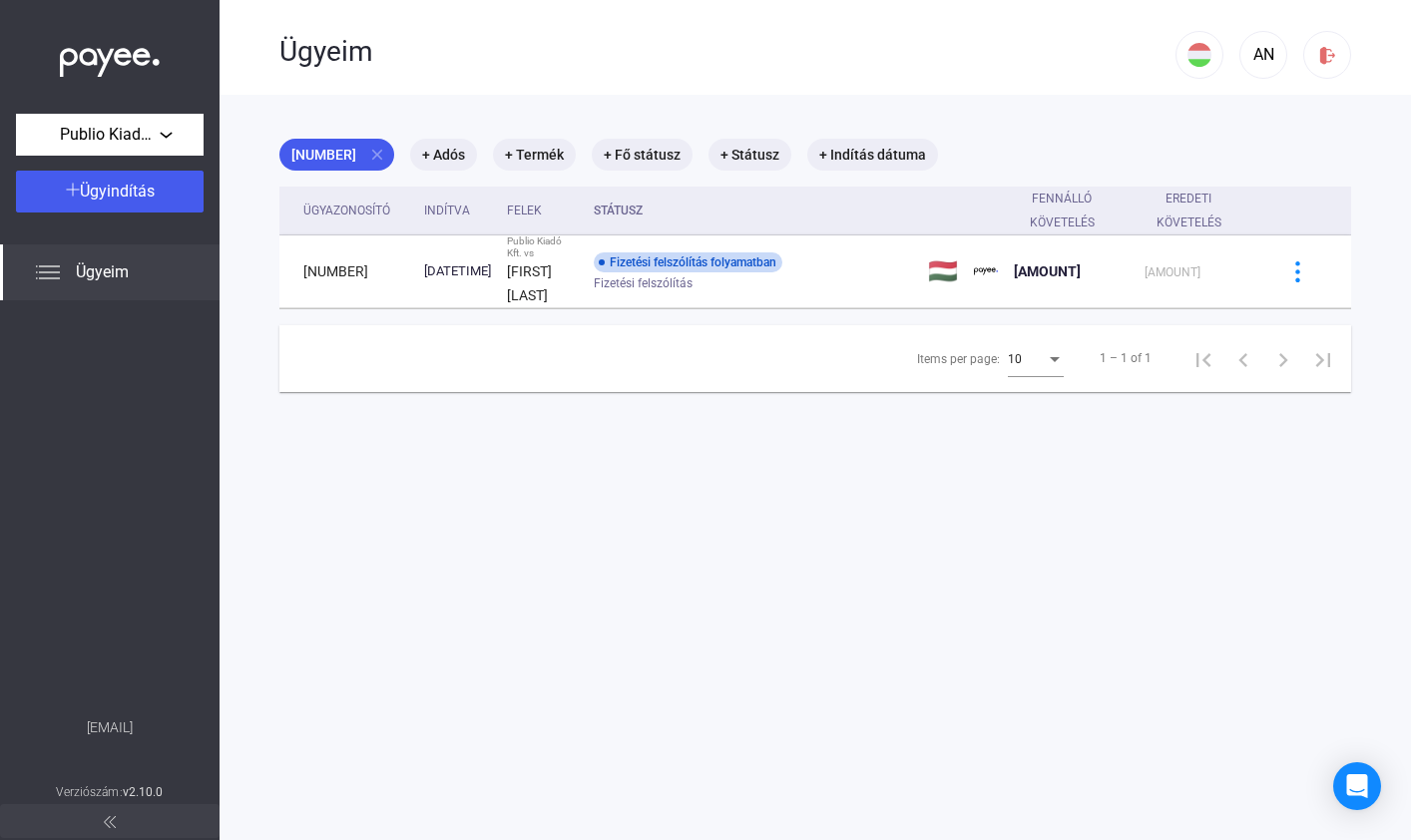scroll, scrollTop: 0, scrollLeft: 0, axis: both 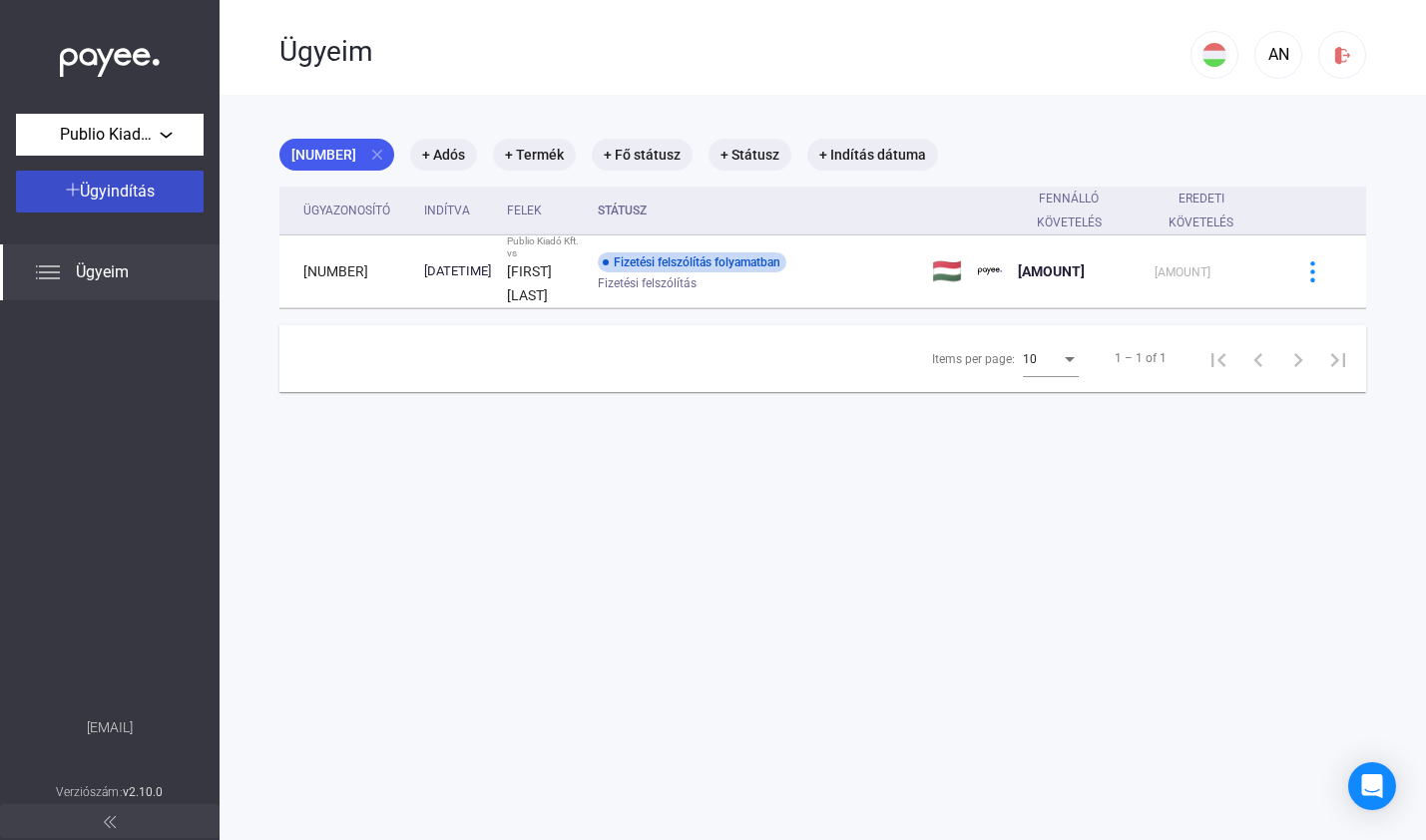 click on "Ügyindítás" 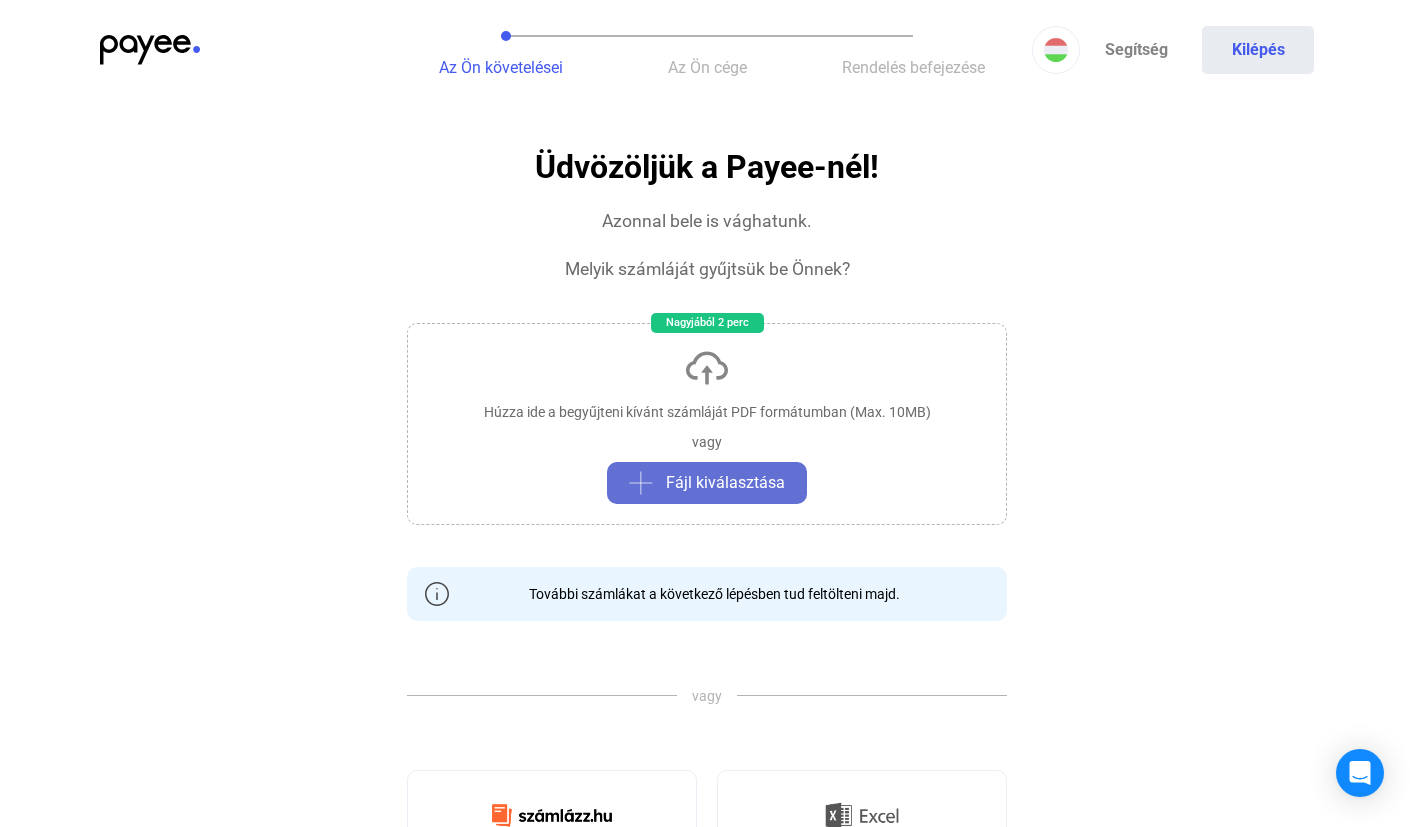click on "Fájl kiválasztása" 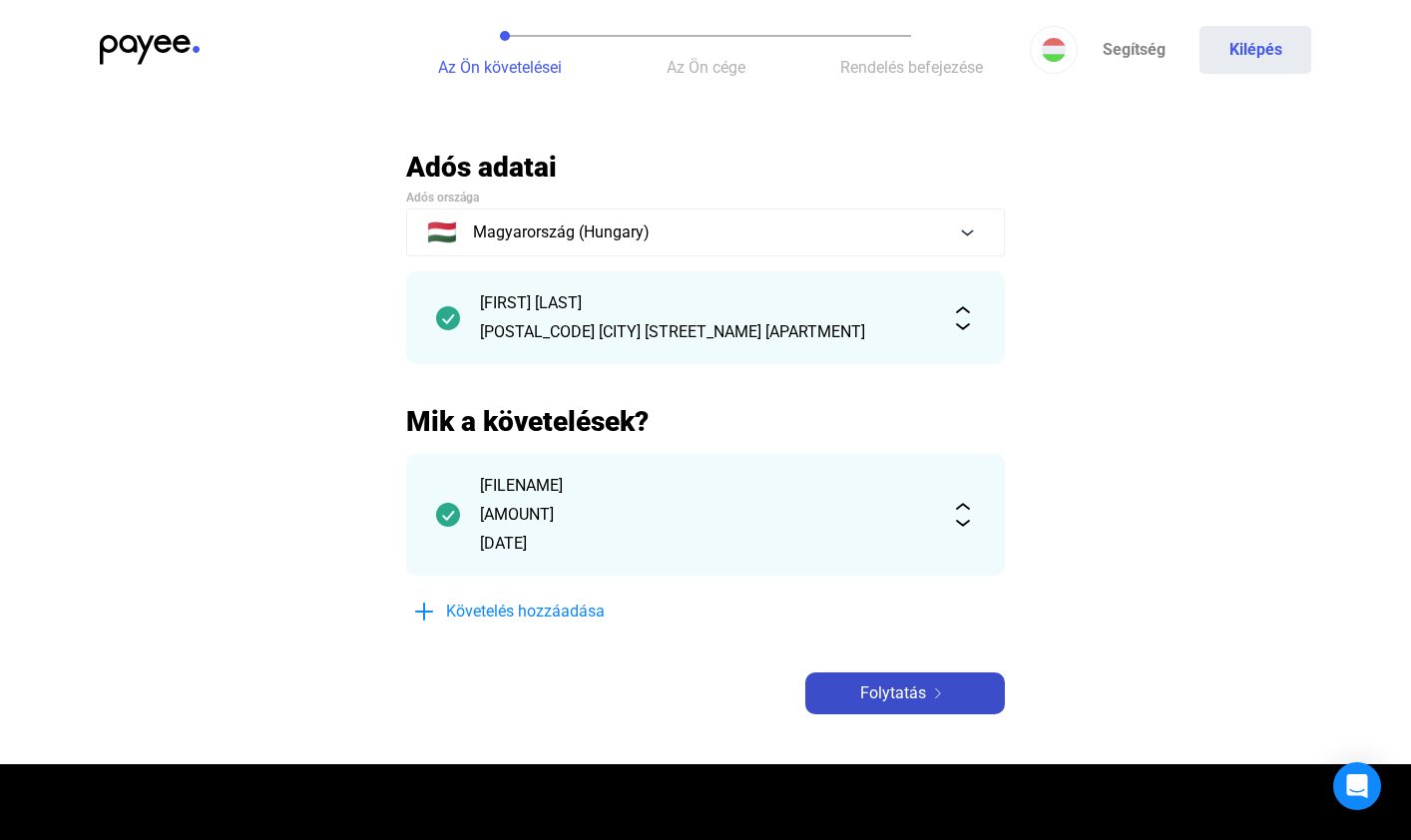 click 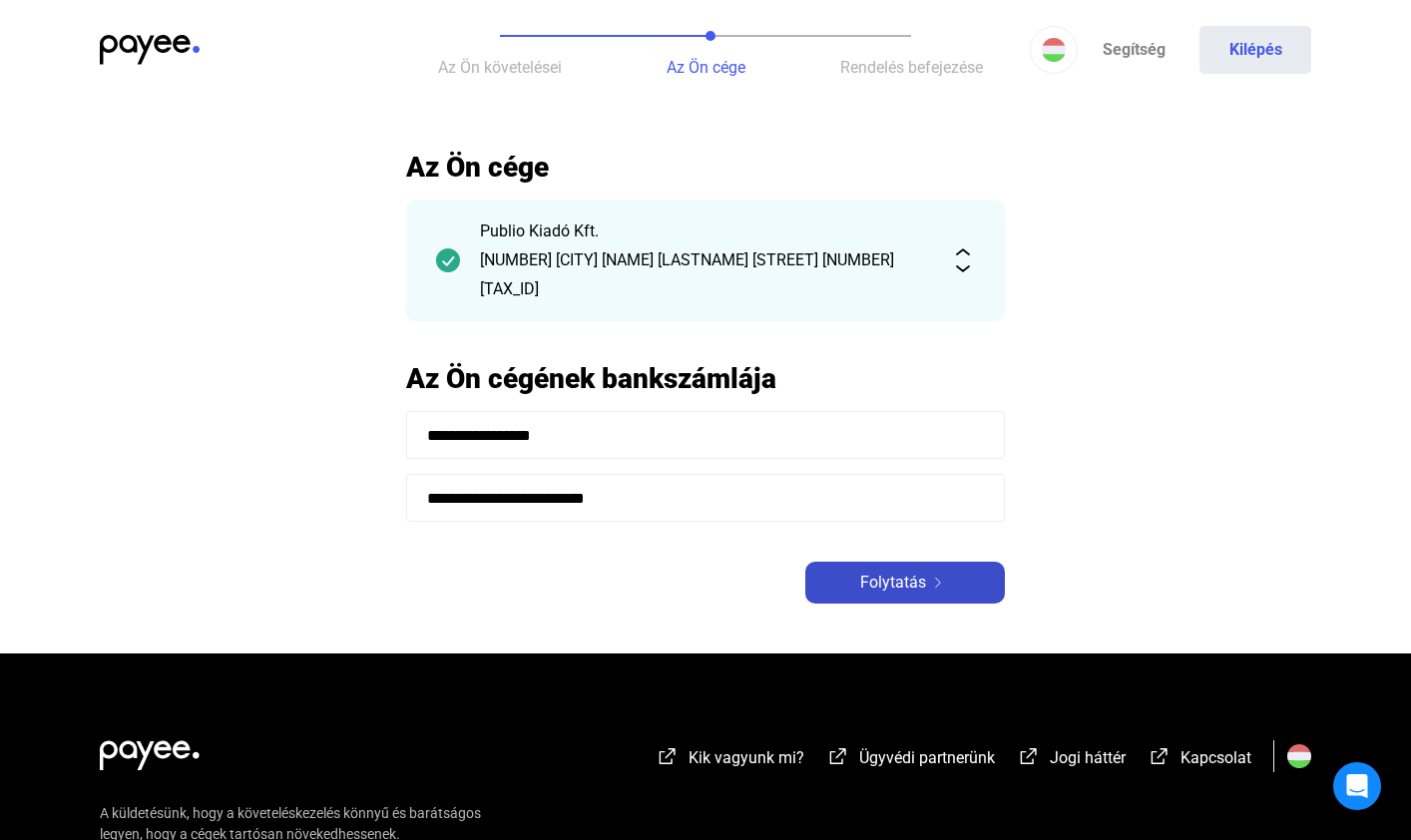 click on "Folytatás" 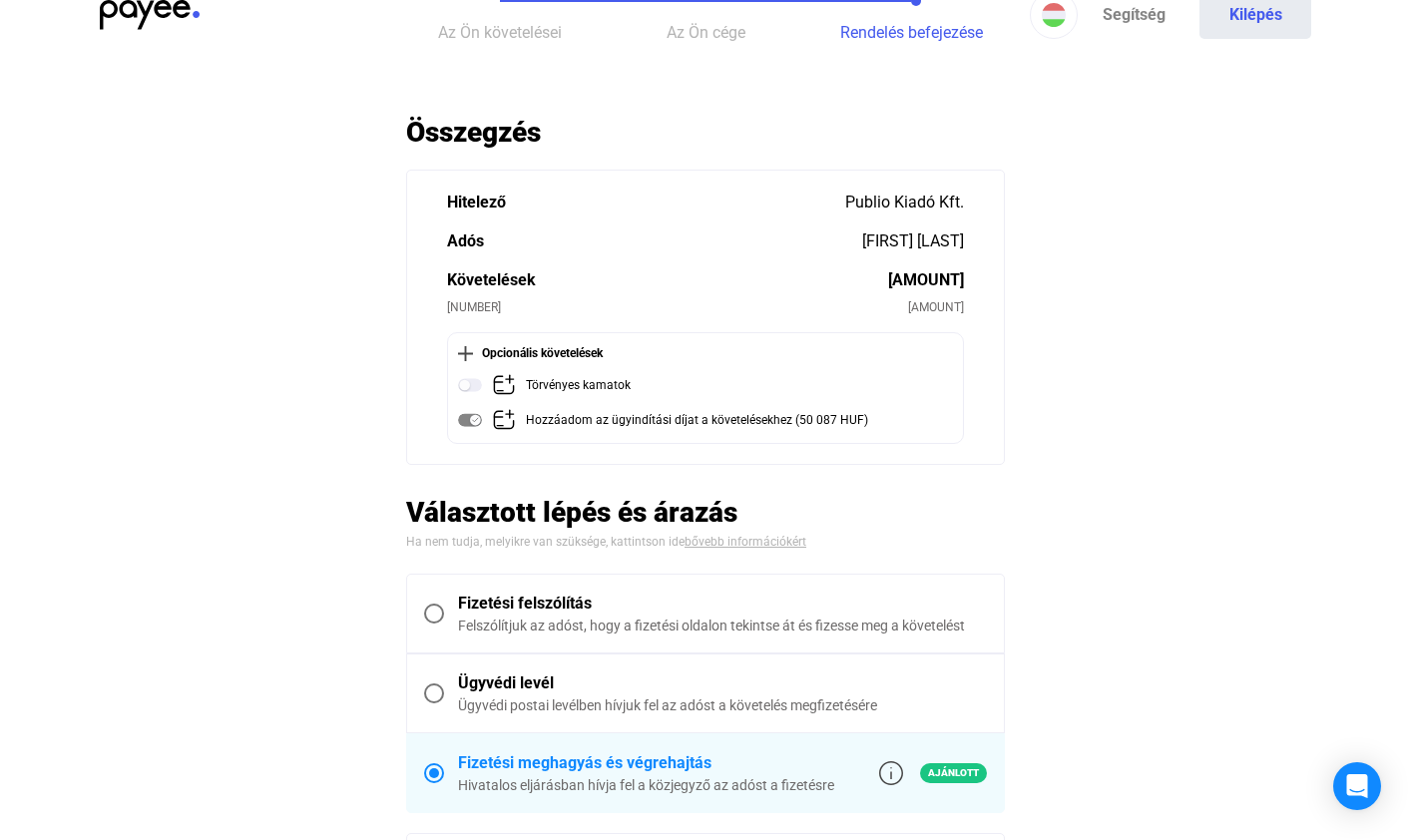 click on "Fizetési felszólítás   Felszólítjuk az adóst, hogy a fizetési oldalon tekintse át és fizesse meg a követelést" at bounding box center (706, 614) 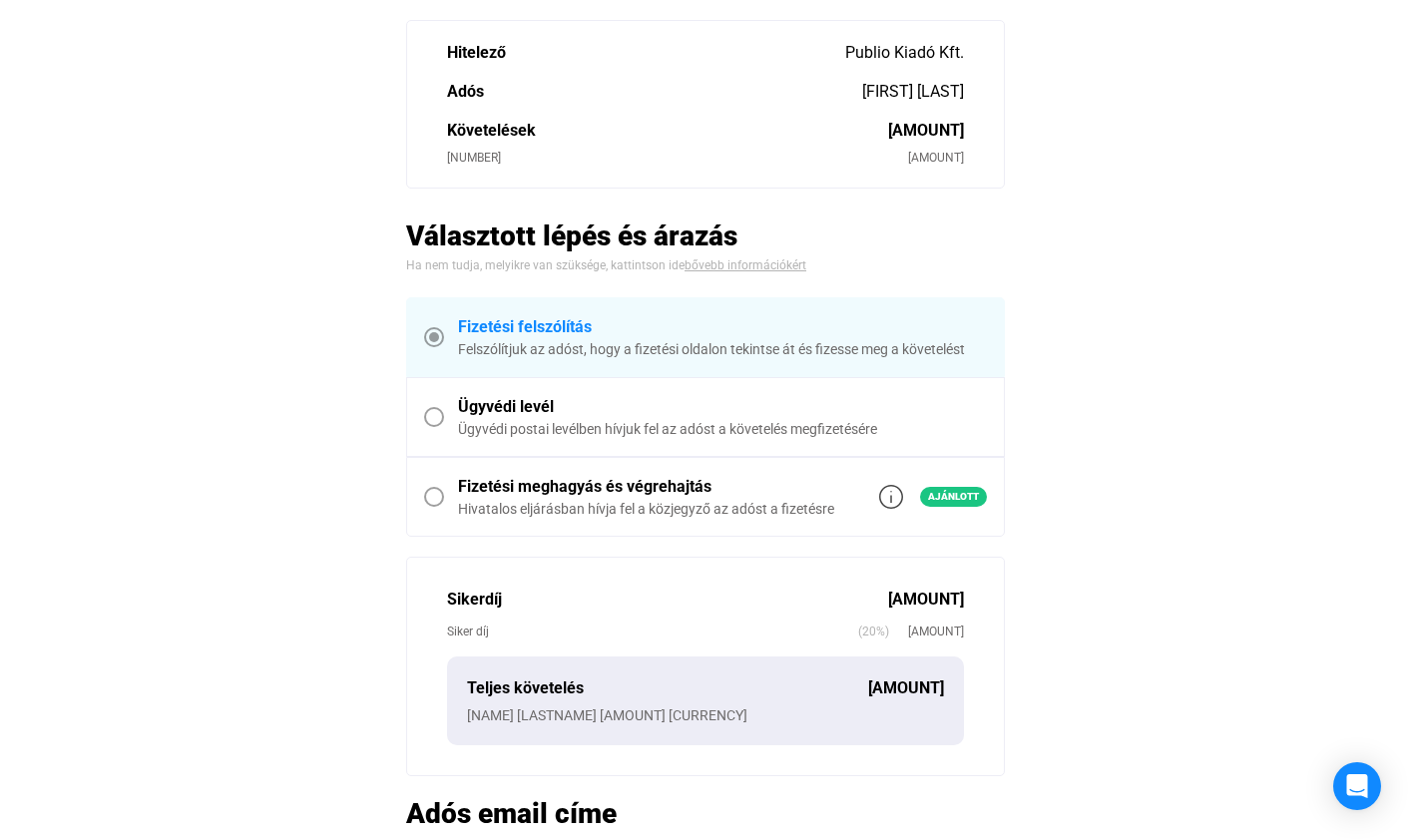 scroll, scrollTop: 568, scrollLeft: 0, axis: vertical 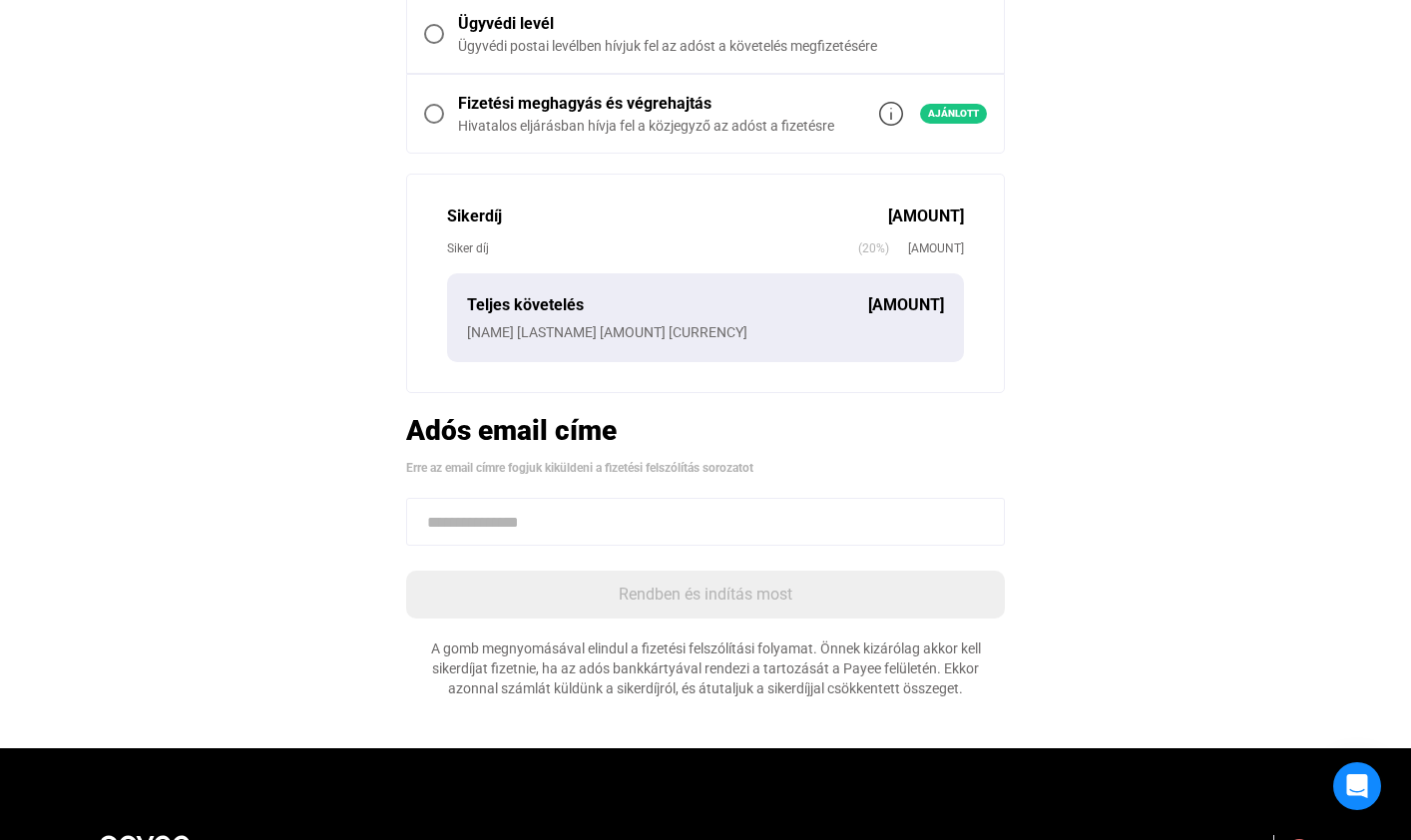 click 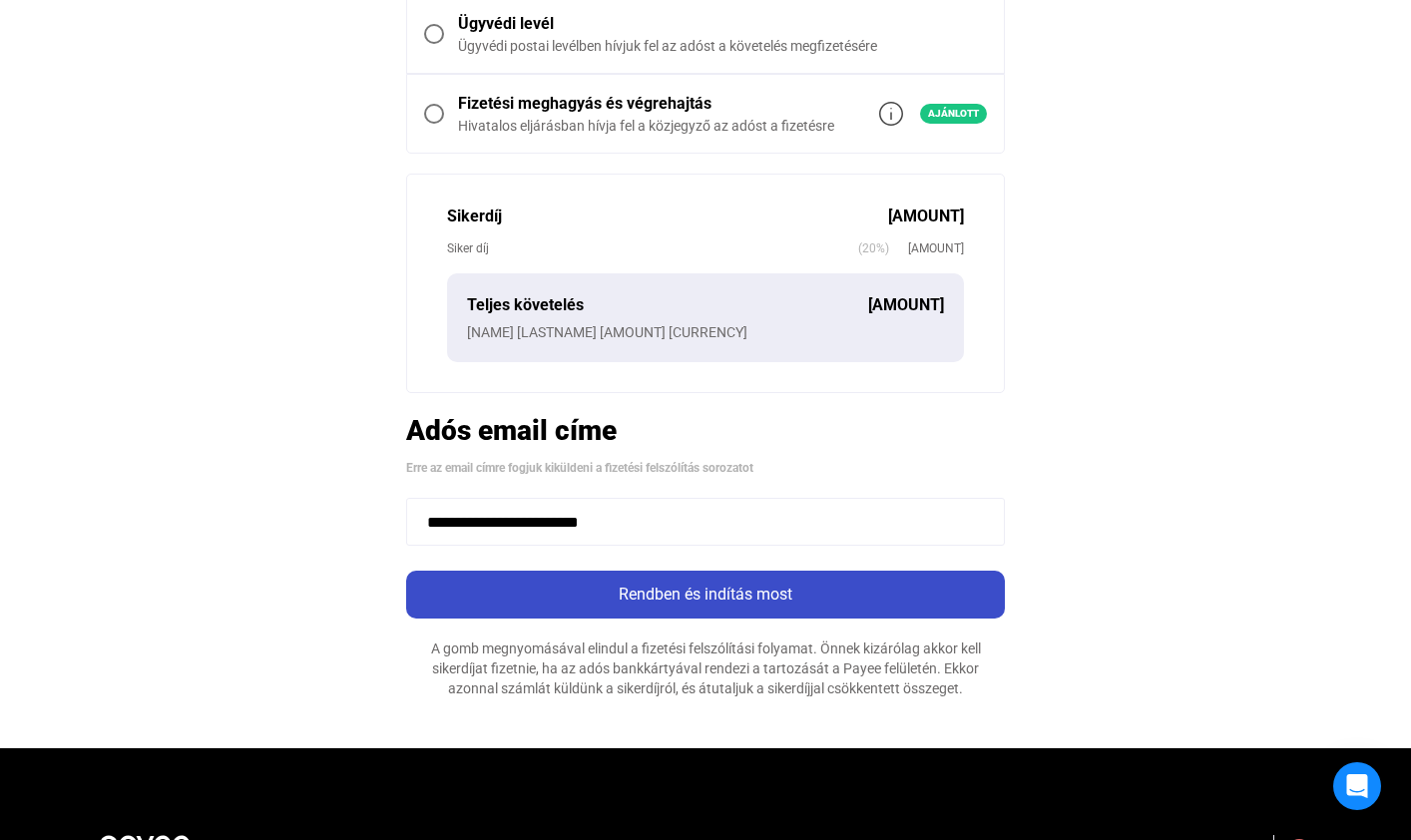 type on "**********" 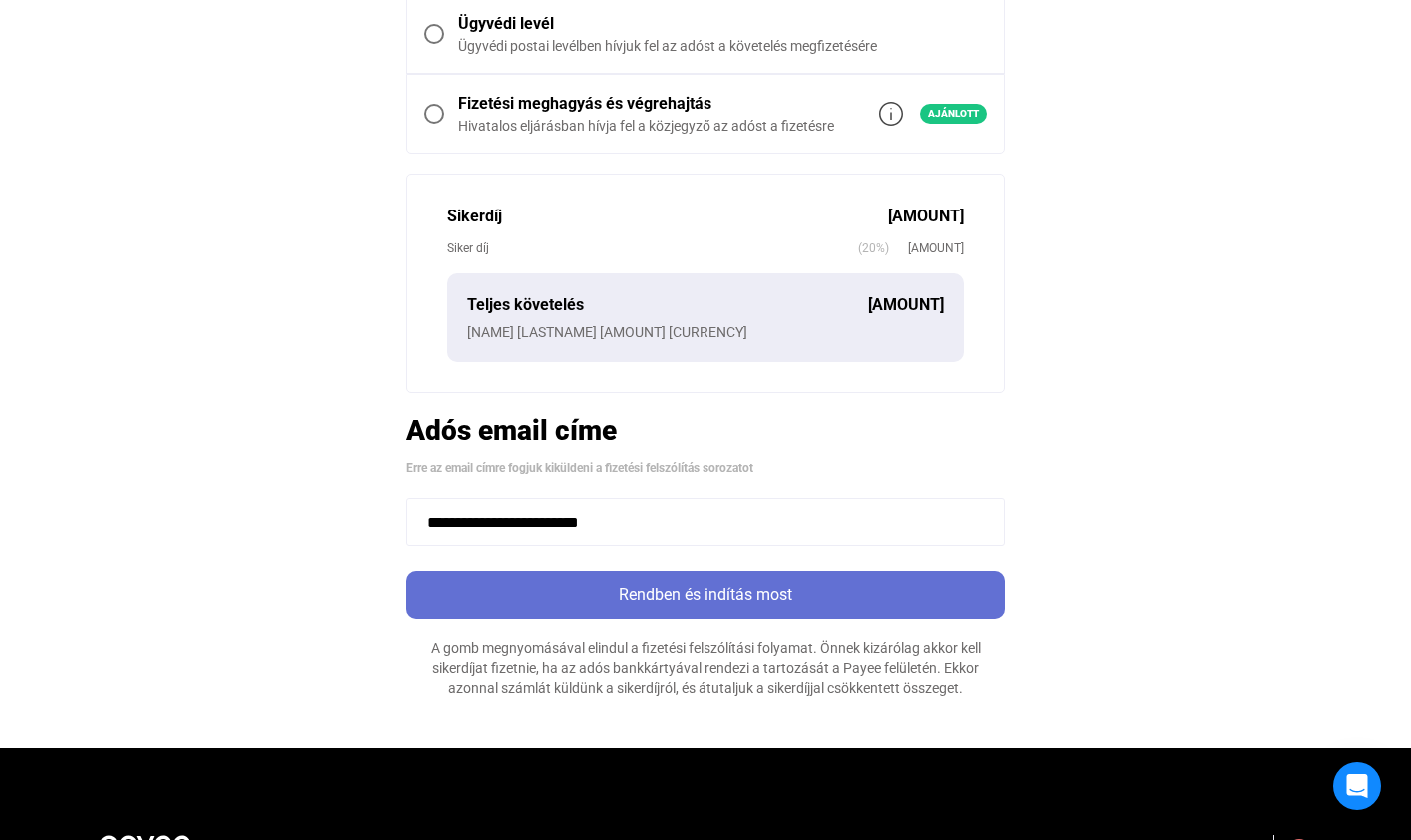 click on "Rendben és indítás most" 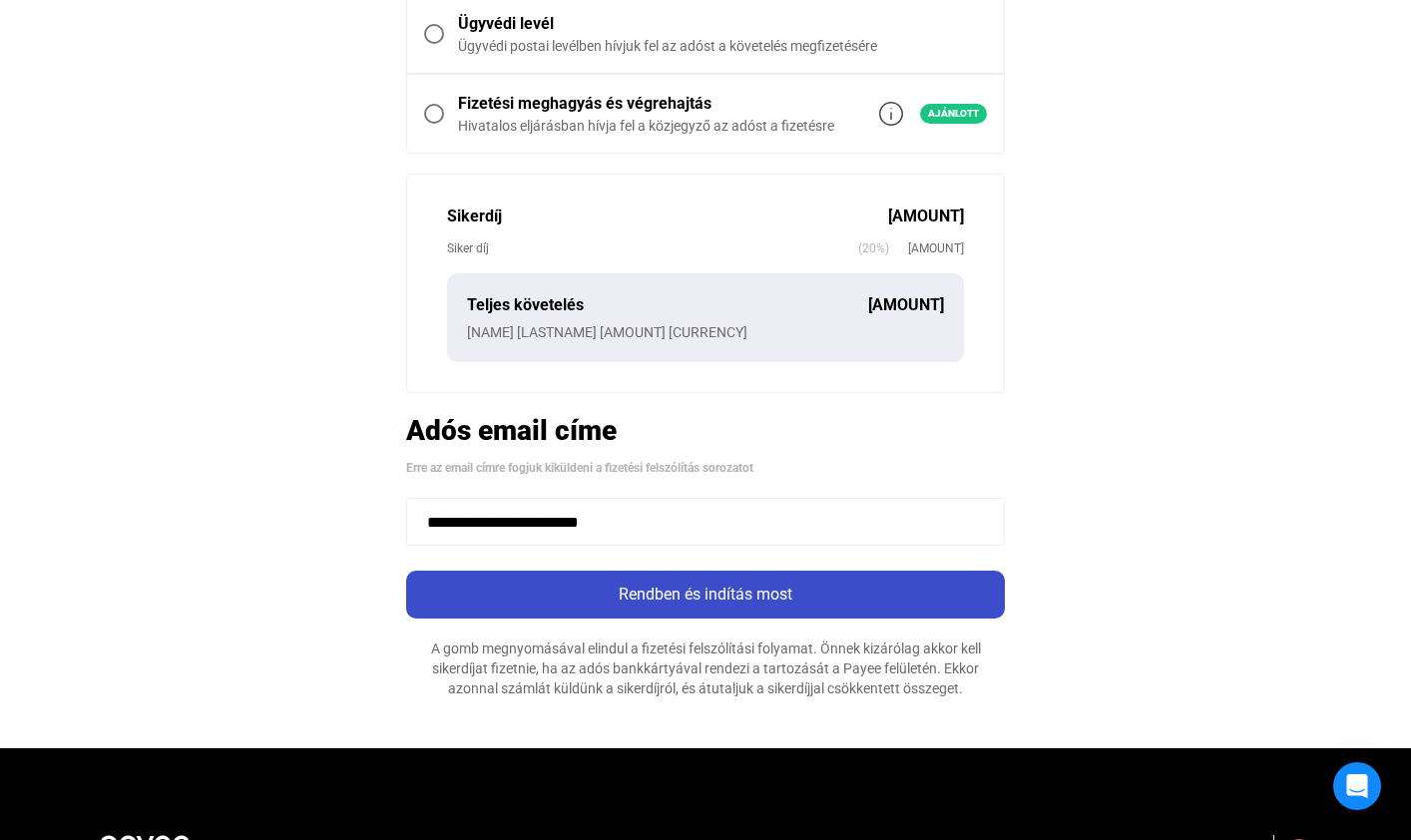 scroll, scrollTop: 0, scrollLeft: 0, axis: both 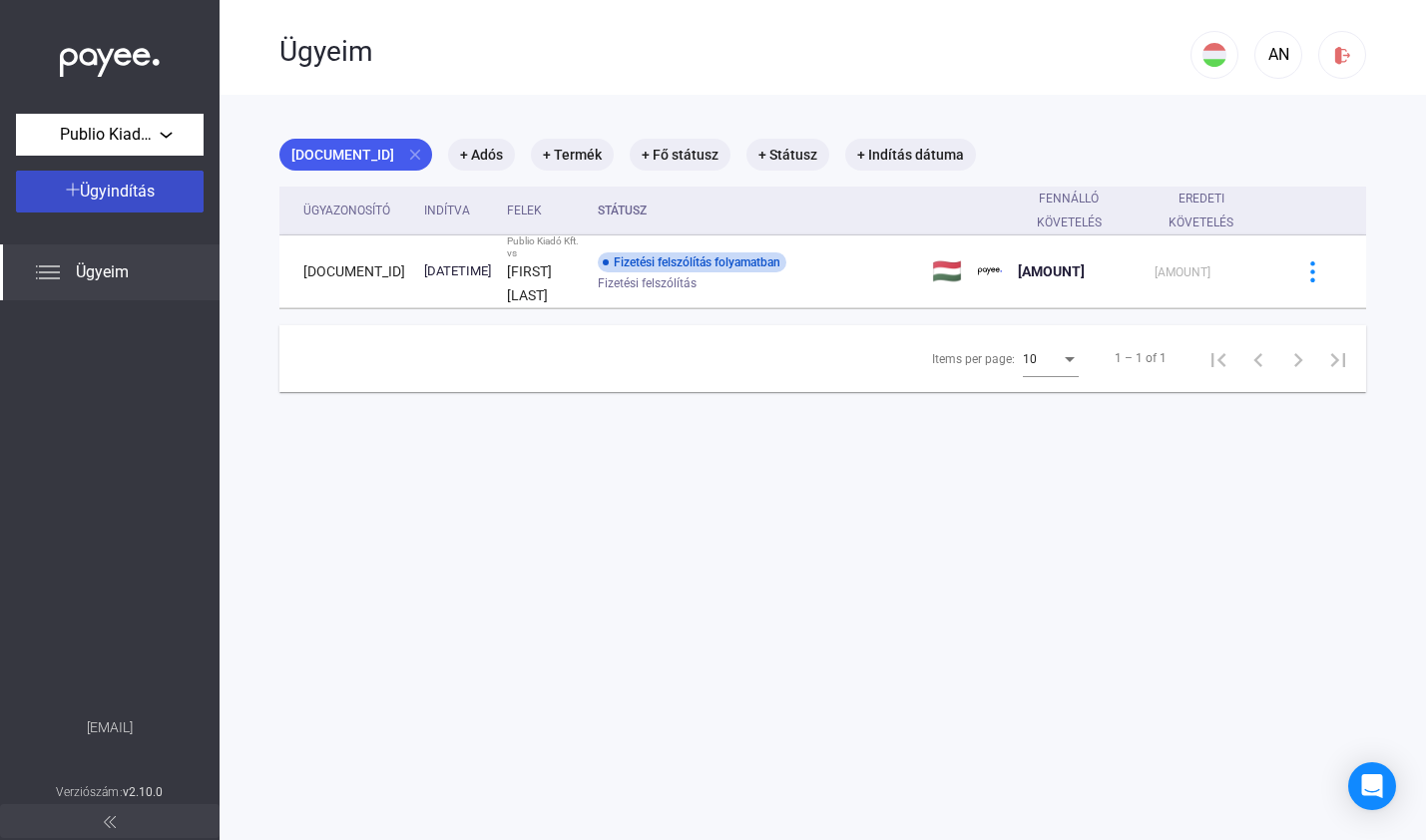 click on "Ügyindítás" 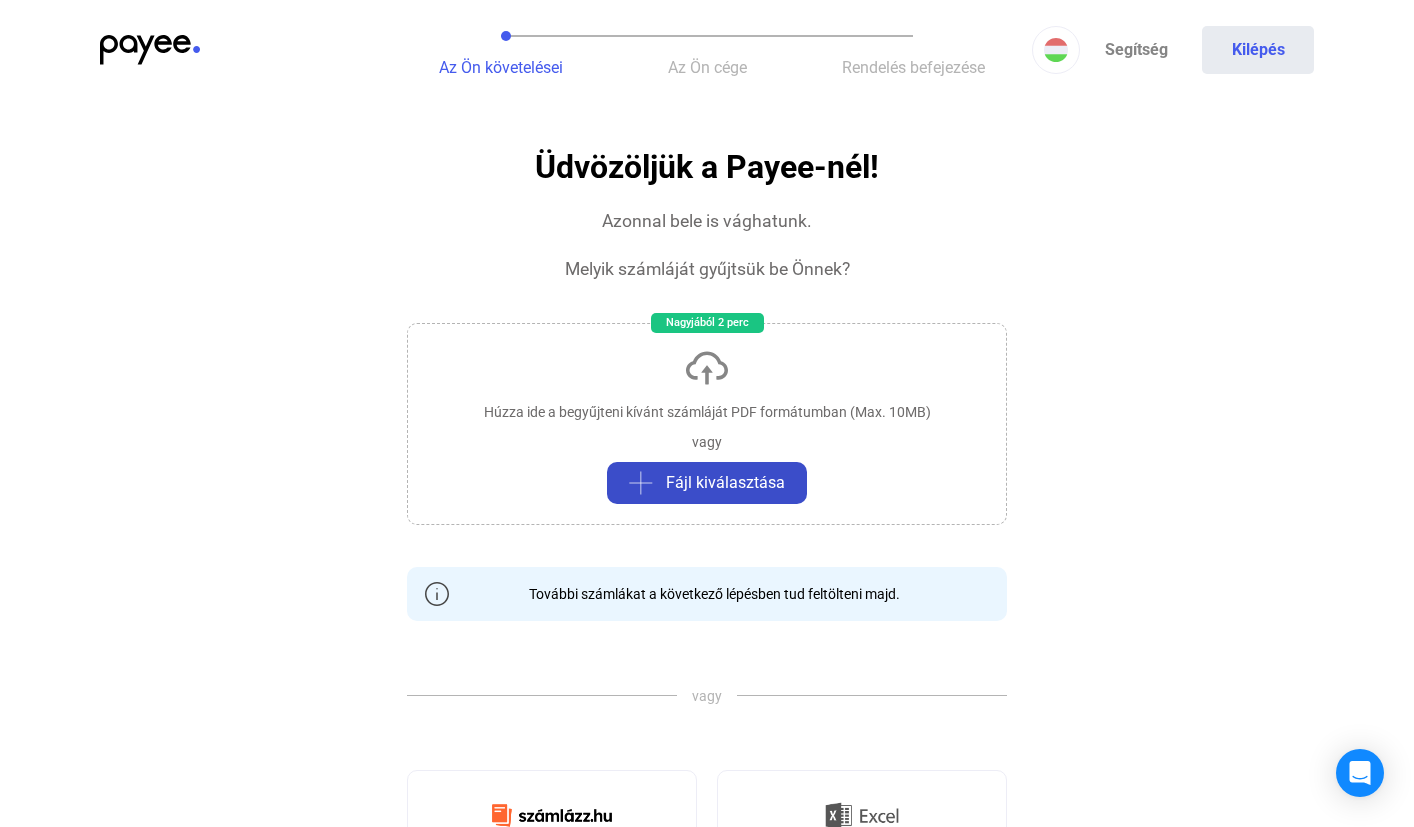 click on "Fájl kiválasztása" 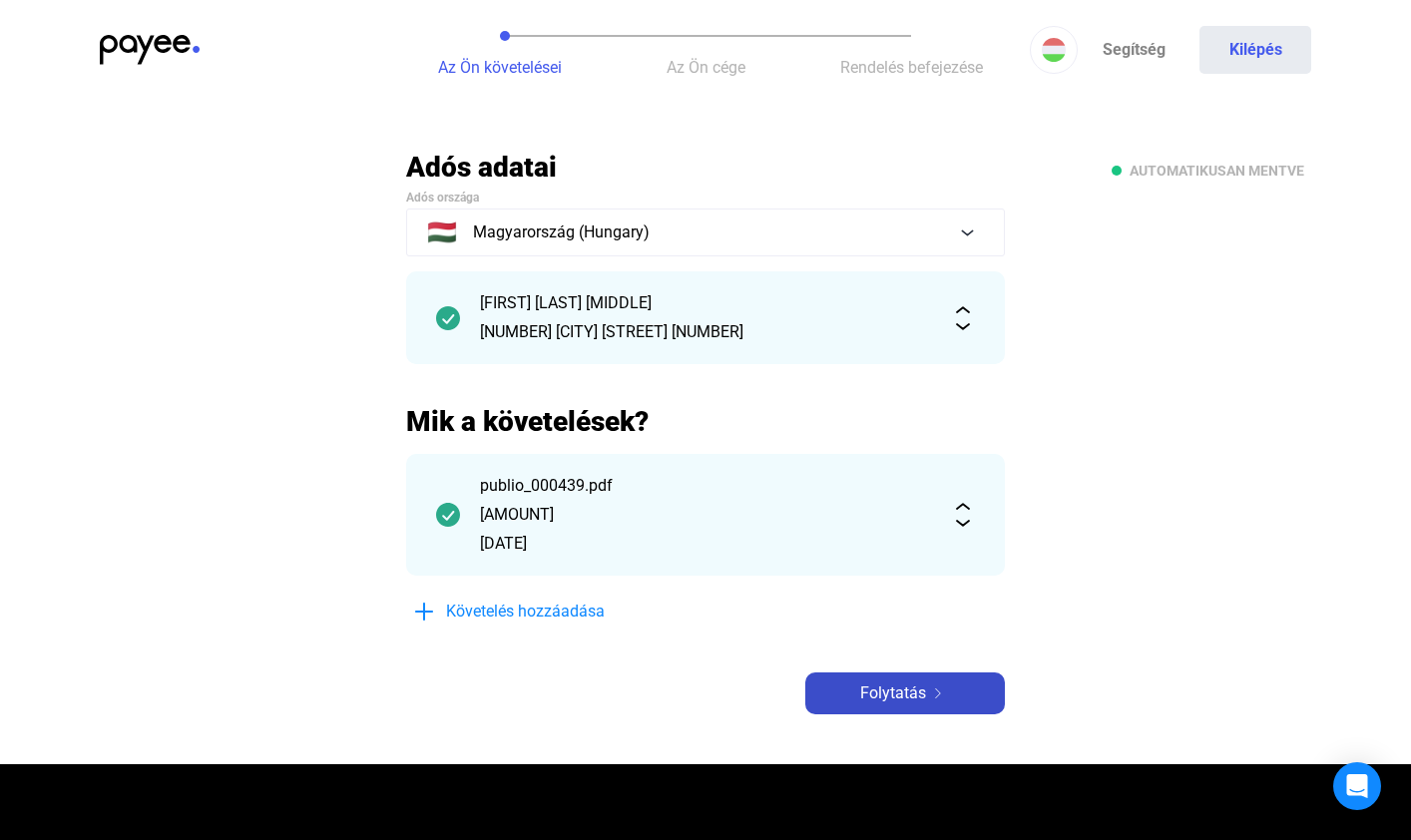 click on "Folytatás" 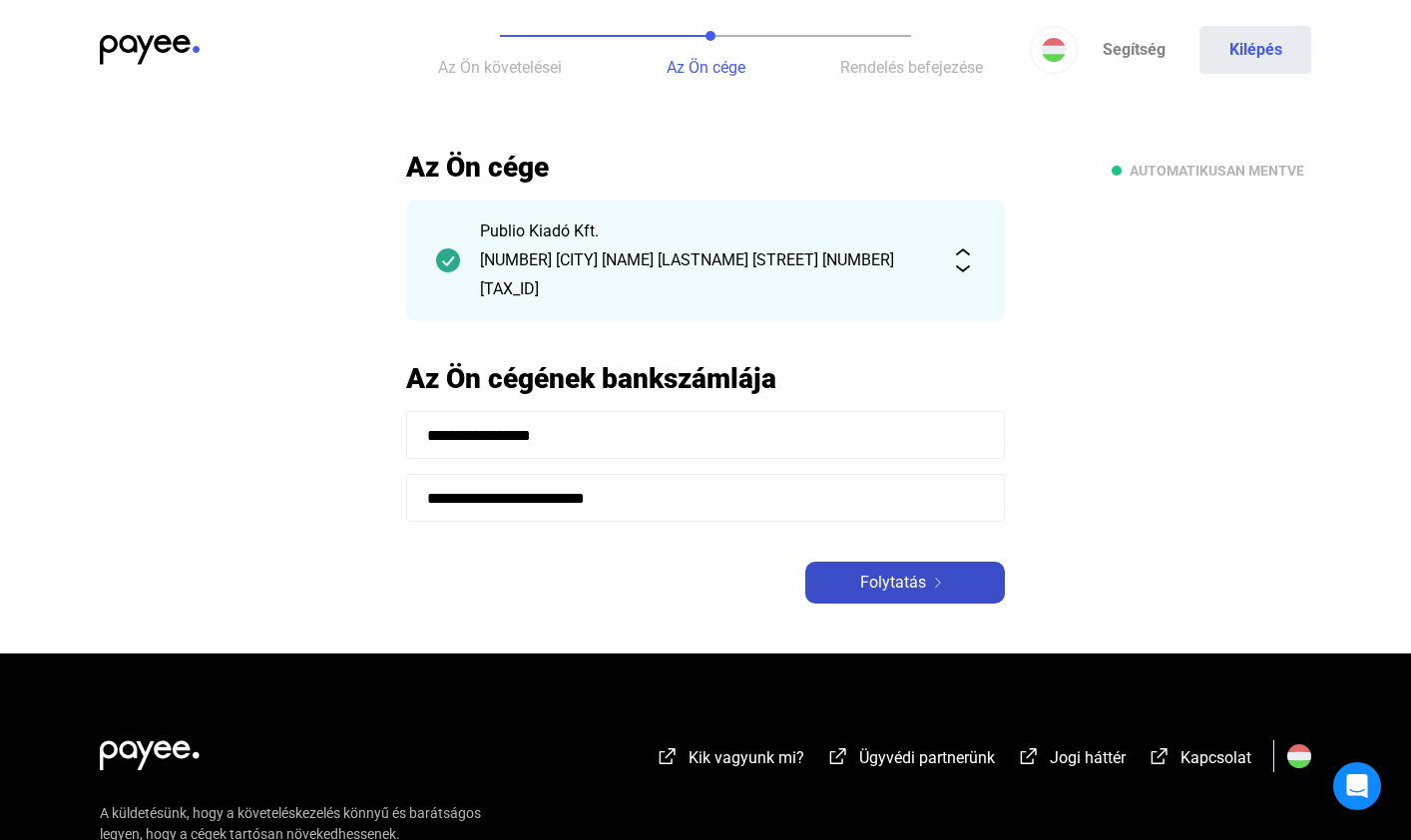 click on "Folytatás" 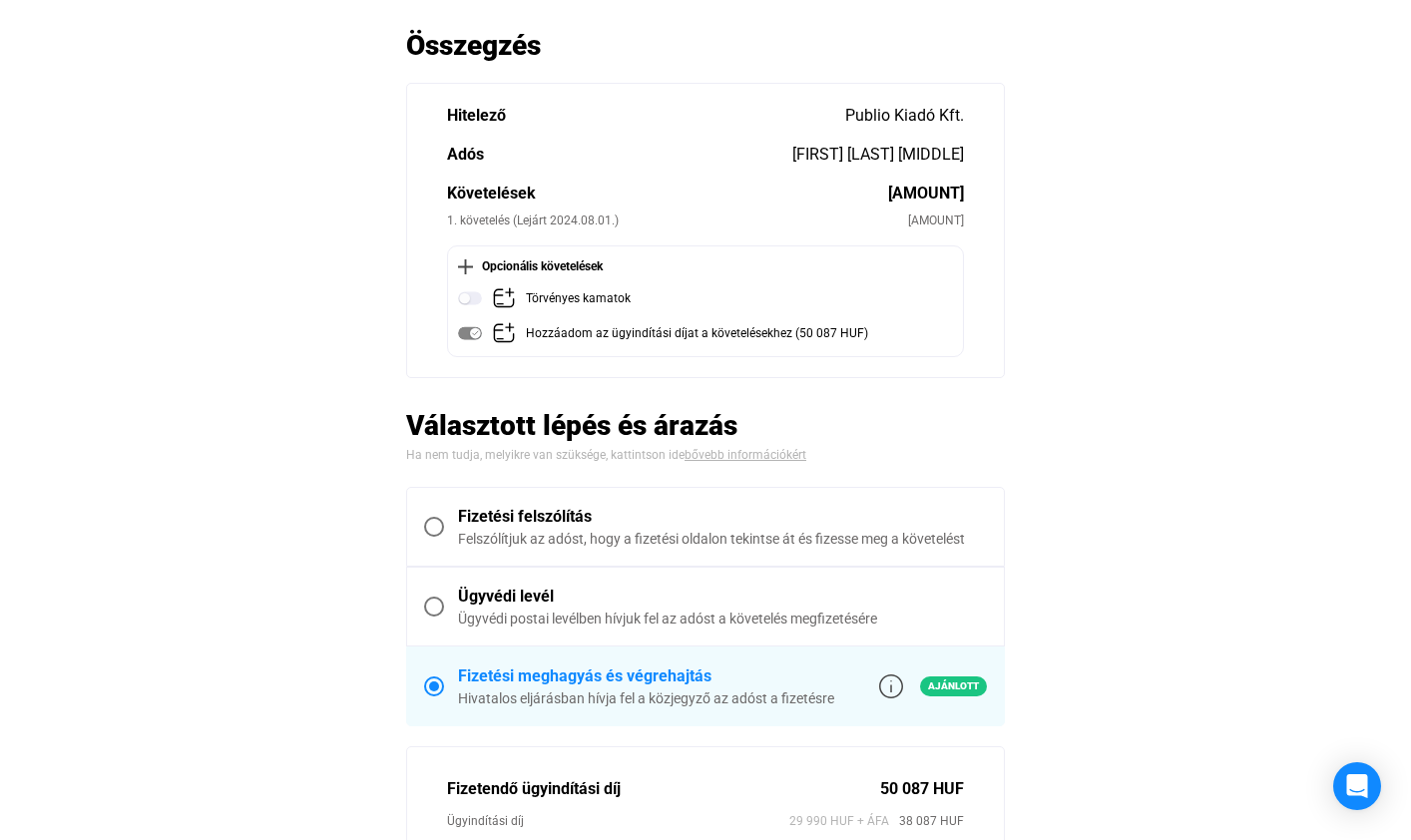 click on "Fizetési felszólítás" at bounding box center (722, 517) 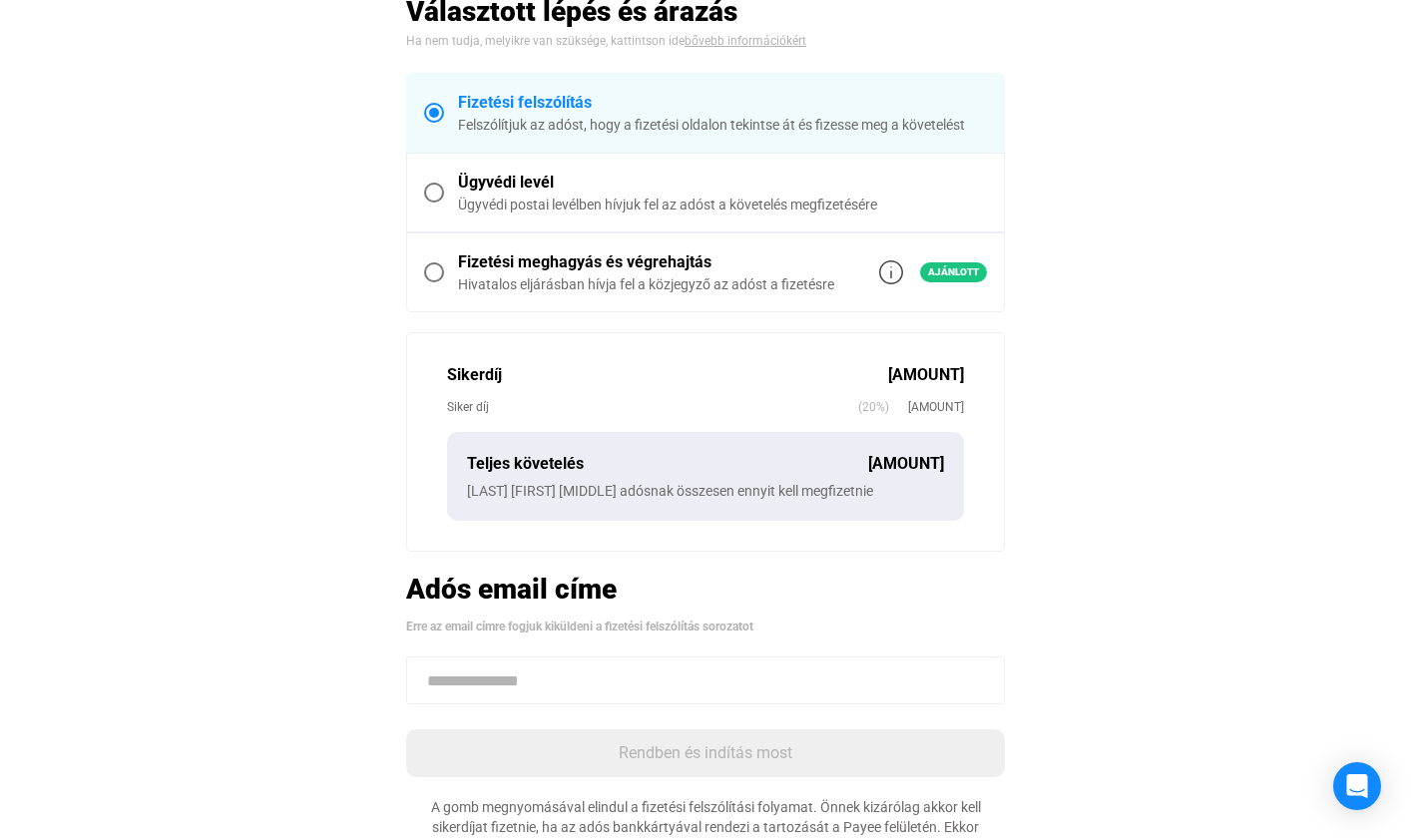 scroll, scrollTop: 563, scrollLeft: 0, axis: vertical 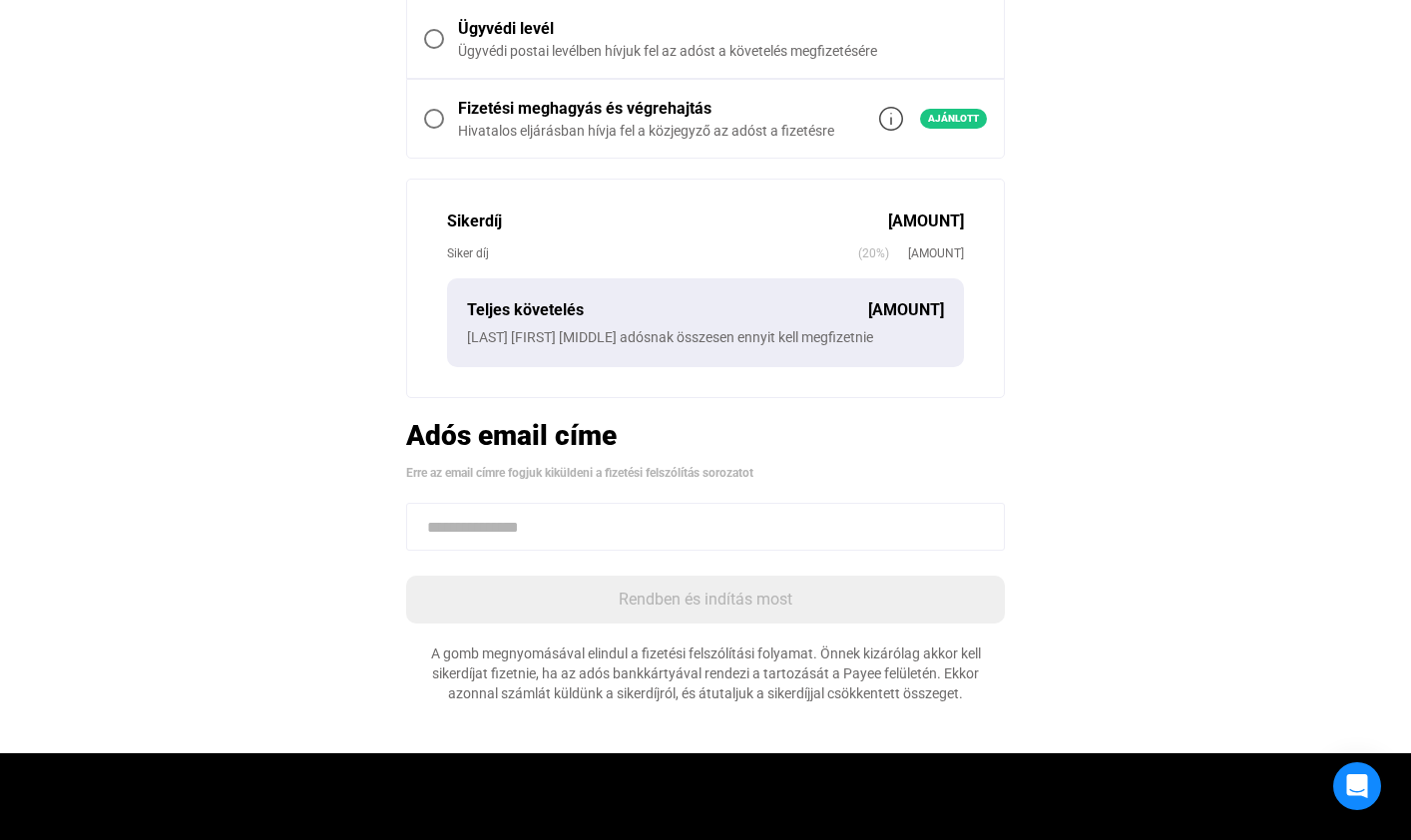 click 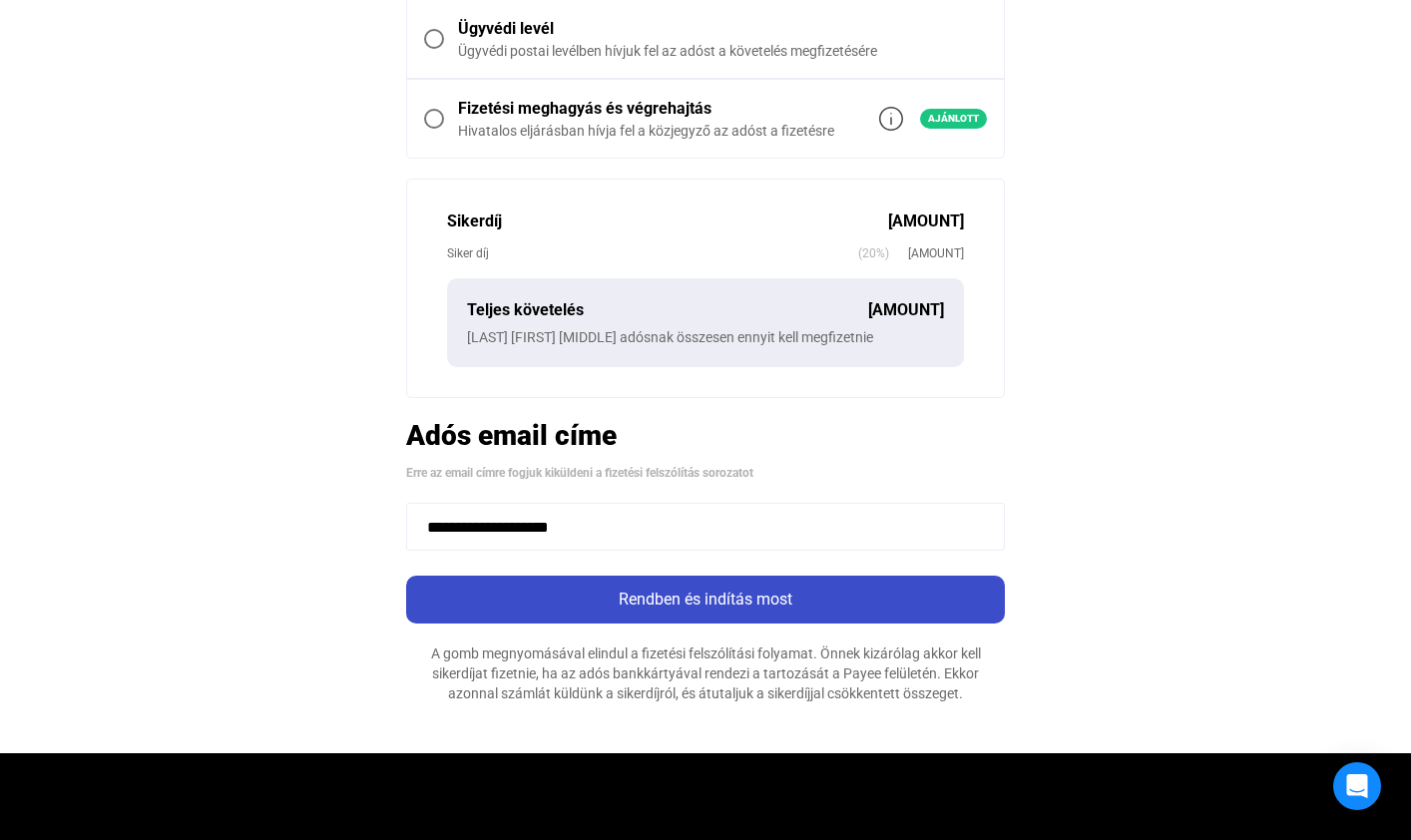 type on "**********" 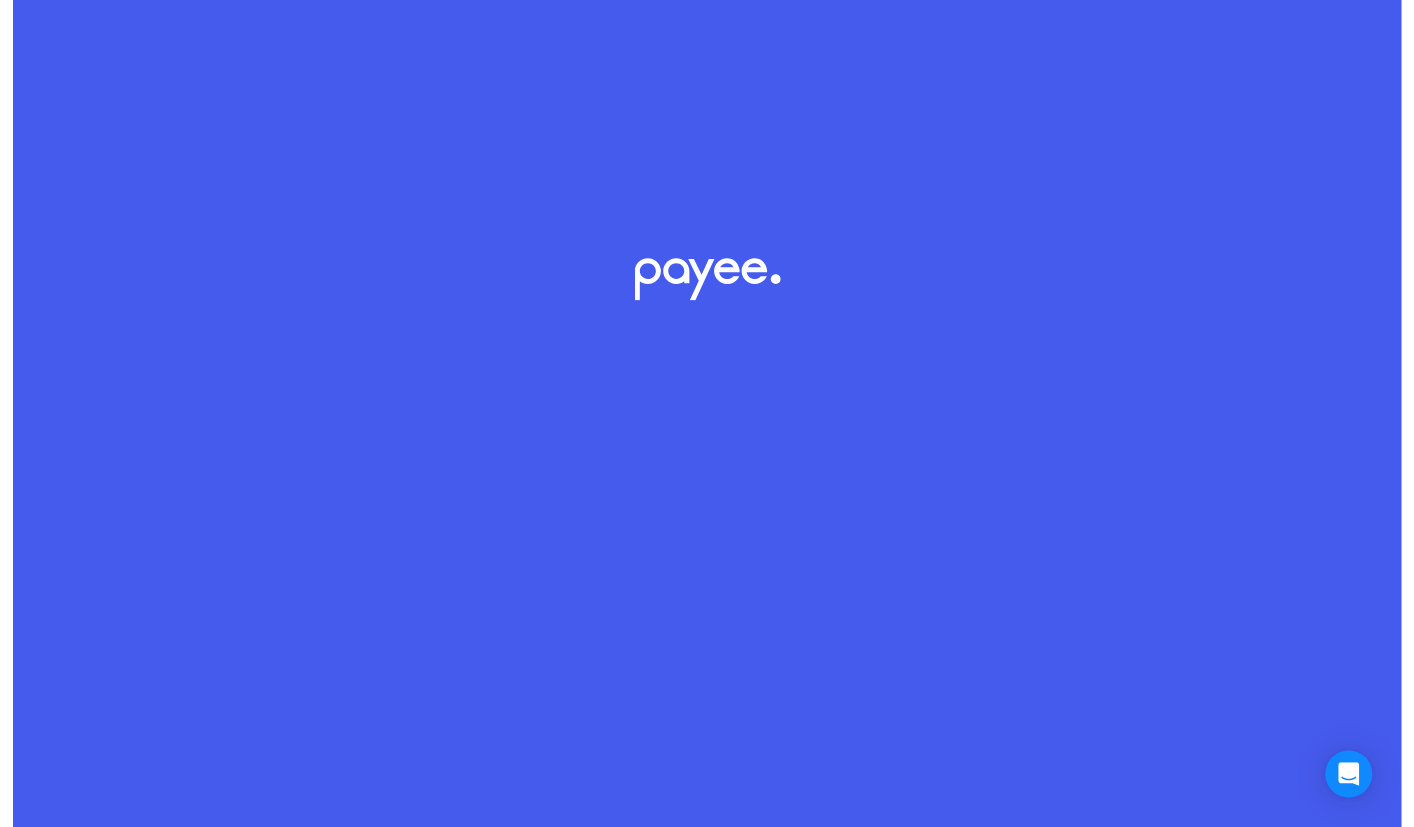 scroll, scrollTop: 0, scrollLeft: 0, axis: both 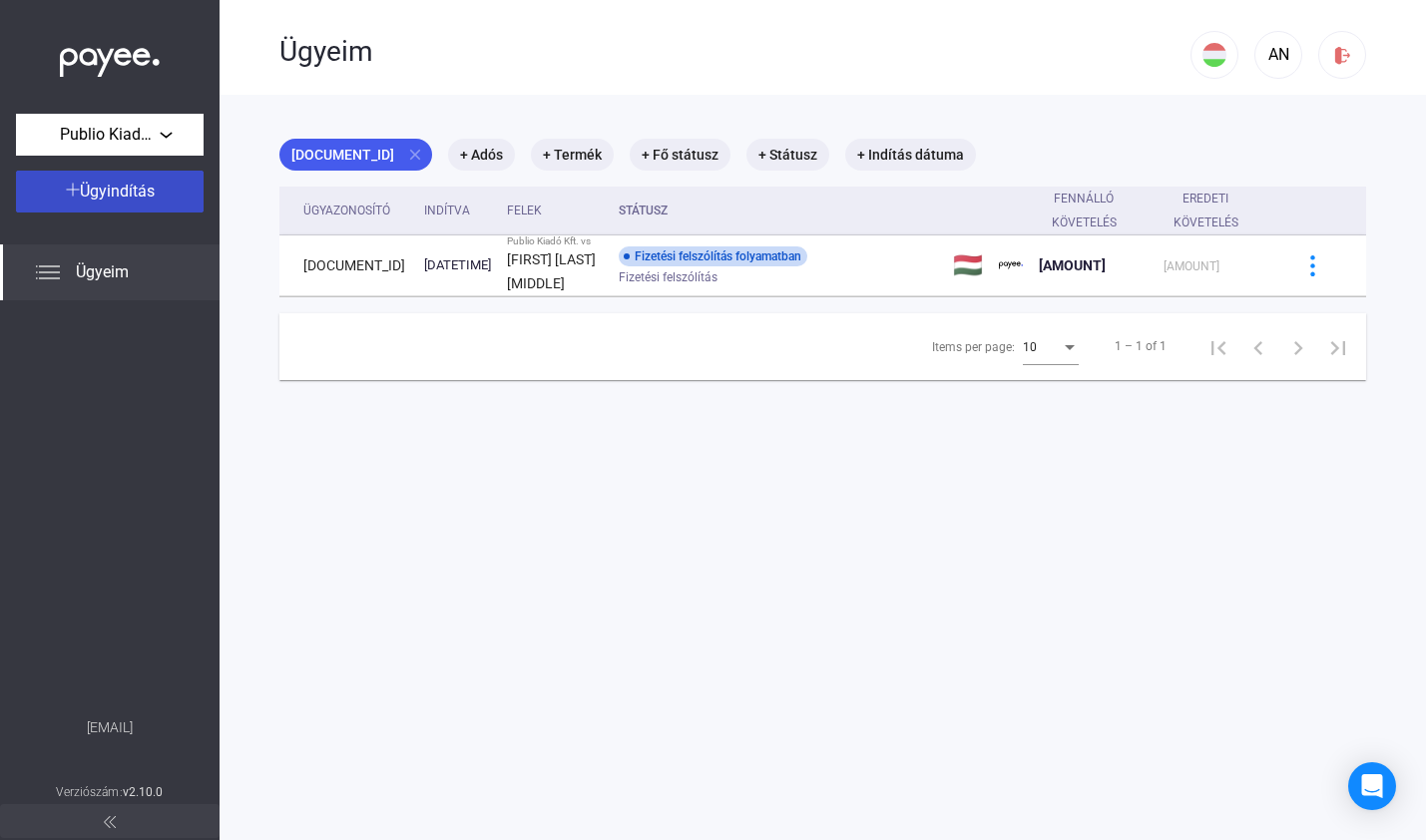 click on "Ügyindítás" 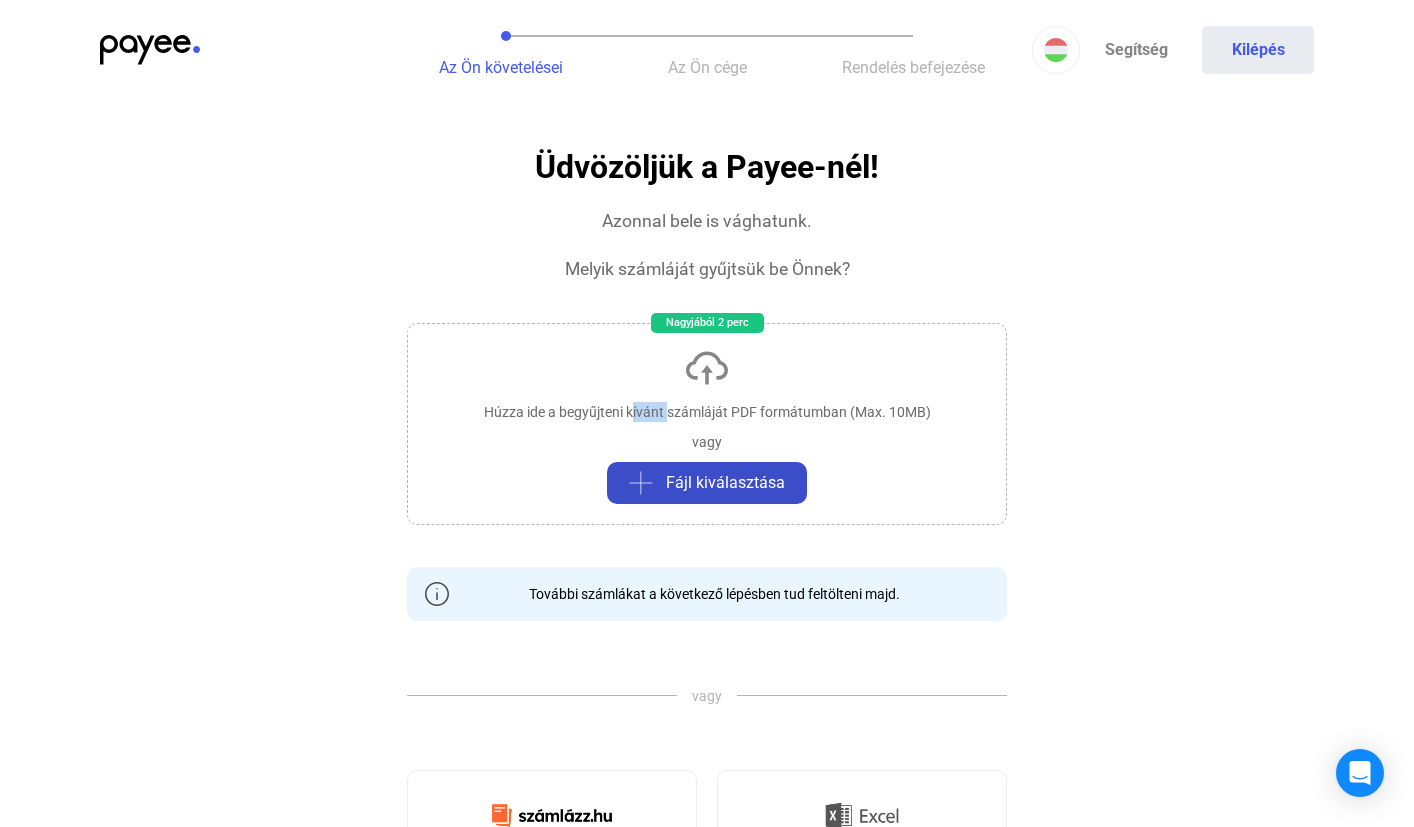 click on "Fájl kiválasztása" 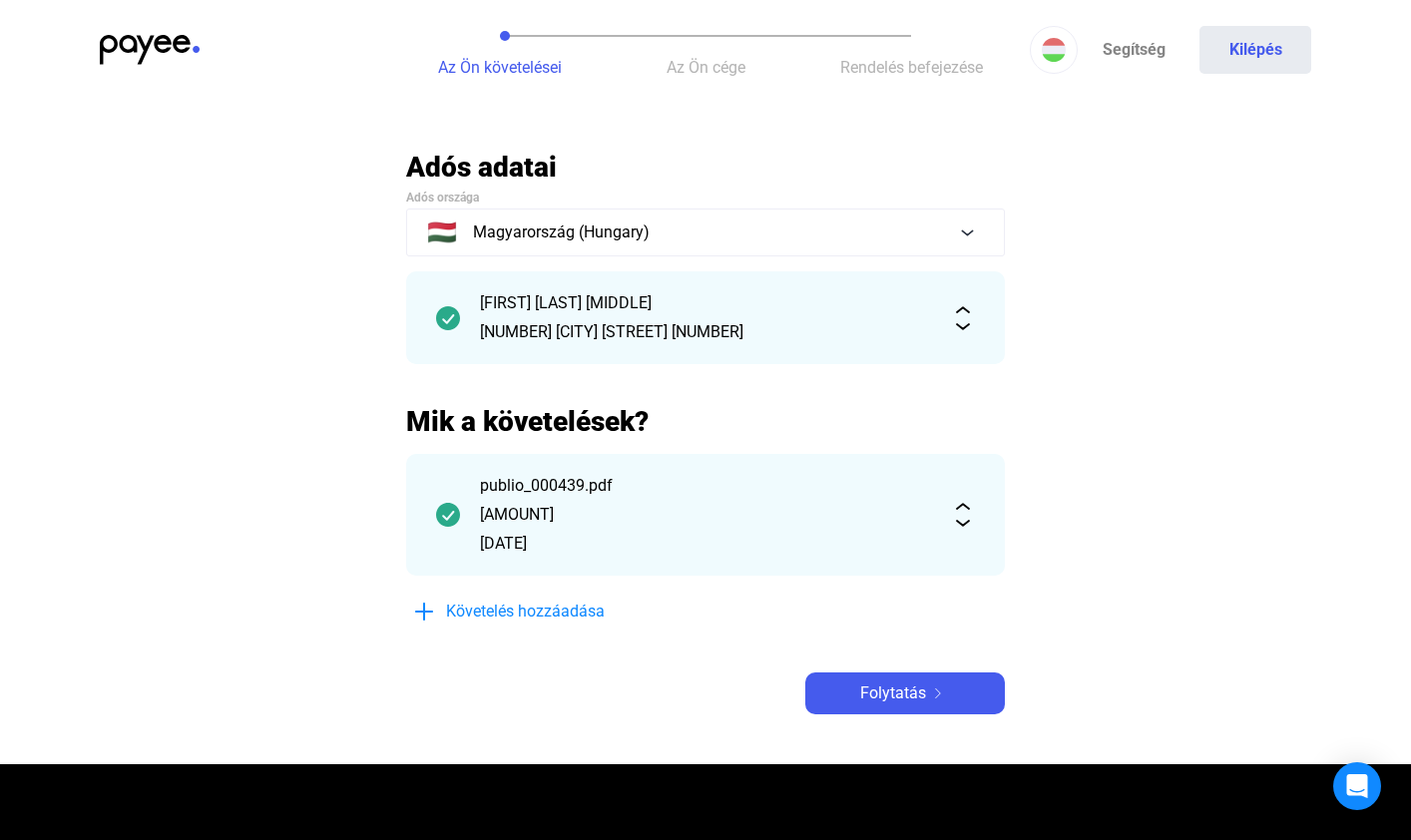 click on "[NAME] [LASTNAME] [NUMBER] [CITY] [STREET] [NUMBER]" 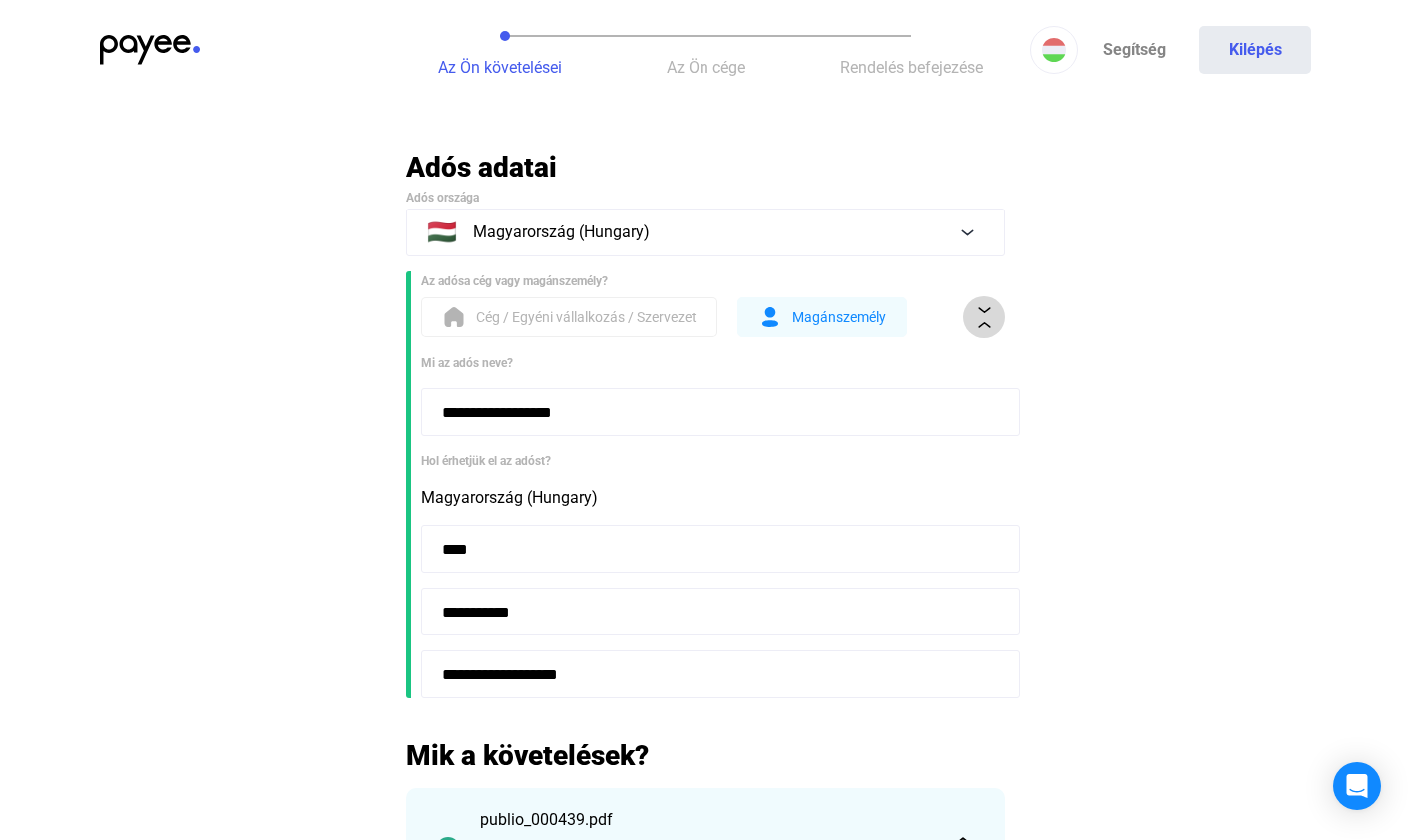 click 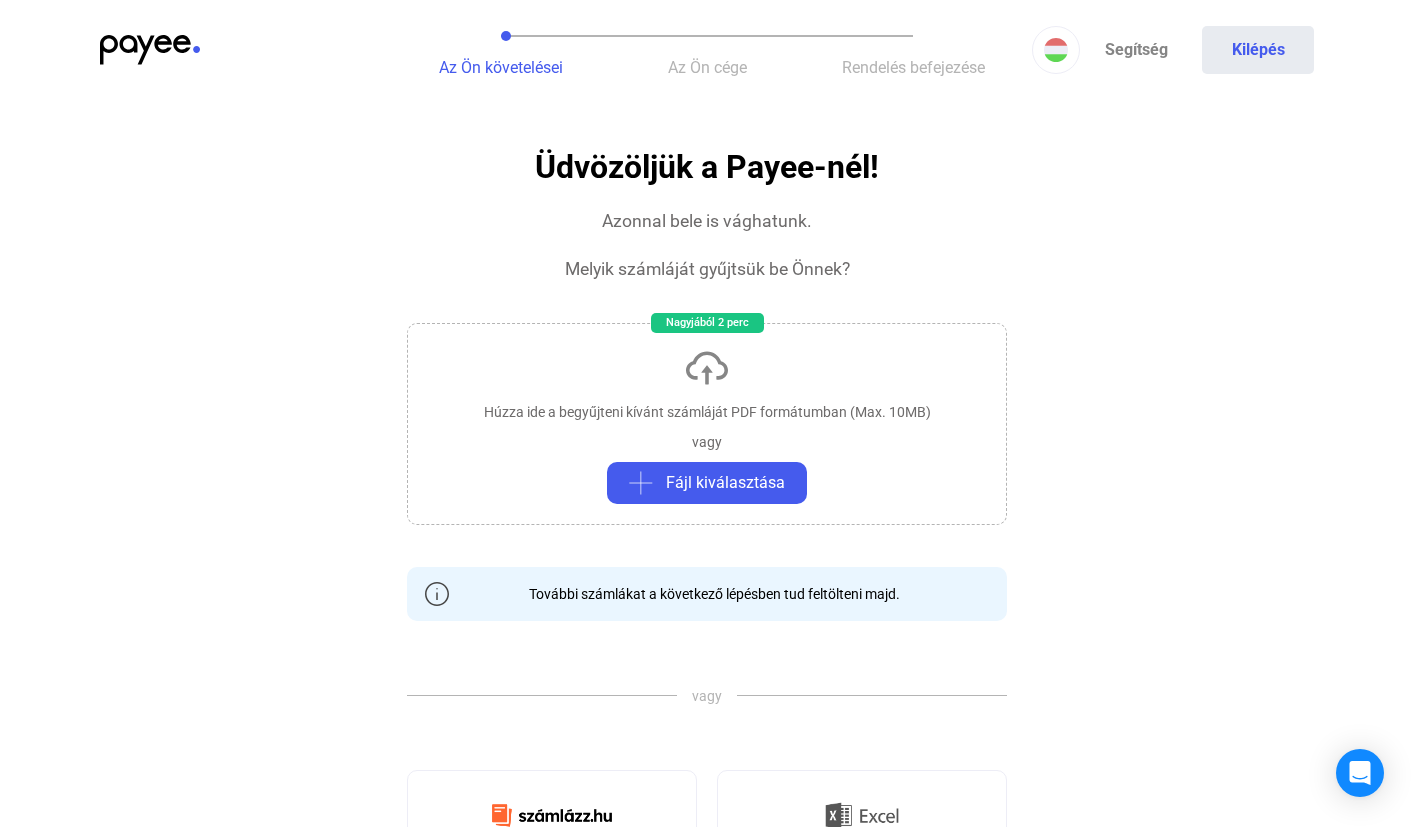 click on "Húzza ide a begyűjteni kívánt számláját PDF formátumban (Max. 10MB)   vagy   Fájl kiválasztása" 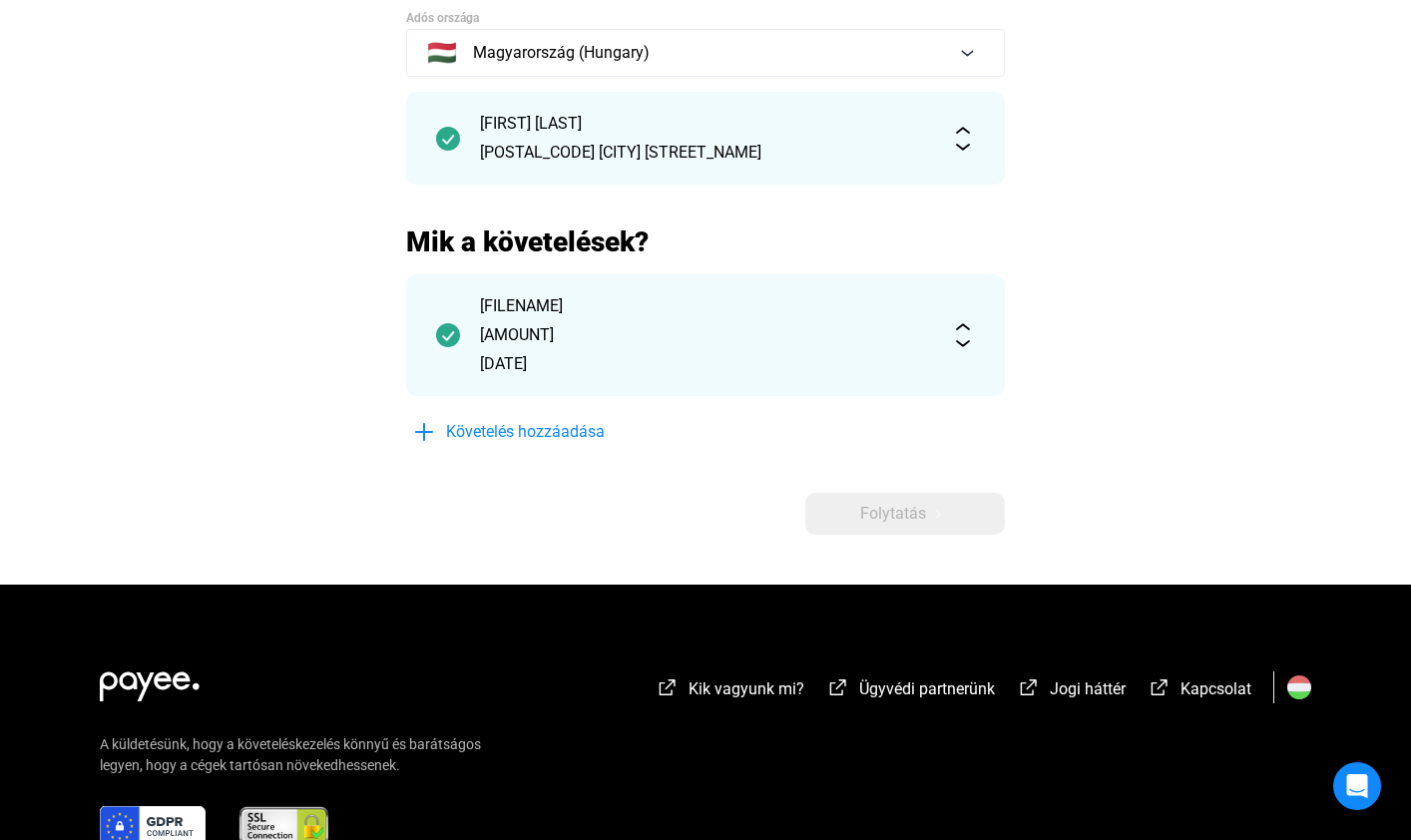 scroll, scrollTop: 90, scrollLeft: 0, axis: vertical 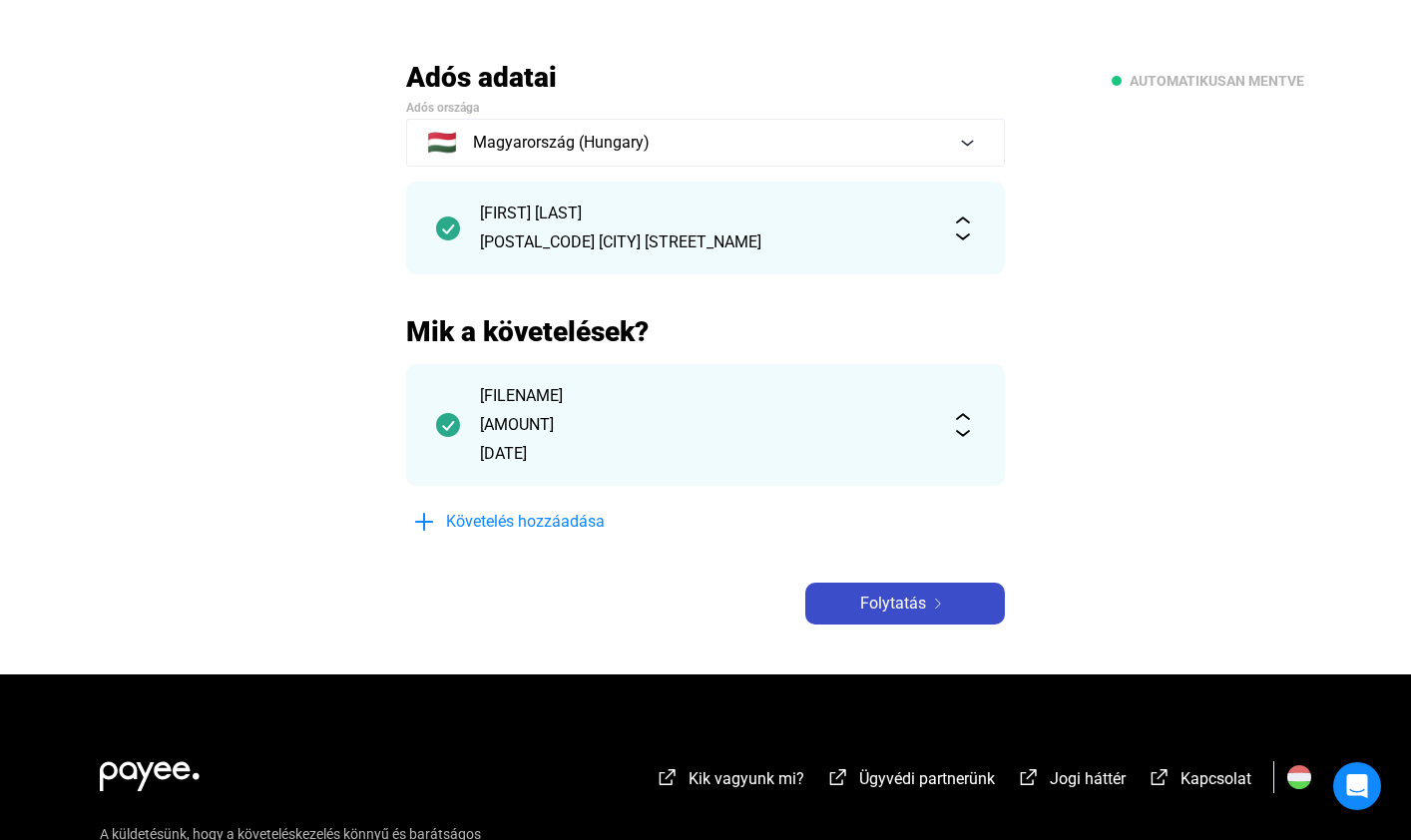 click on "Folytatás" 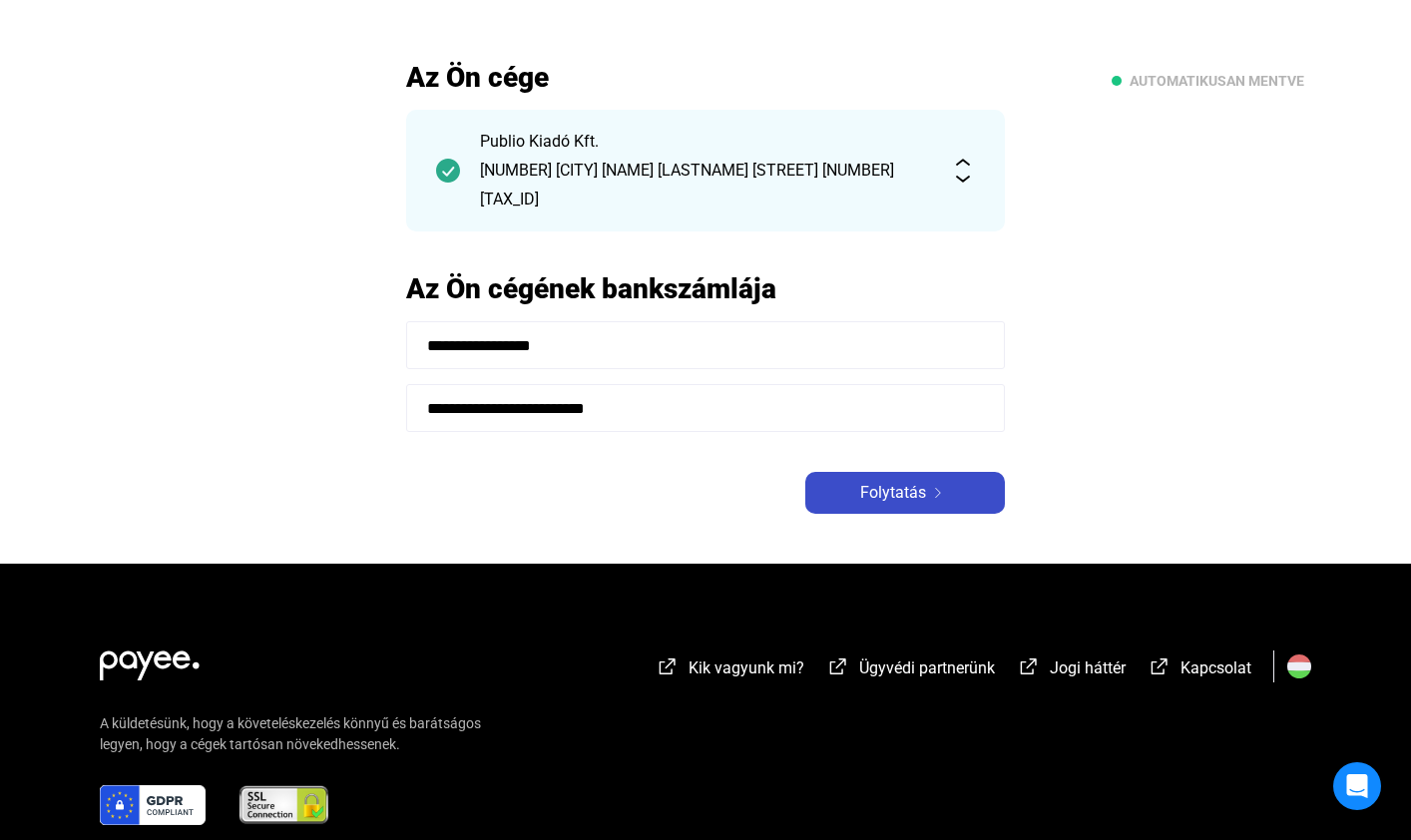 click on "Folytatás" 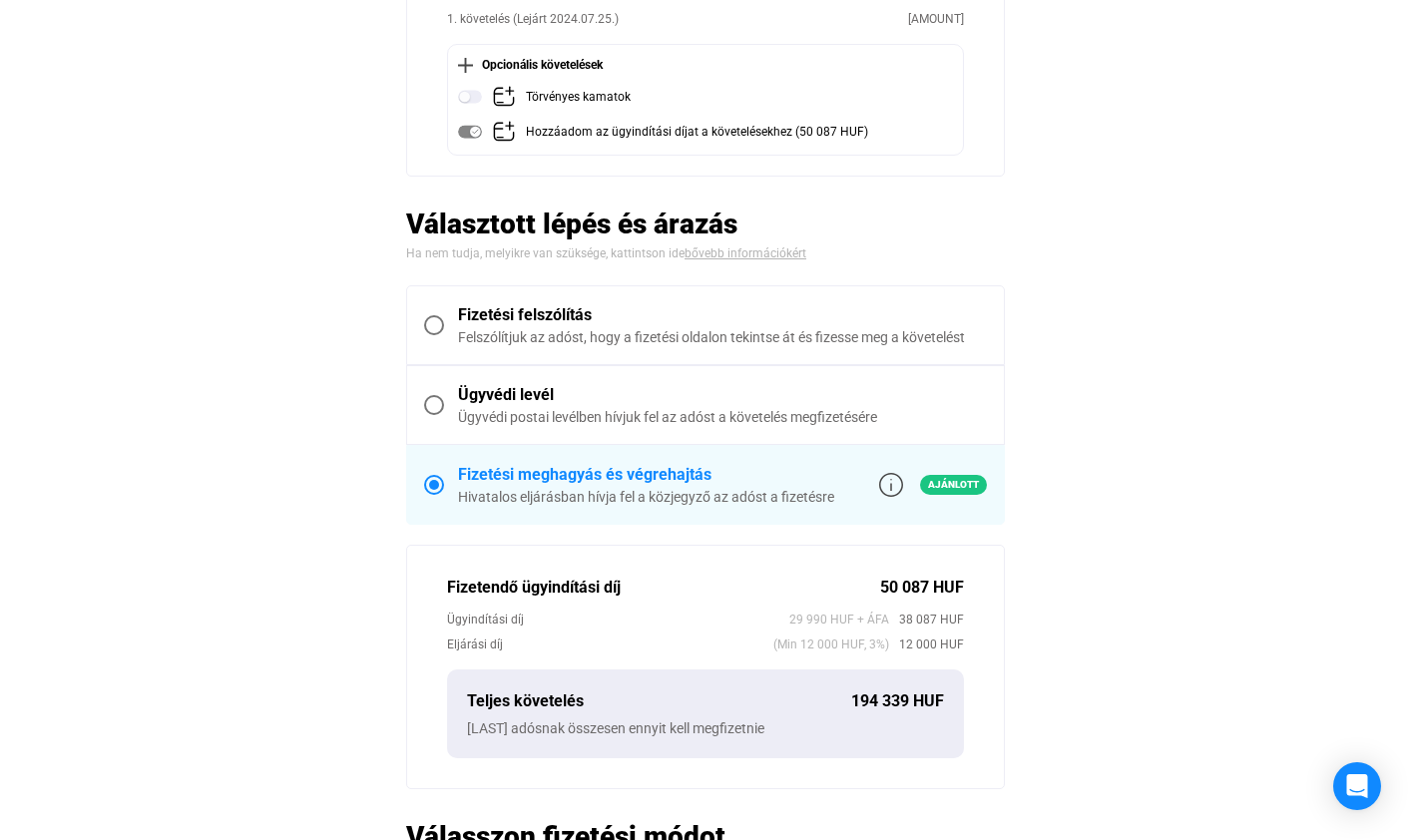 scroll, scrollTop: 476, scrollLeft: 0, axis: vertical 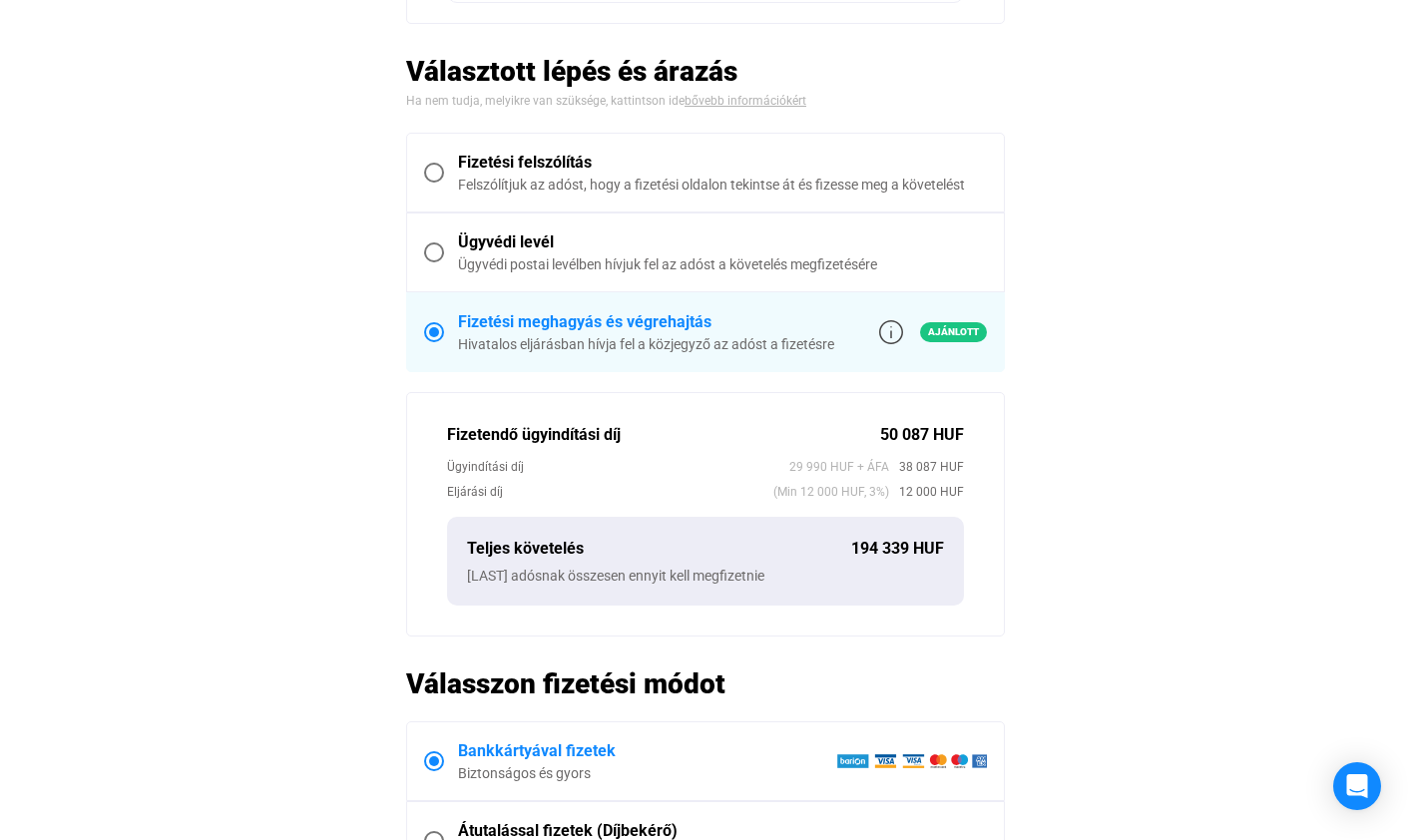 click at bounding box center (434, 173) 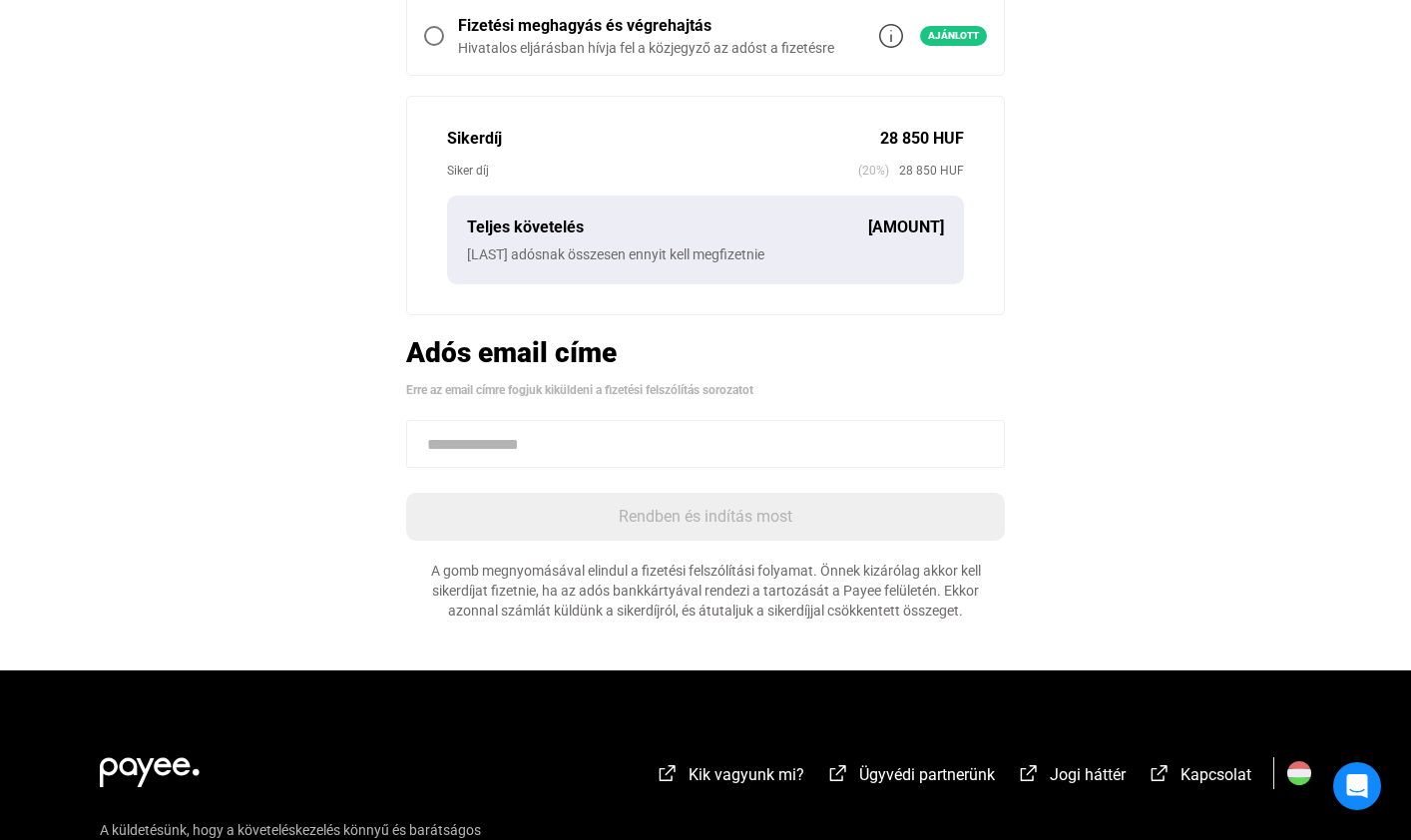 scroll, scrollTop: 649, scrollLeft: 0, axis: vertical 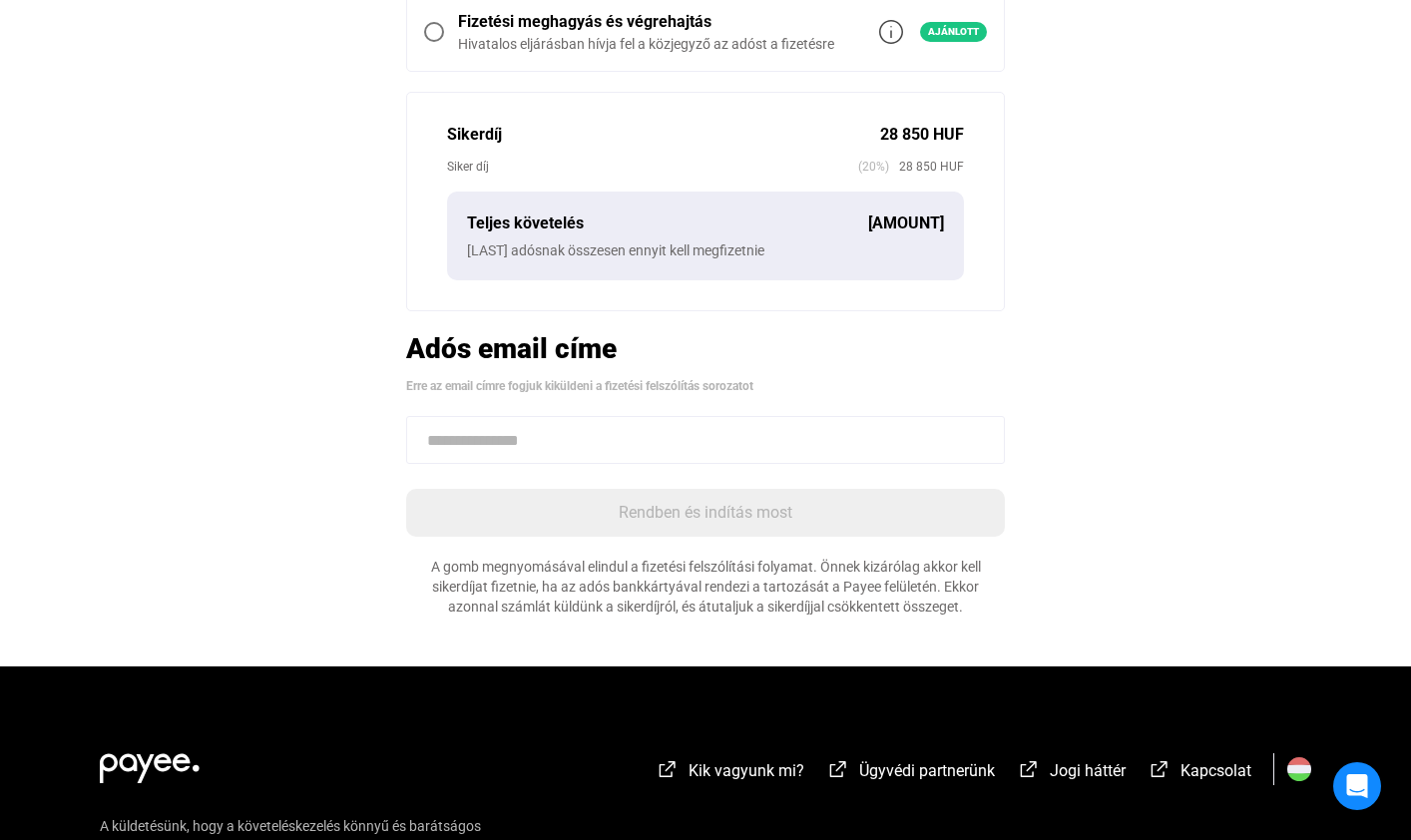click 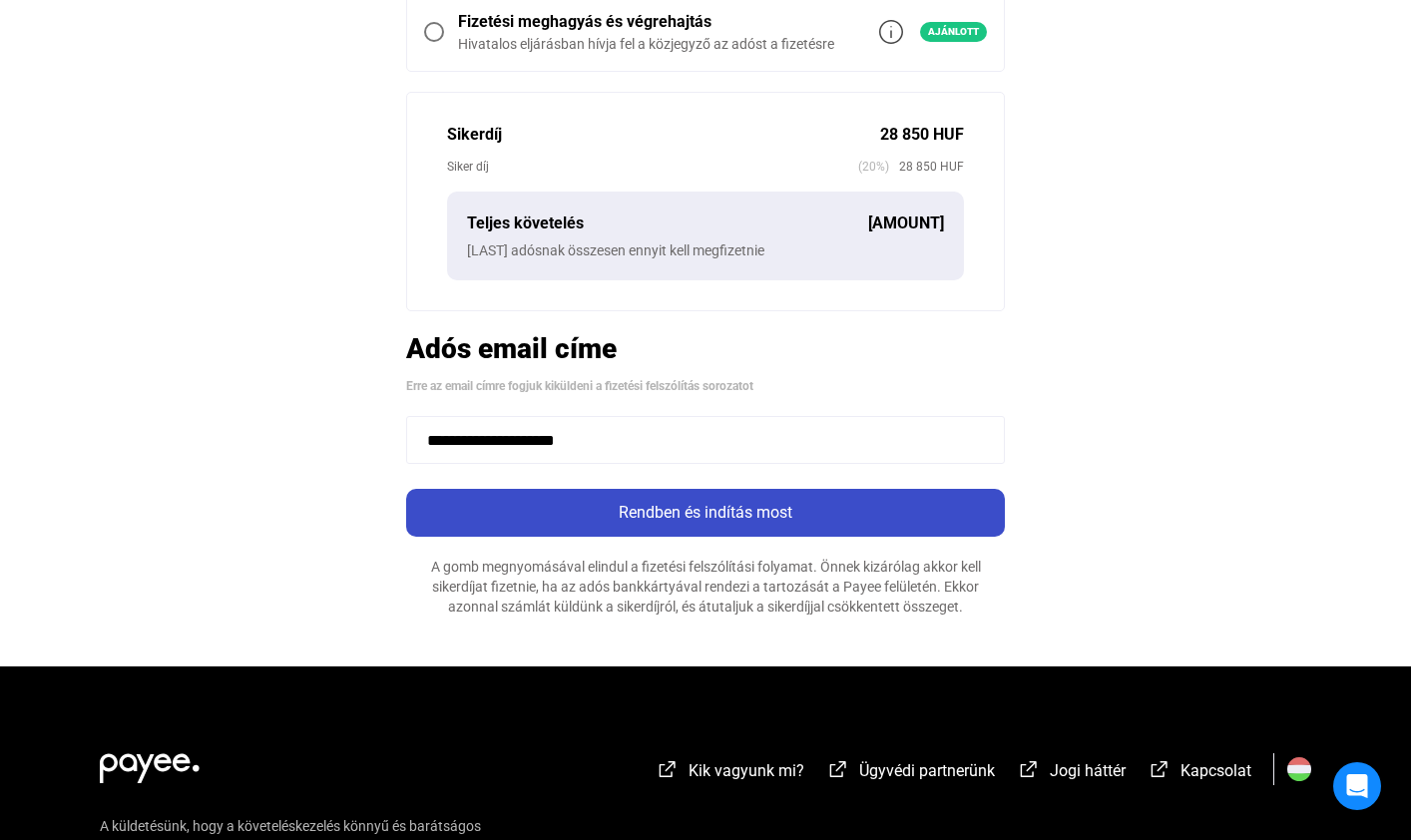 type on "**********" 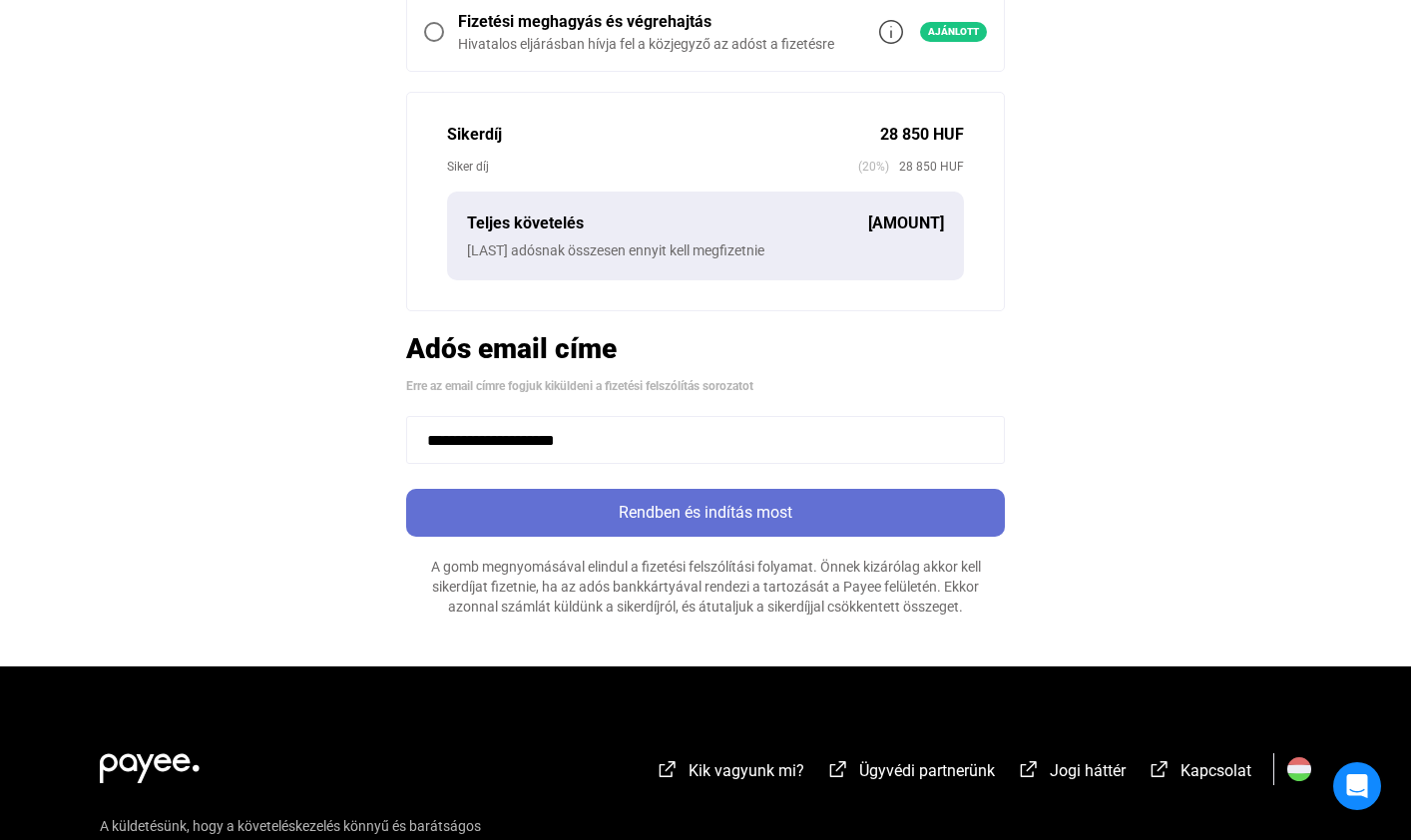 click on "Rendben és indítás most" 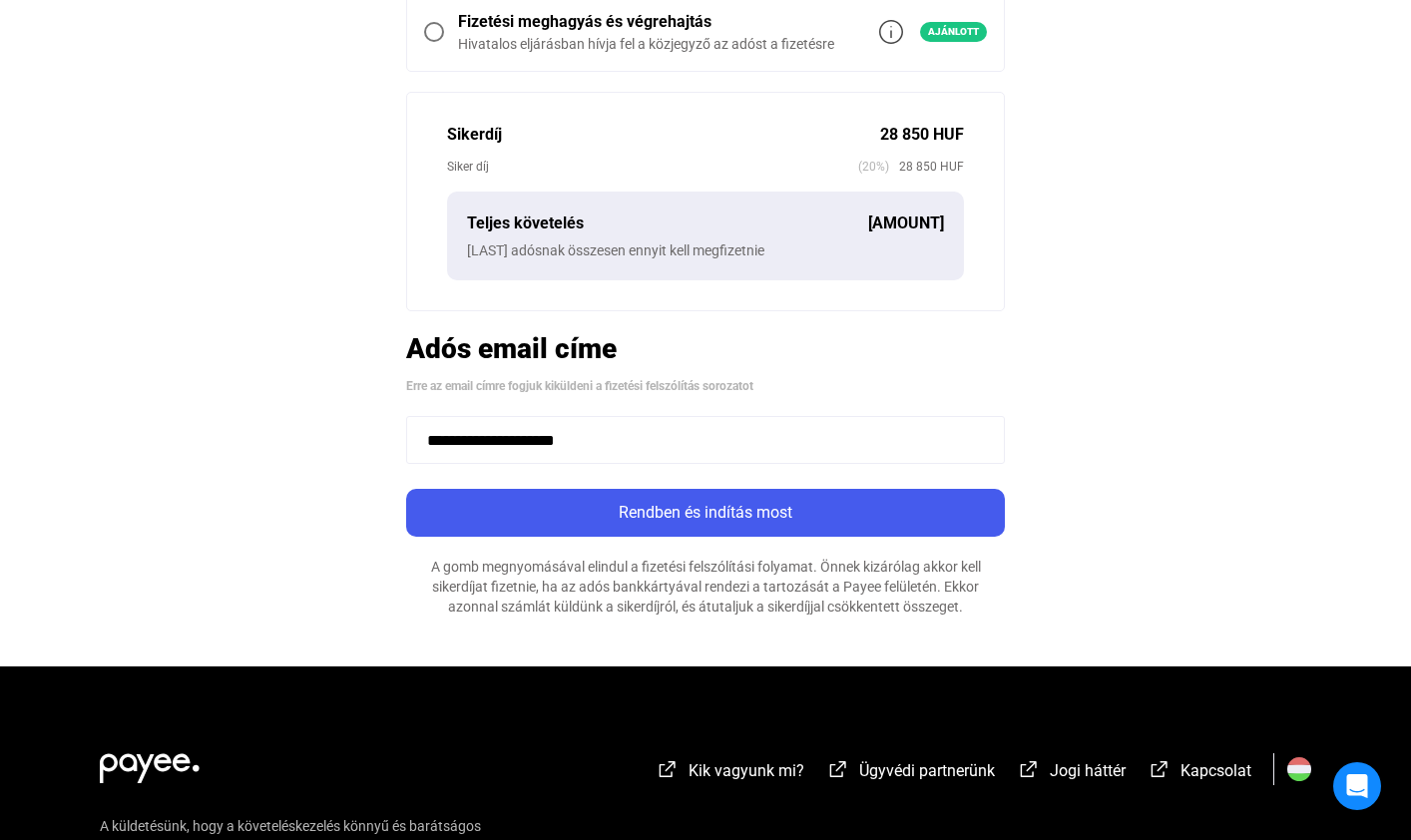 scroll, scrollTop: 621, scrollLeft: 0, axis: vertical 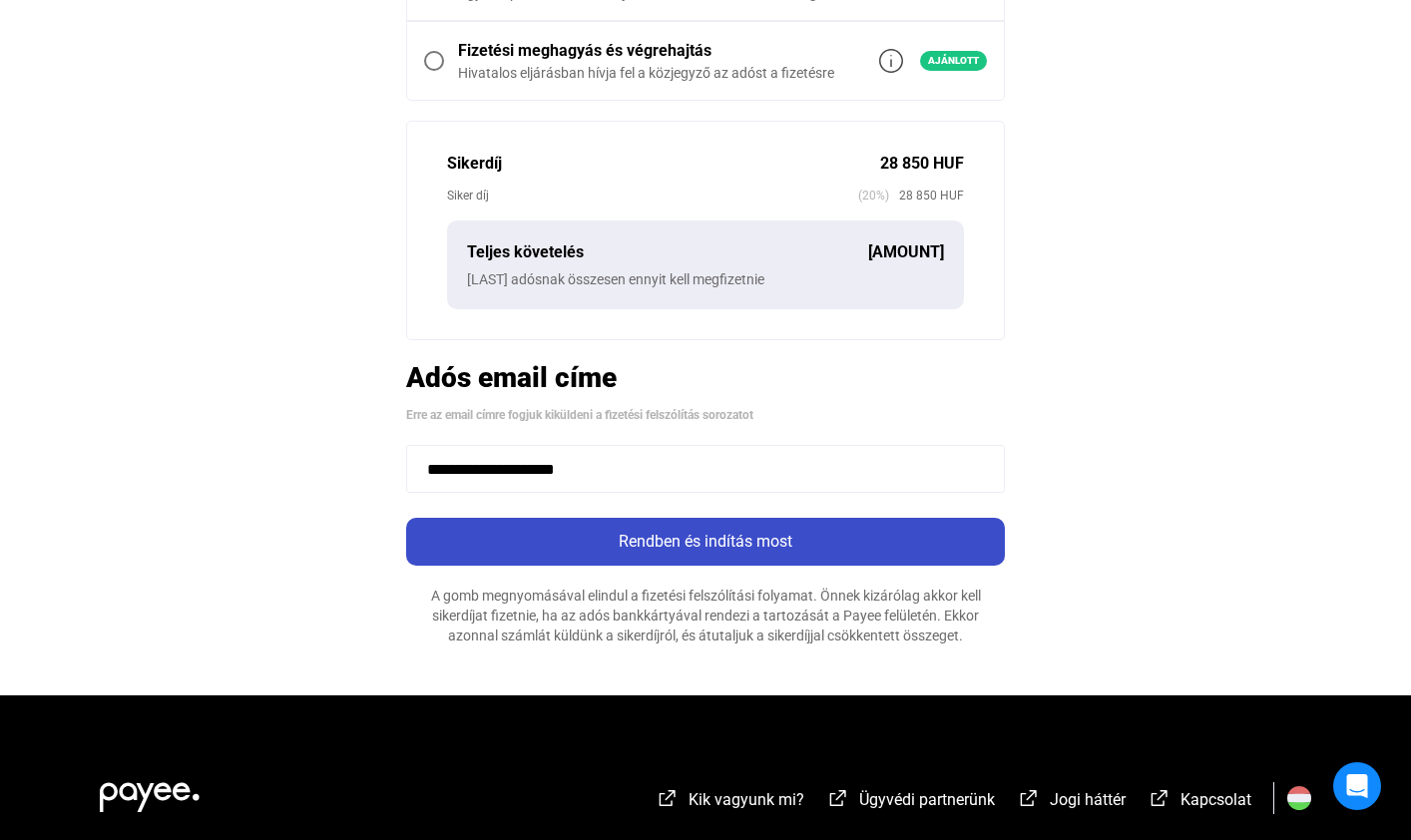 click on "Rendben és indítás most" 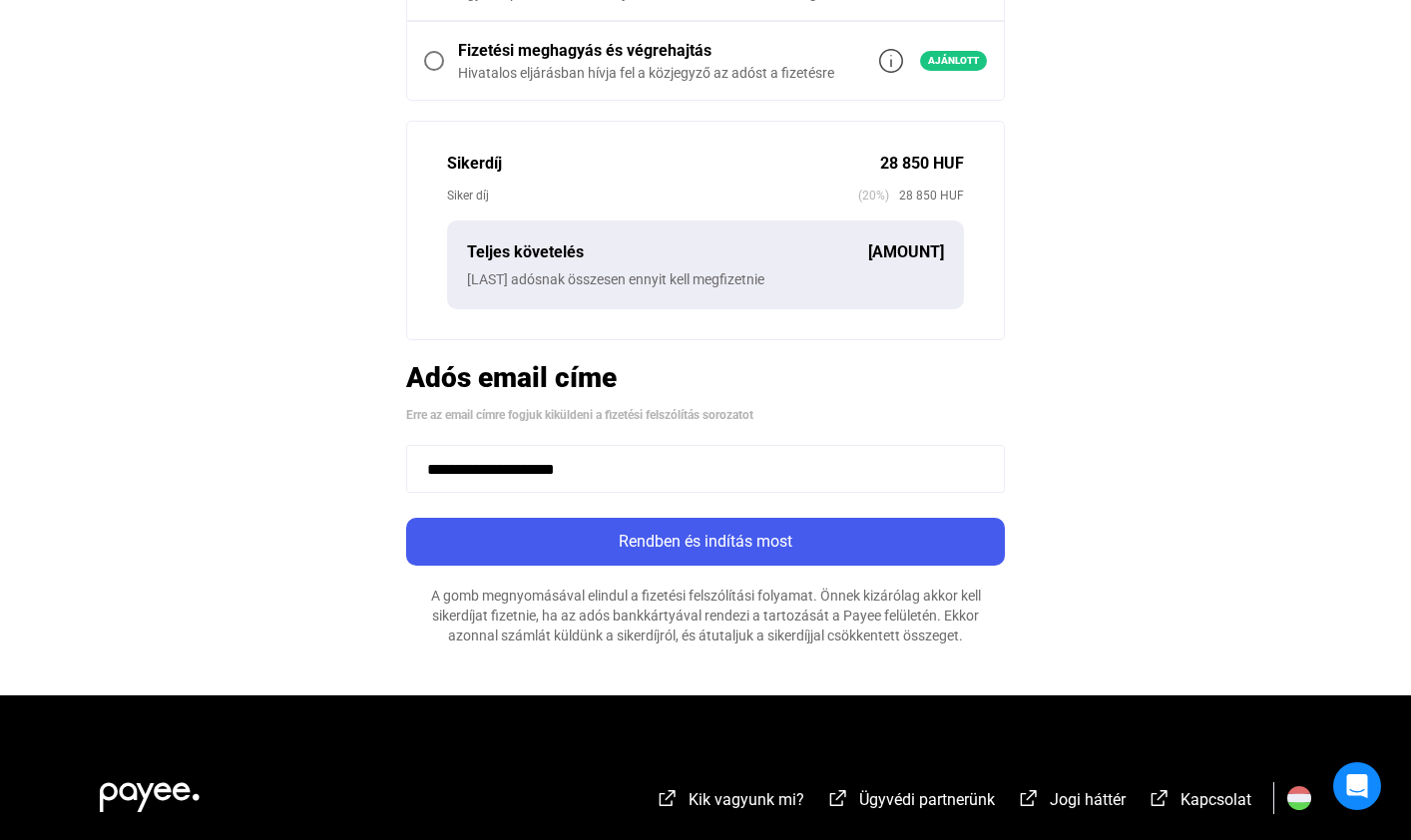 scroll, scrollTop: 474, scrollLeft: 0, axis: vertical 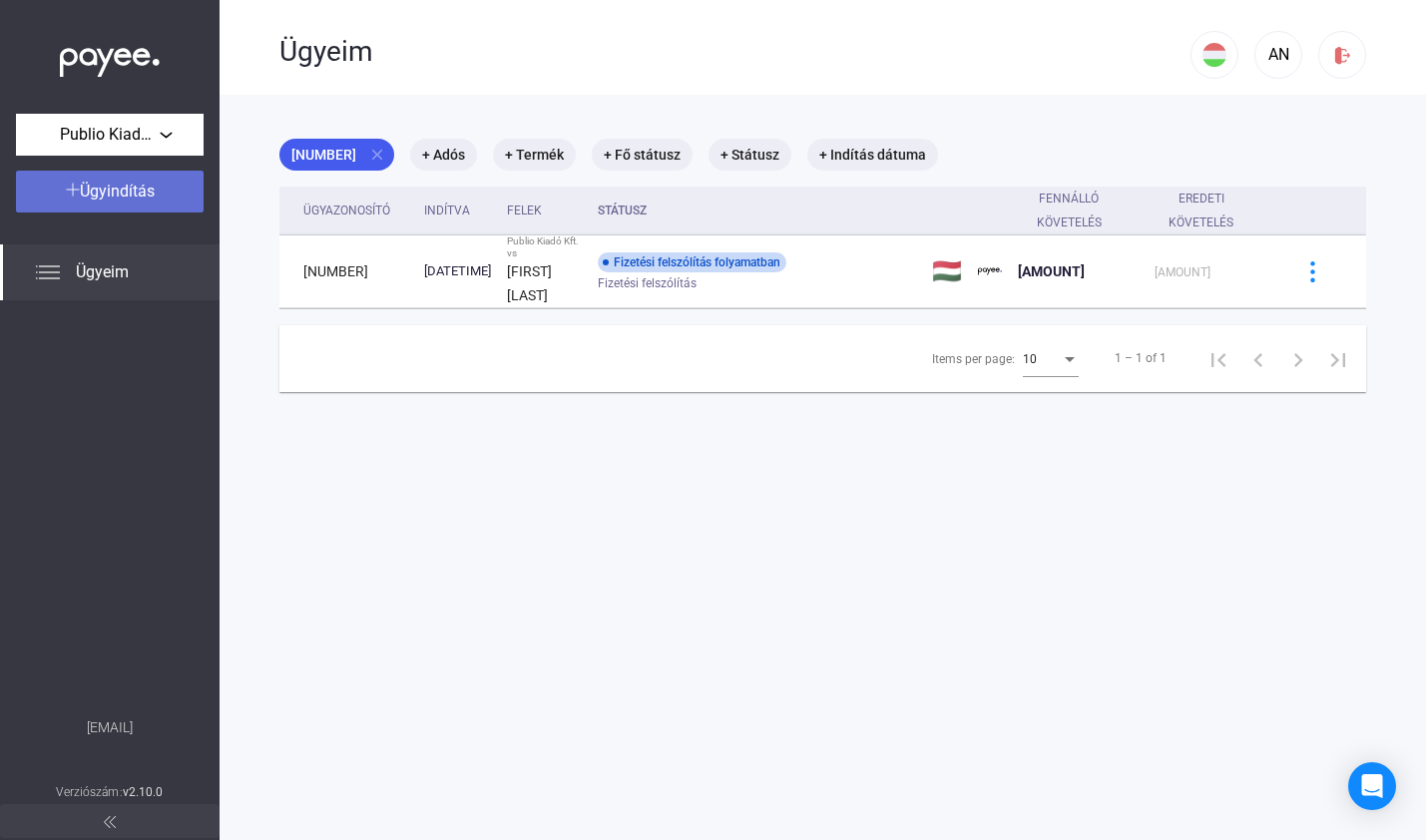click on "Ügyindítás" 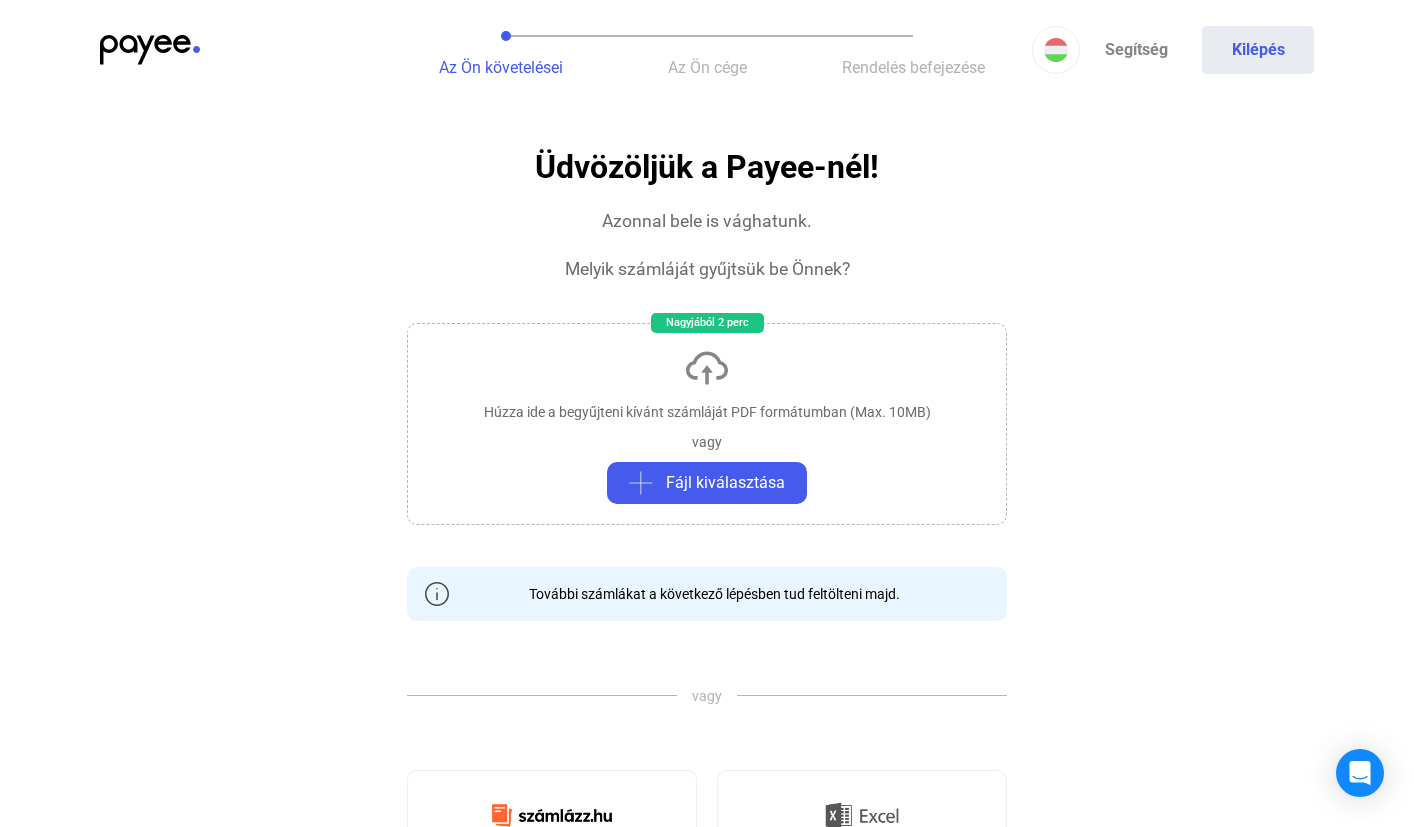 click on "Húzza ide a begyűjteni kívánt számláját PDF formátumban (Max. 10MB)" 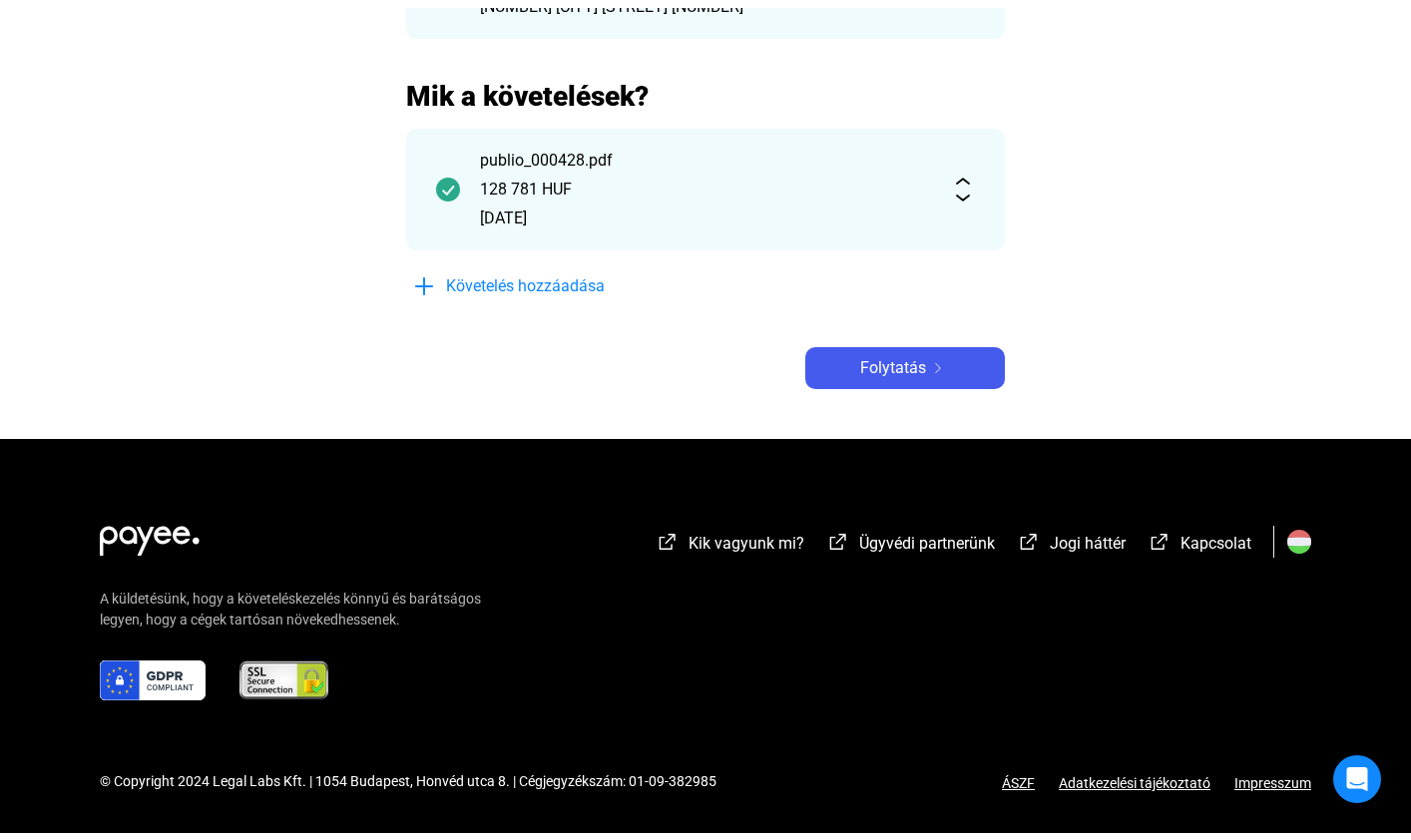 scroll, scrollTop: 318, scrollLeft: 0, axis: vertical 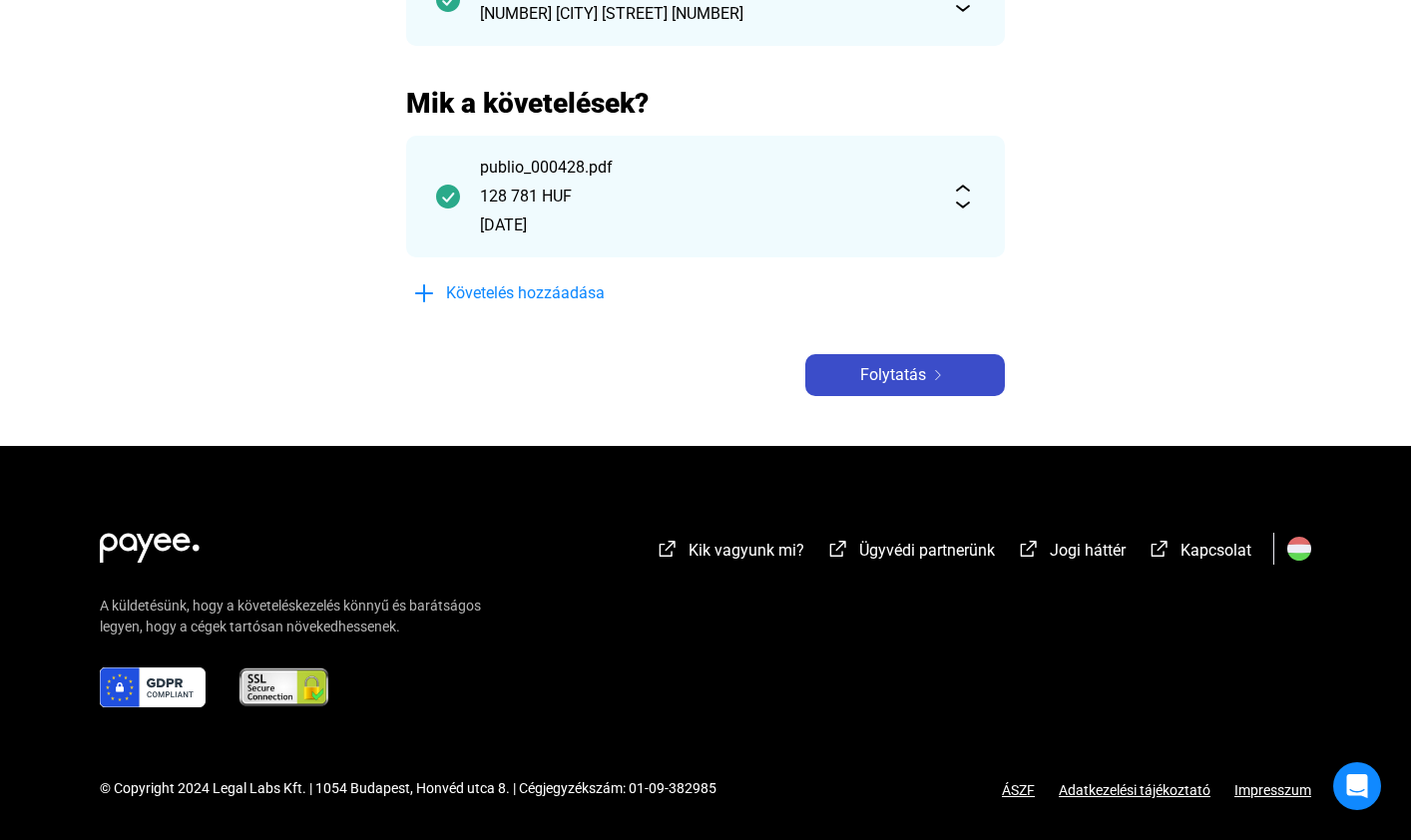 click on "Folytatás" 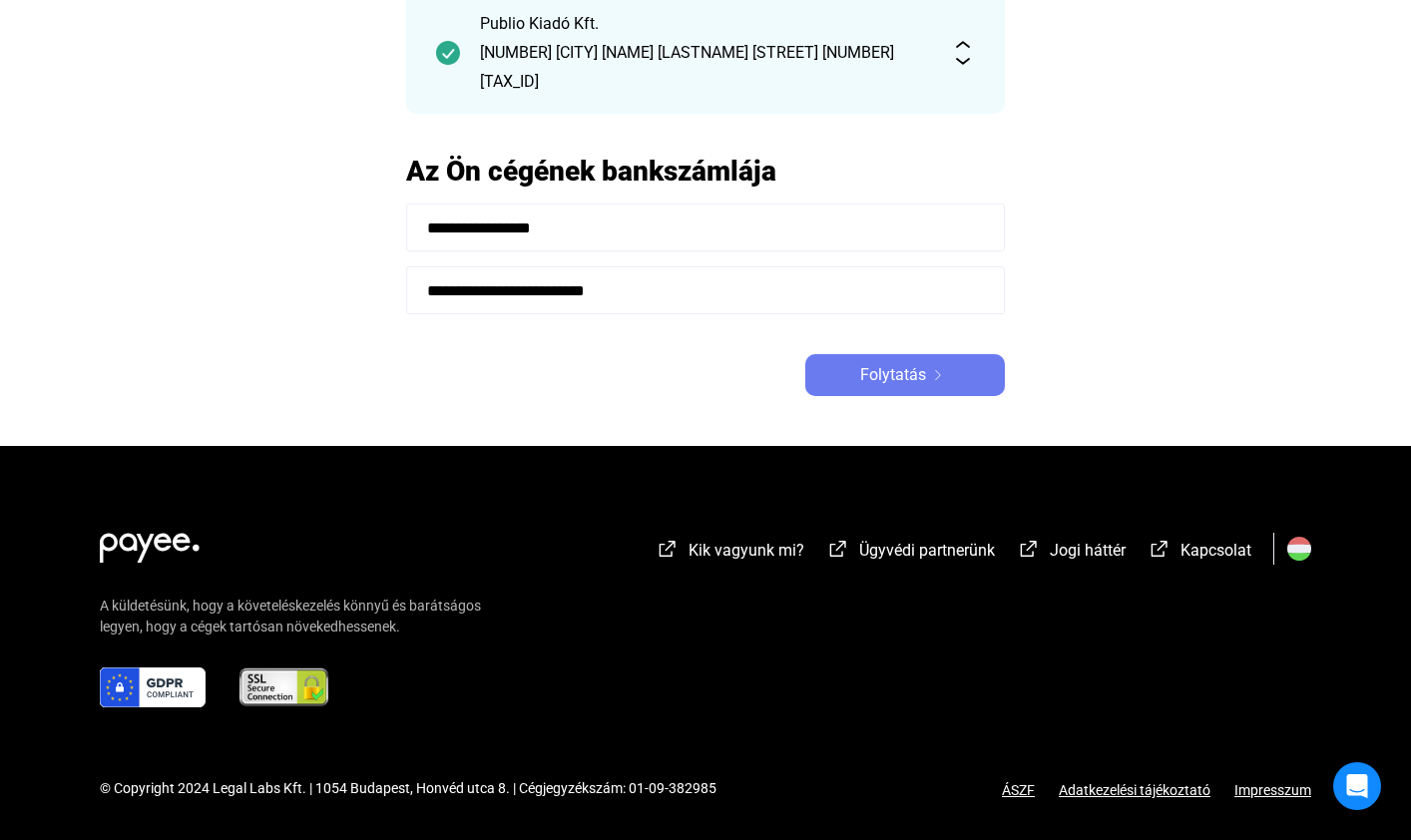 click on "Folytatás" 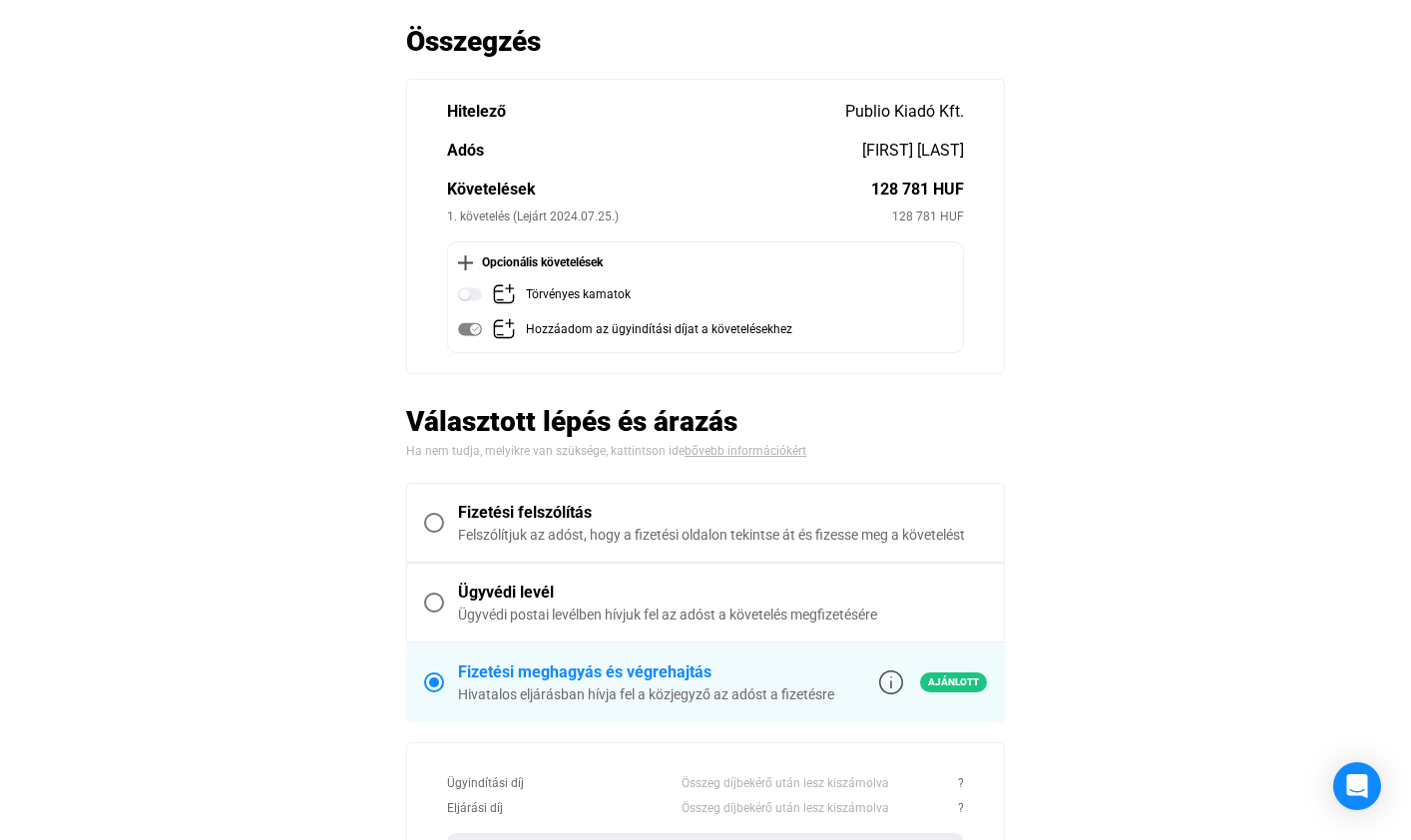 scroll, scrollTop: 103, scrollLeft: 0, axis: vertical 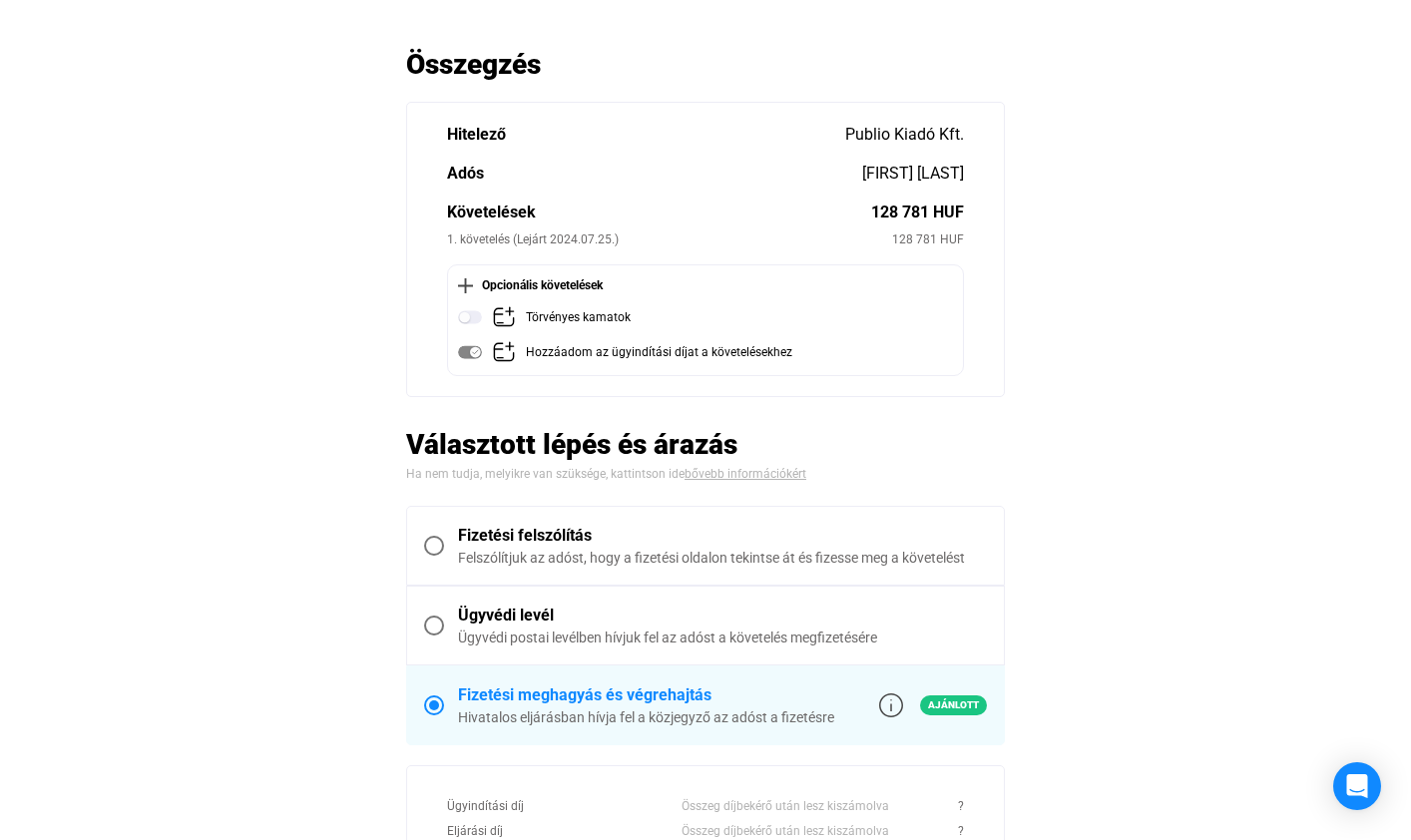 click at bounding box center [434, 546] 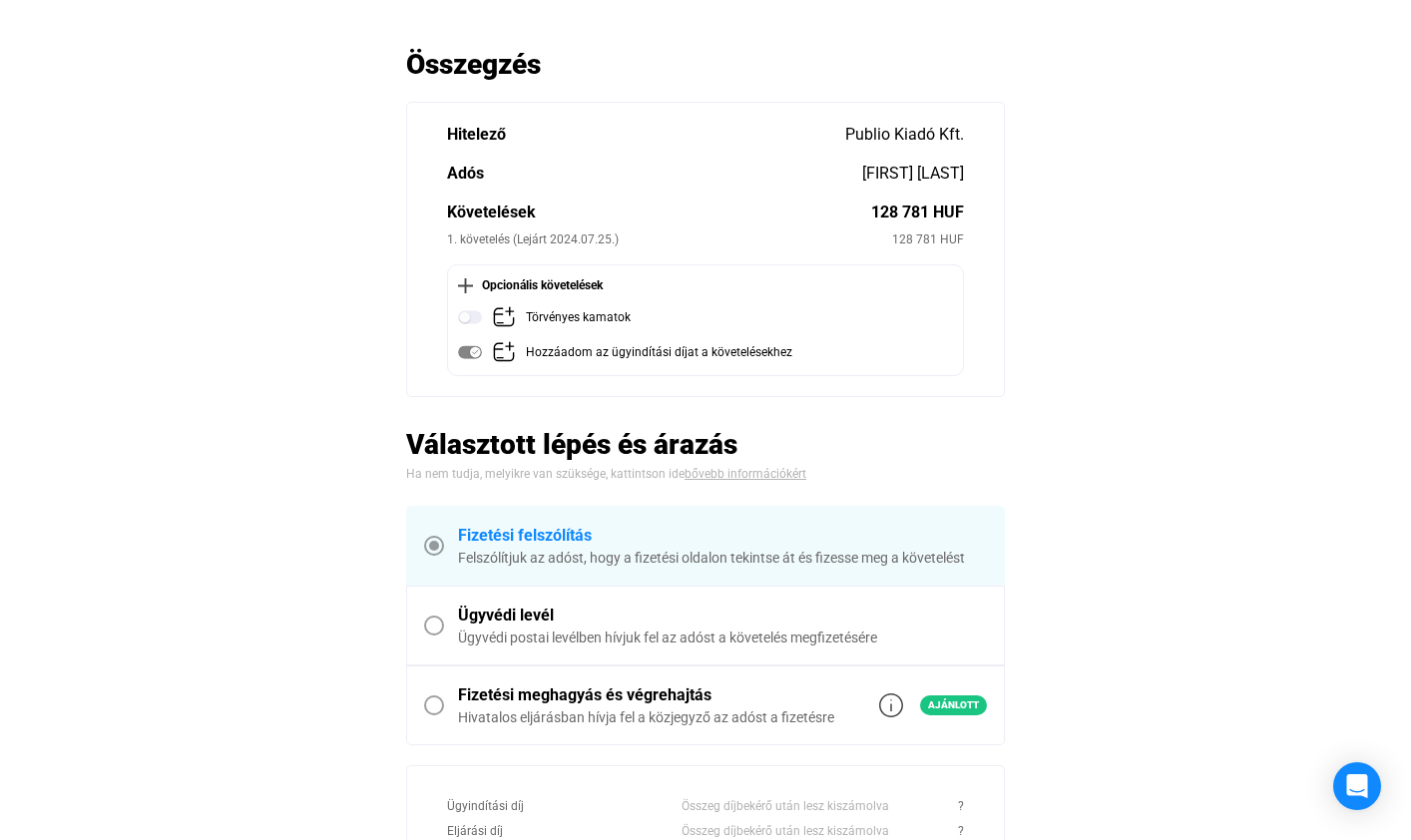 scroll, scrollTop: 490, scrollLeft: 0, axis: vertical 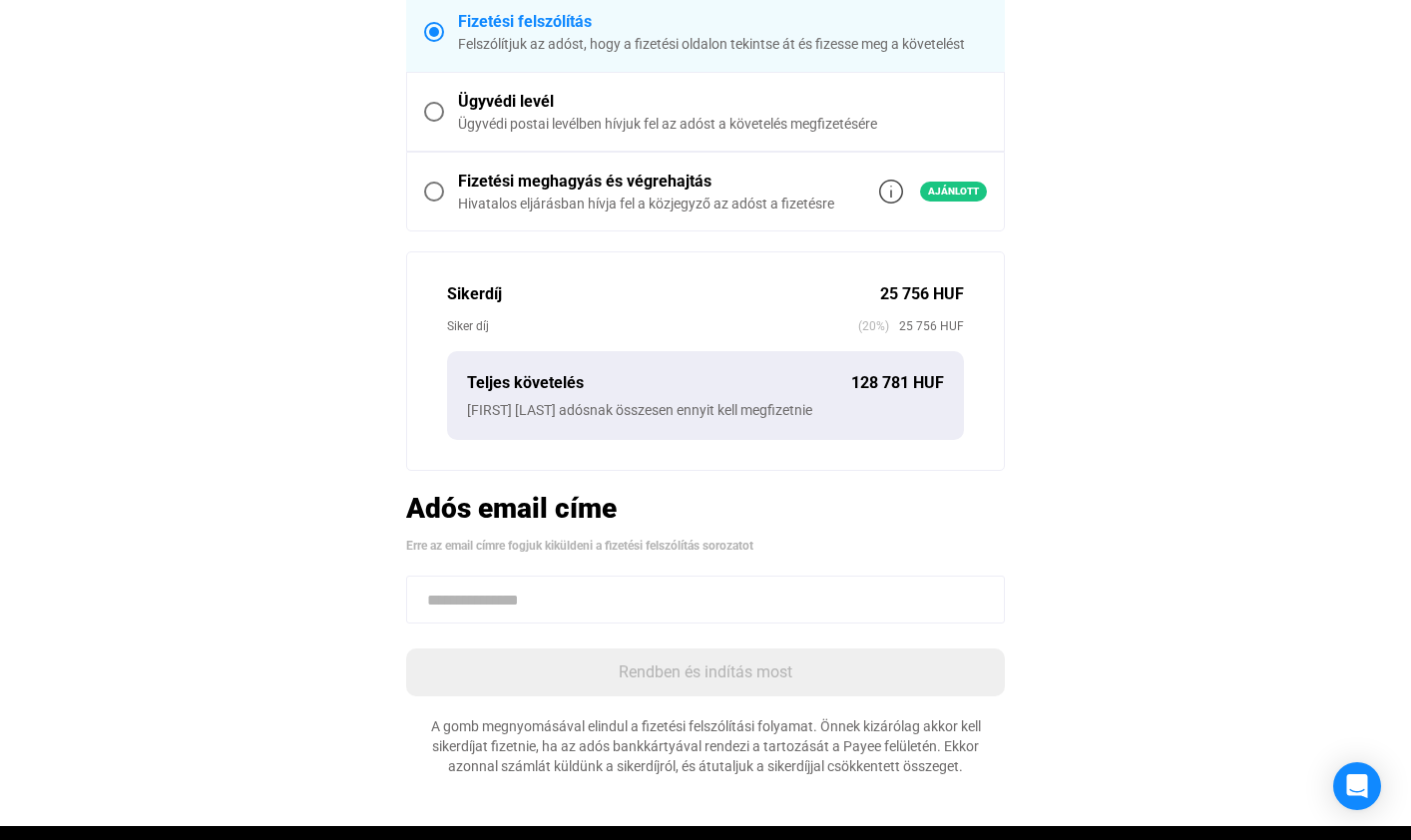 paste on "**********" 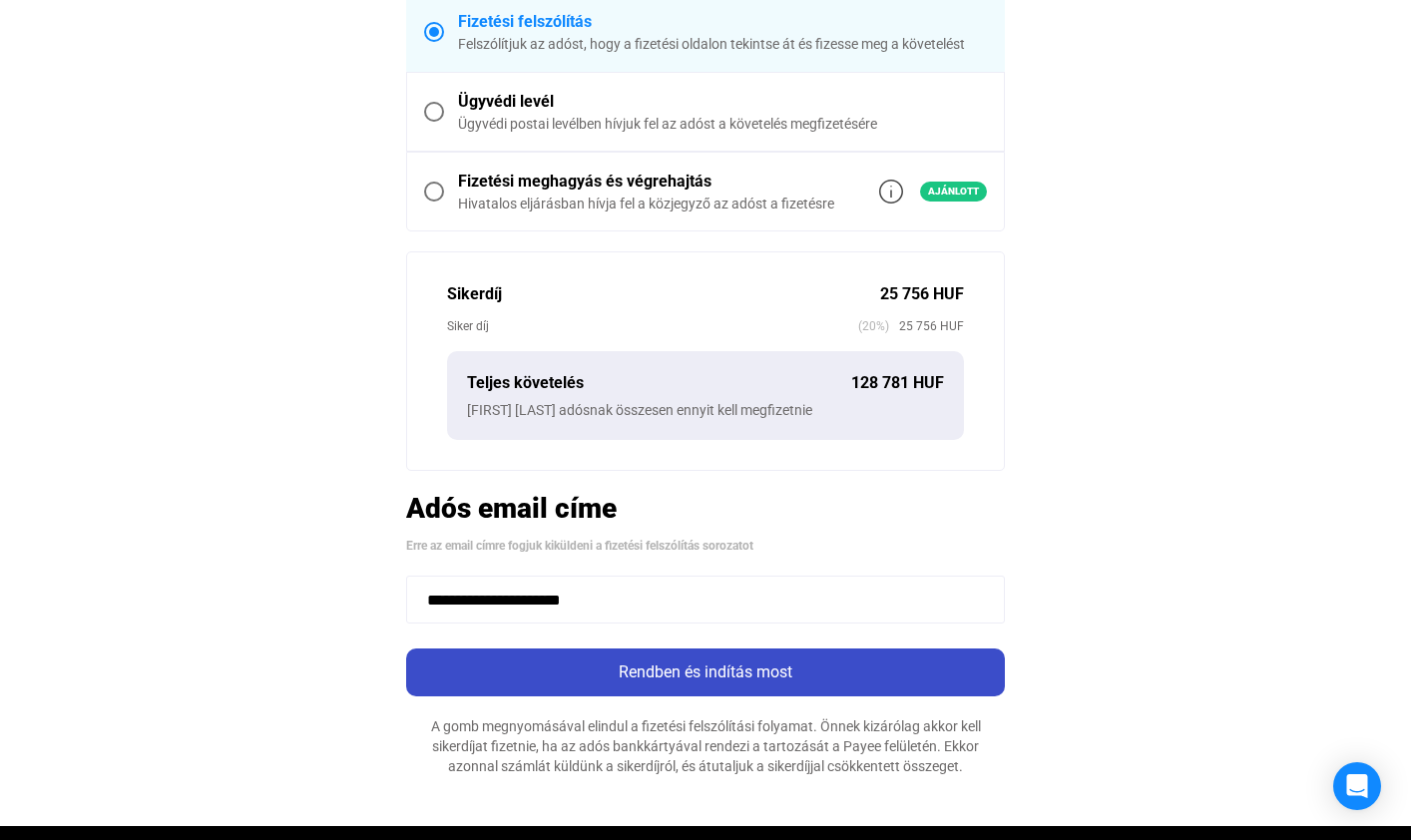 type on "**********" 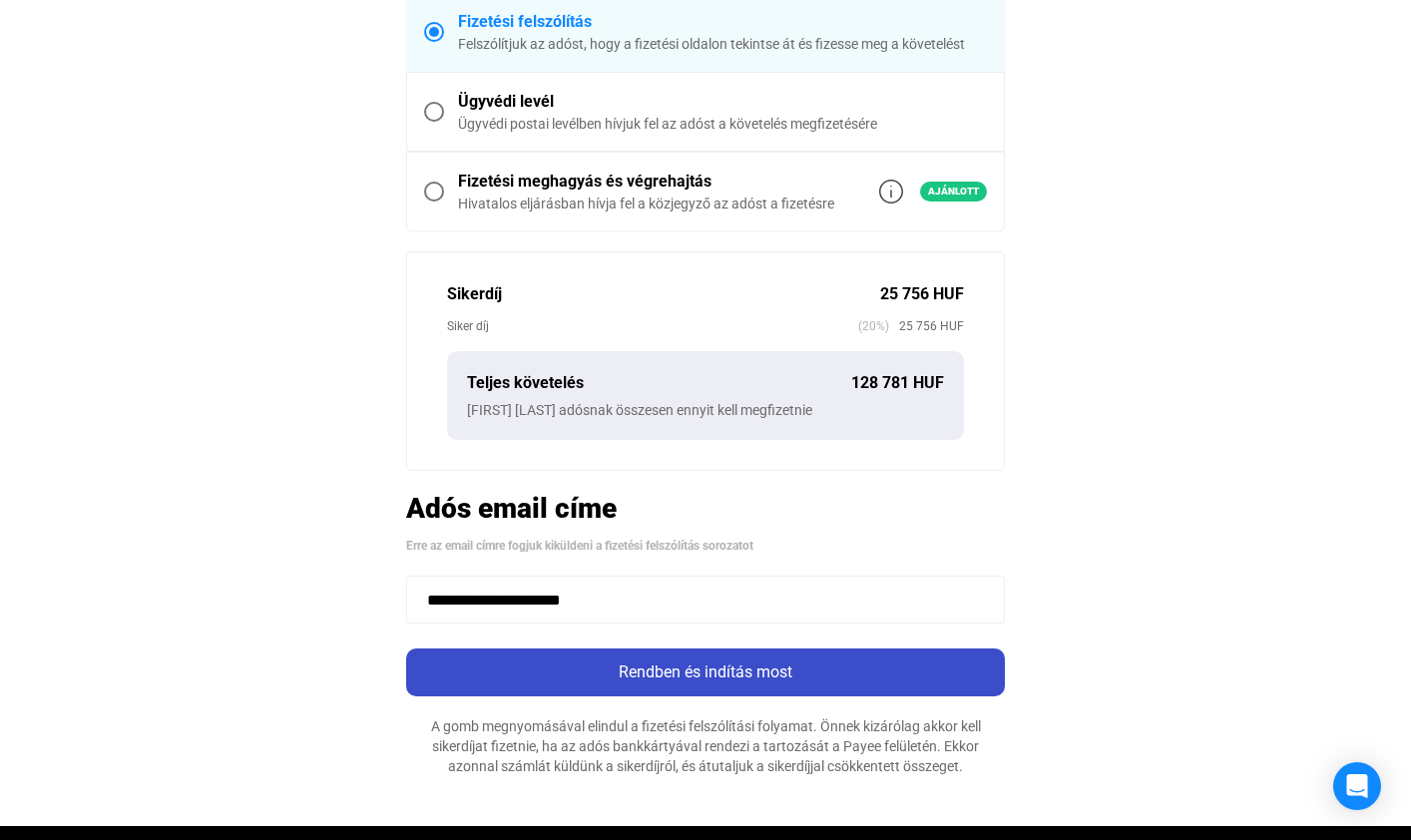 click on "Rendben és indítás most" 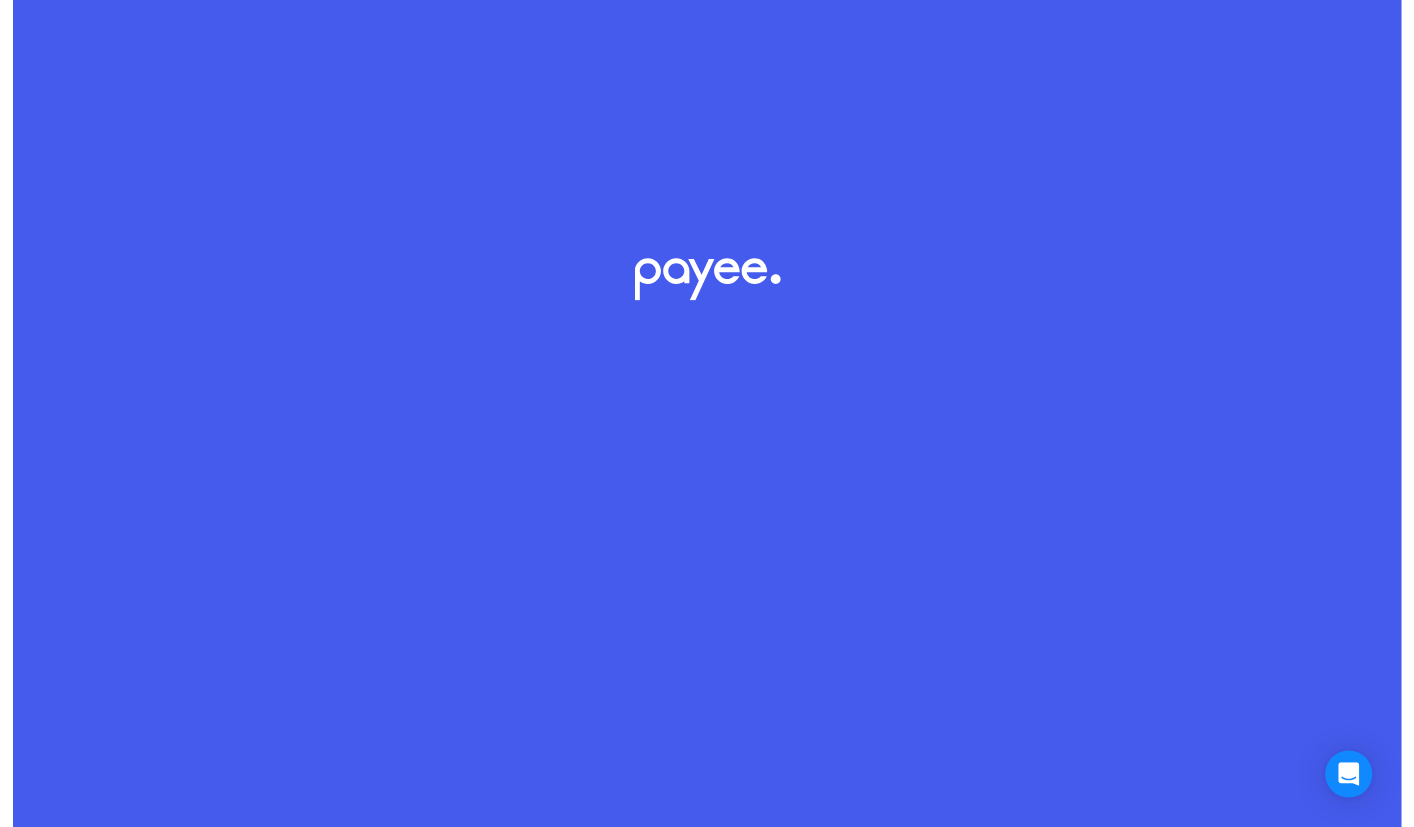 scroll, scrollTop: 0, scrollLeft: 0, axis: both 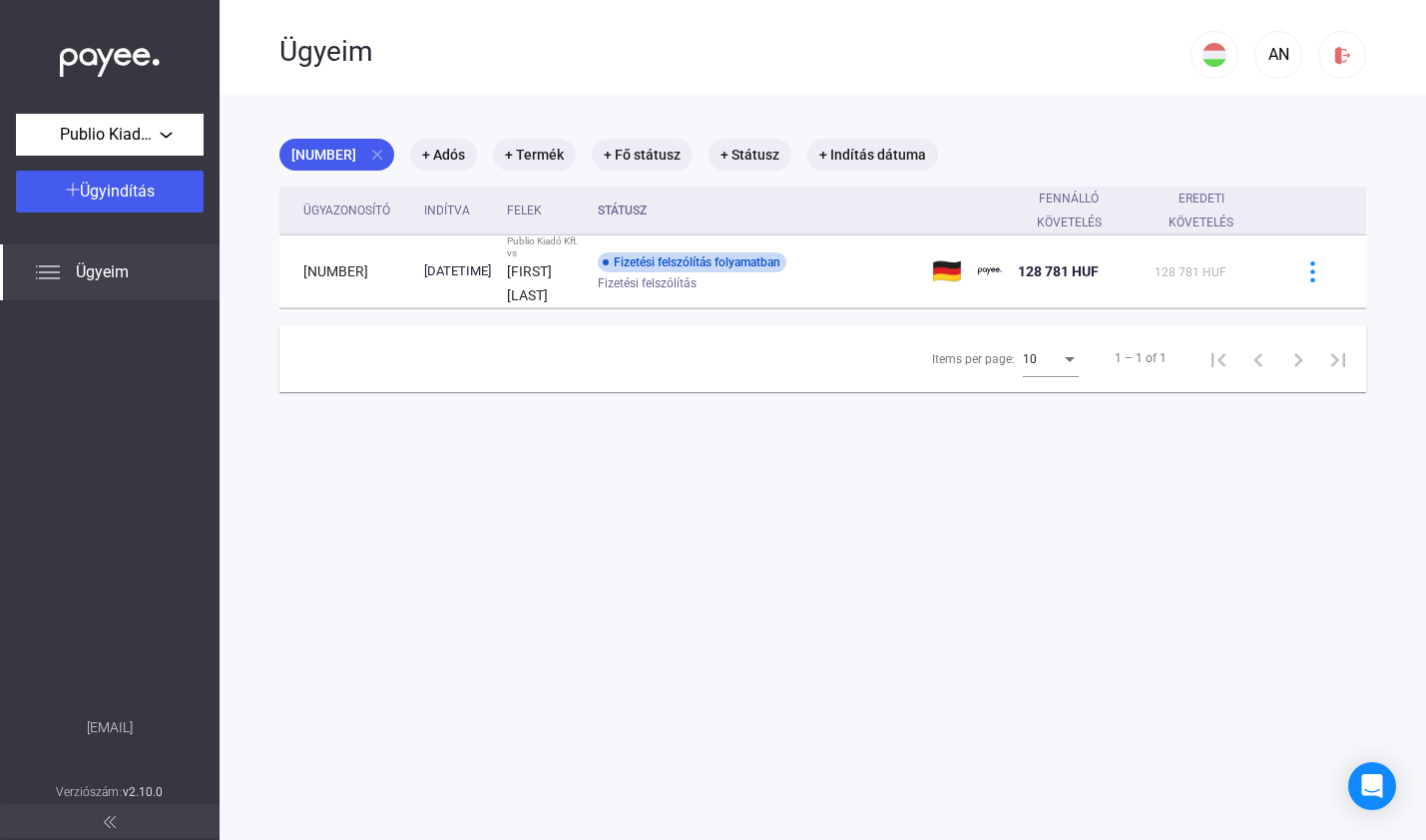click on "[COMPANY] [COMPANY] [EMAIL] [VERSION]" 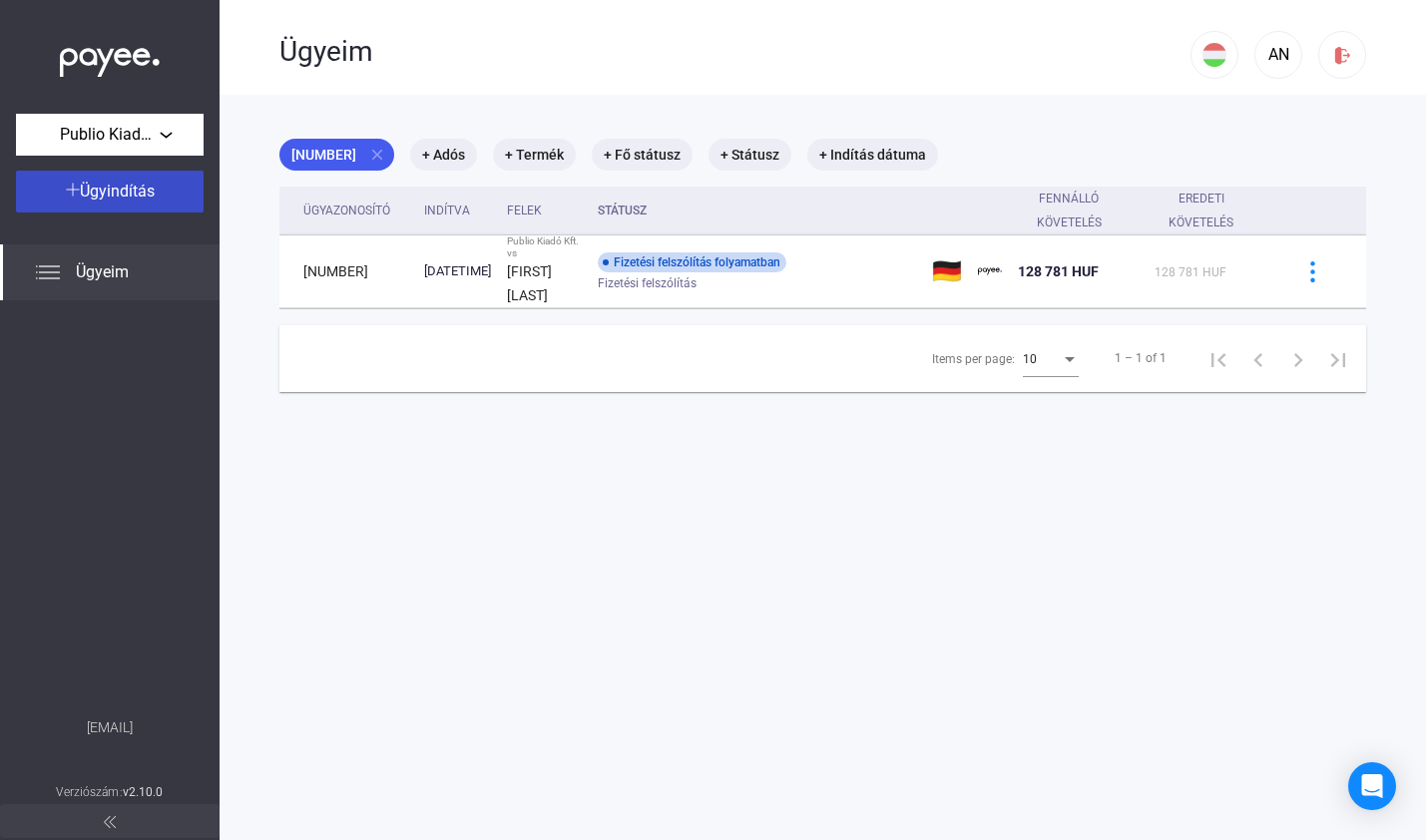 click on "Ügyindítás" 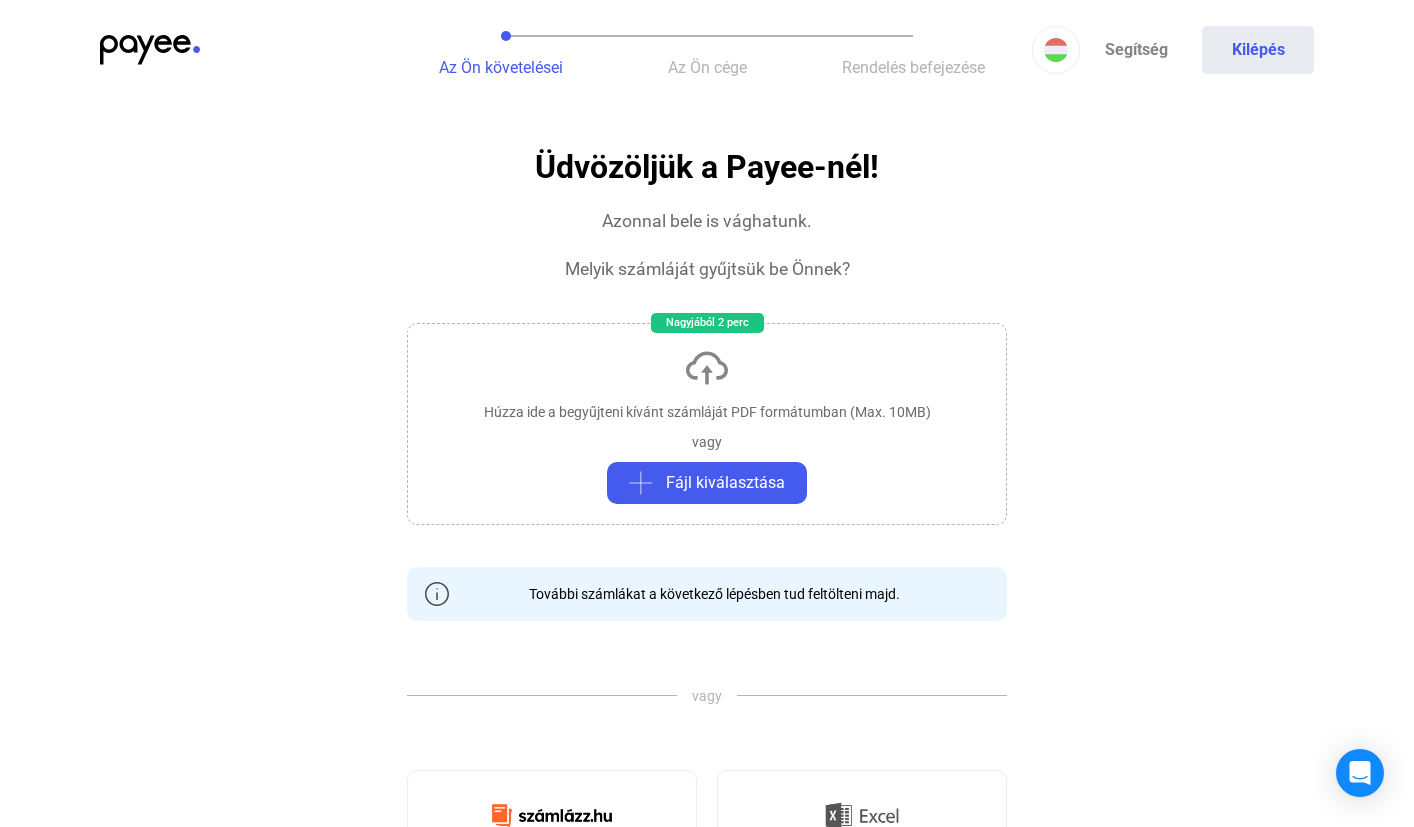 click on "Húzza ide a begyűjteni kívánt számláját PDF formátumban (Max. 10MB)" 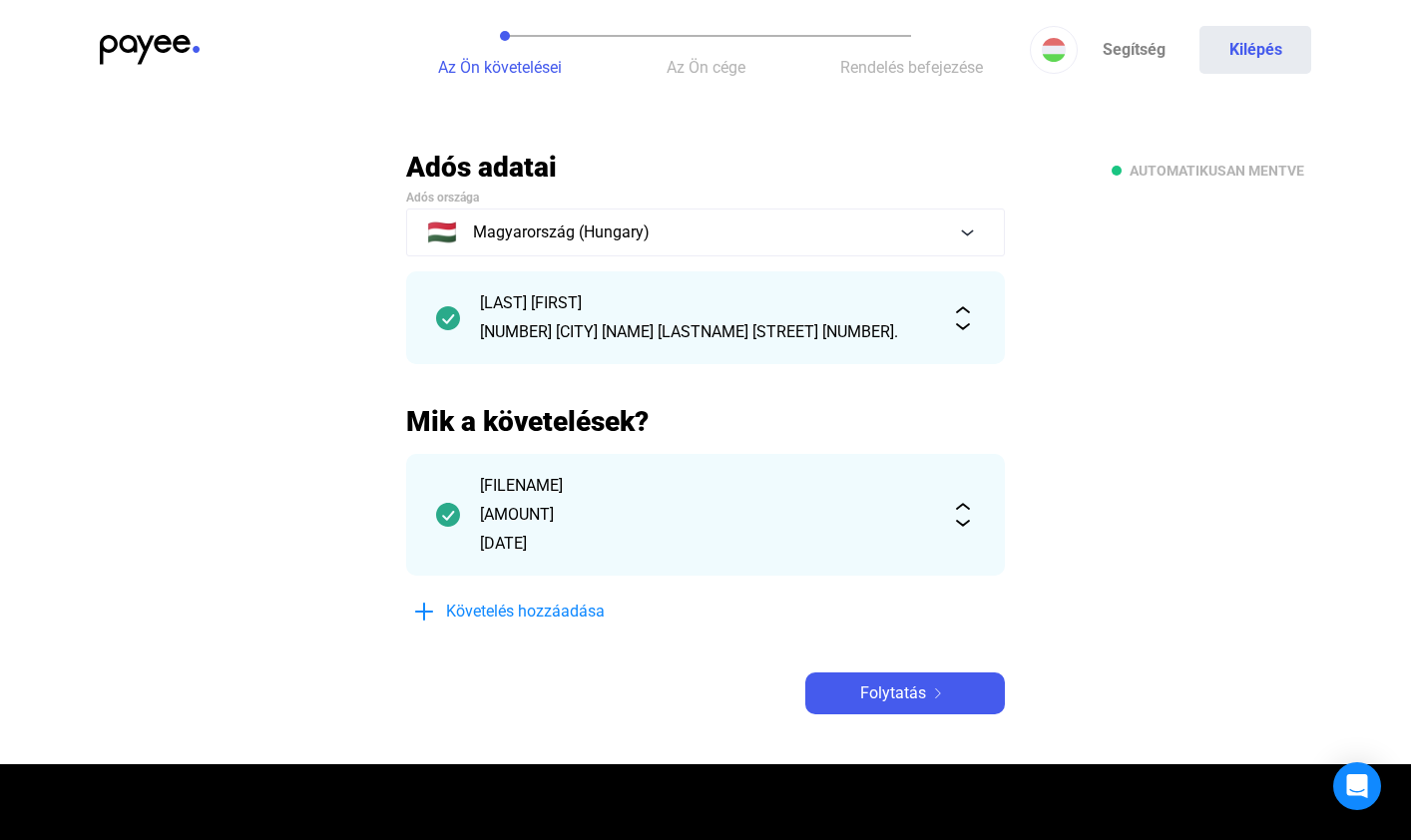 scroll, scrollTop: 23, scrollLeft: 0, axis: vertical 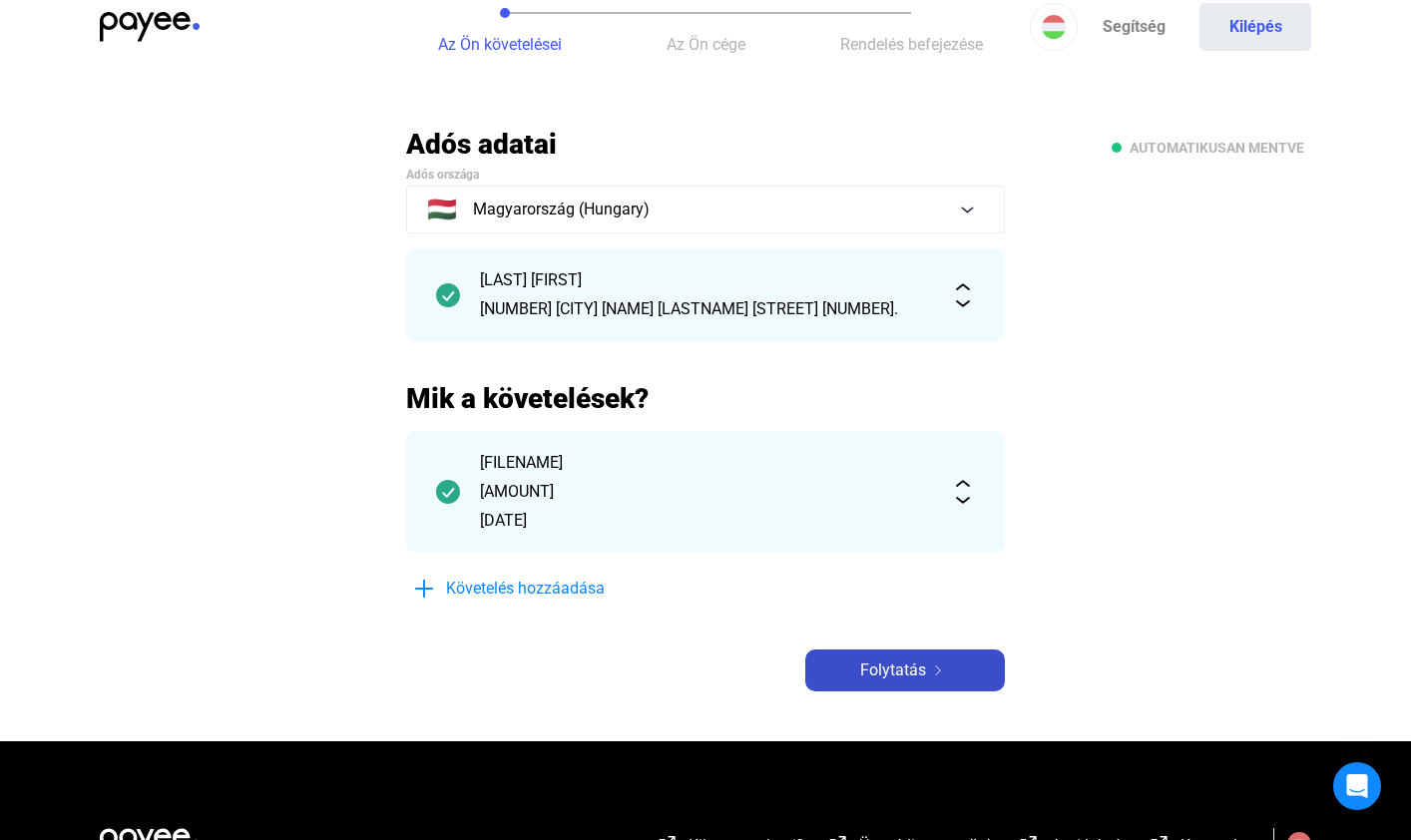 click on "Folytatás" 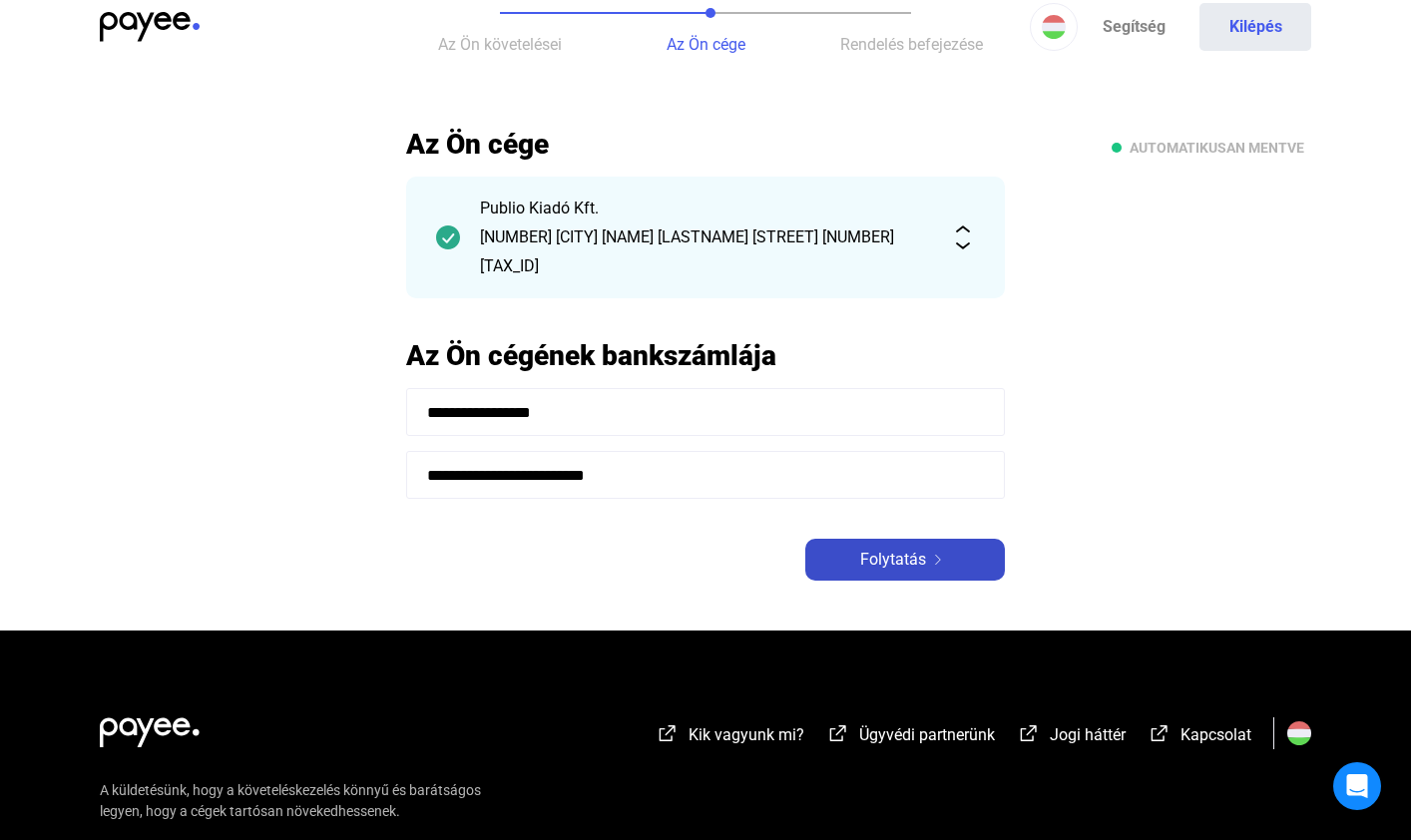 click on "Folytatás" 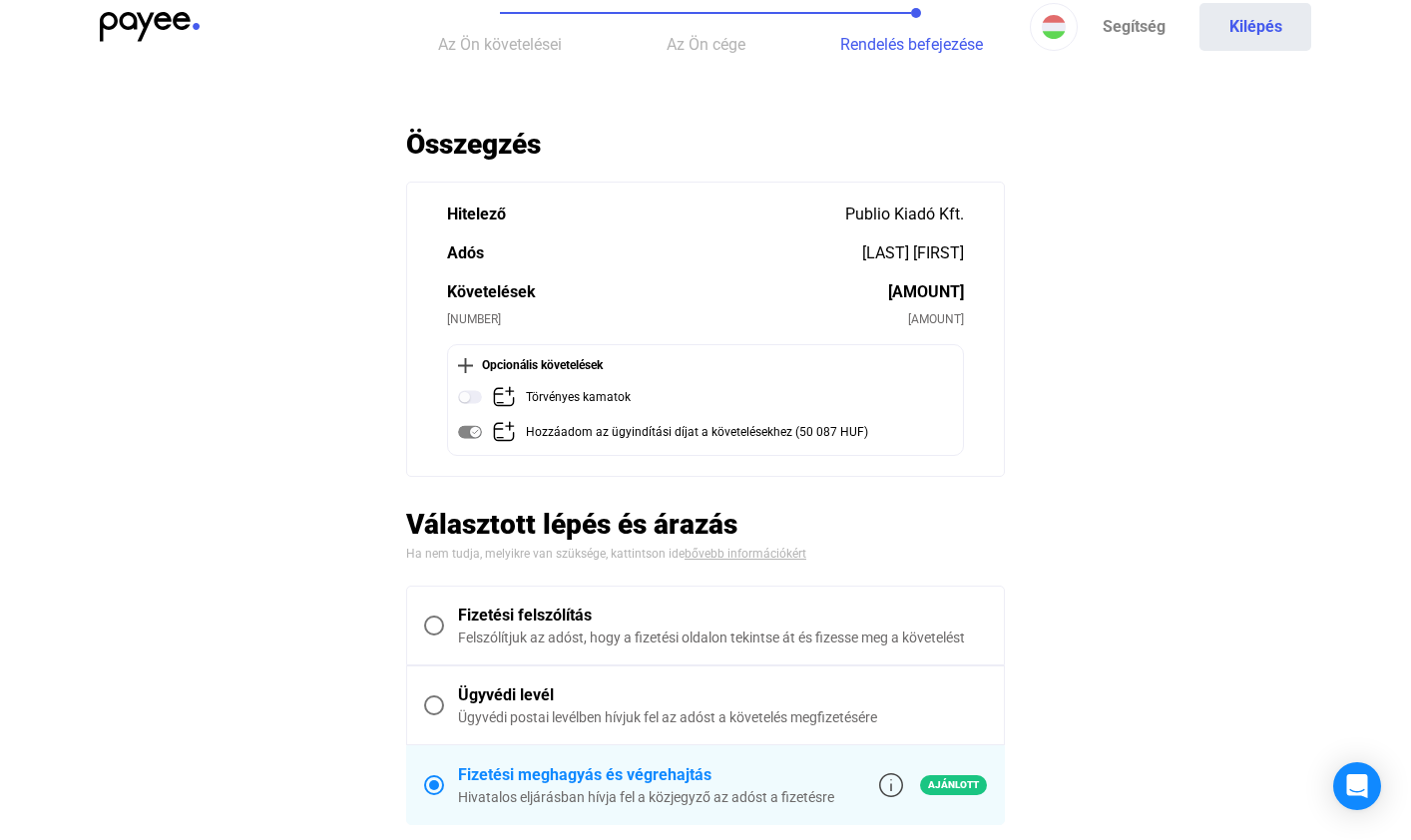 scroll, scrollTop: 46, scrollLeft: 0, axis: vertical 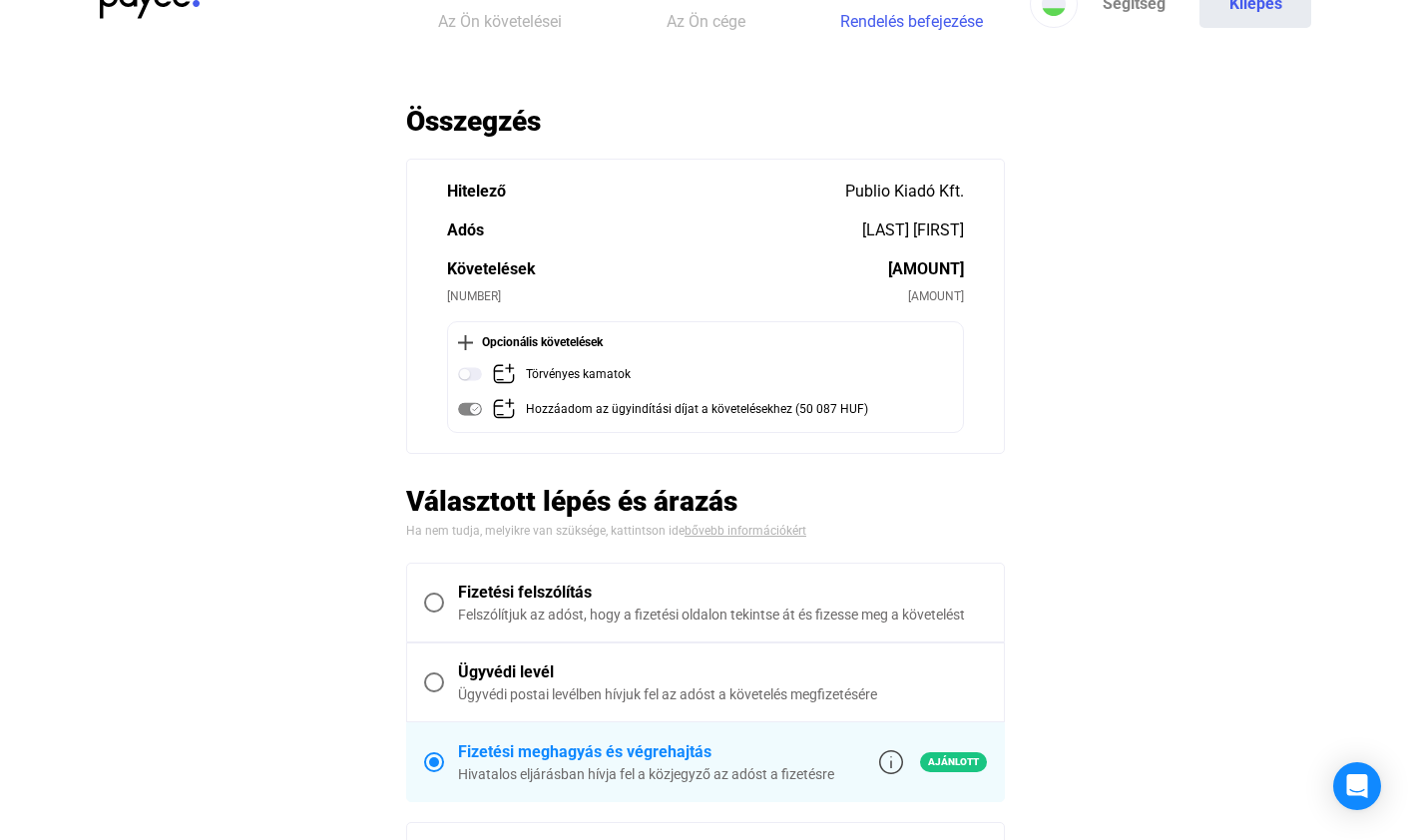 click on "Fizetési felszólítás   Felszólítjuk az adóst, hogy a fizetési oldalon tekintse át és fizesse meg a követelést" at bounding box center [706, 603] 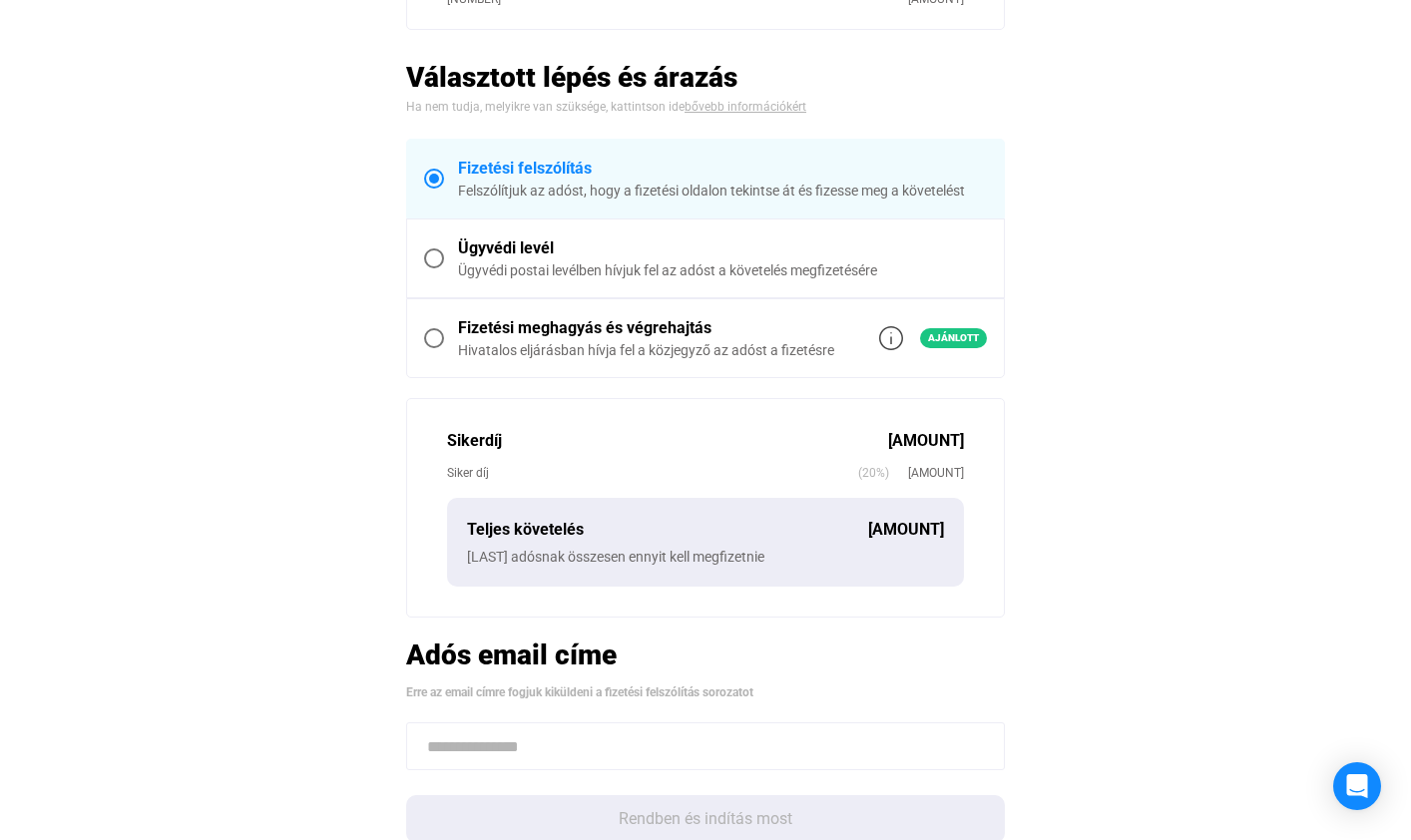 scroll, scrollTop: 518, scrollLeft: 0, axis: vertical 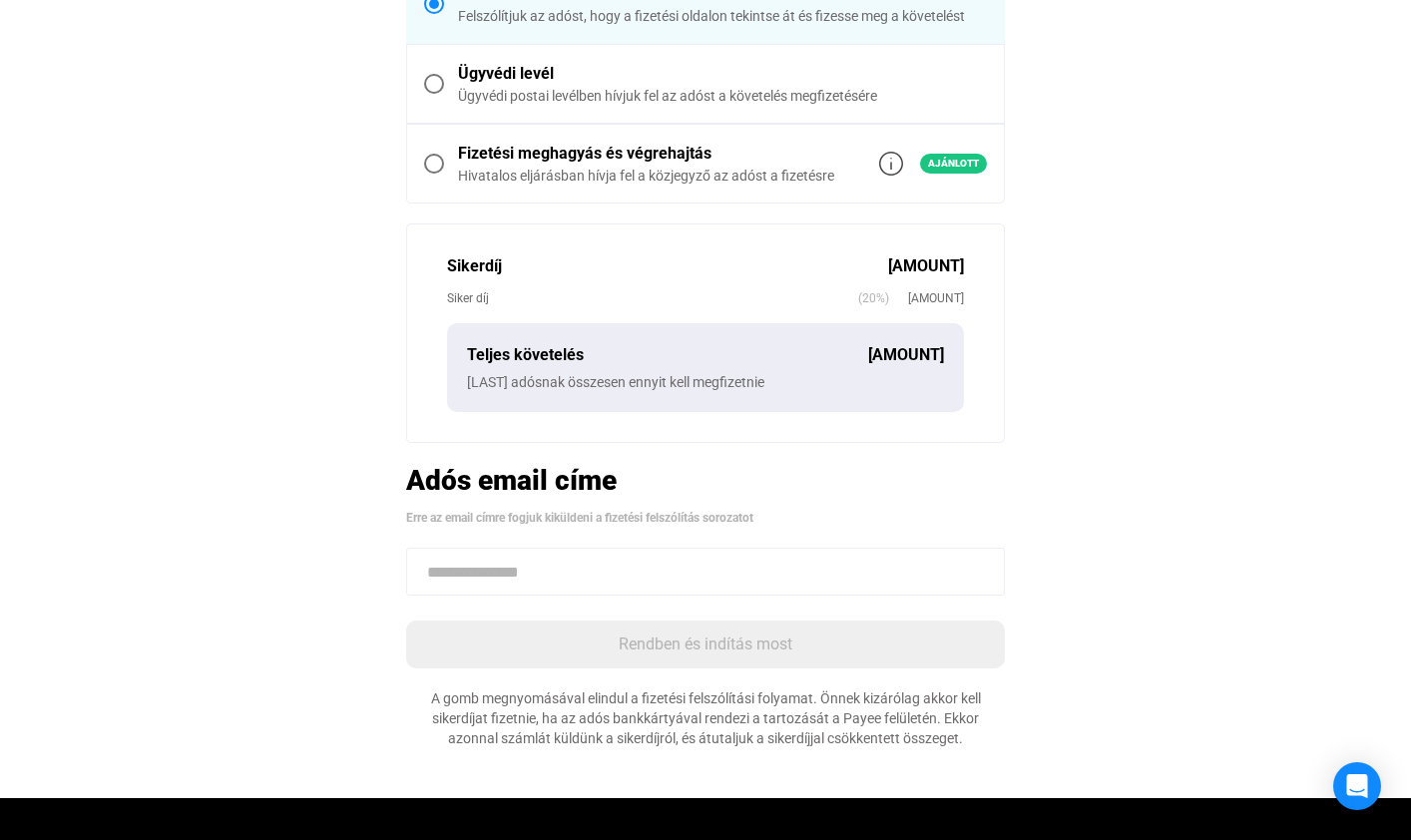 click 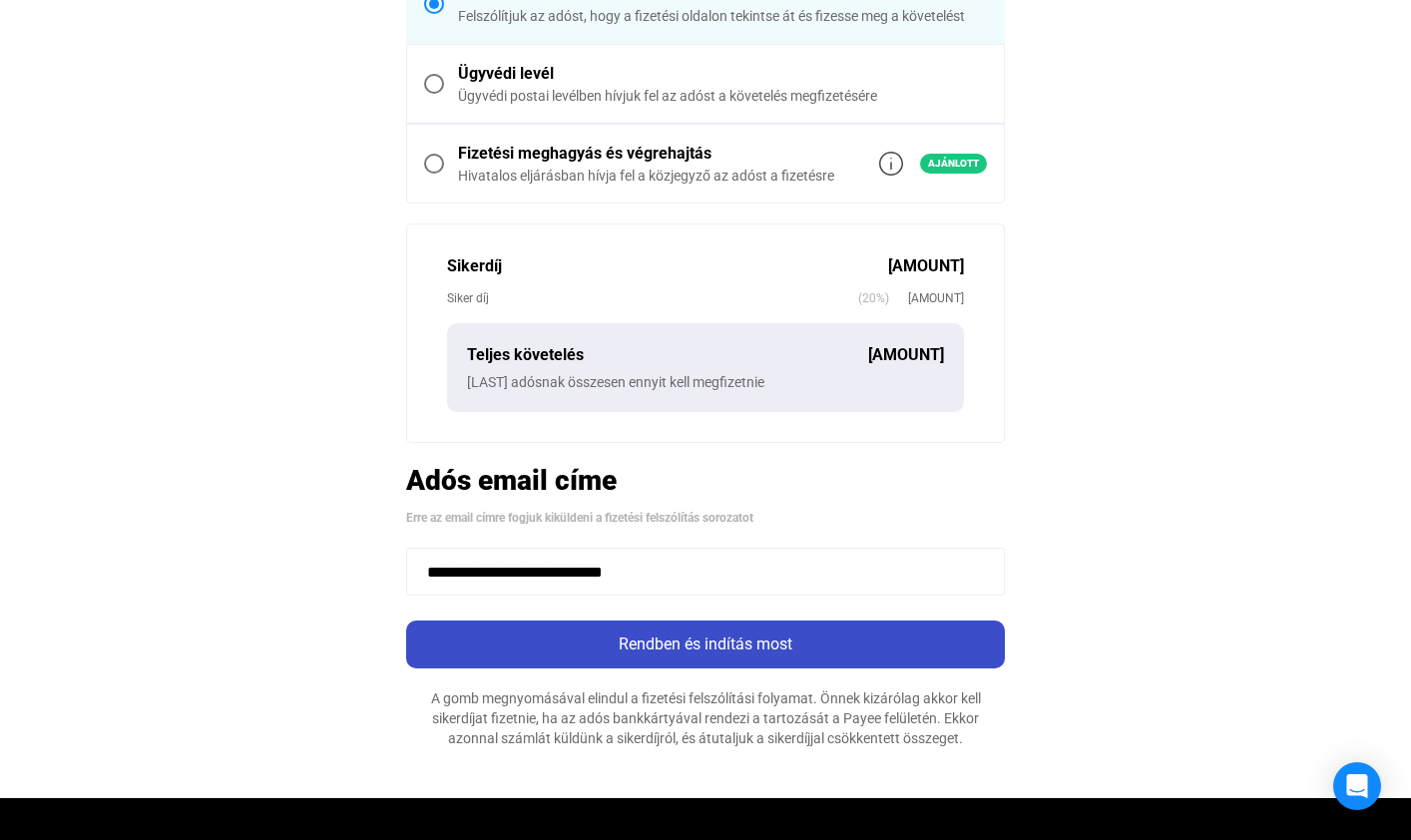 type on "**********" 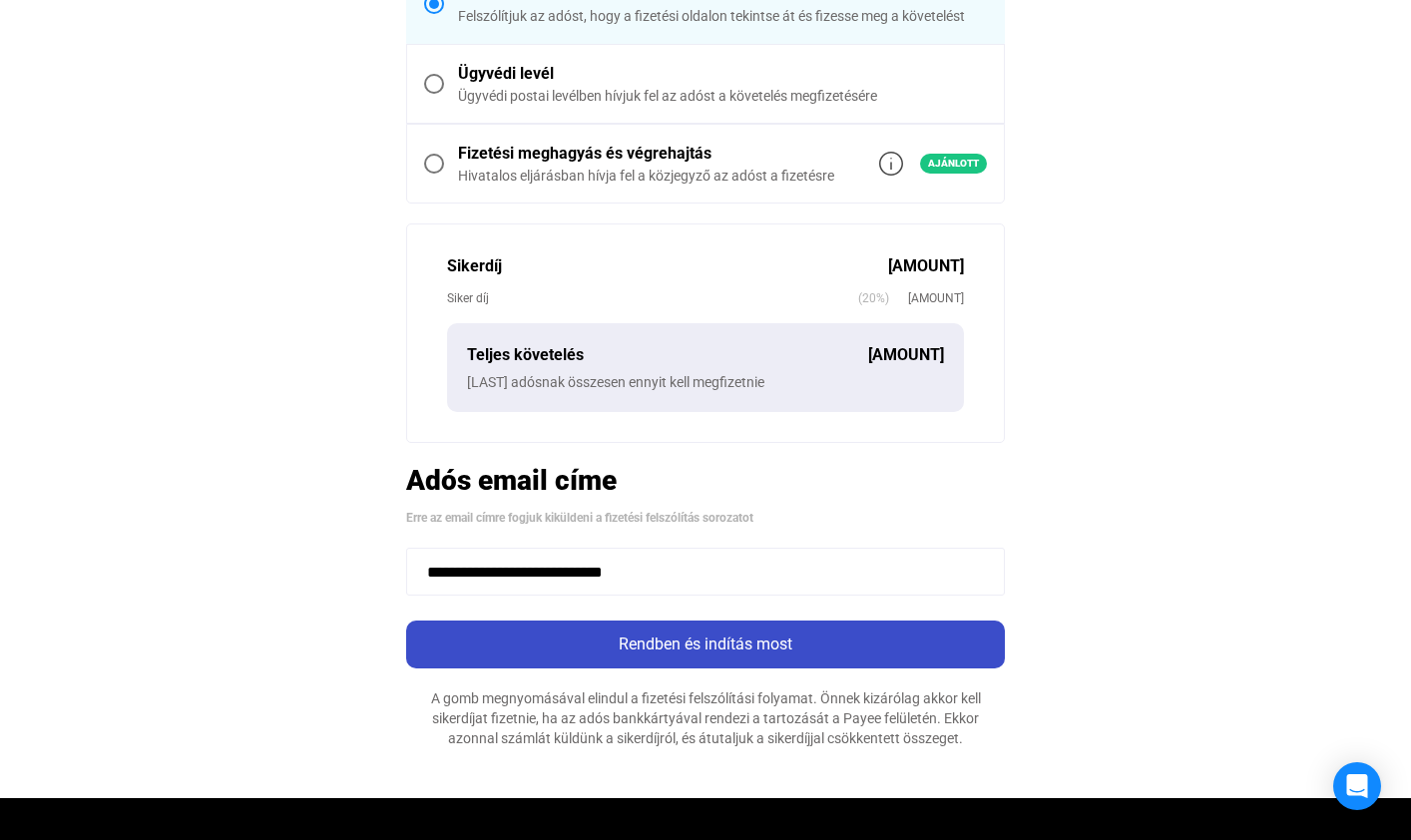 click on "Rendben és indítás most" 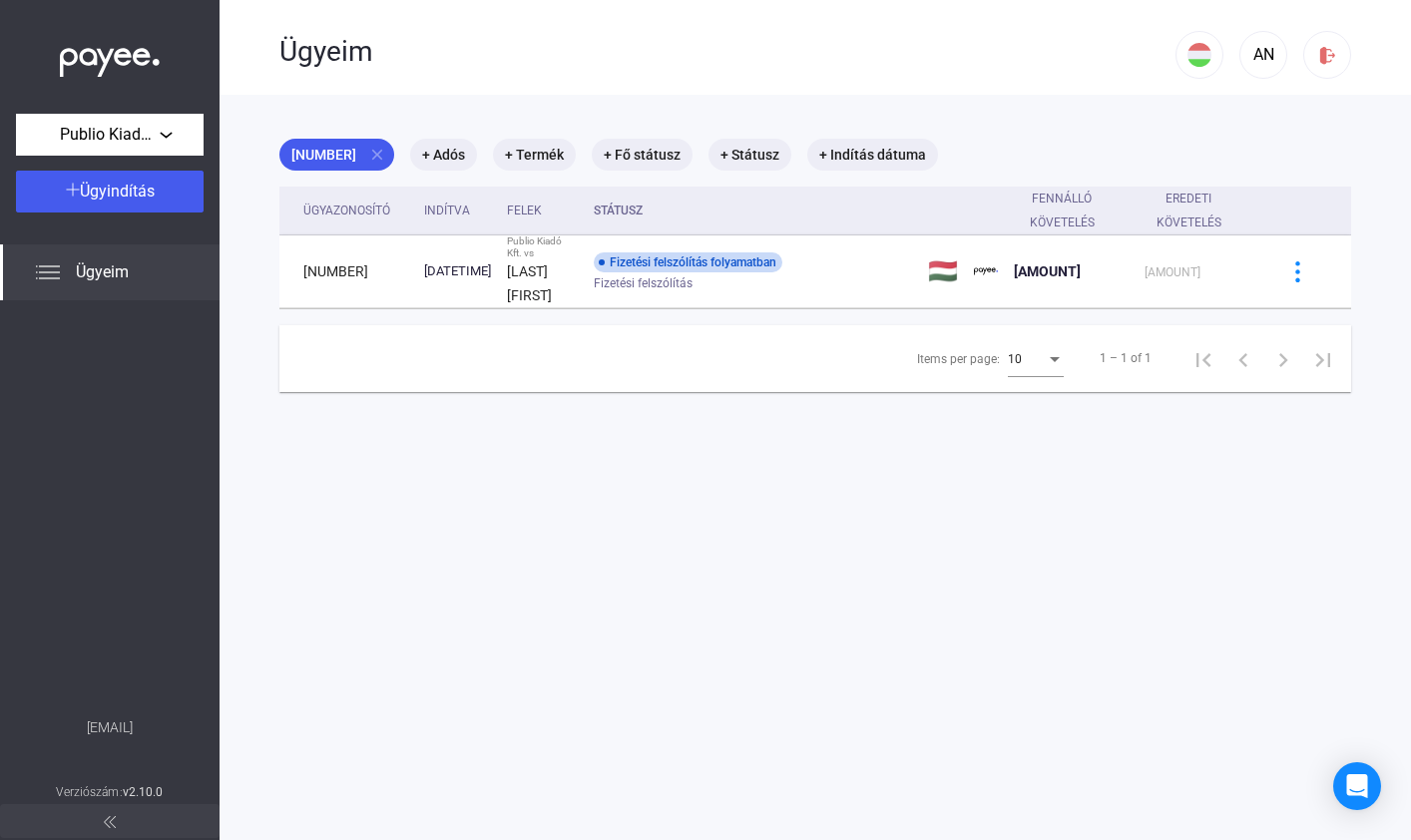 scroll, scrollTop: 0, scrollLeft: 0, axis: both 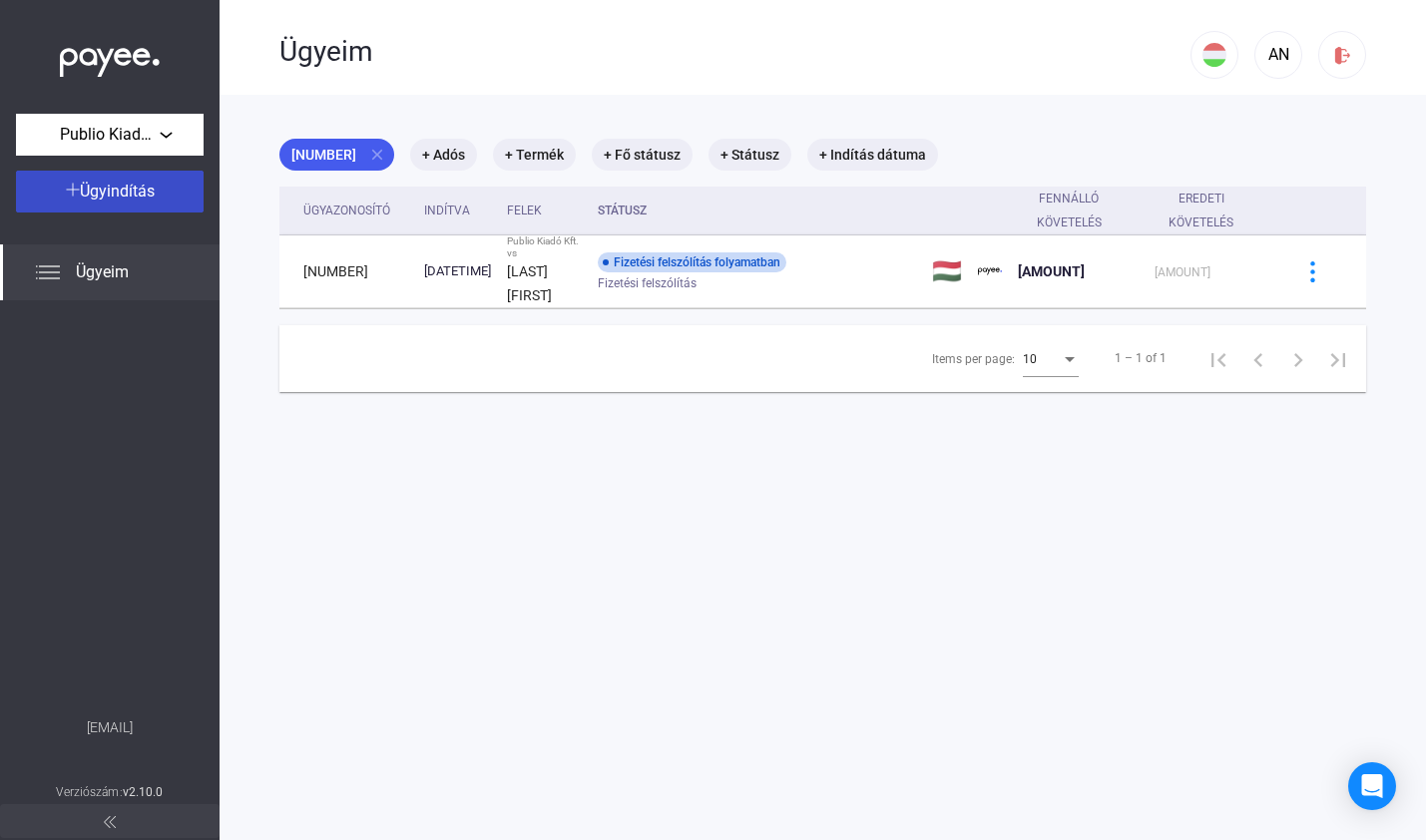 click on "Ügyindítás" 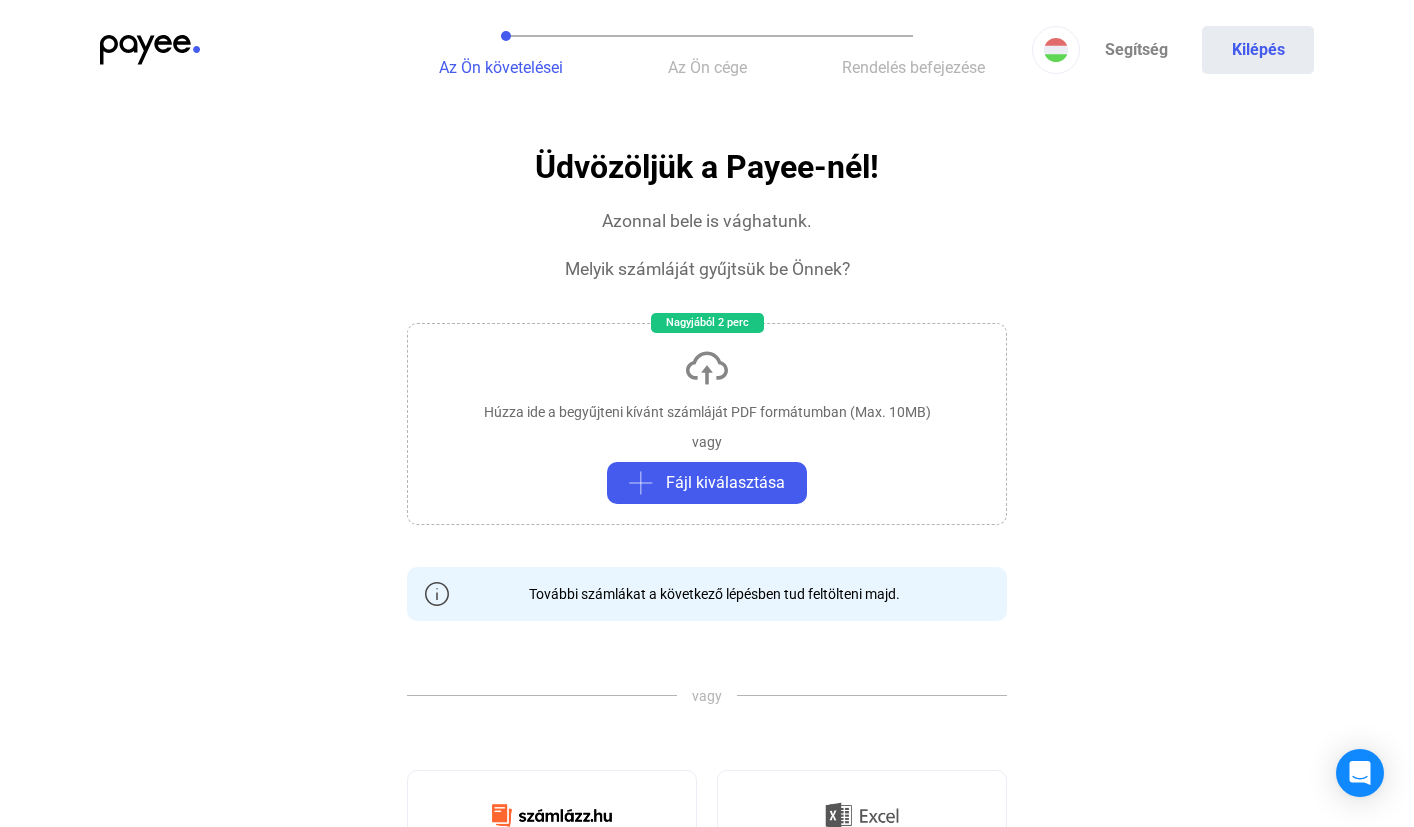 click on "Húzza ide a begyűjteni kívánt számláját PDF formátumban (Max. 10MB)   vagy   Fájl kiválasztása" 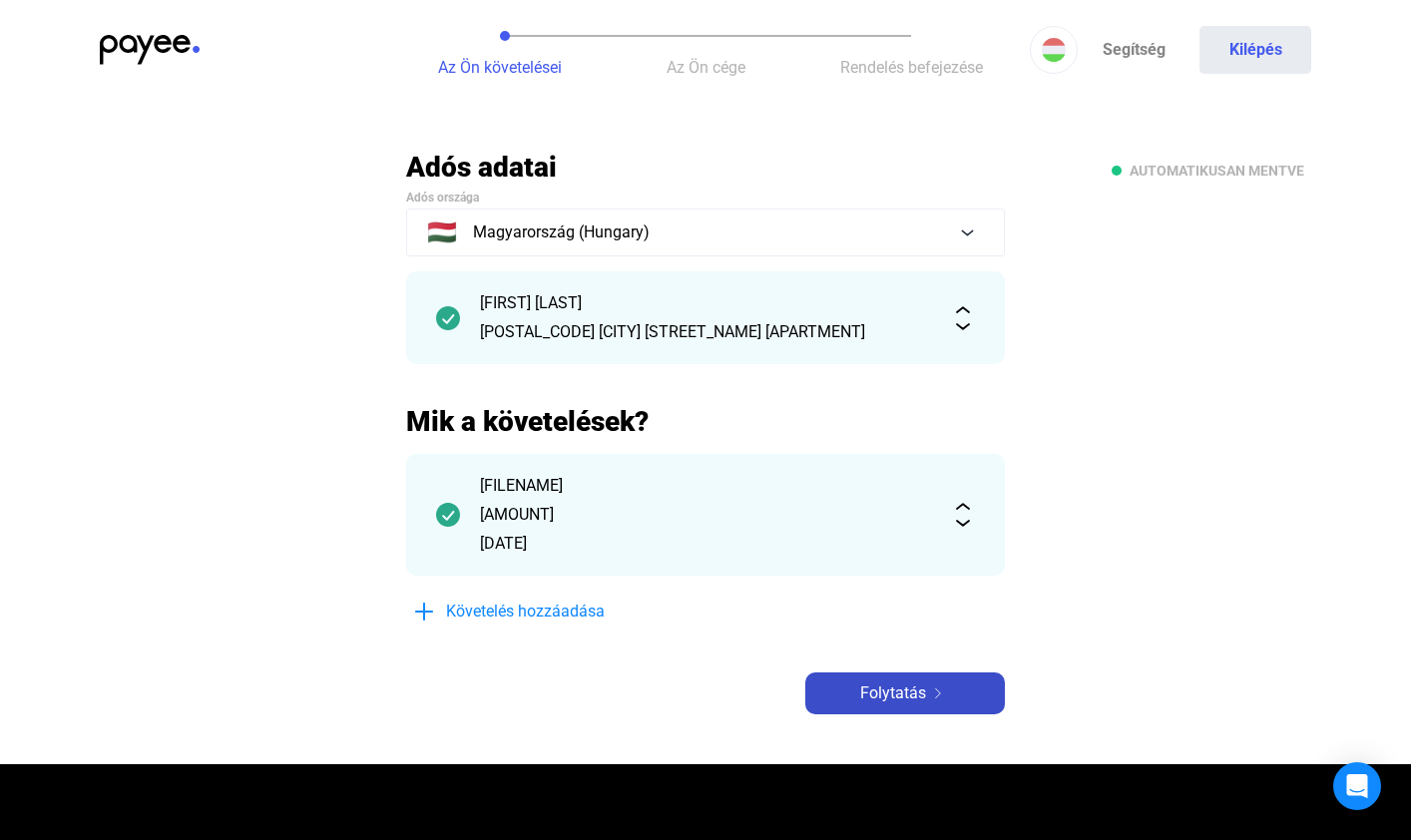 click on "Folytatás" 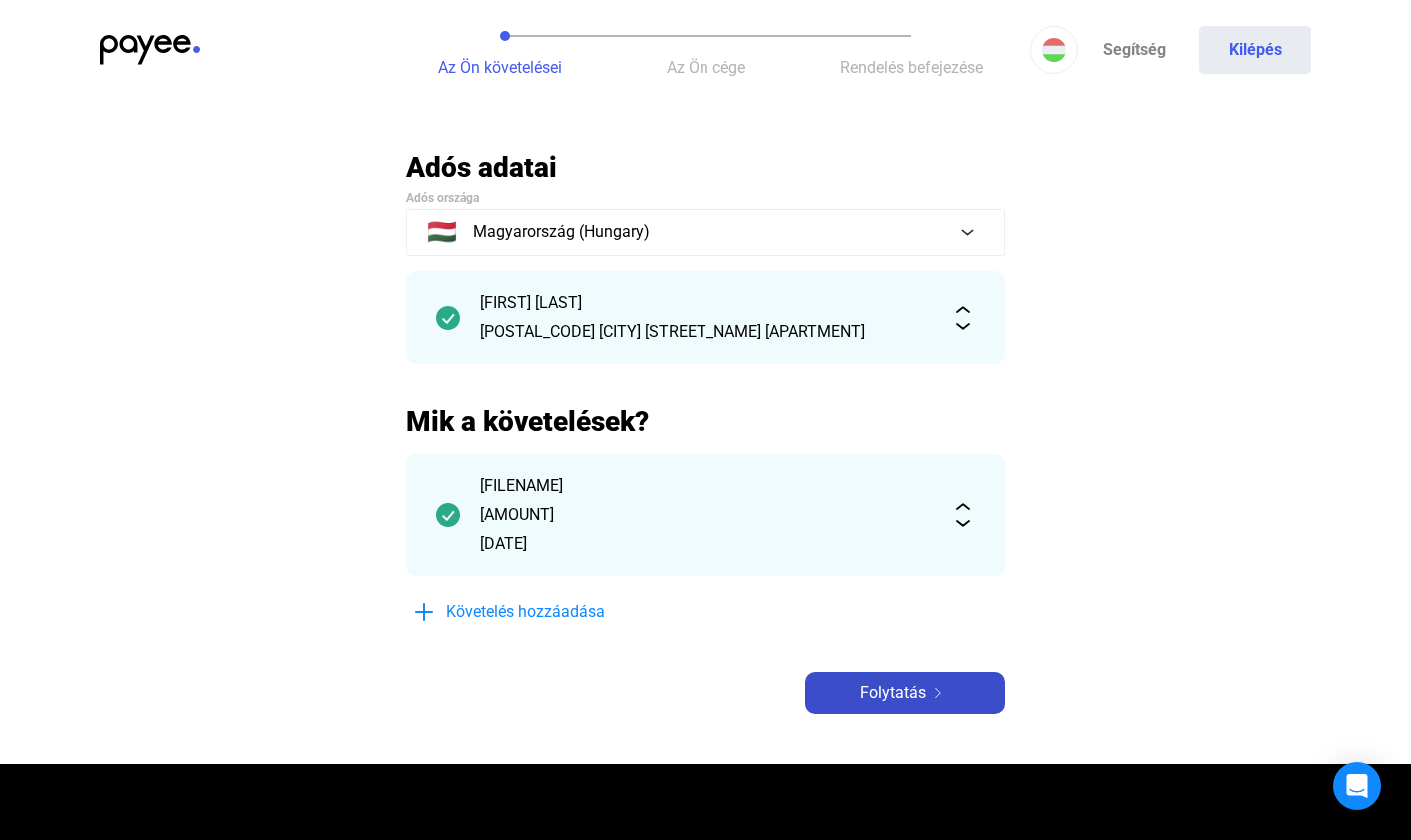 click on "Folytatás" 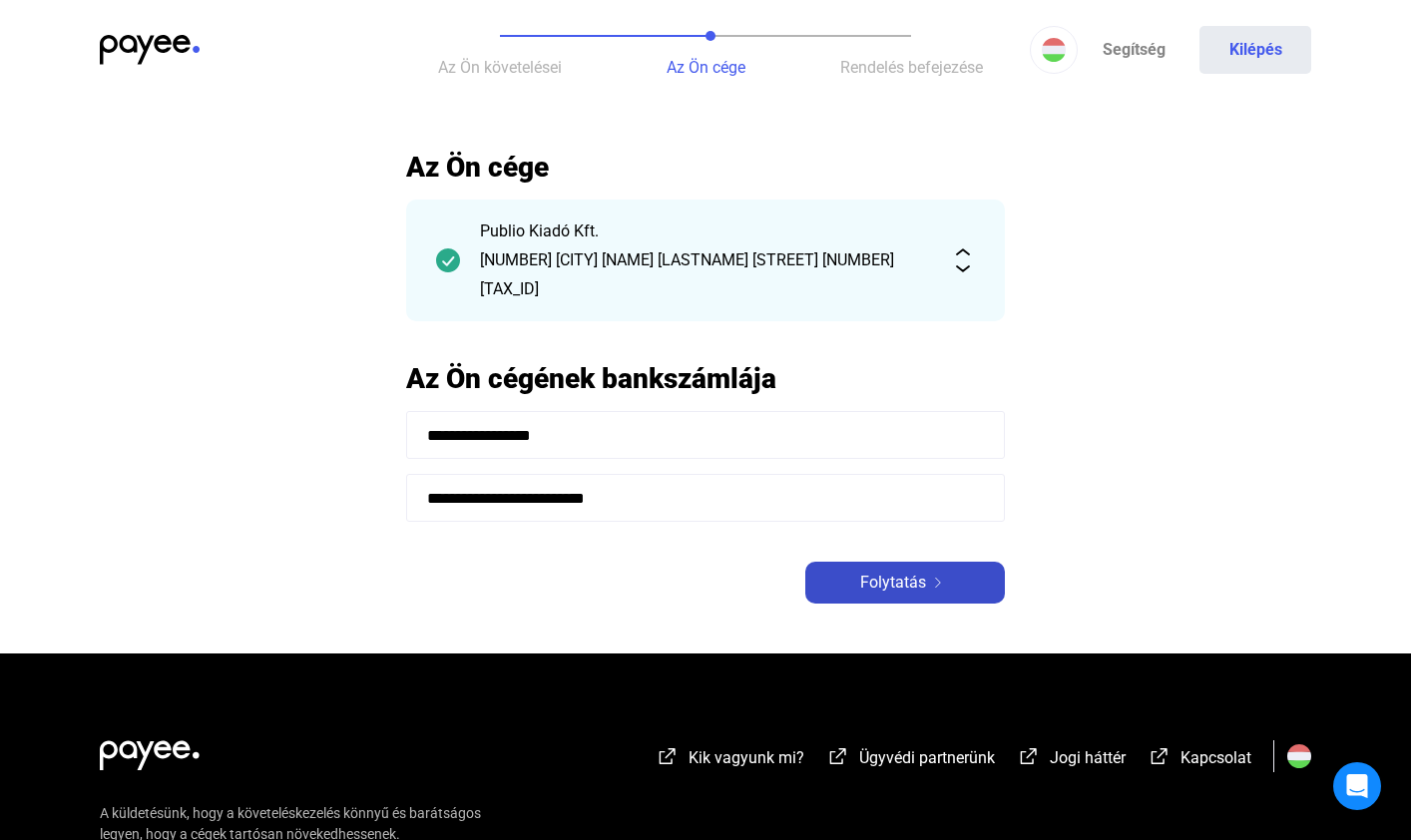 click on "Folytatás" 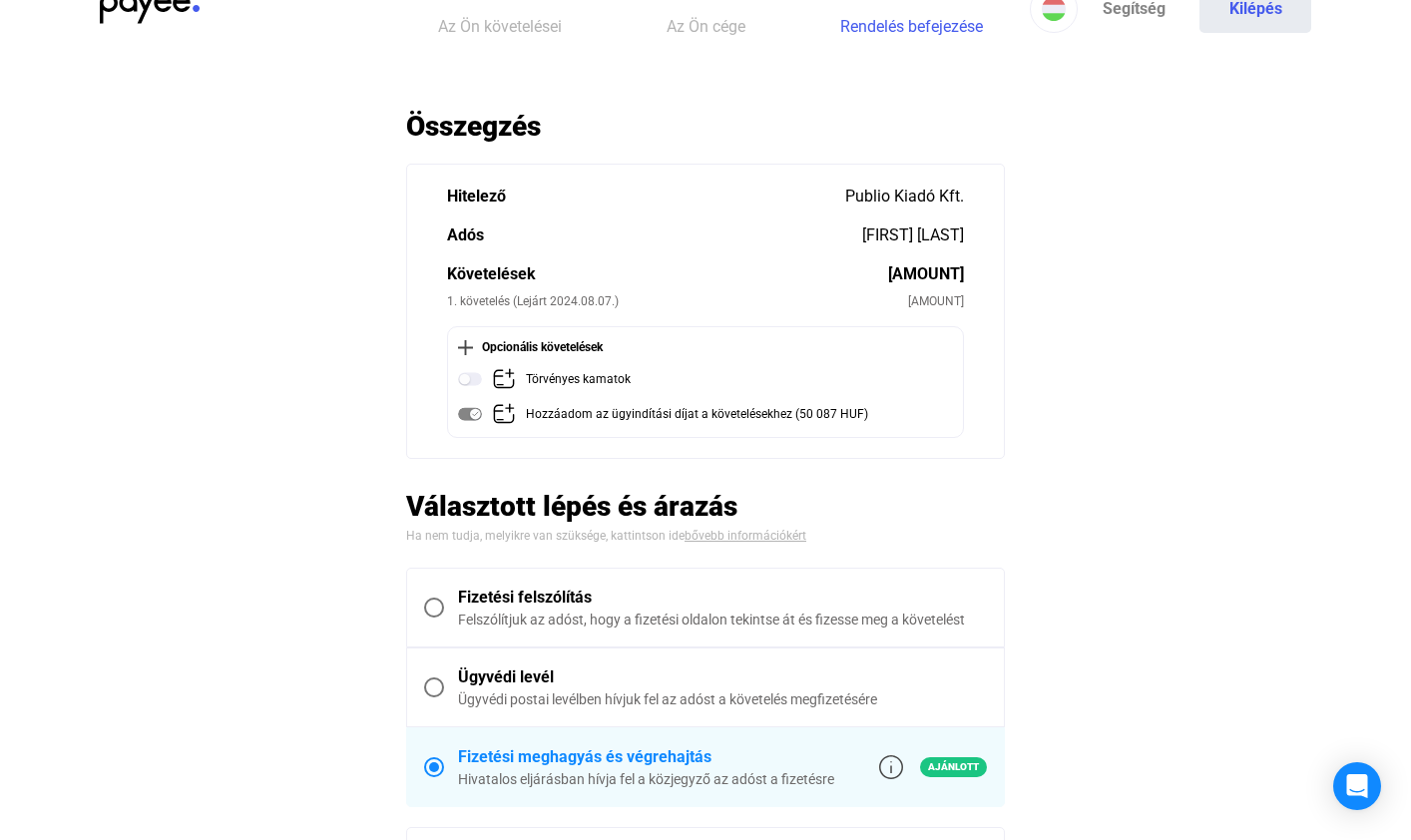 scroll, scrollTop: 103, scrollLeft: 0, axis: vertical 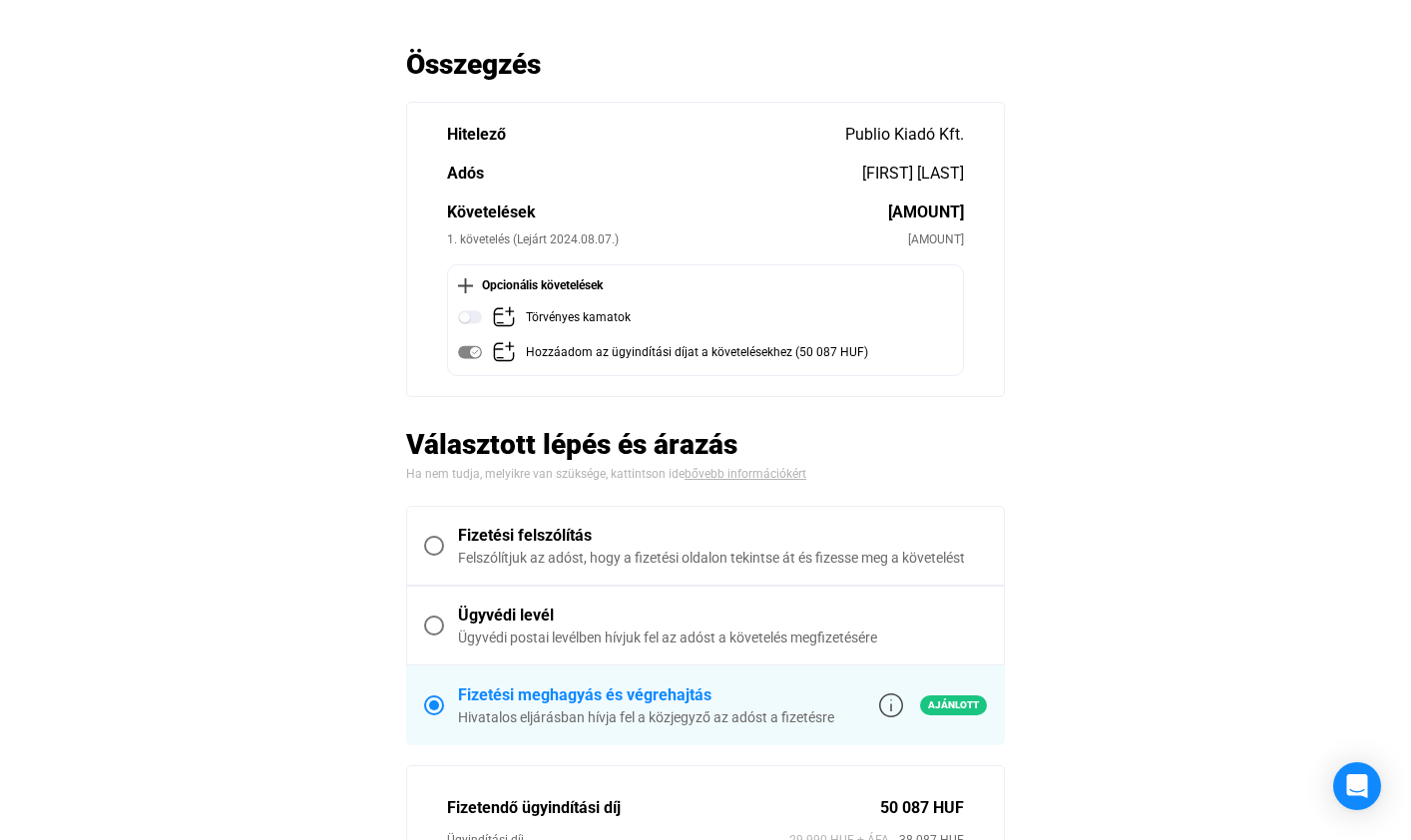 click at bounding box center (434, 546) 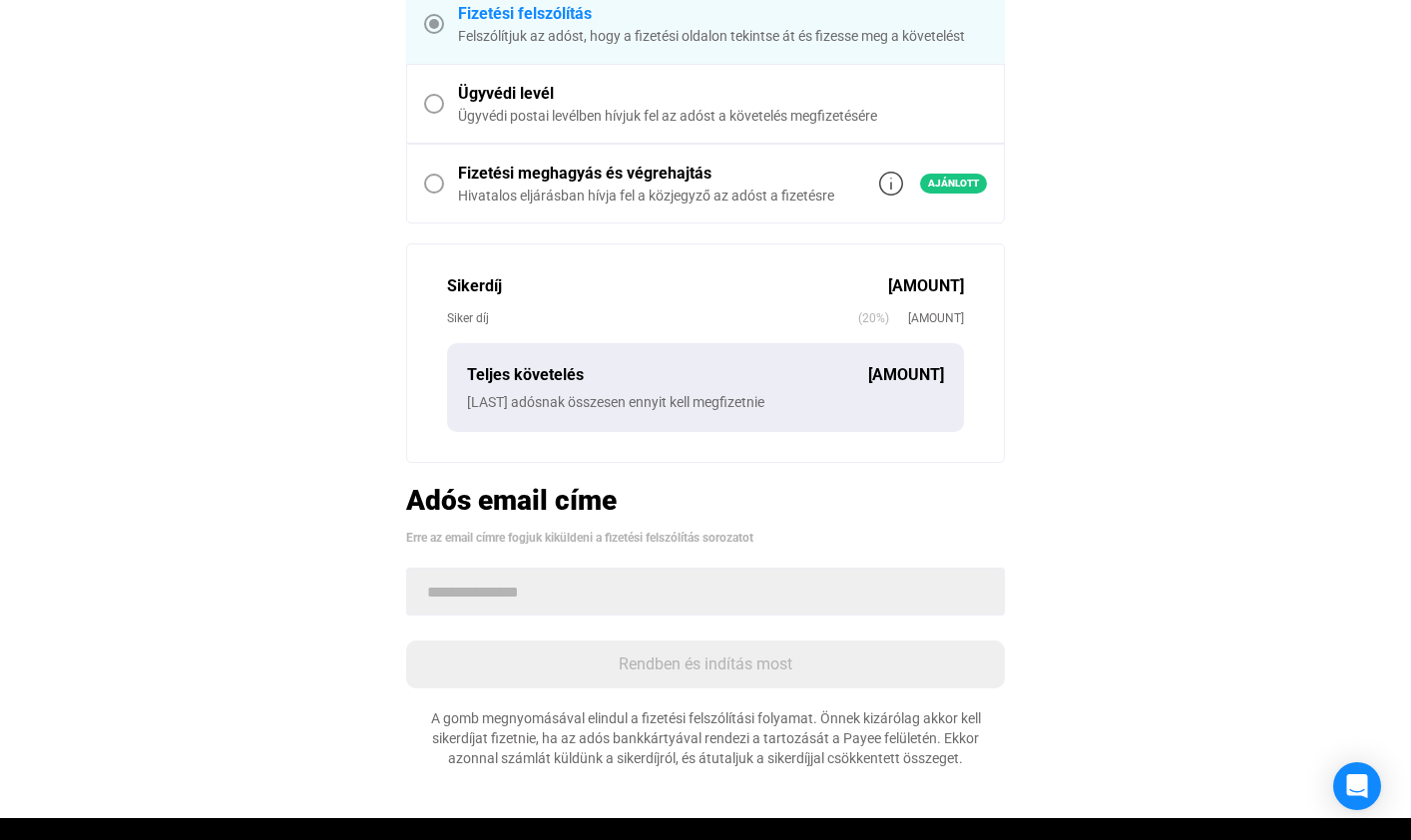 scroll, scrollTop: 733, scrollLeft: 0, axis: vertical 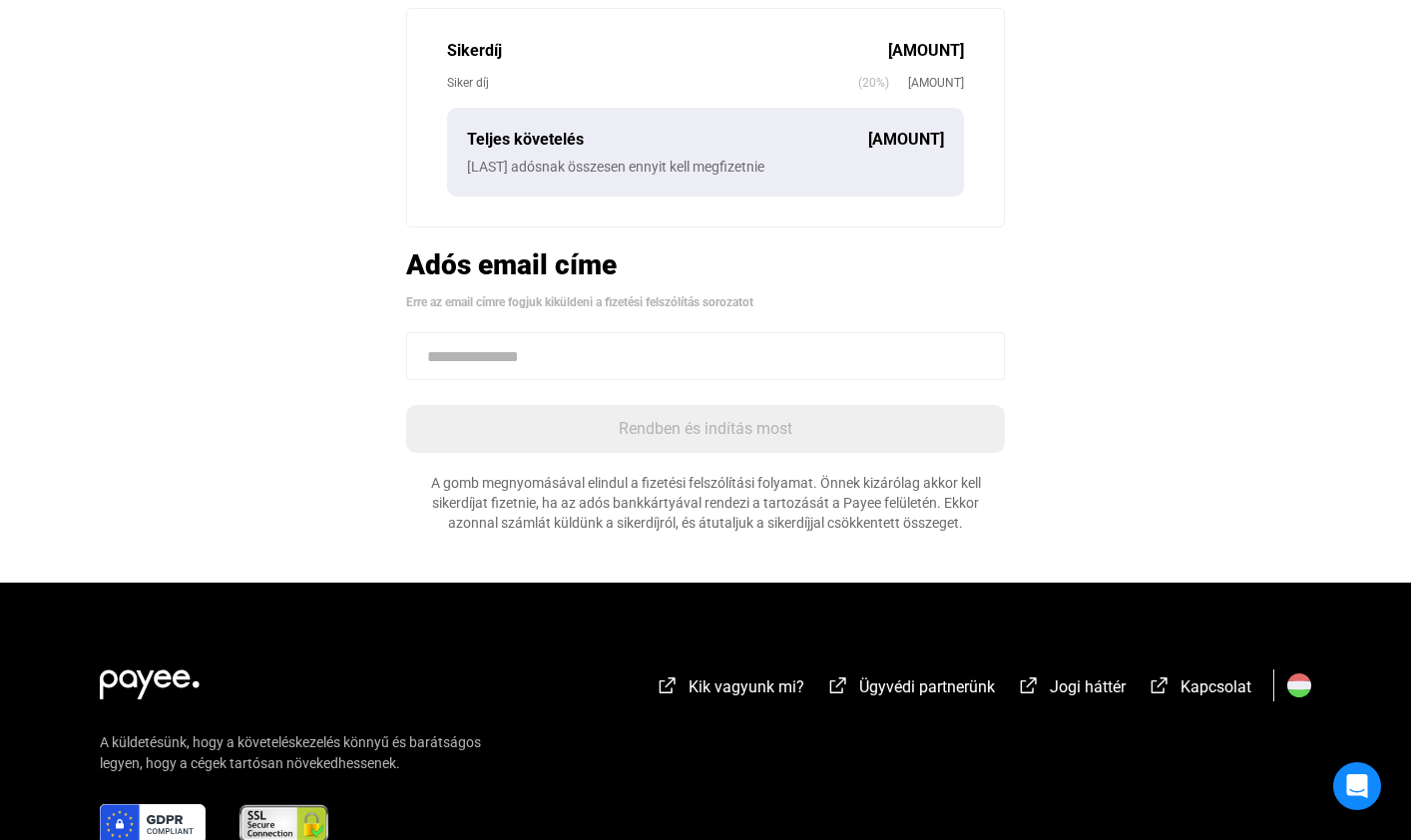 click 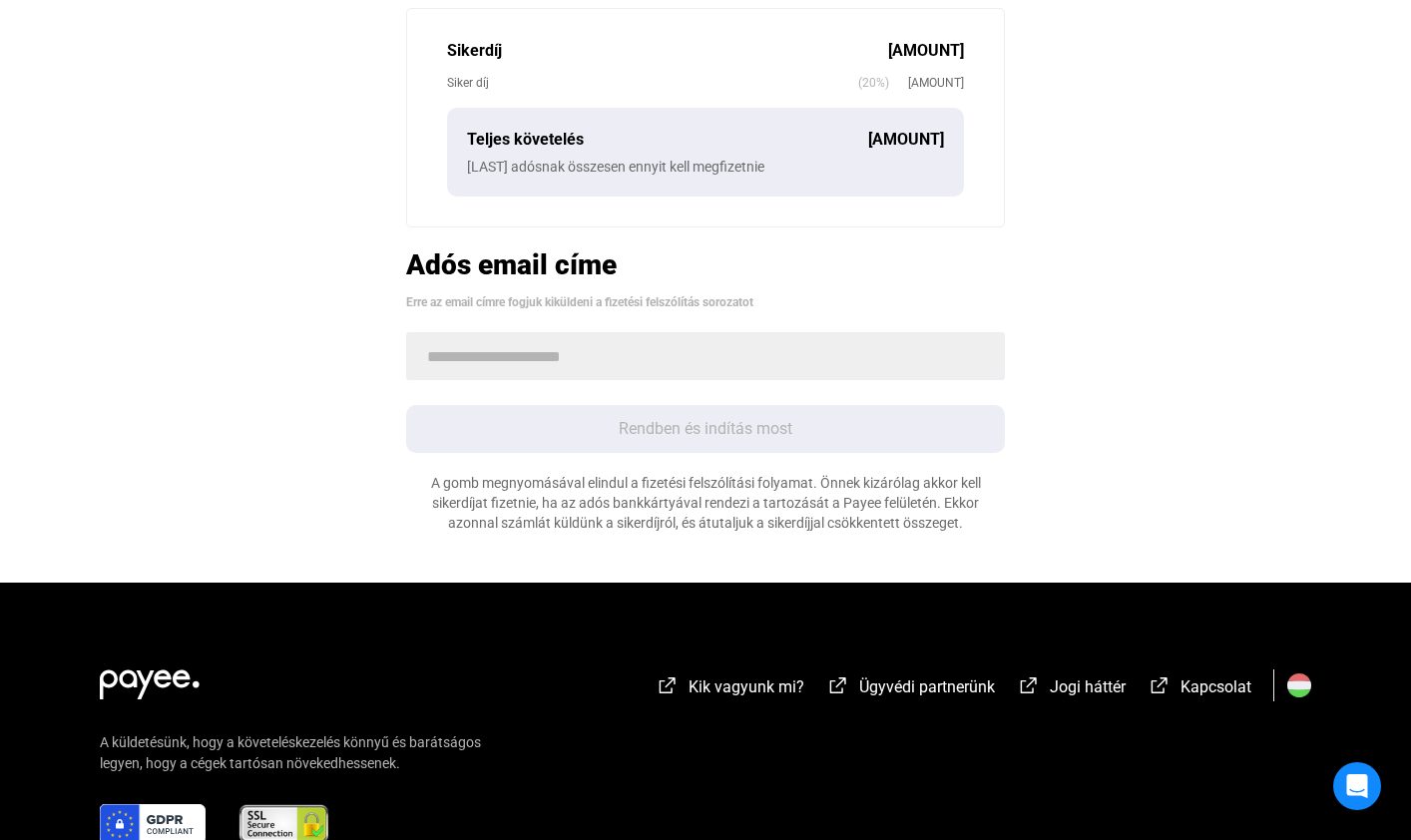 type on "**********" 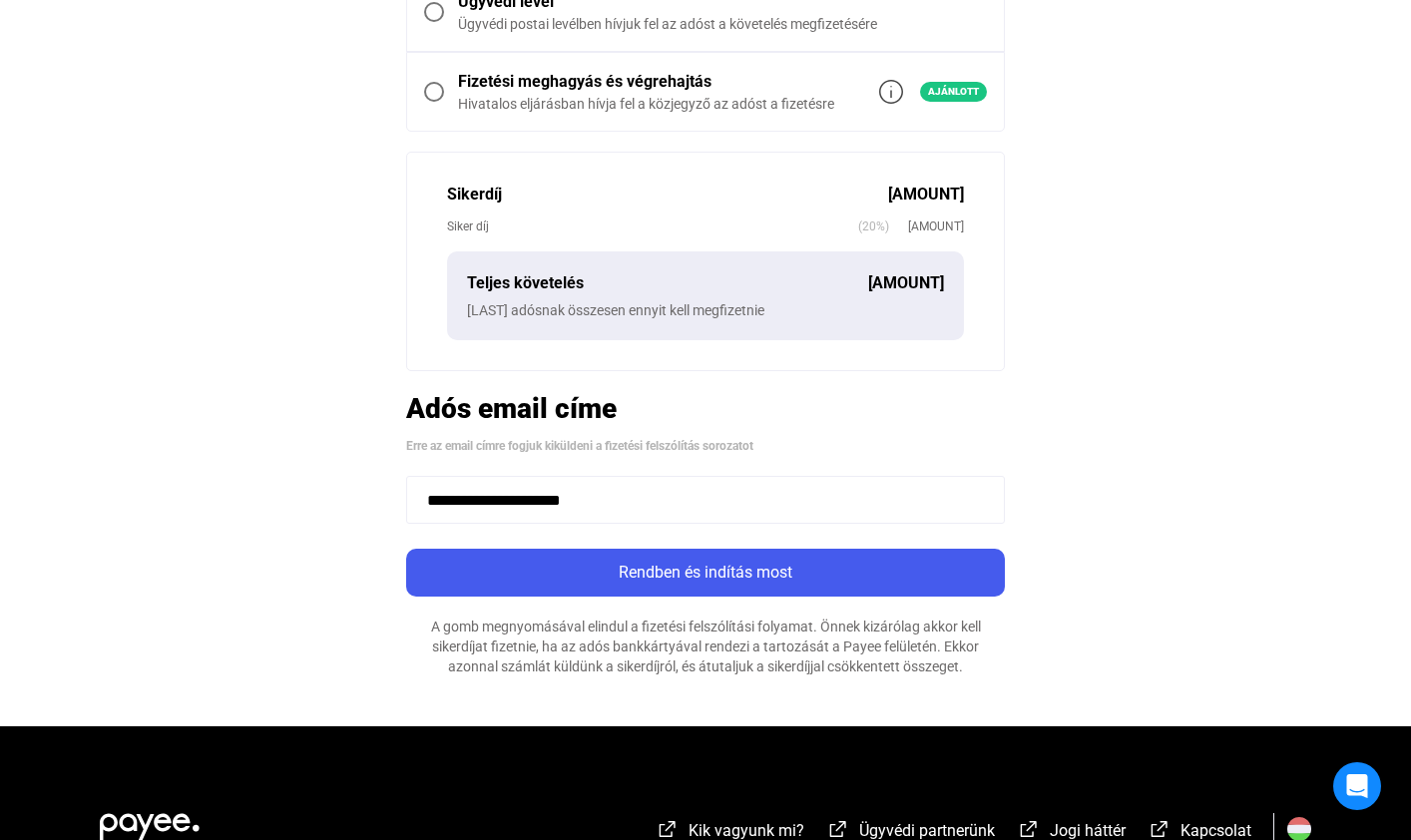 scroll, scrollTop: 253, scrollLeft: 0, axis: vertical 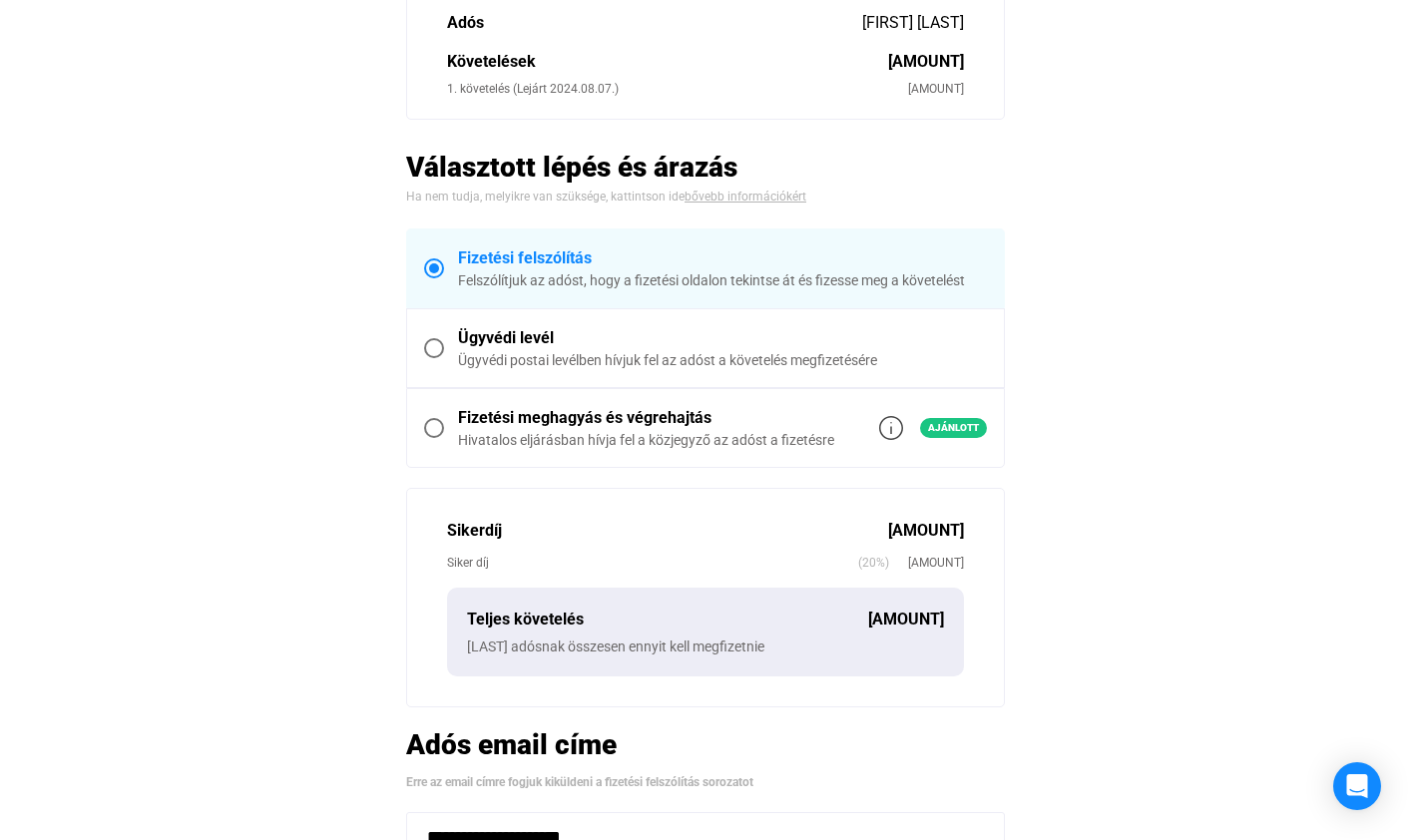 click at bounding box center (434, 268) 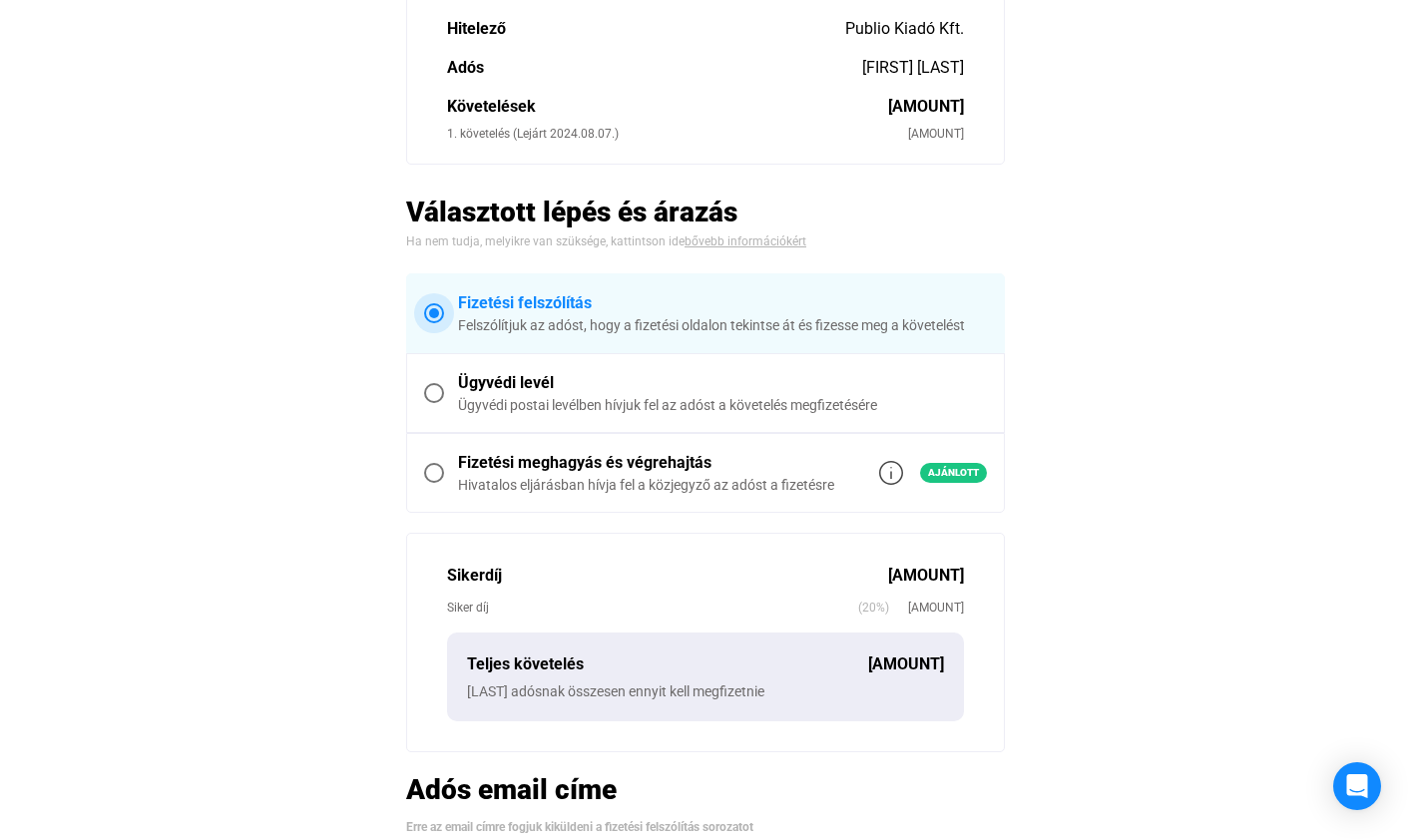 scroll, scrollTop: 565, scrollLeft: 0, axis: vertical 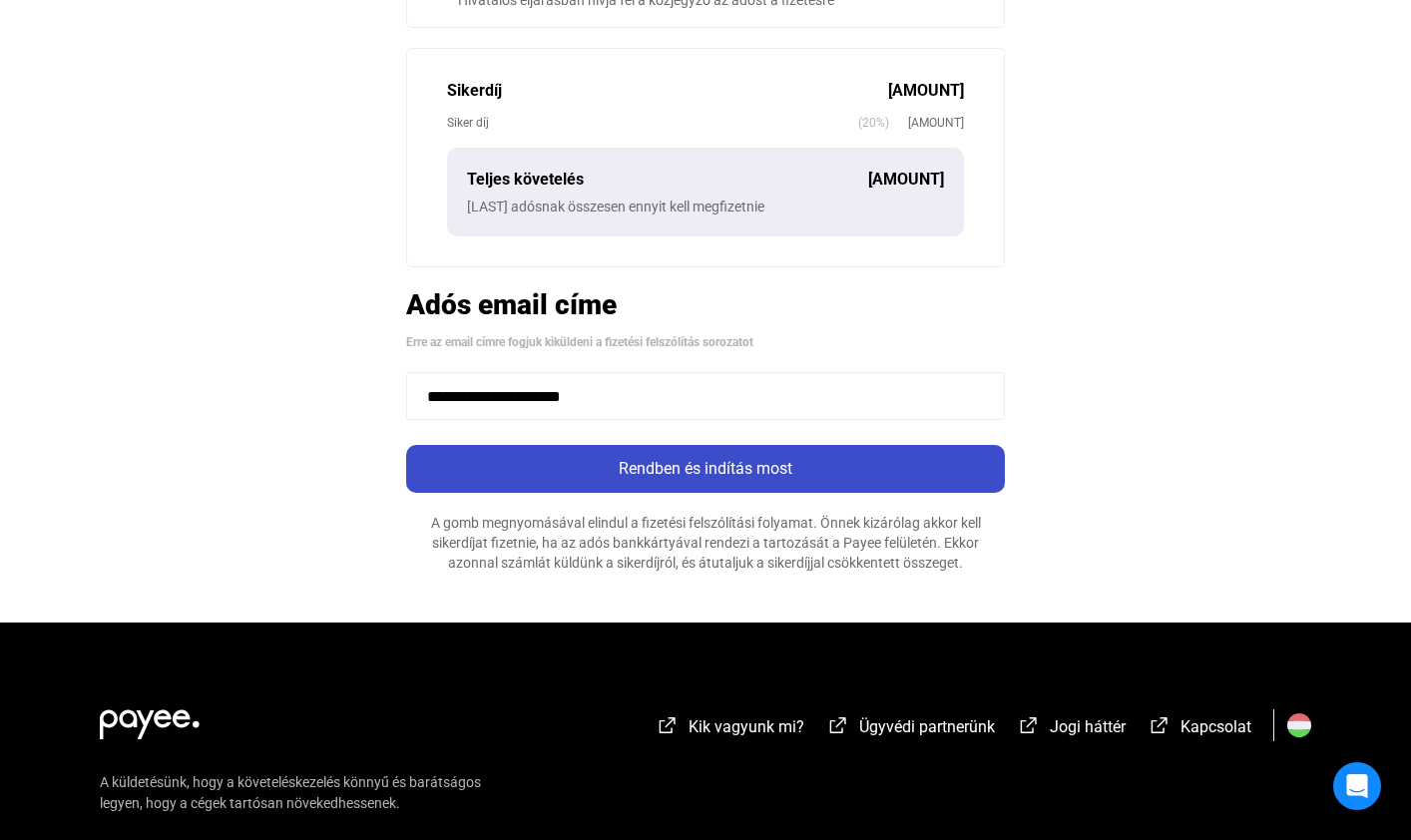 click on "Rendben és indítás most" 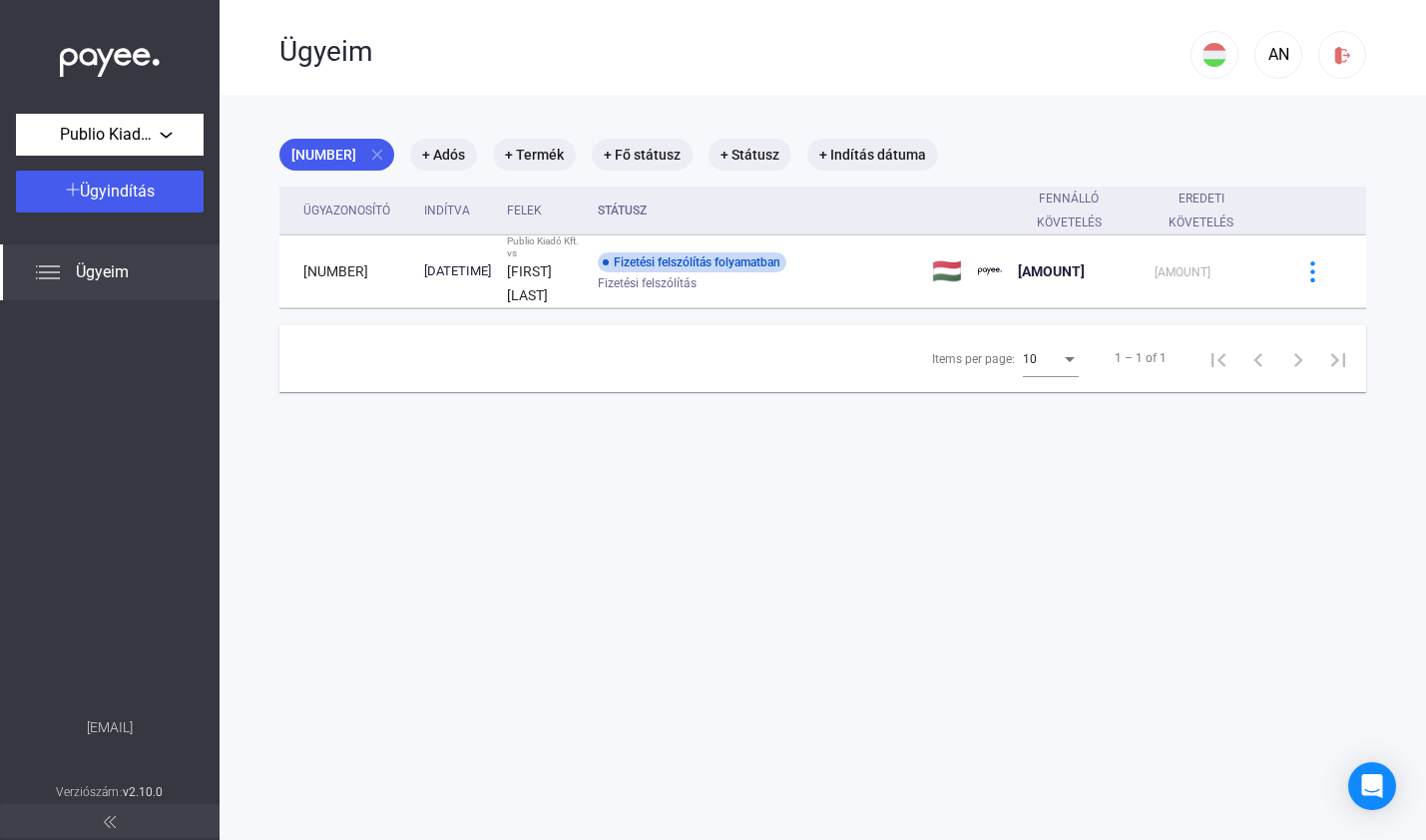 click on "[COMPANY] [COMPANY] [EMAIL] [VERSION]" 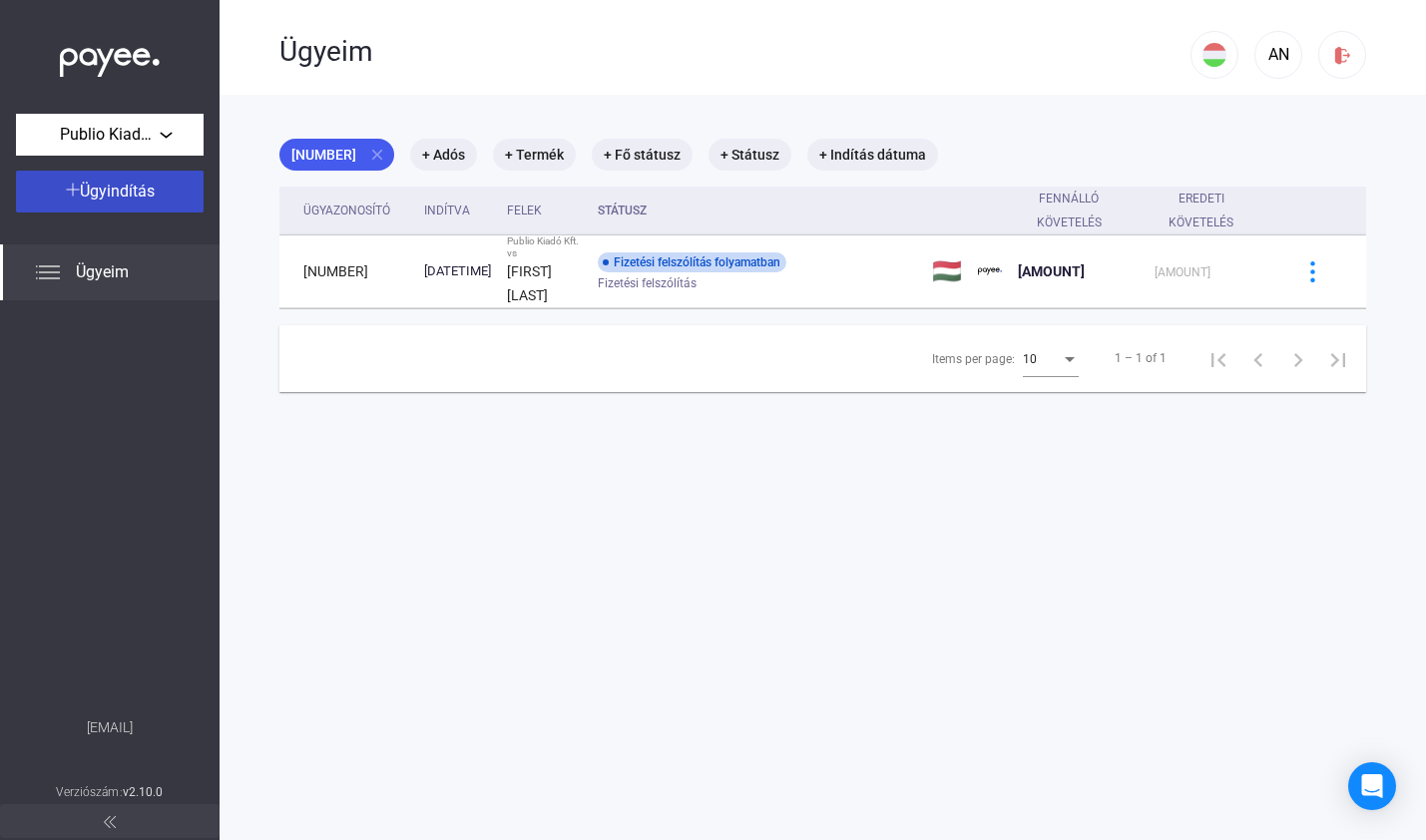 click on "Ügyindítás" 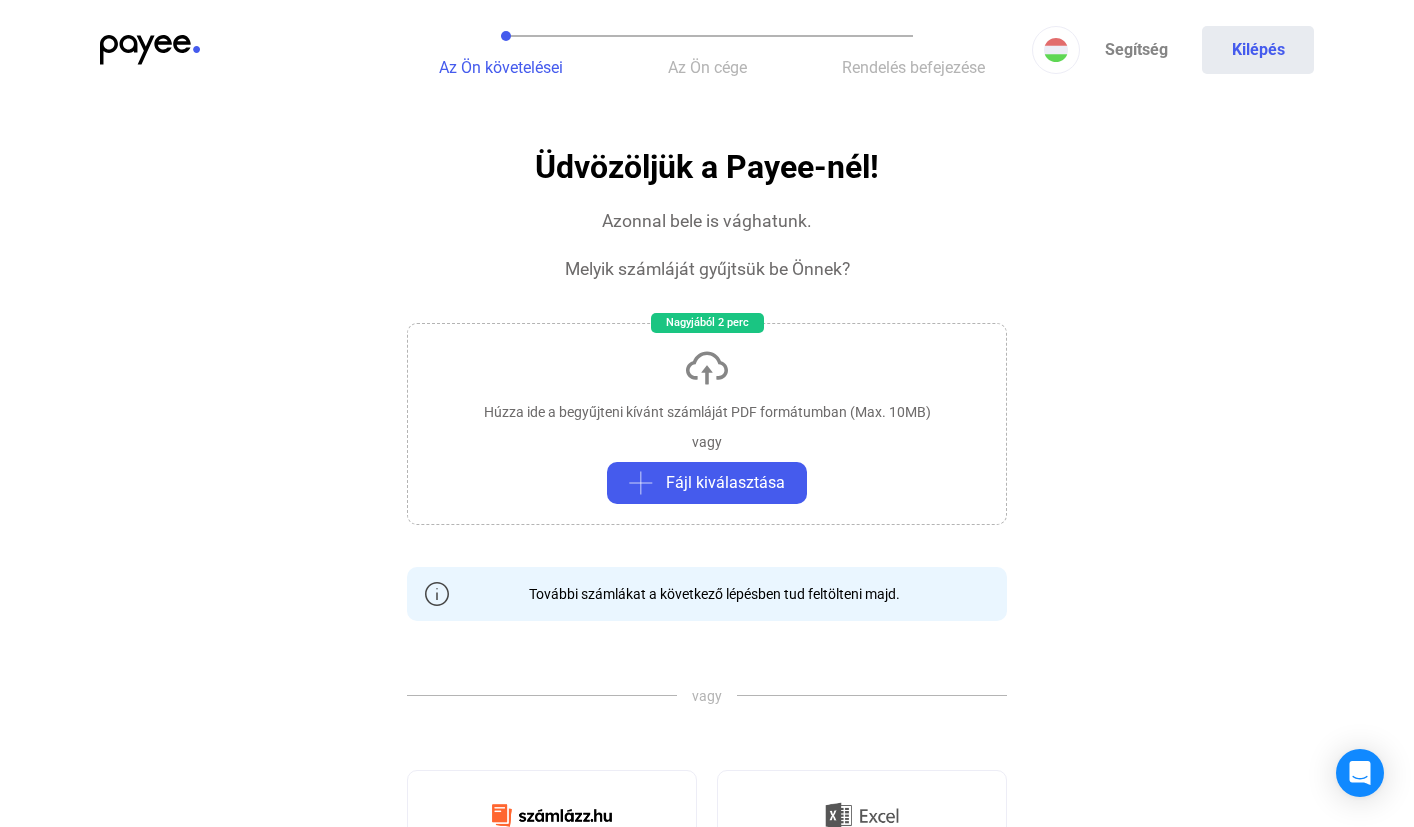 click 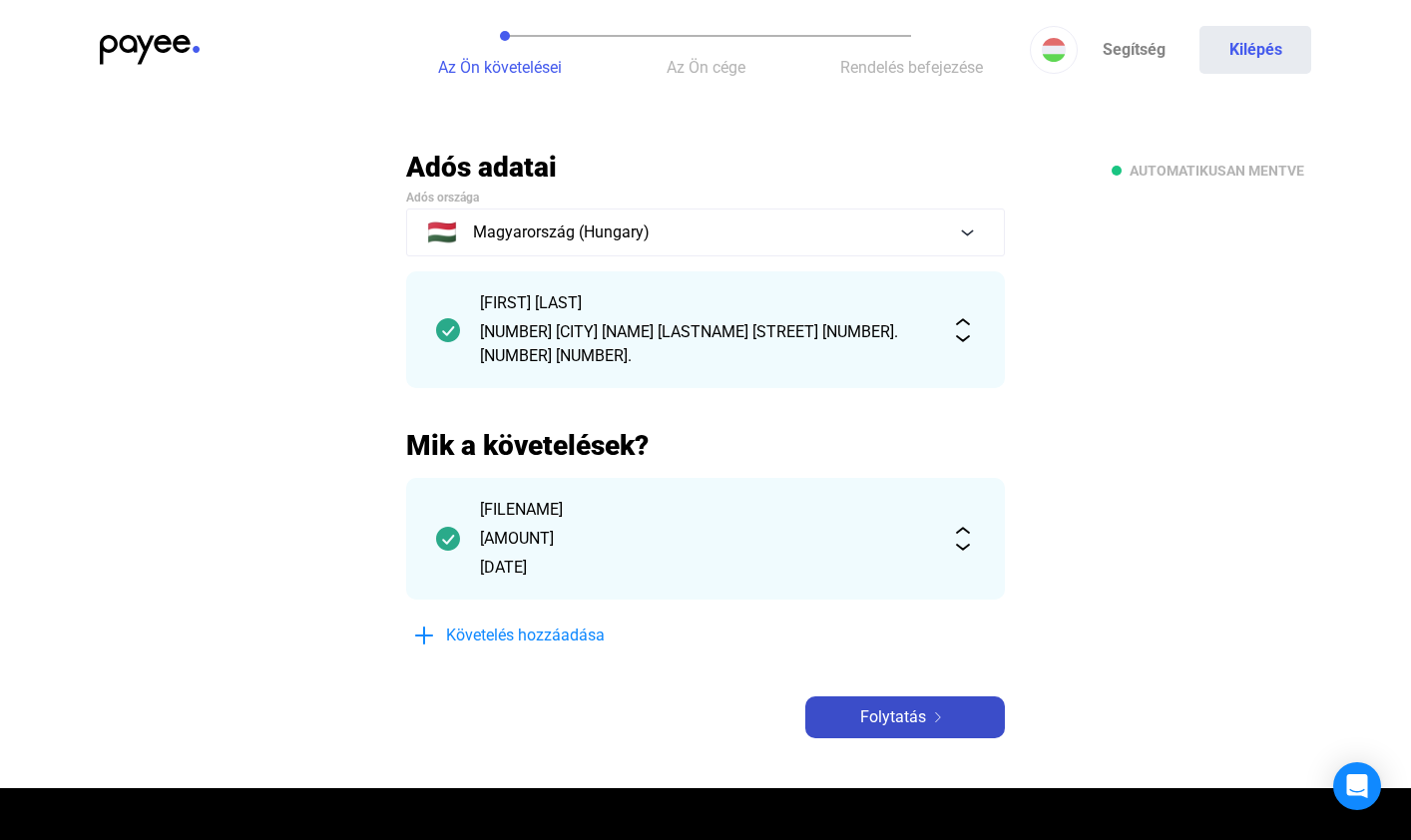 click on "Folytatás" 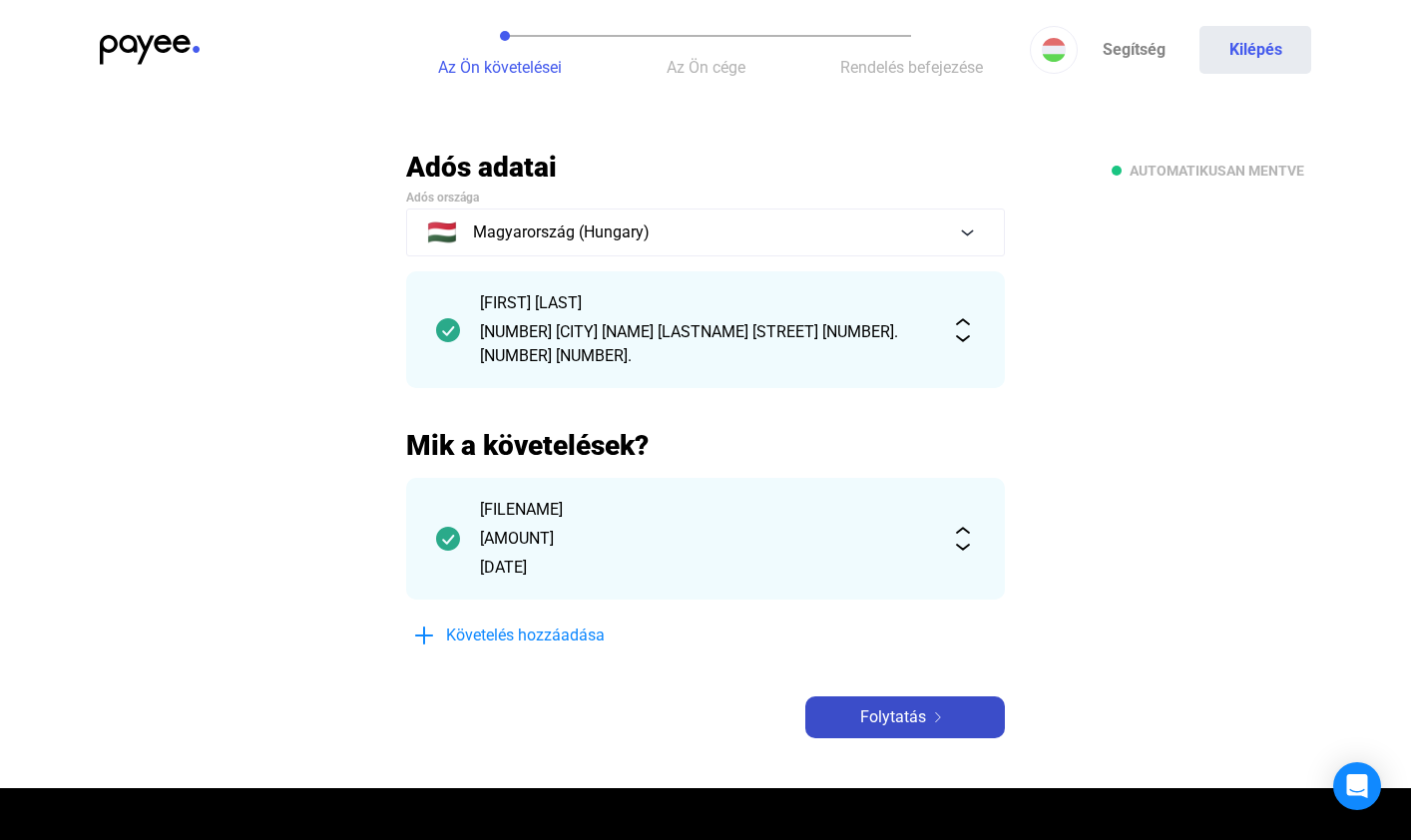 click on "Folytatás" 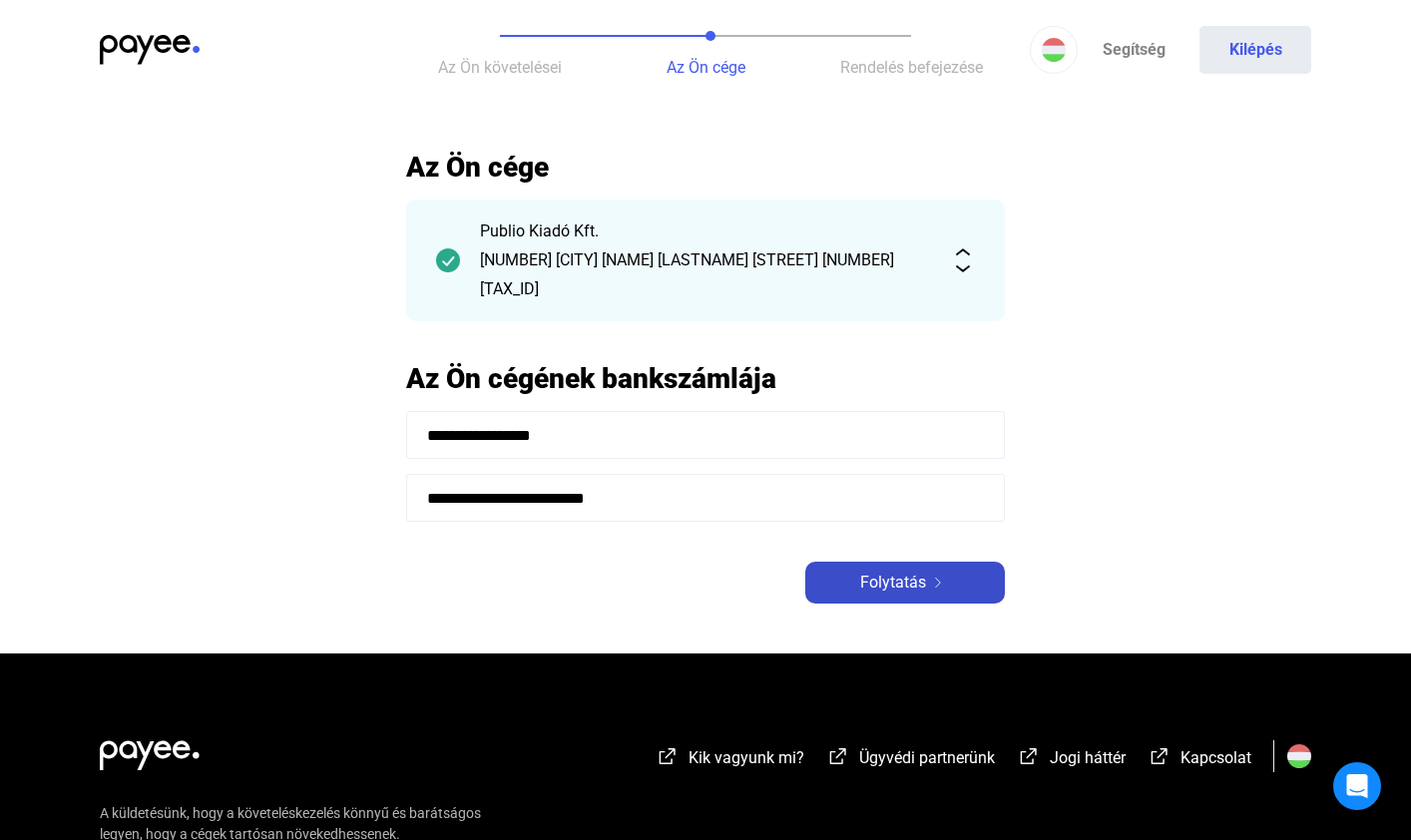 click on "**********" 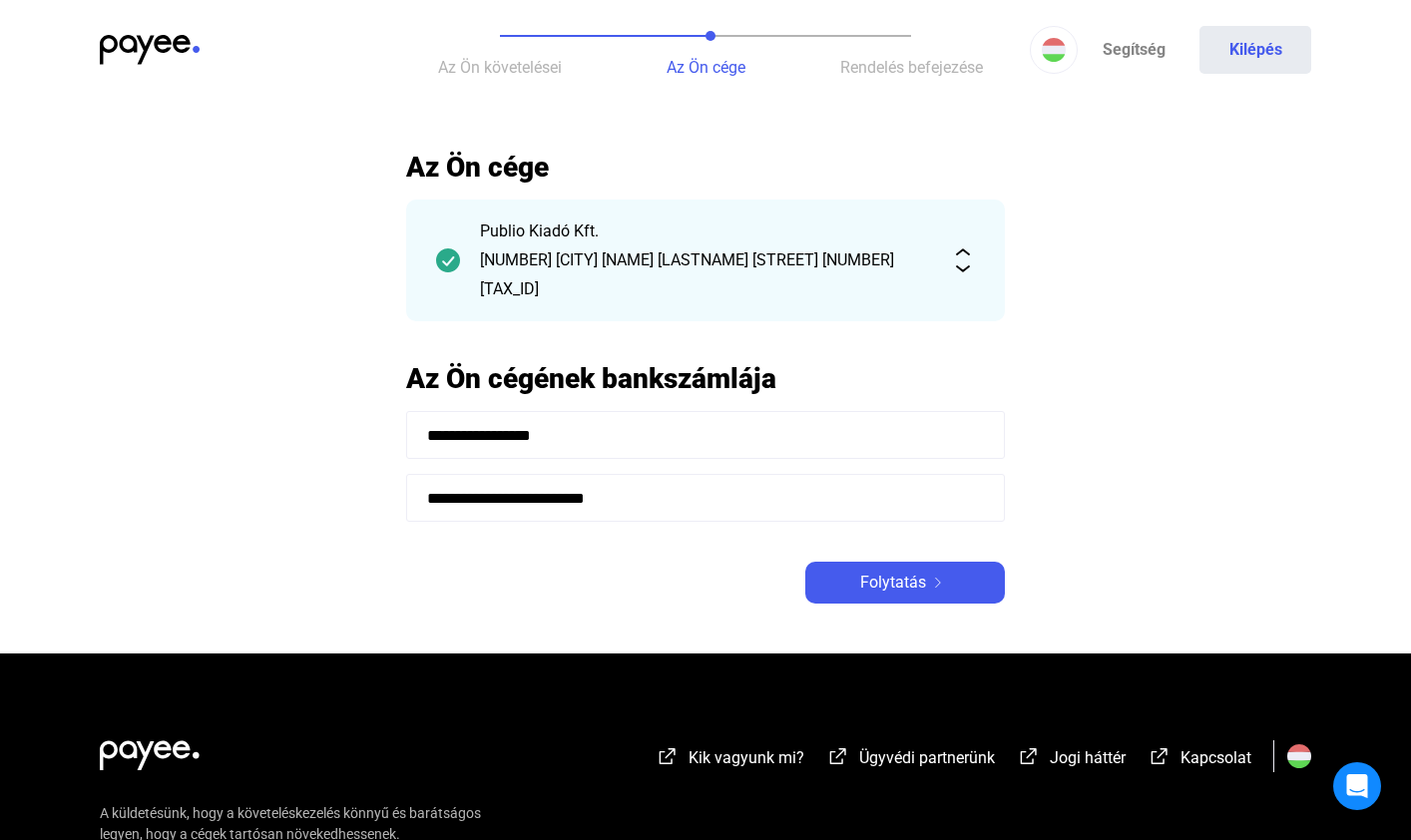 click on "Folytatás" 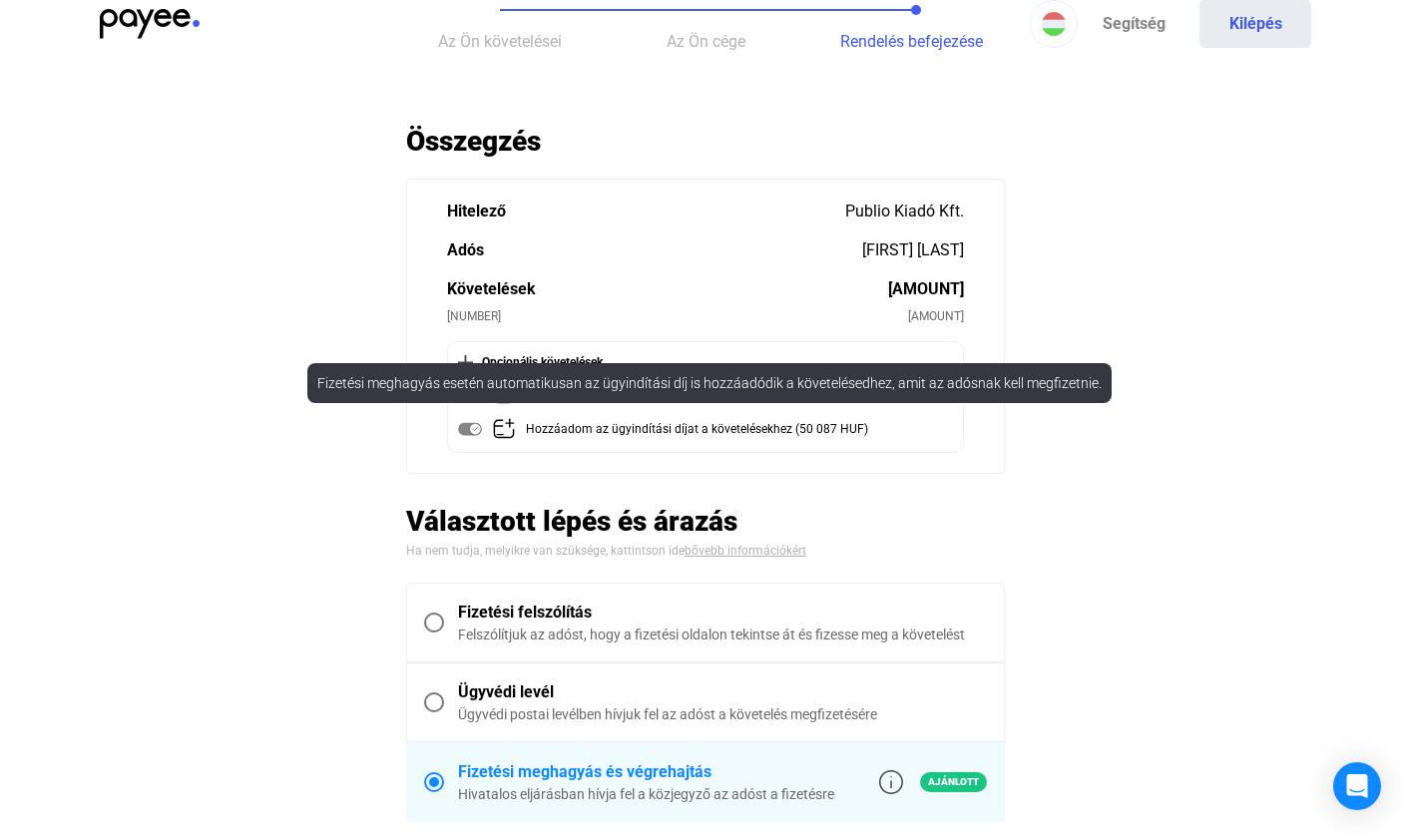 scroll, scrollTop: 223, scrollLeft: 0, axis: vertical 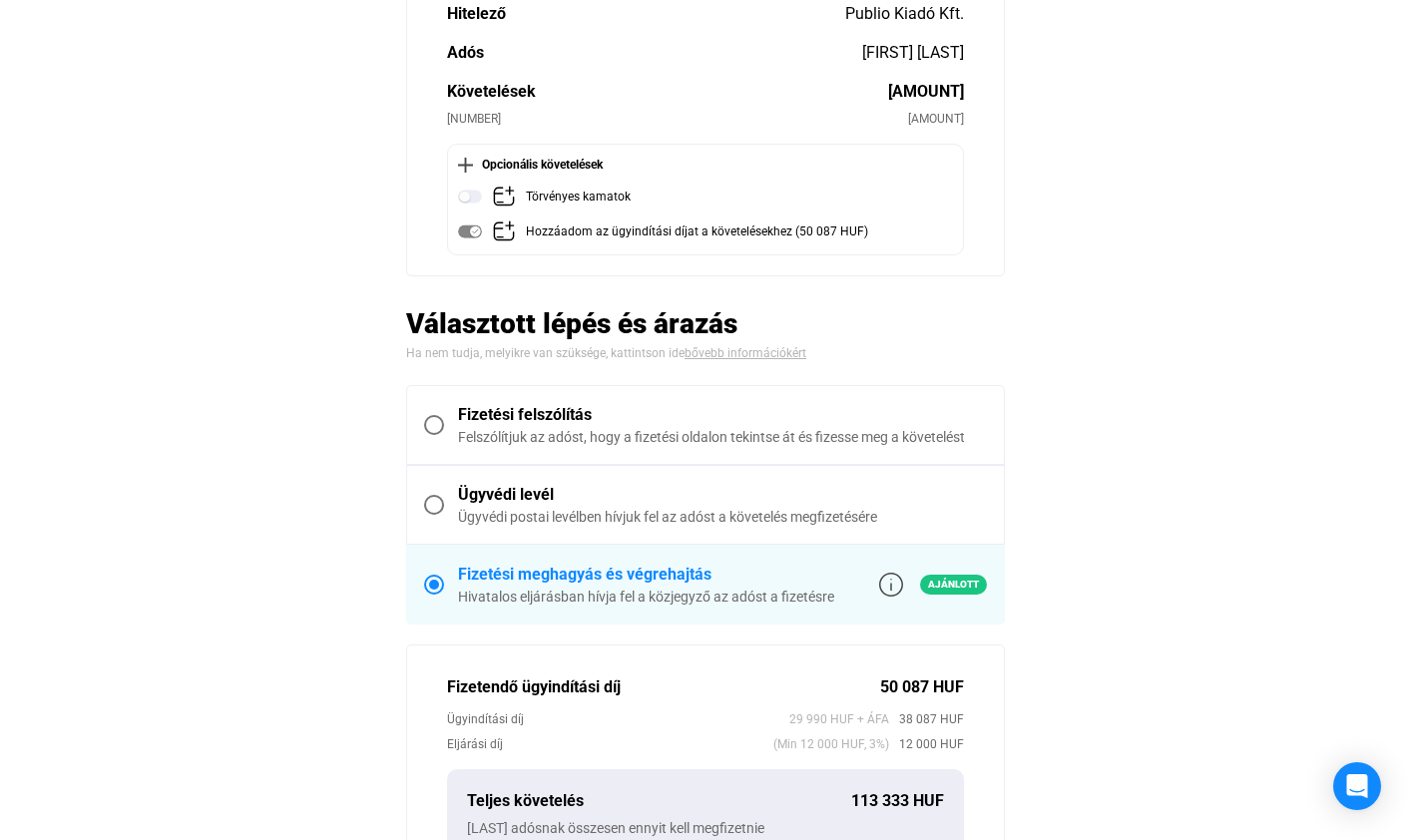 drag, startPoint x: 446, startPoint y: 427, endPoint x: 510, endPoint y: 452, distance: 68.70953 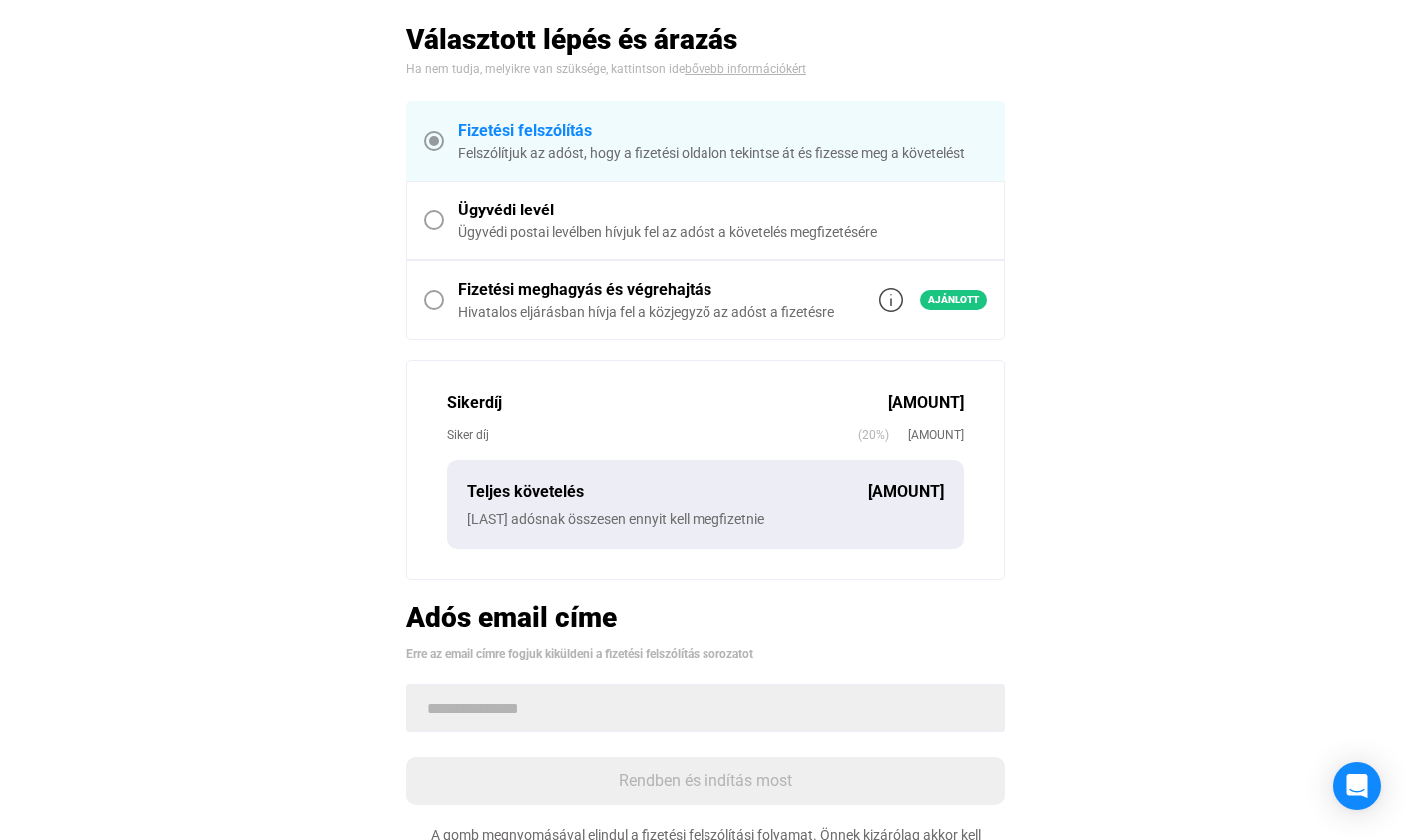 scroll, scrollTop: 764, scrollLeft: 0, axis: vertical 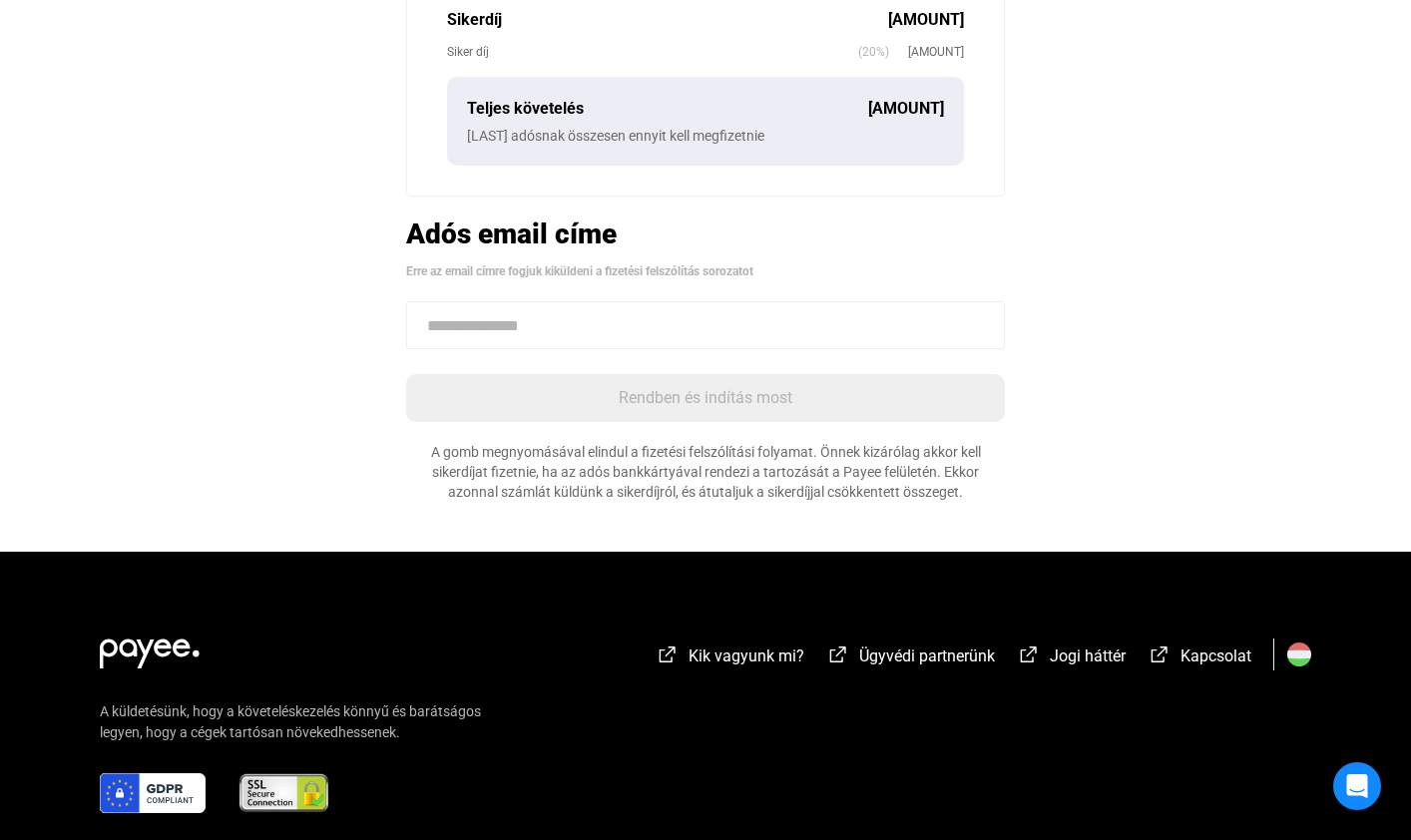 click 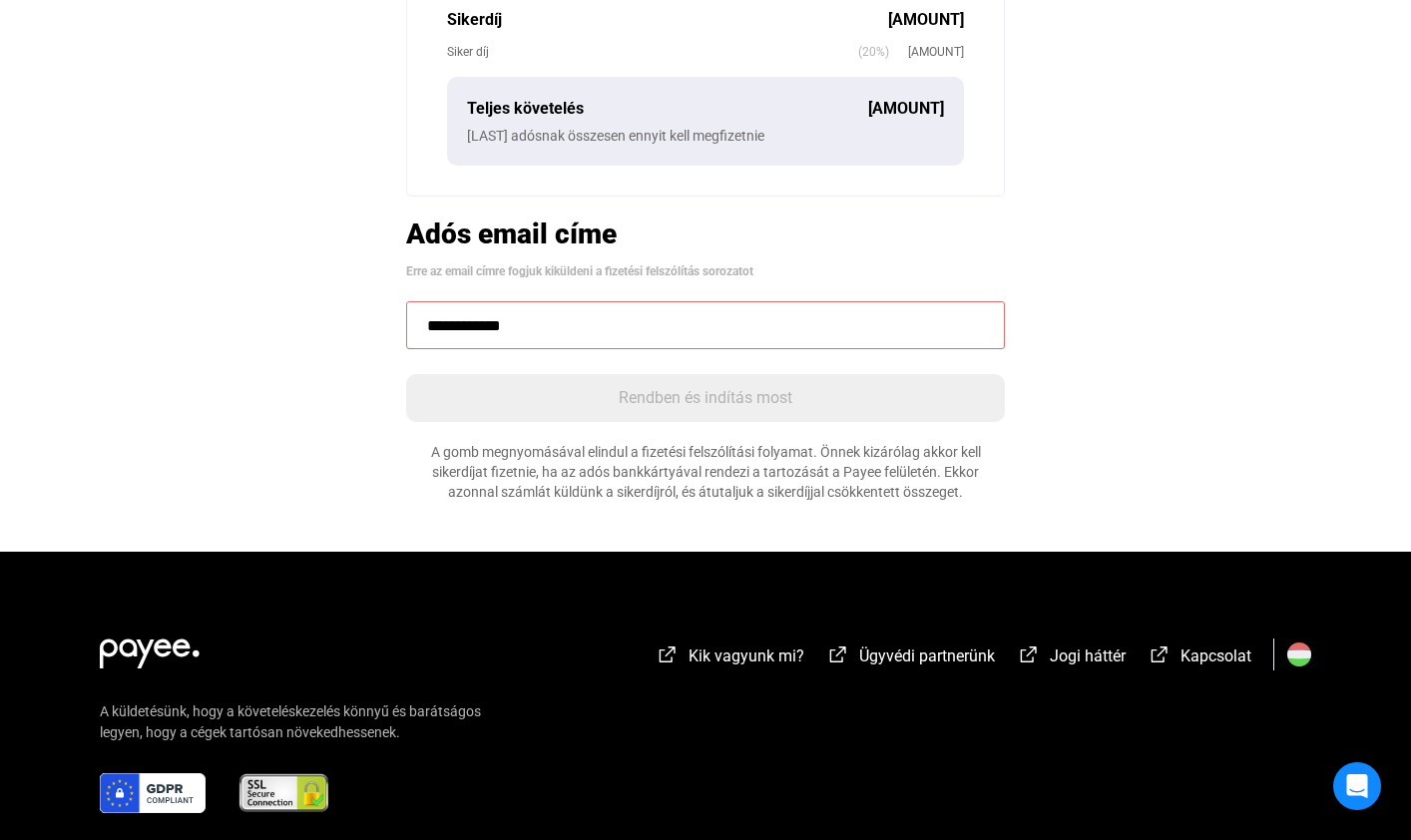 drag, startPoint x: 565, startPoint y: 324, endPoint x: 405, endPoint y: 325, distance: 160.00312 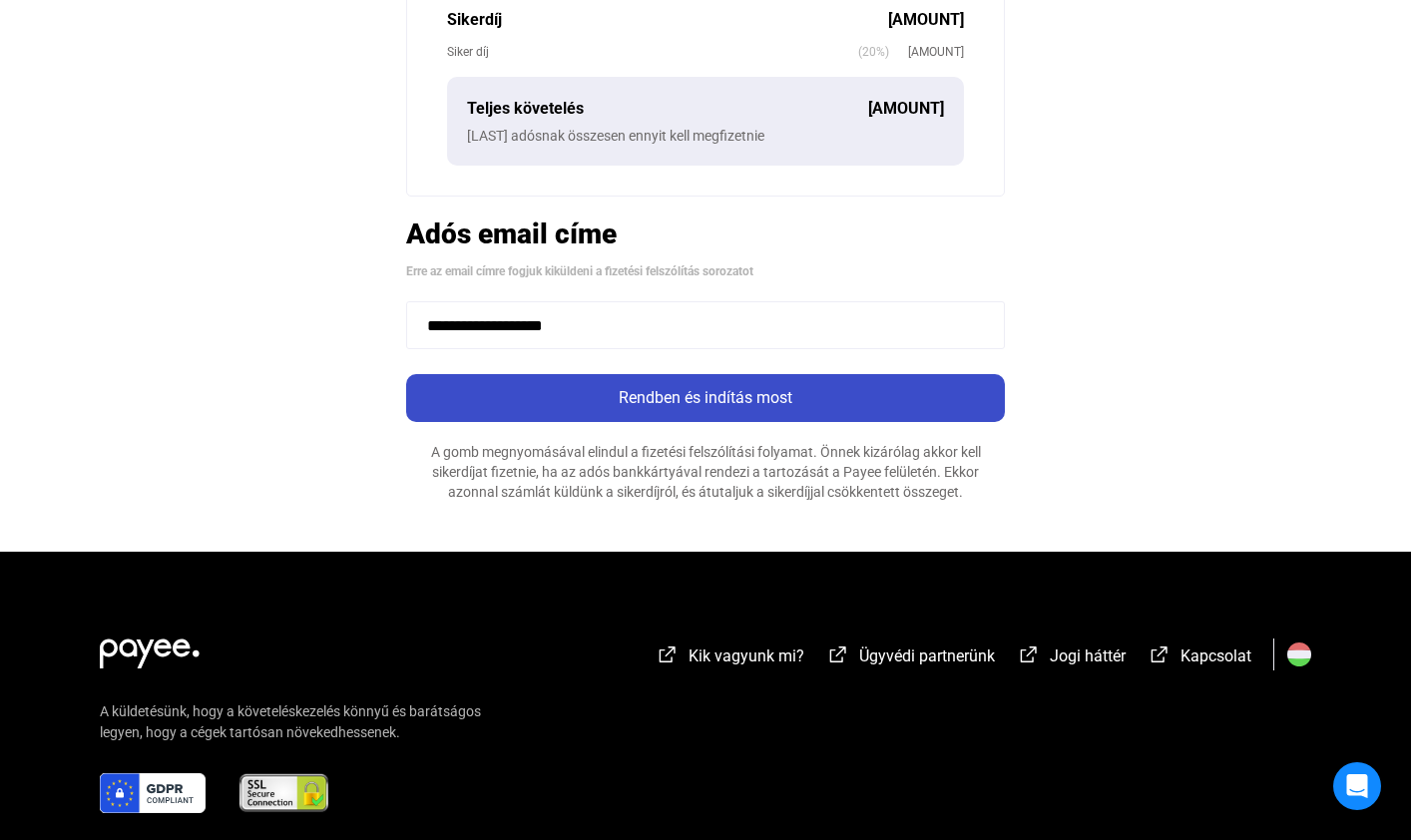 type on "**********" 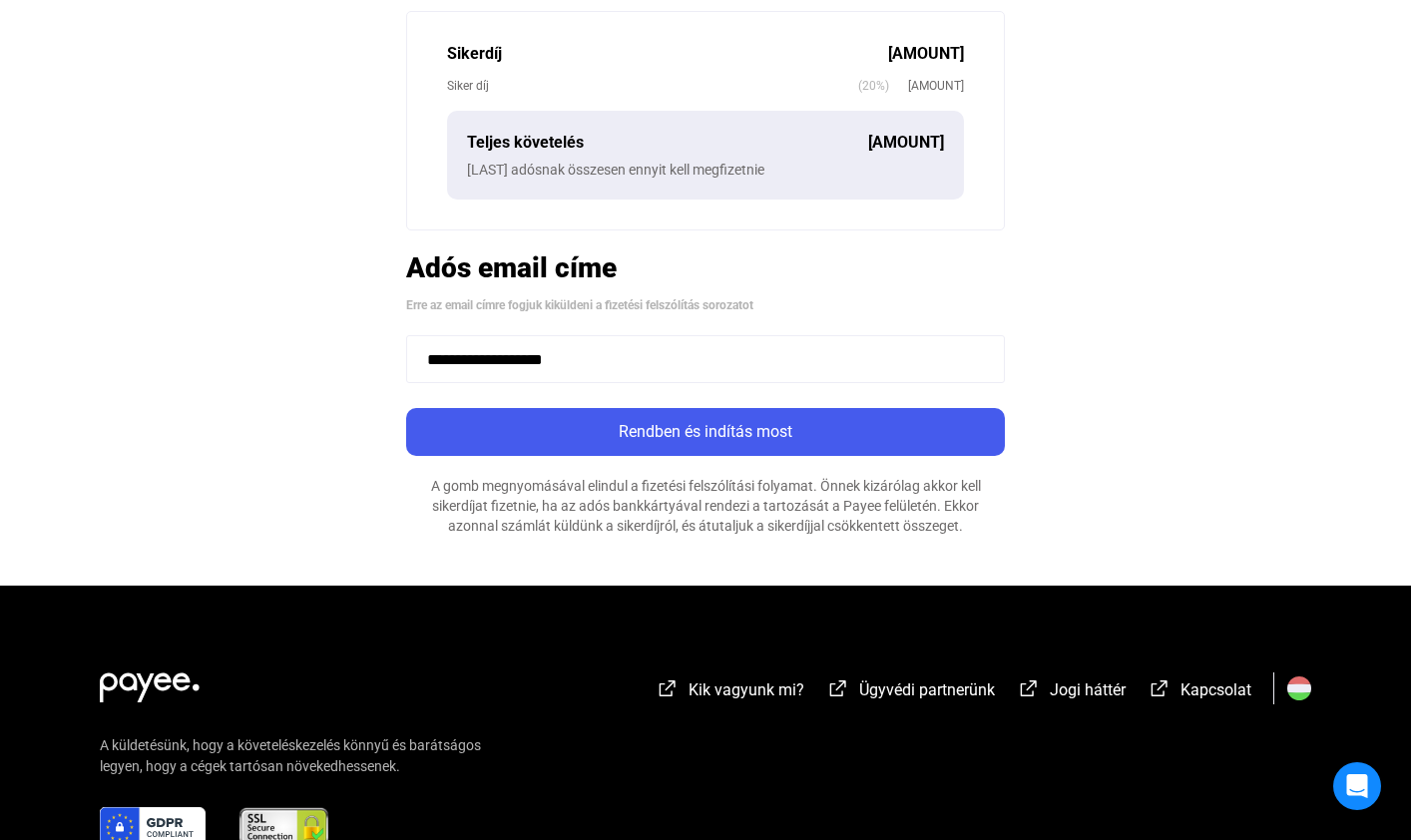 scroll, scrollTop: 633, scrollLeft: 0, axis: vertical 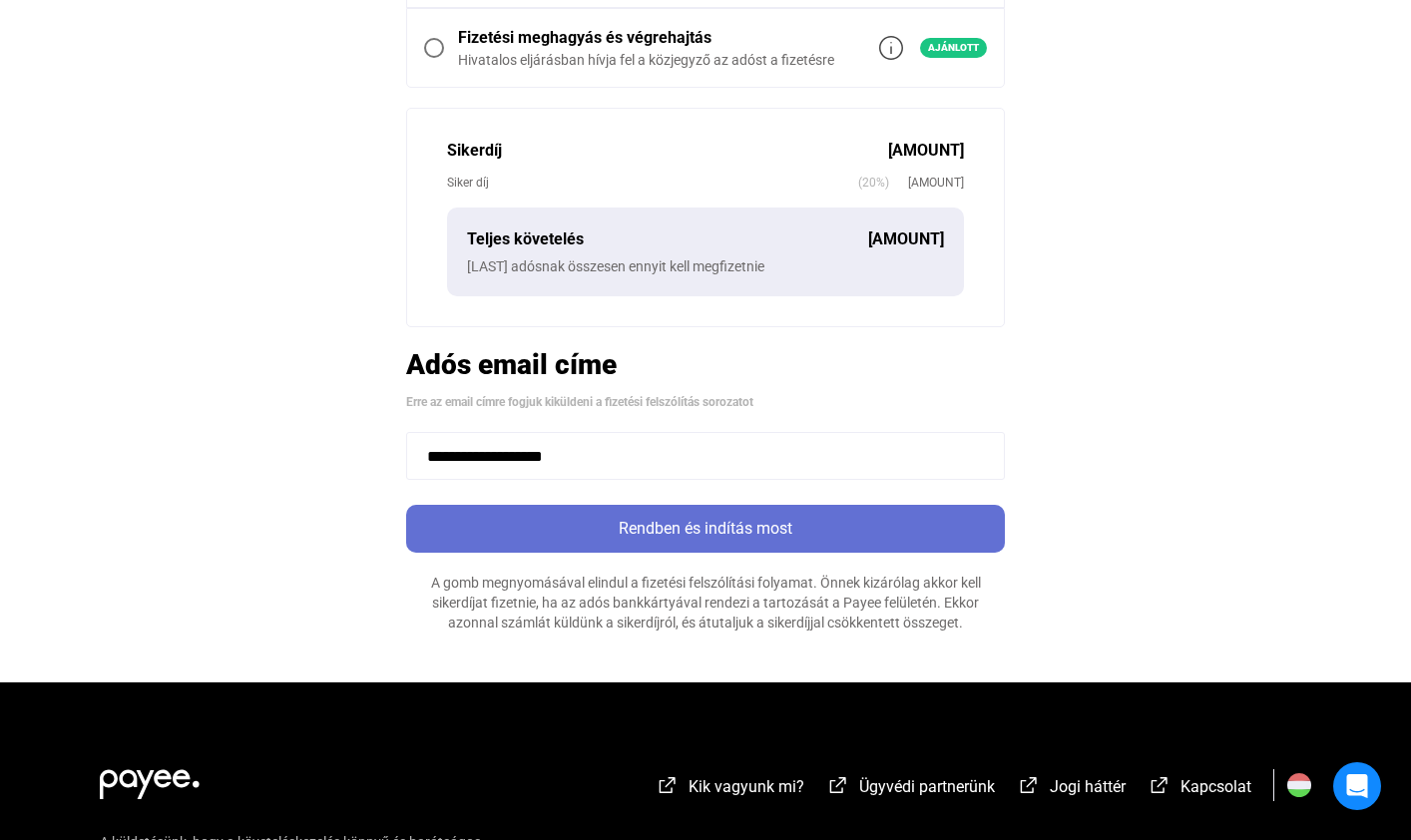 click on "Rendben és indítás most" 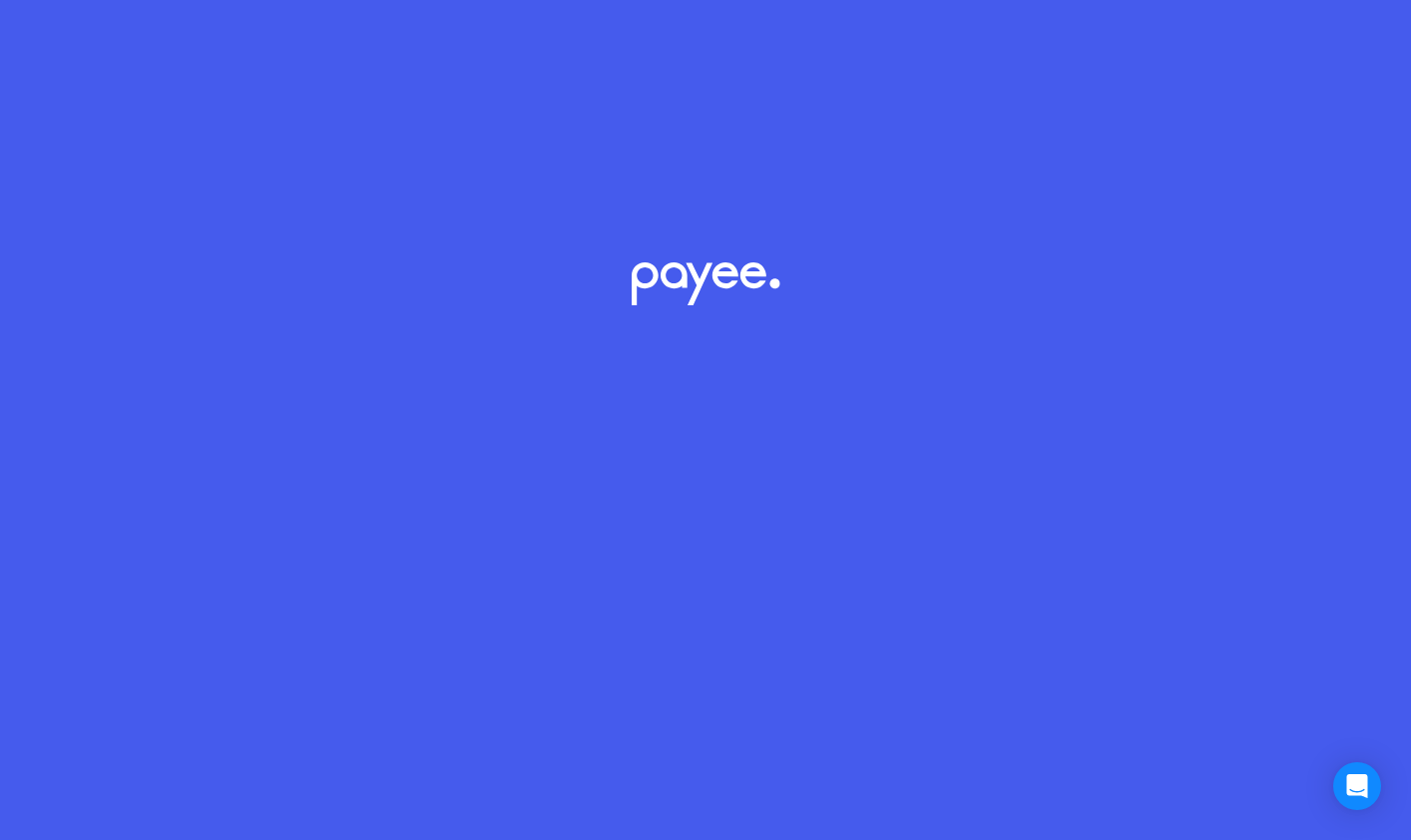 scroll, scrollTop: 0, scrollLeft: 0, axis: both 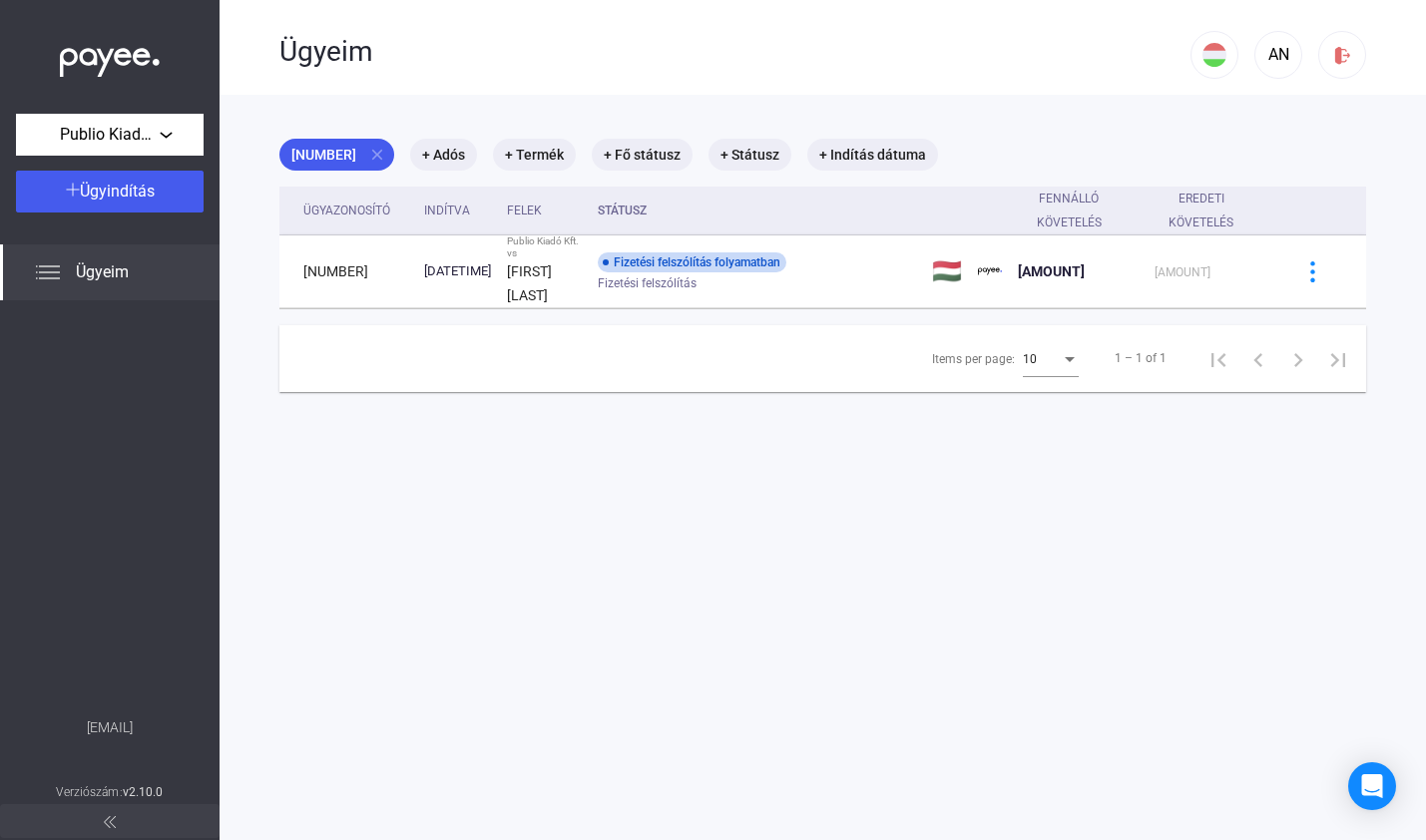 click 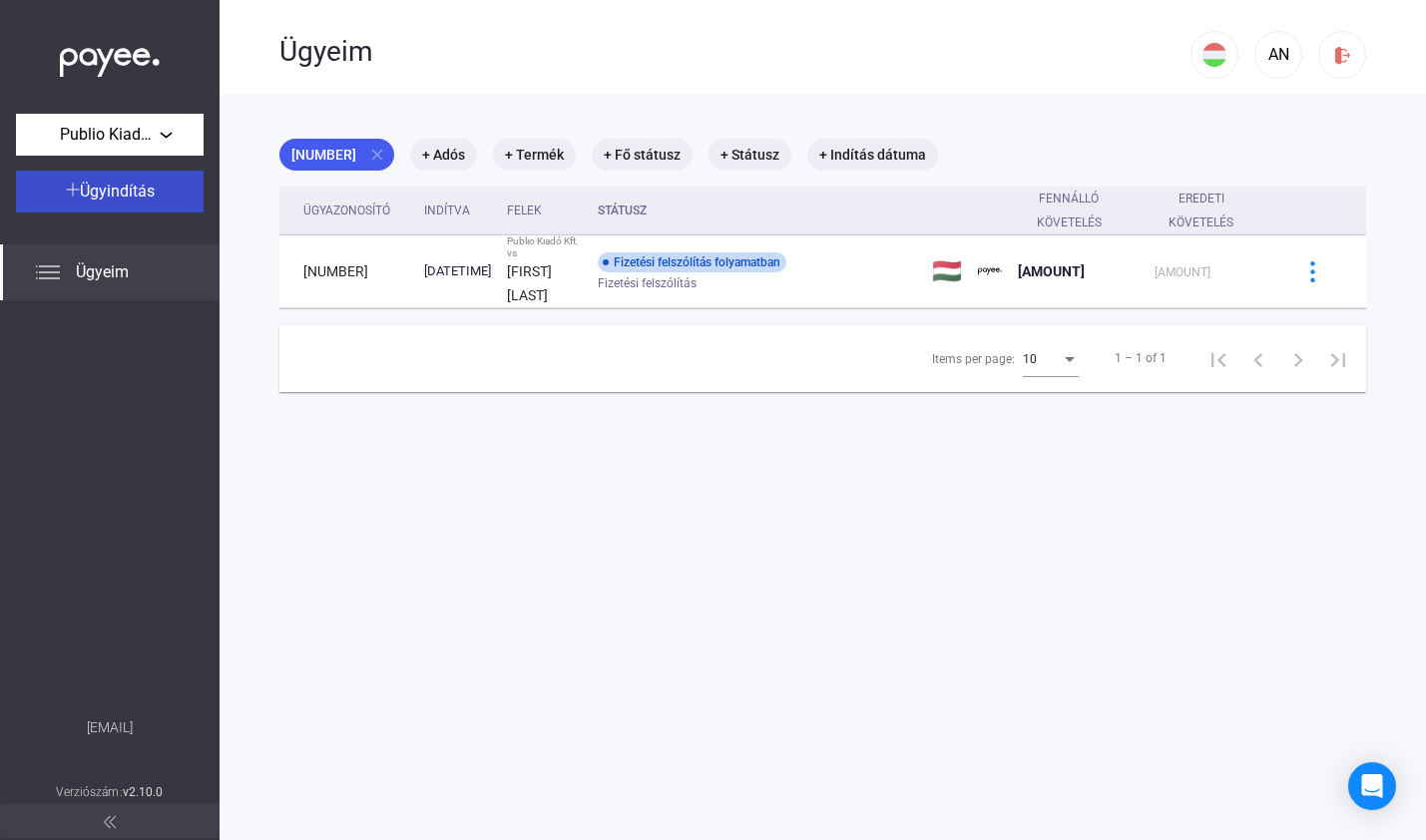 click on "Ügyindítás" 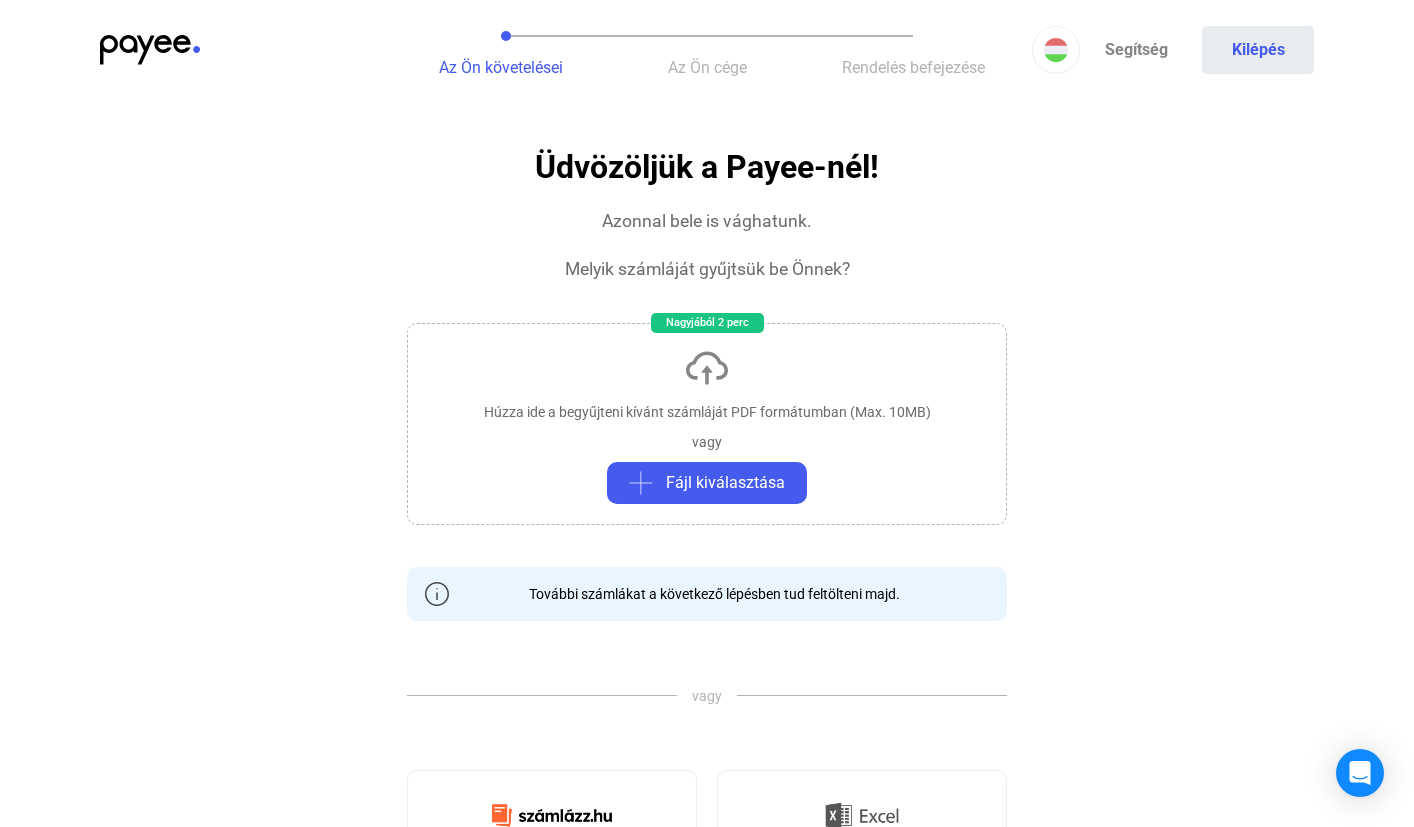 click on "Húzza ide a begyűjteni kívánt számláját PDF formátumban (Max. 10MB)   vagy   Fájl kiválasztása" 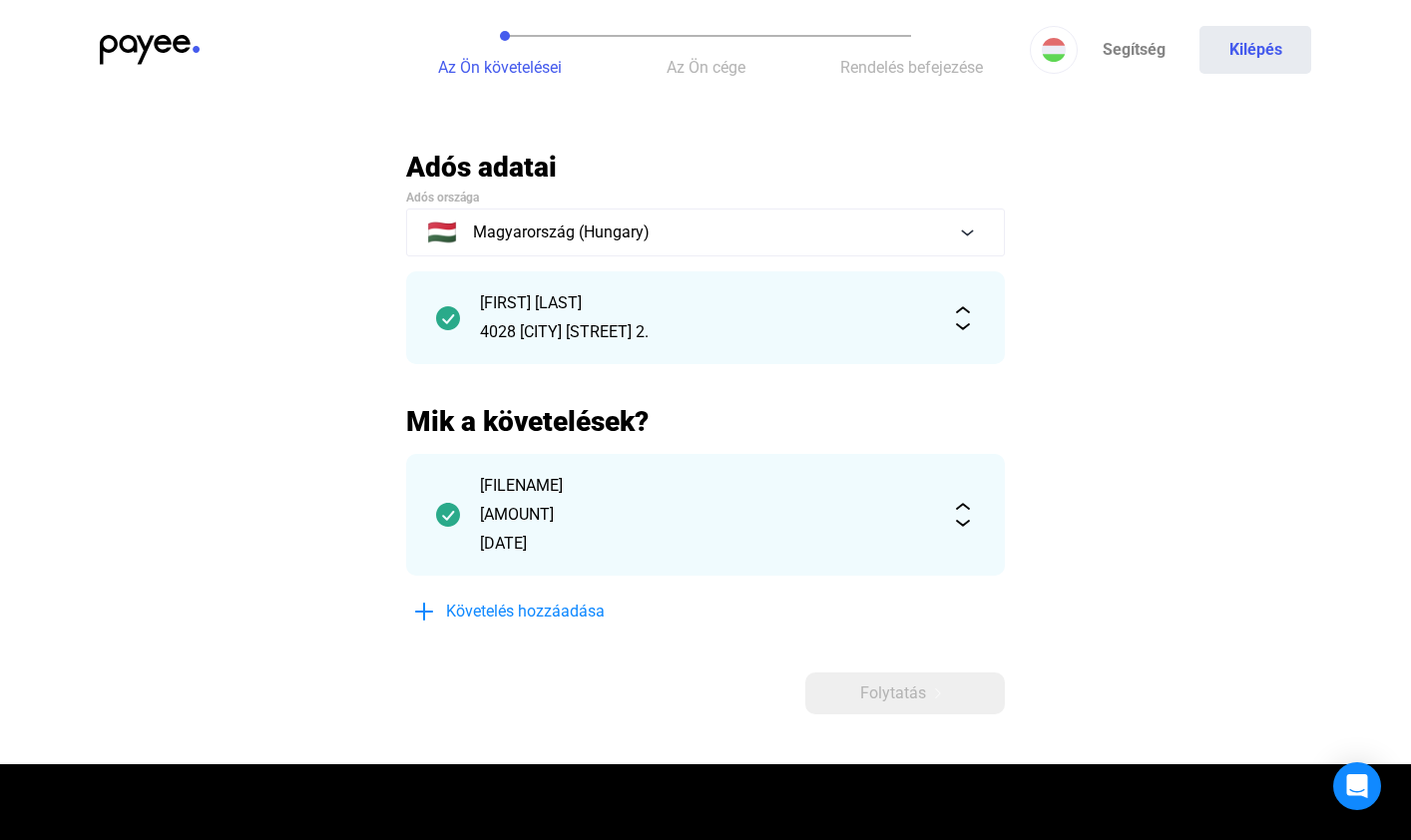 scroll, scrollTop: 318, scrollLeft: 0, axis: vertical 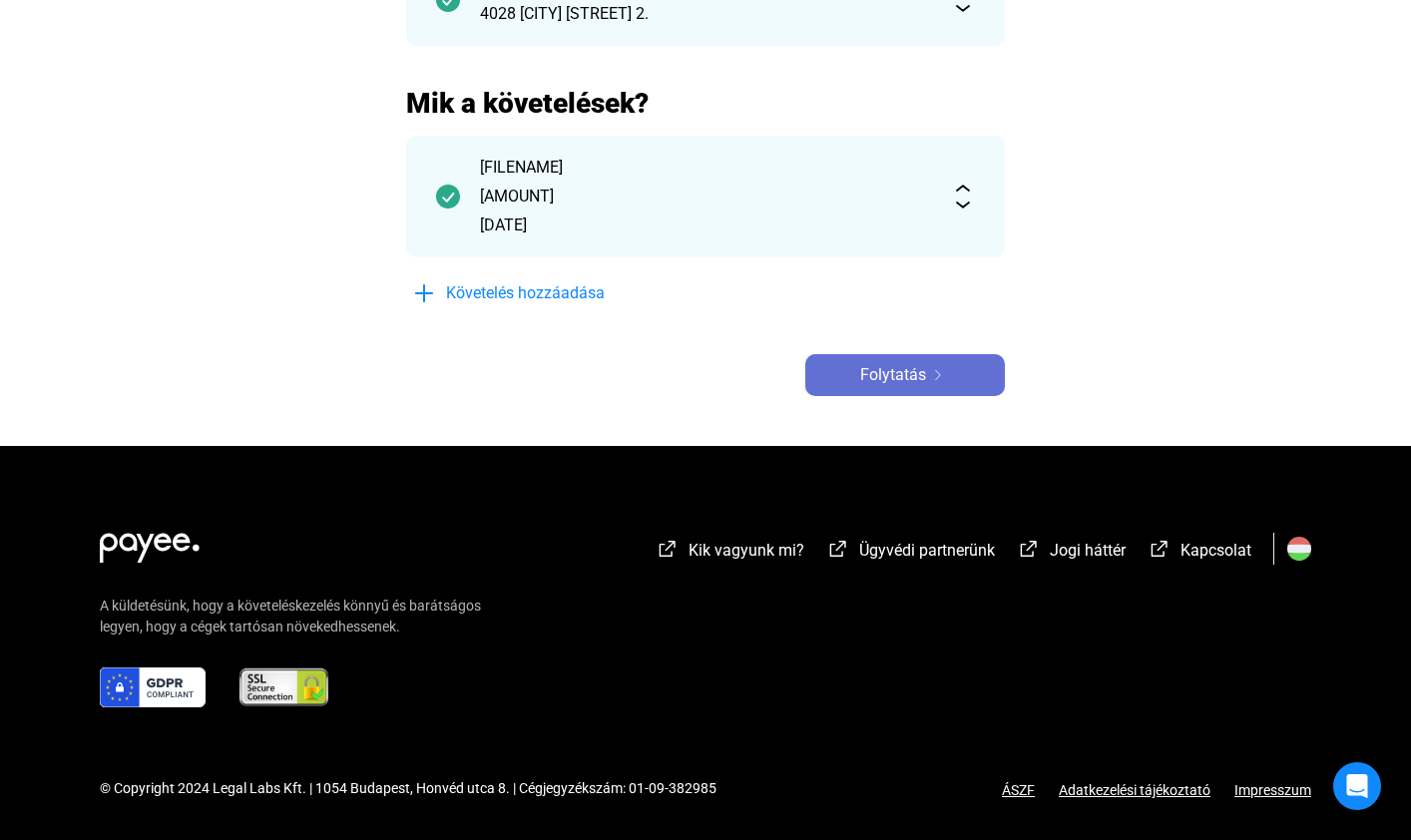 click on "Folytatás" 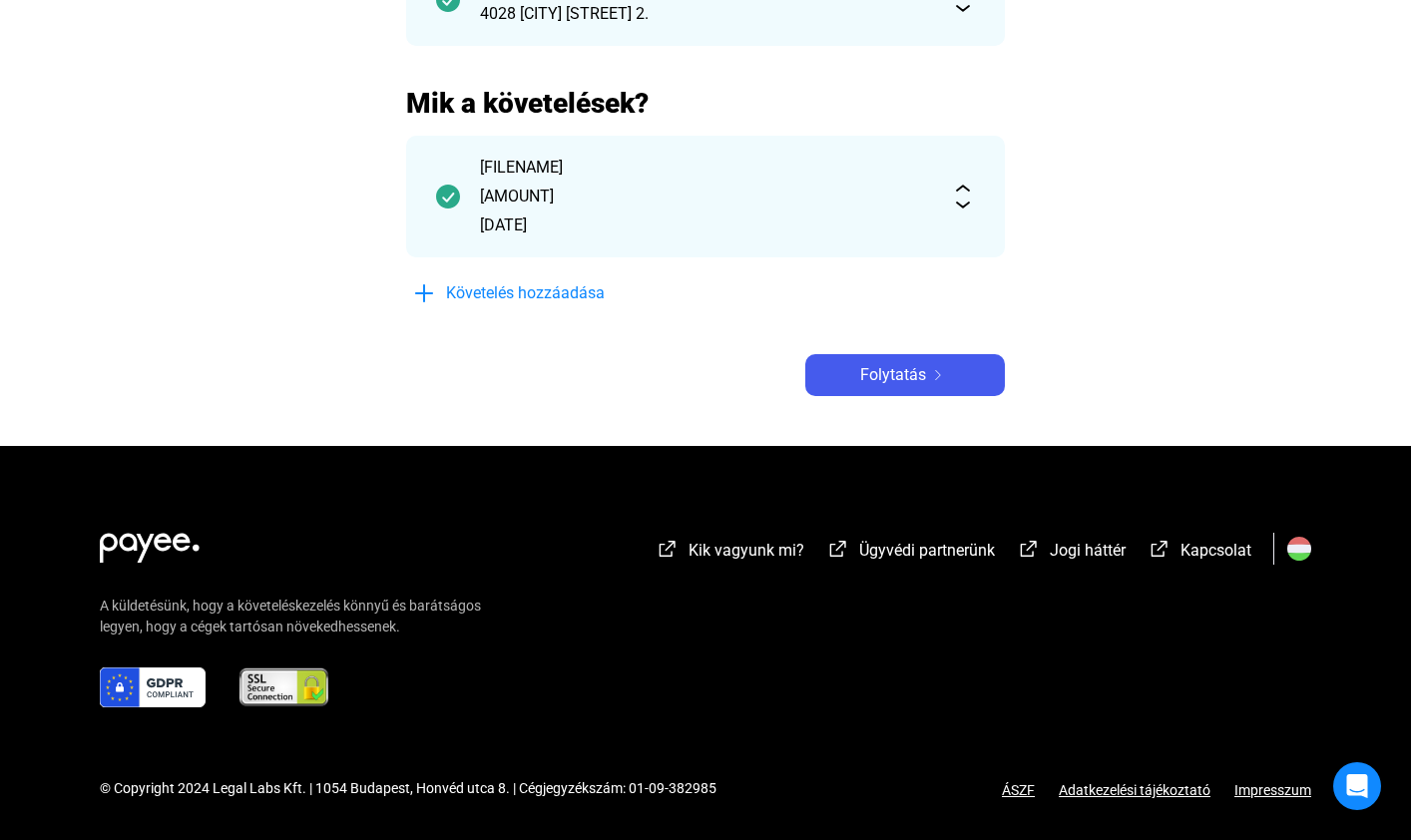scroll, scrollTop: 161, scrollLeft: 0, axis: vertical 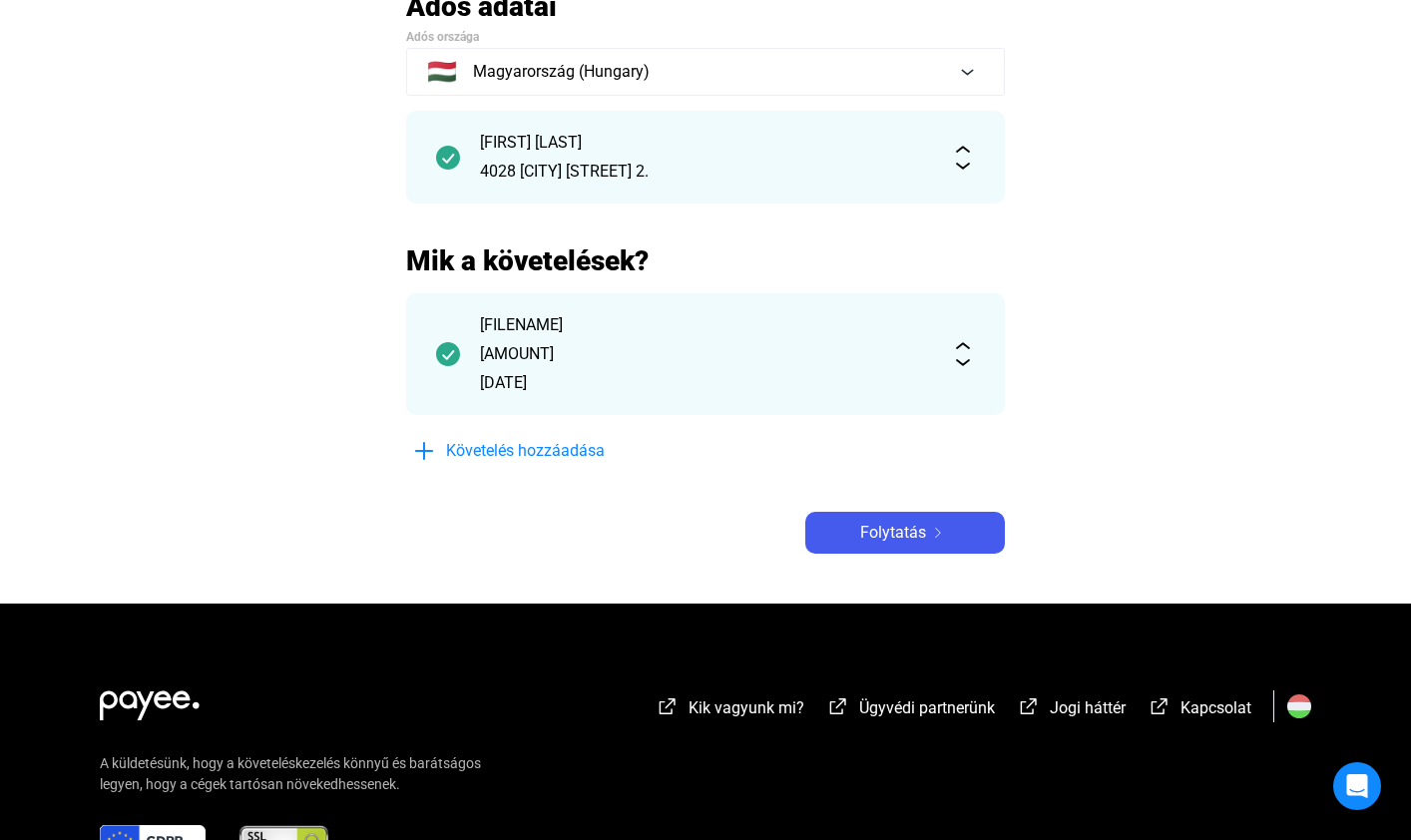 click on "Adós adatai Adós országa 🇭🇺 Magyarország (Hungary) [LAST] [FIRST] [POSTAL_CODE] [CITY] [STREET_NAME] Mik a követelések? [FILENAME] [AMOUNT] [DATE] Követelés hozzáadása Folytatás" 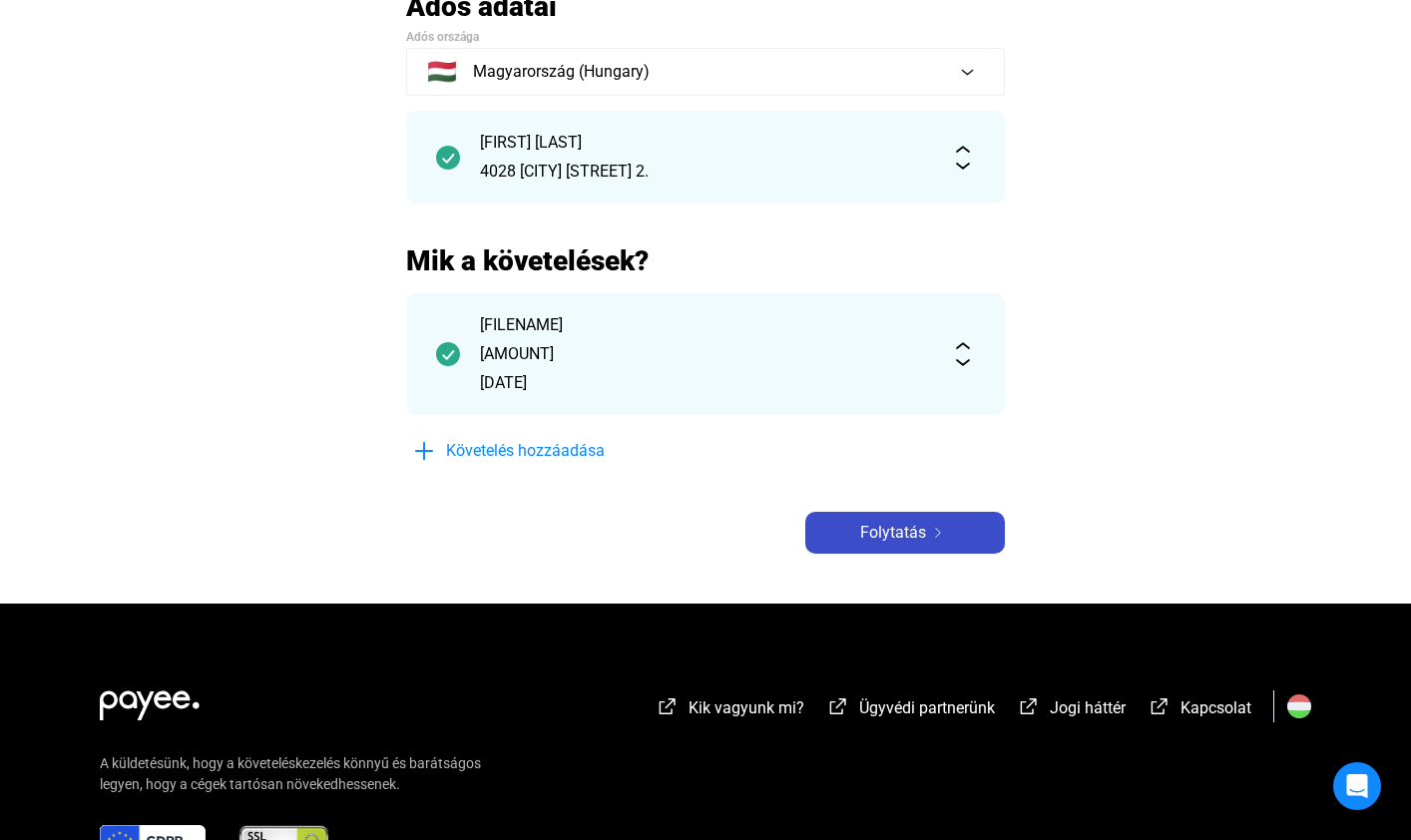 click on "Folytatás" 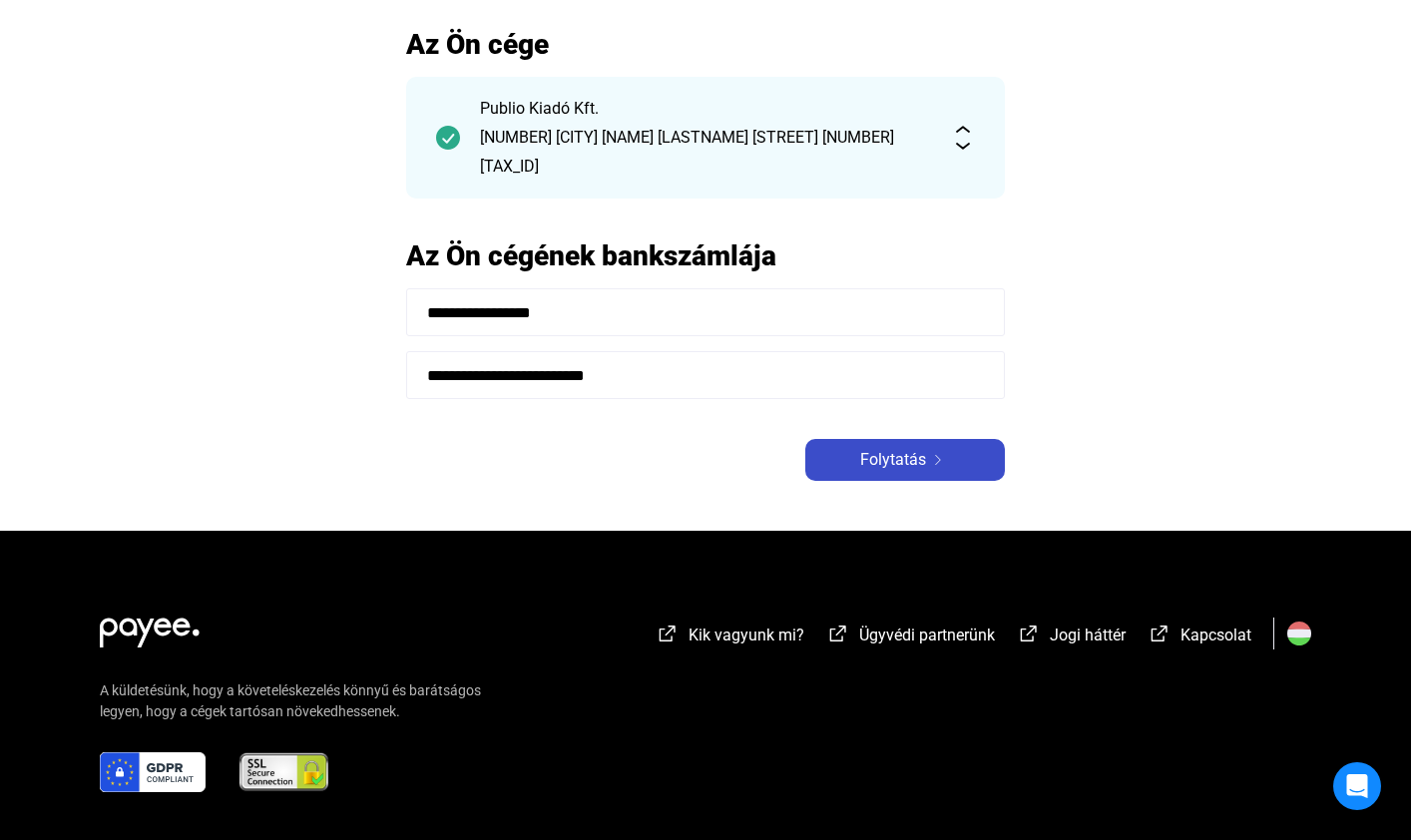 click on "Folytatás" 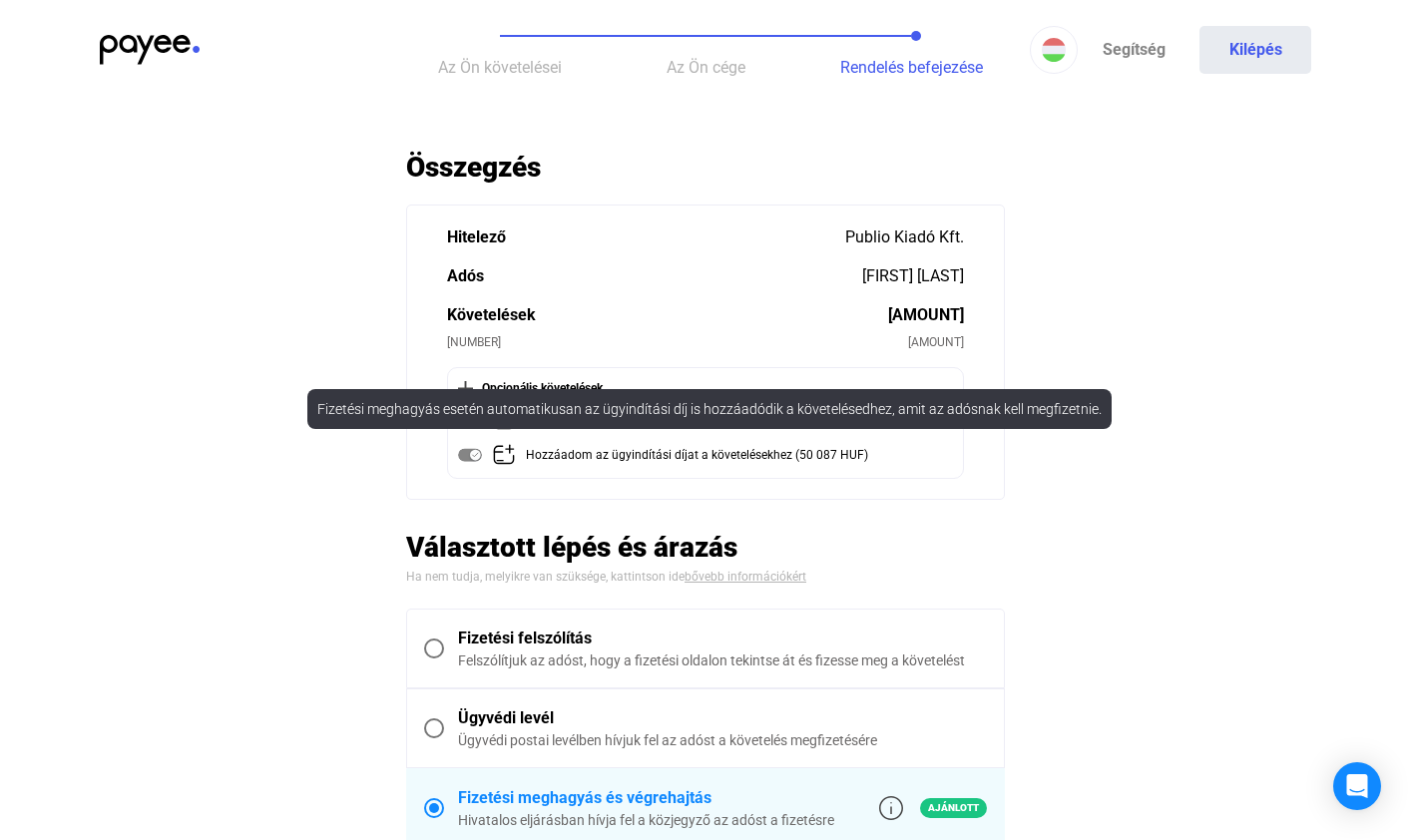 scroll, scrollTop: 35, scrollLeft: 0, axis: vertical 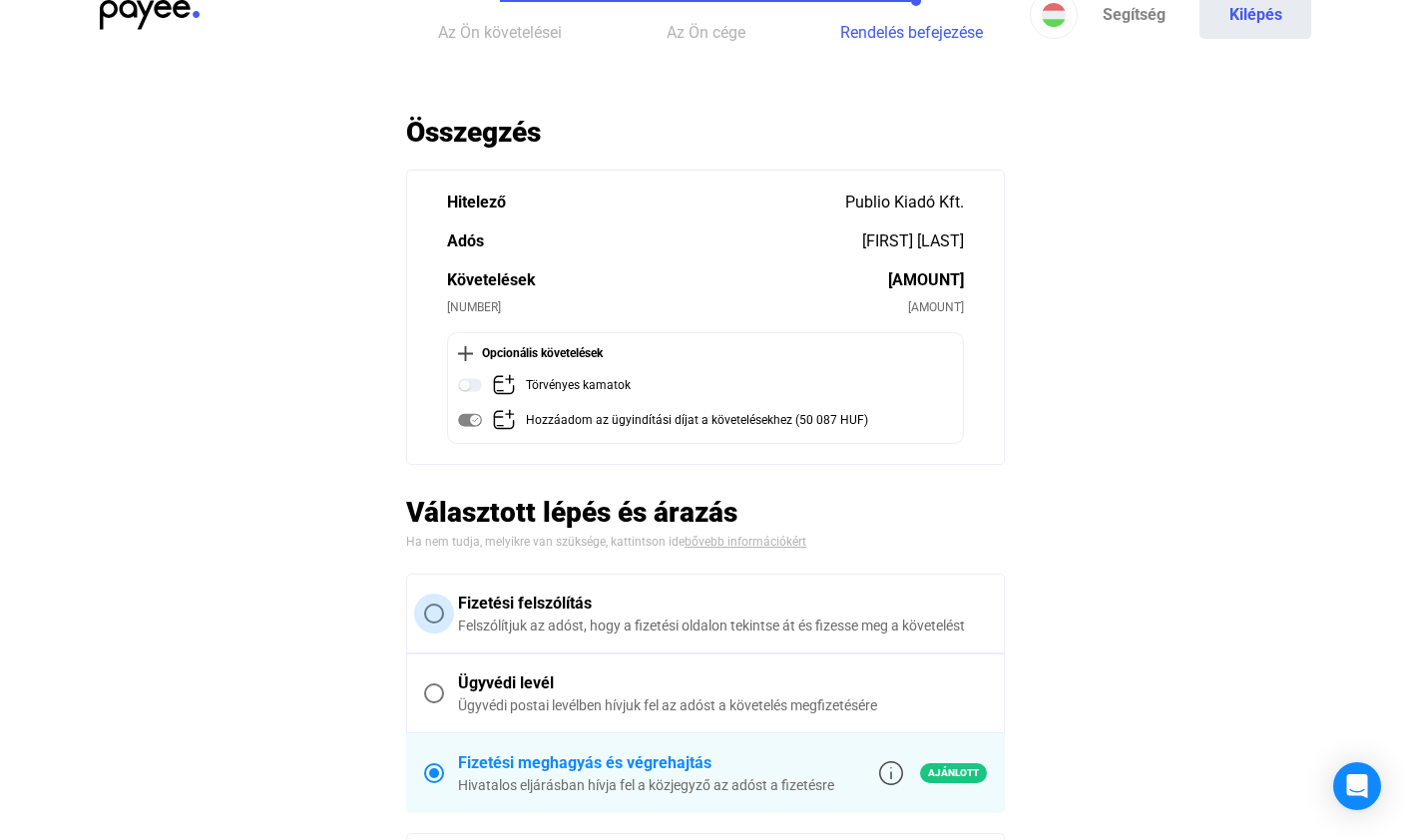click at bounding box center (434, 614) 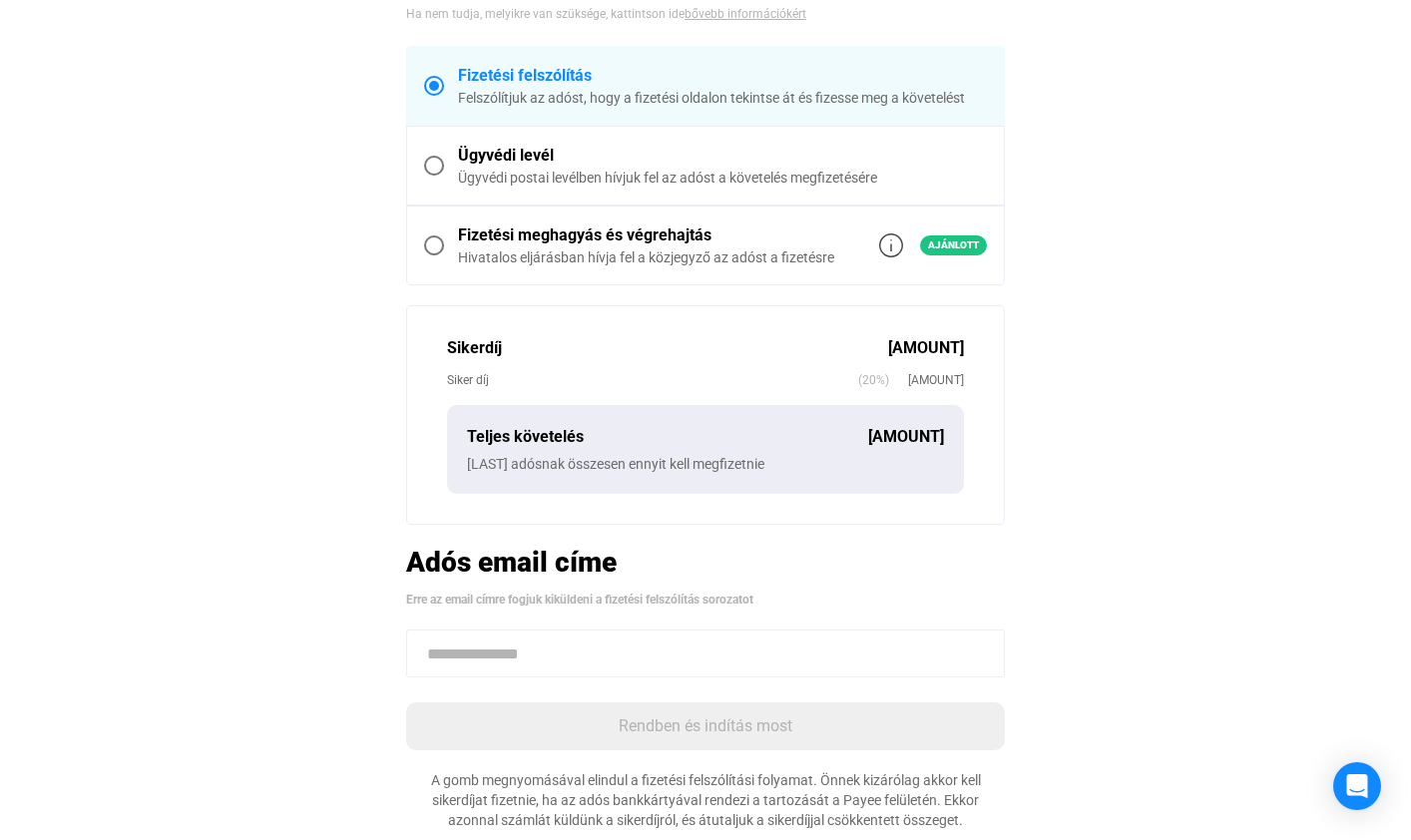 scroll, scrollTop: 498, scrollLeft: 0, axis: vertical 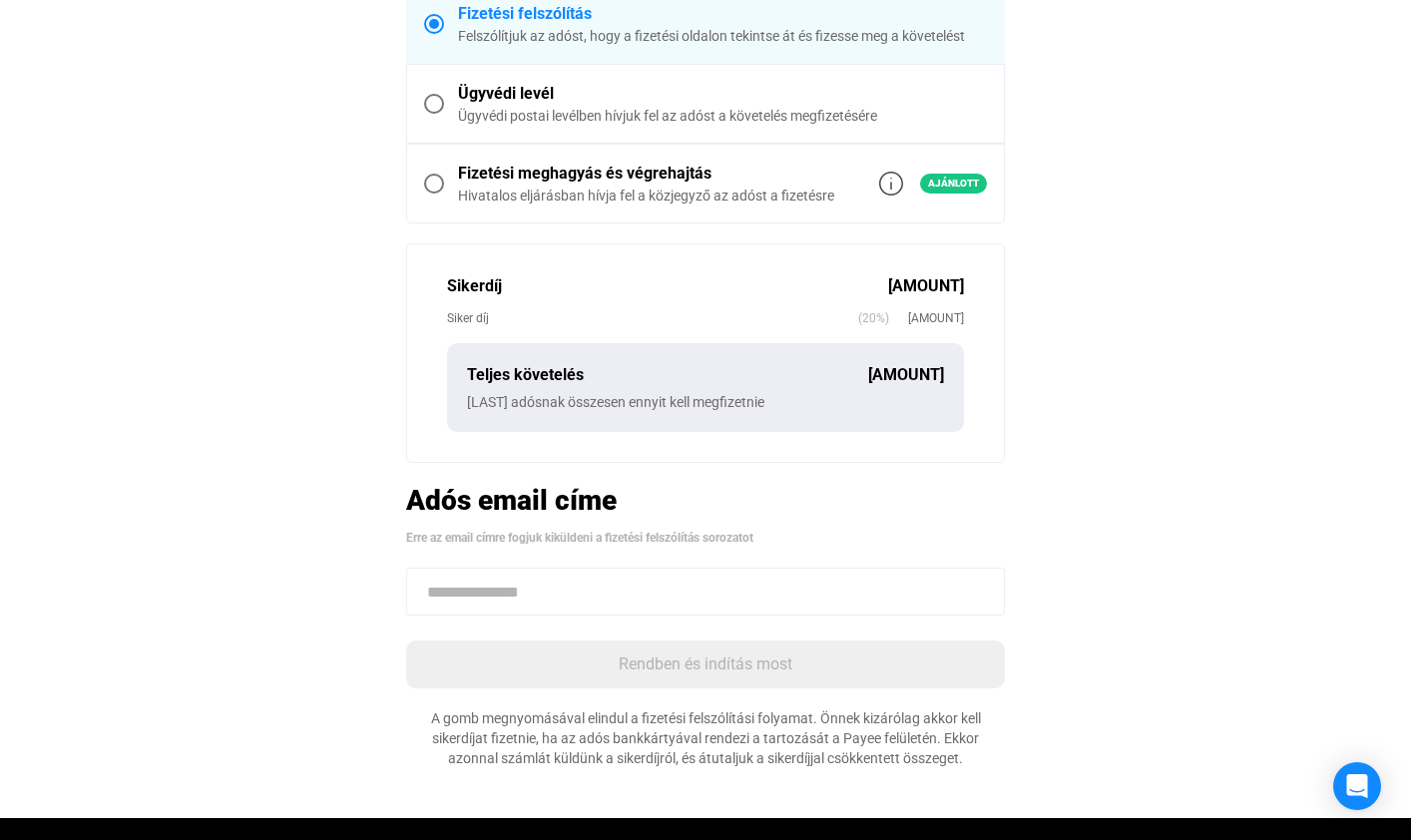 click 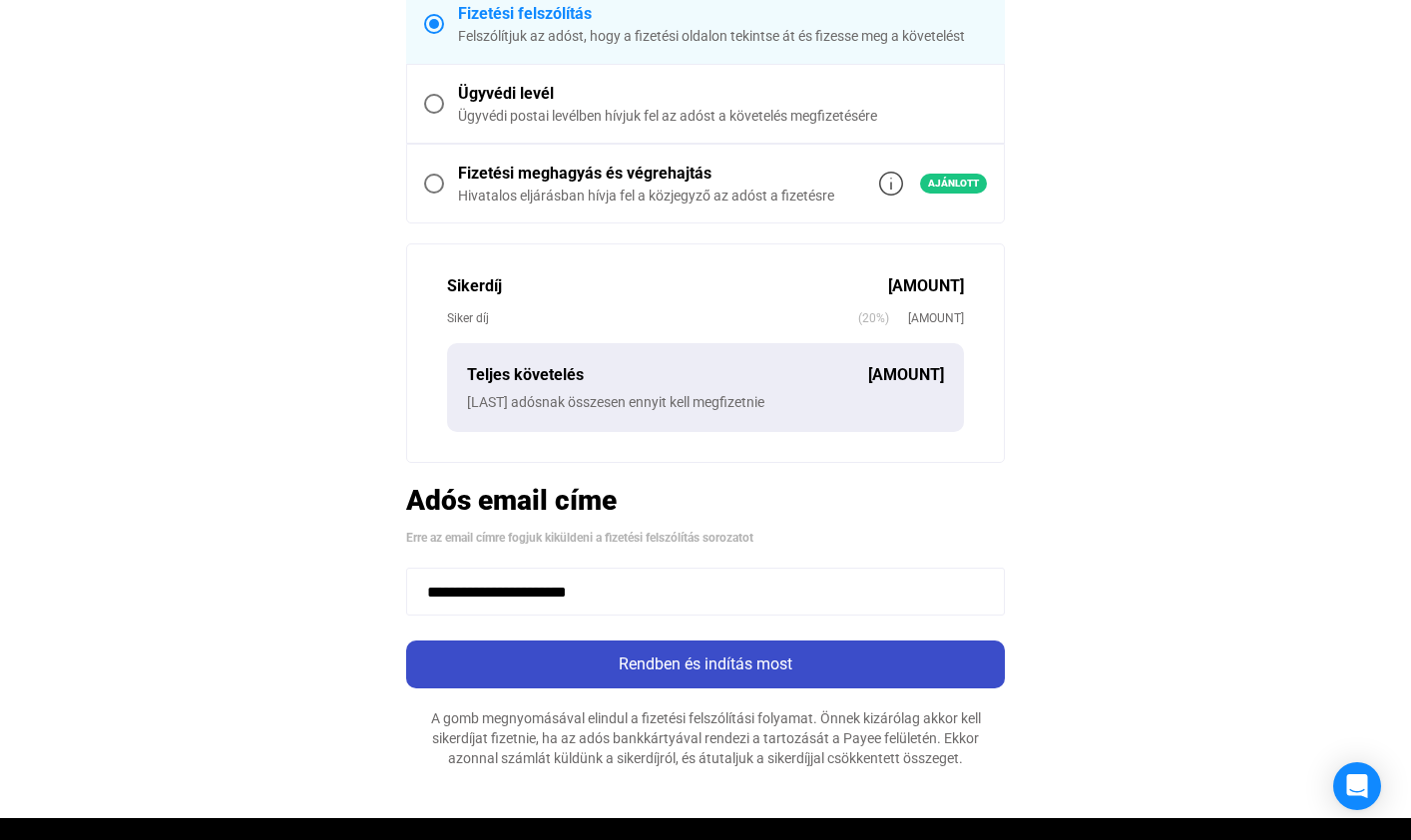 type on "**********" 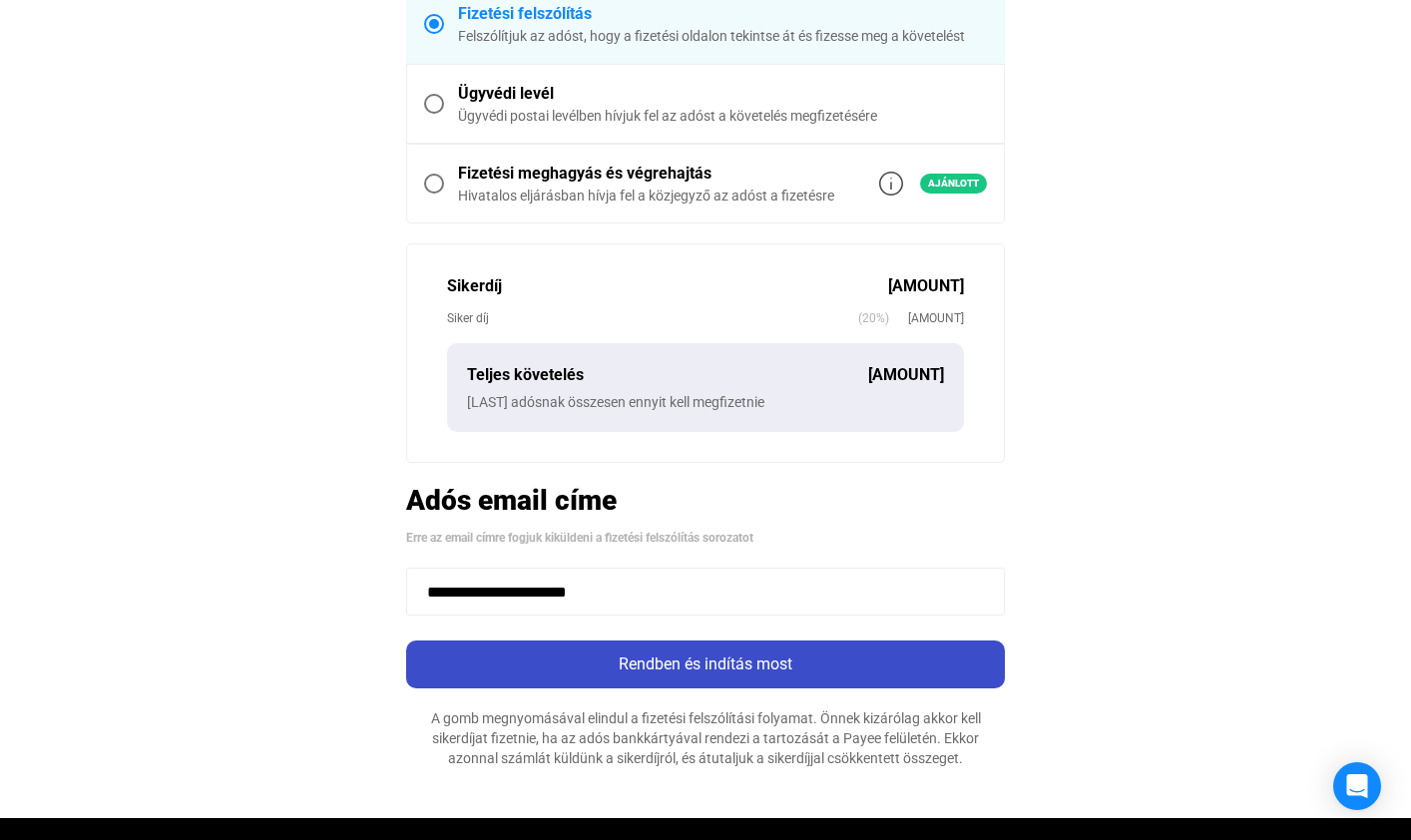 click on "Rendben és indítás most" 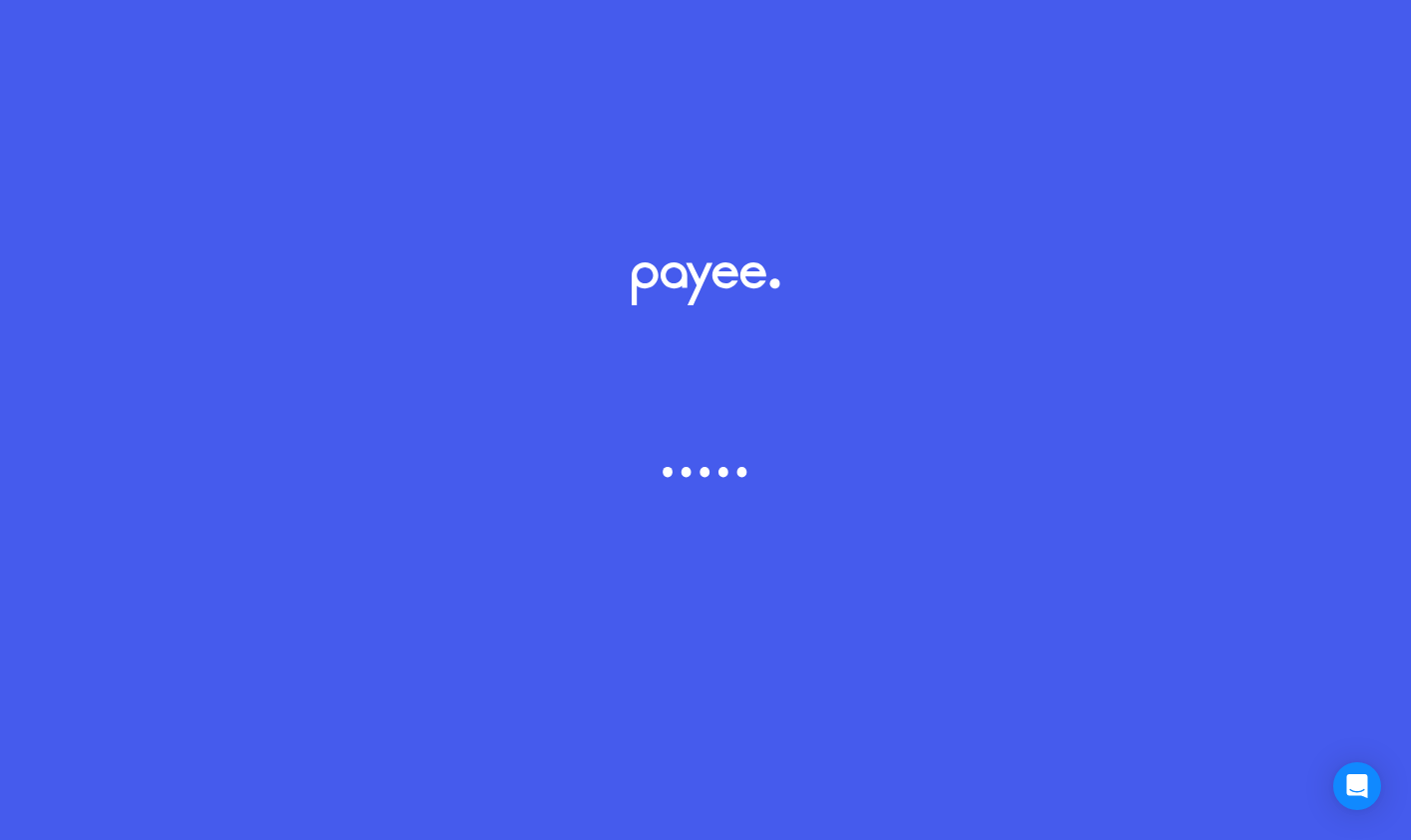 scroll, scrollTop: 0, scrollLeft: 0, axis: both 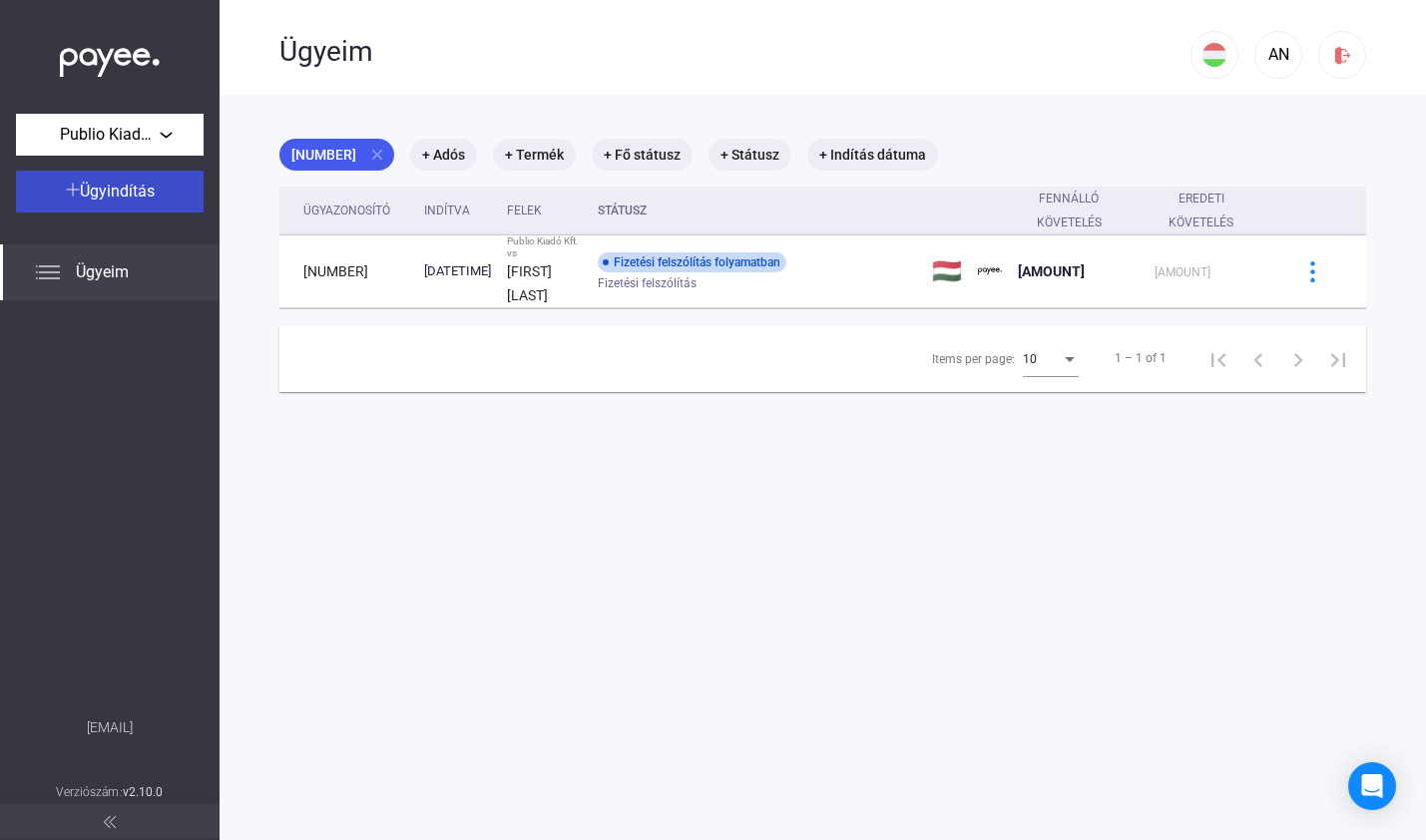 click on "Ügyindítás" 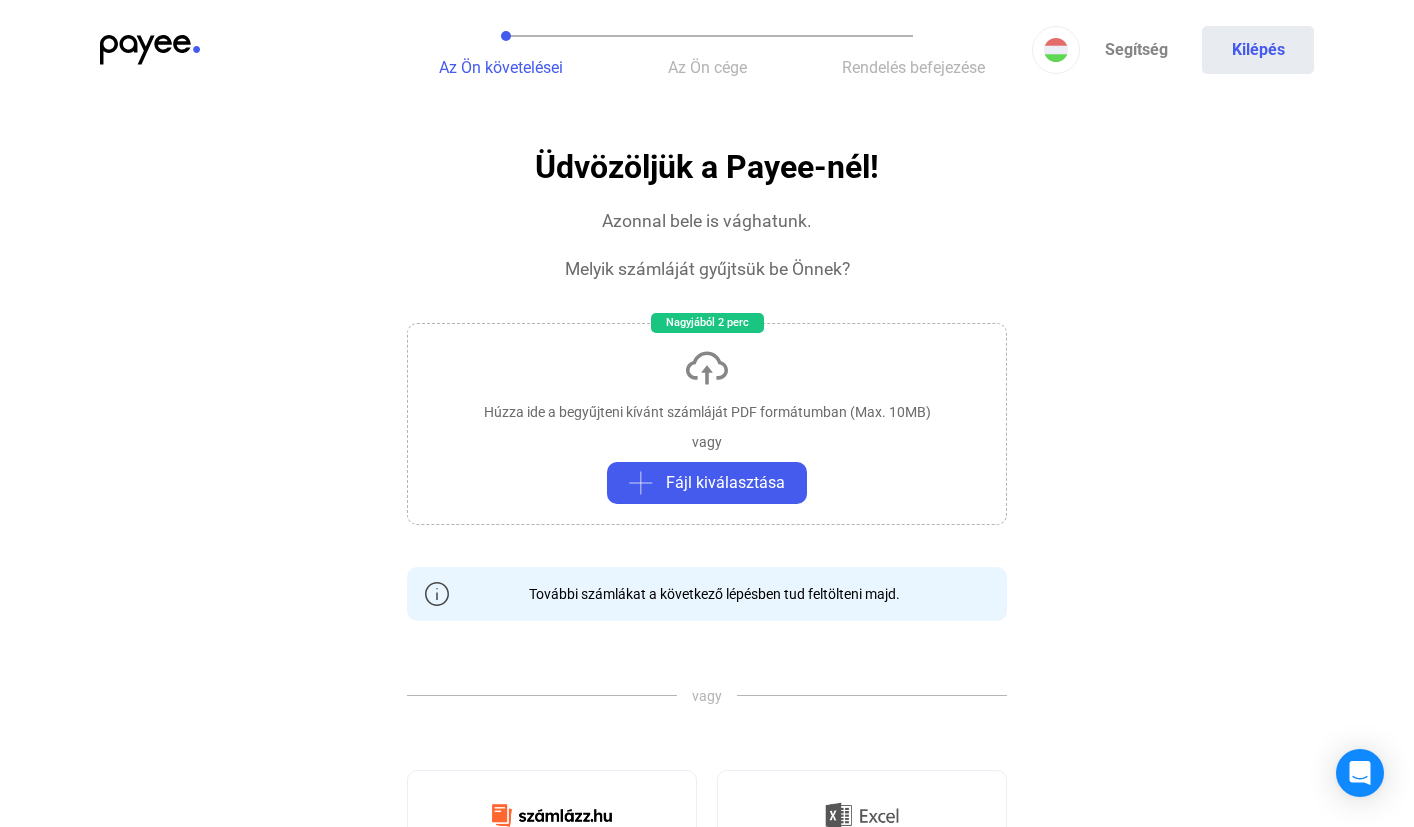 click on "Húzza ide a begyűjteni kívánt számláját PDF formátumban (Max. 10MB)   vagy   Fájl kiválasztása" 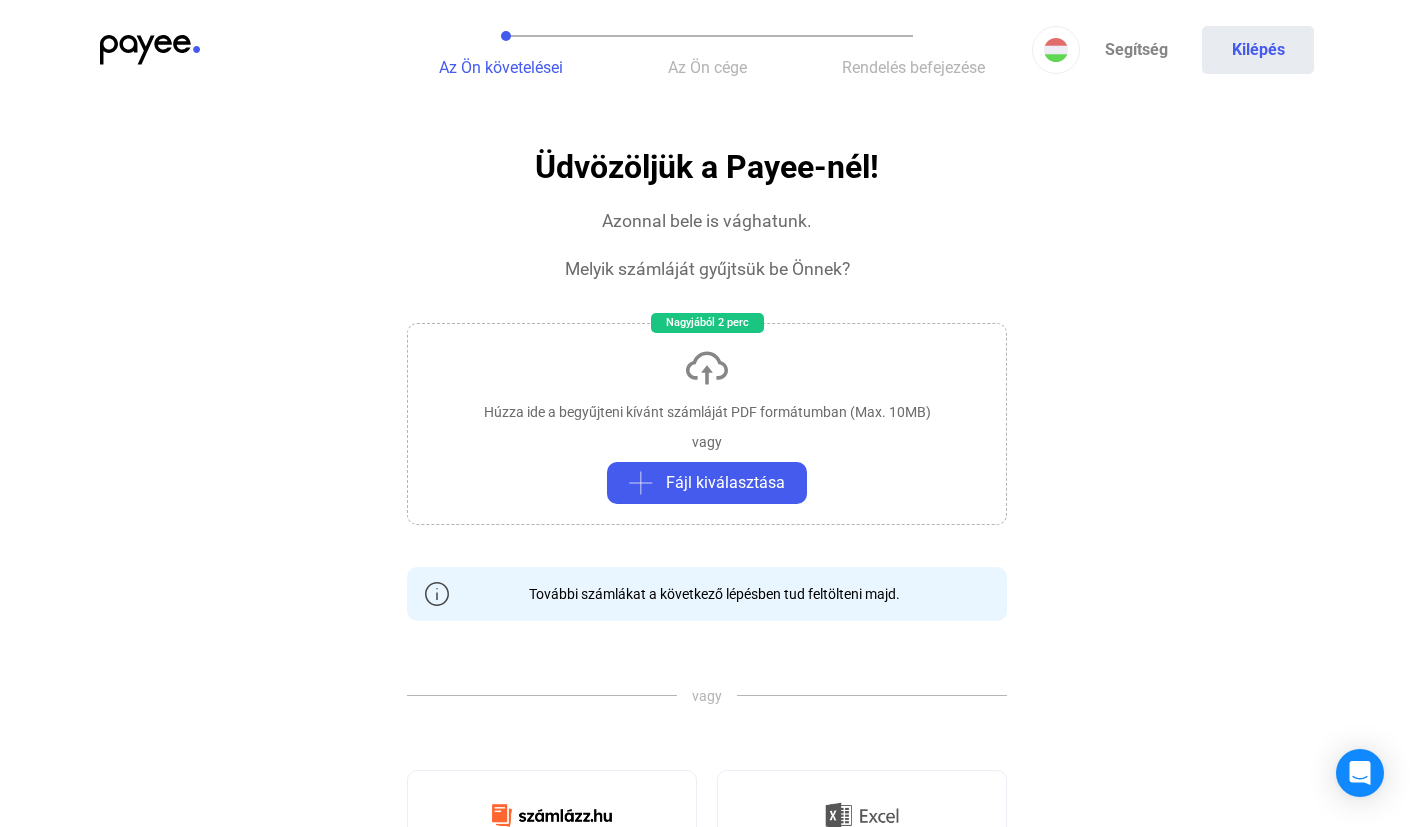 click on "Húzza ide a begyűjteni kívánt számláját PDF formátumban (Max. 10MB)   vagy   Fájl kiválasztása" 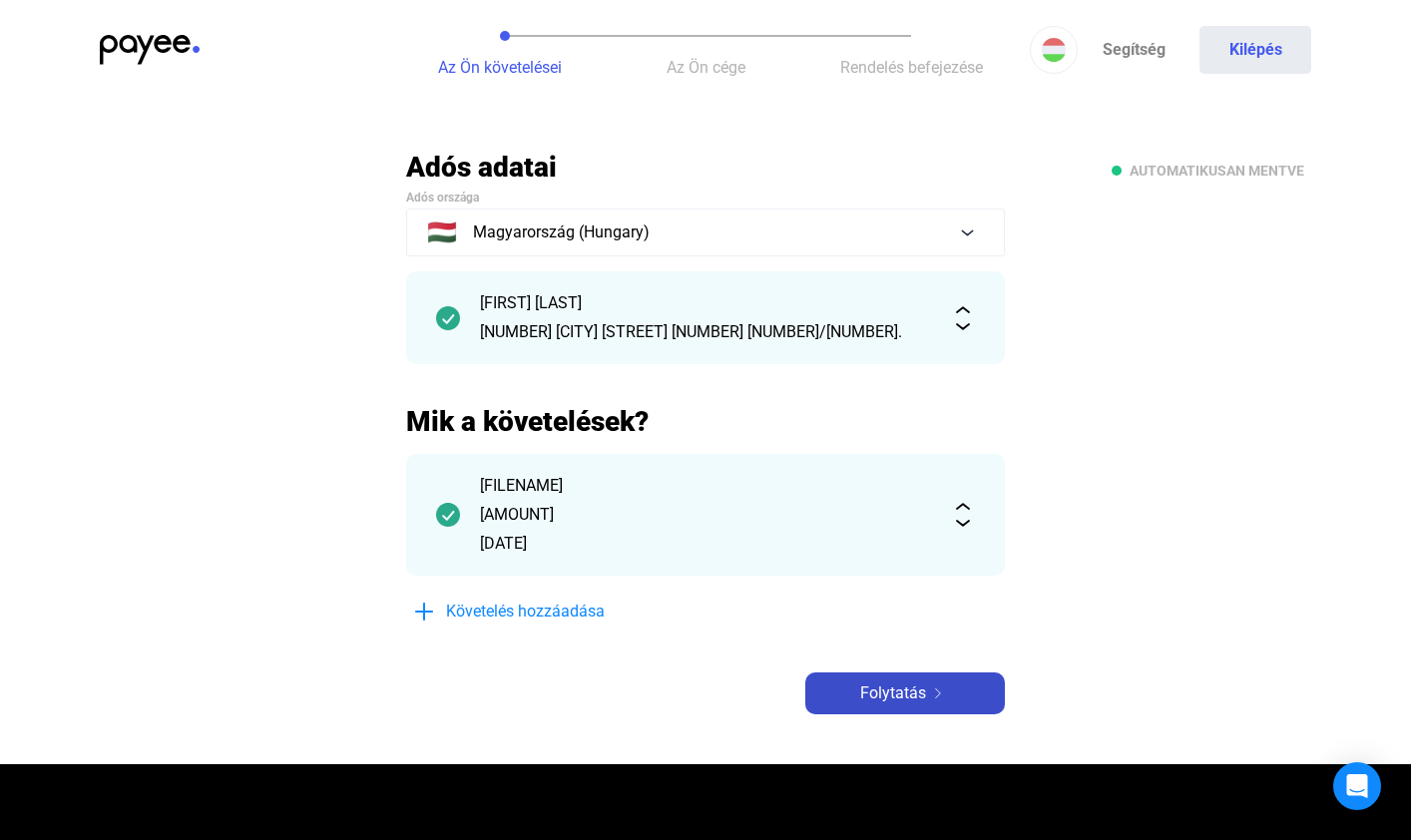 click 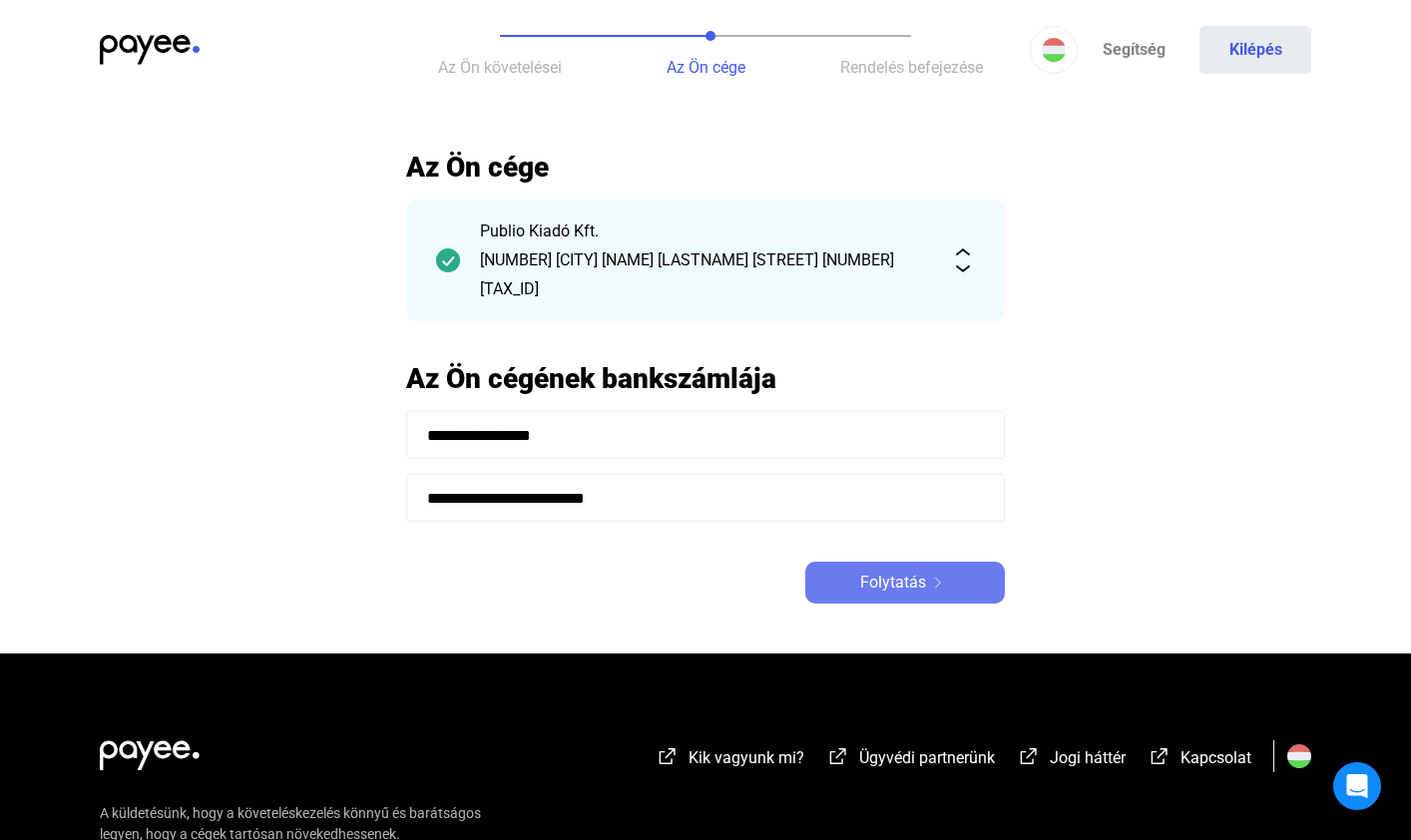 click on "Folytatás" 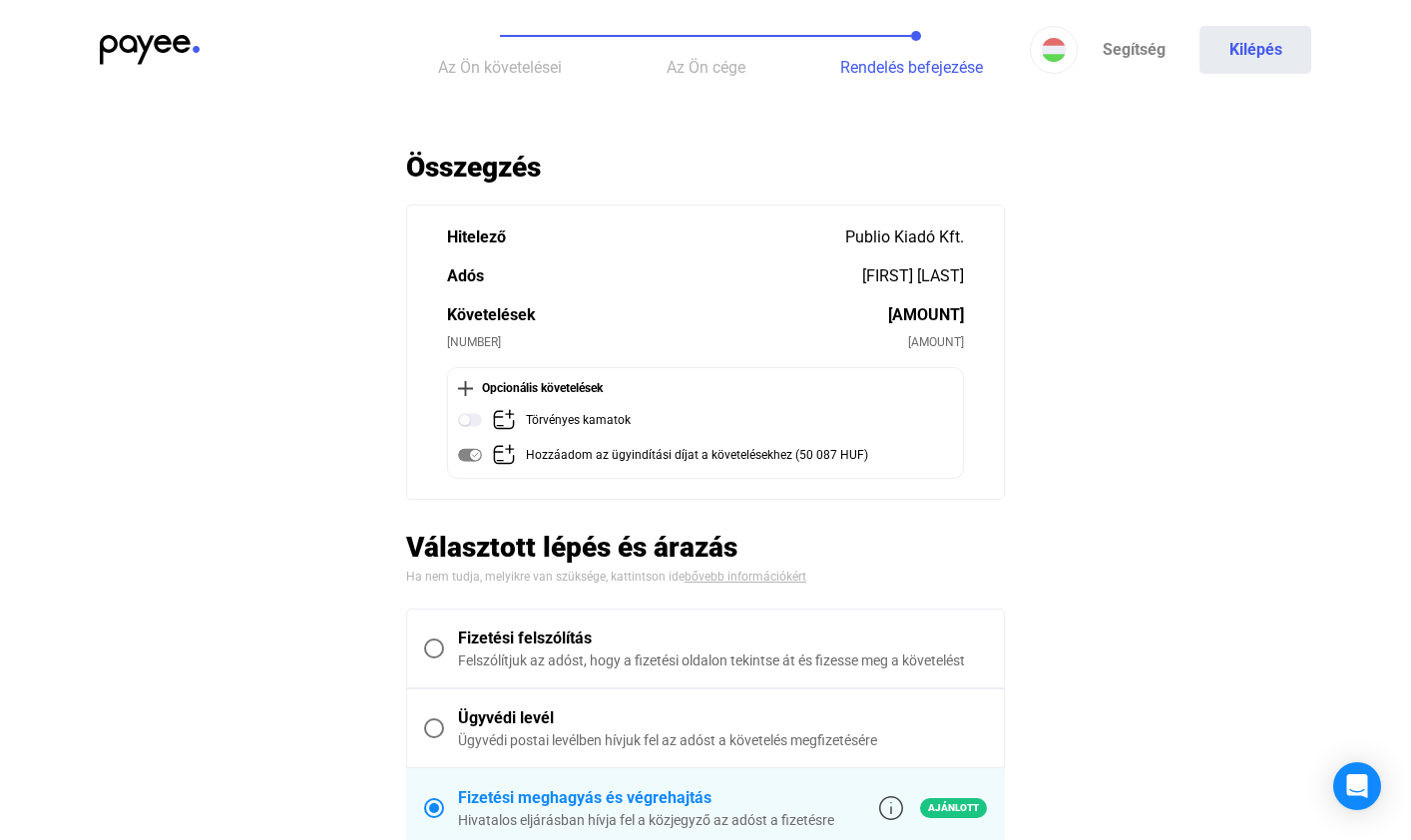 scroll, scrollTop: 140, scrollLeft: 0, axis: vertical 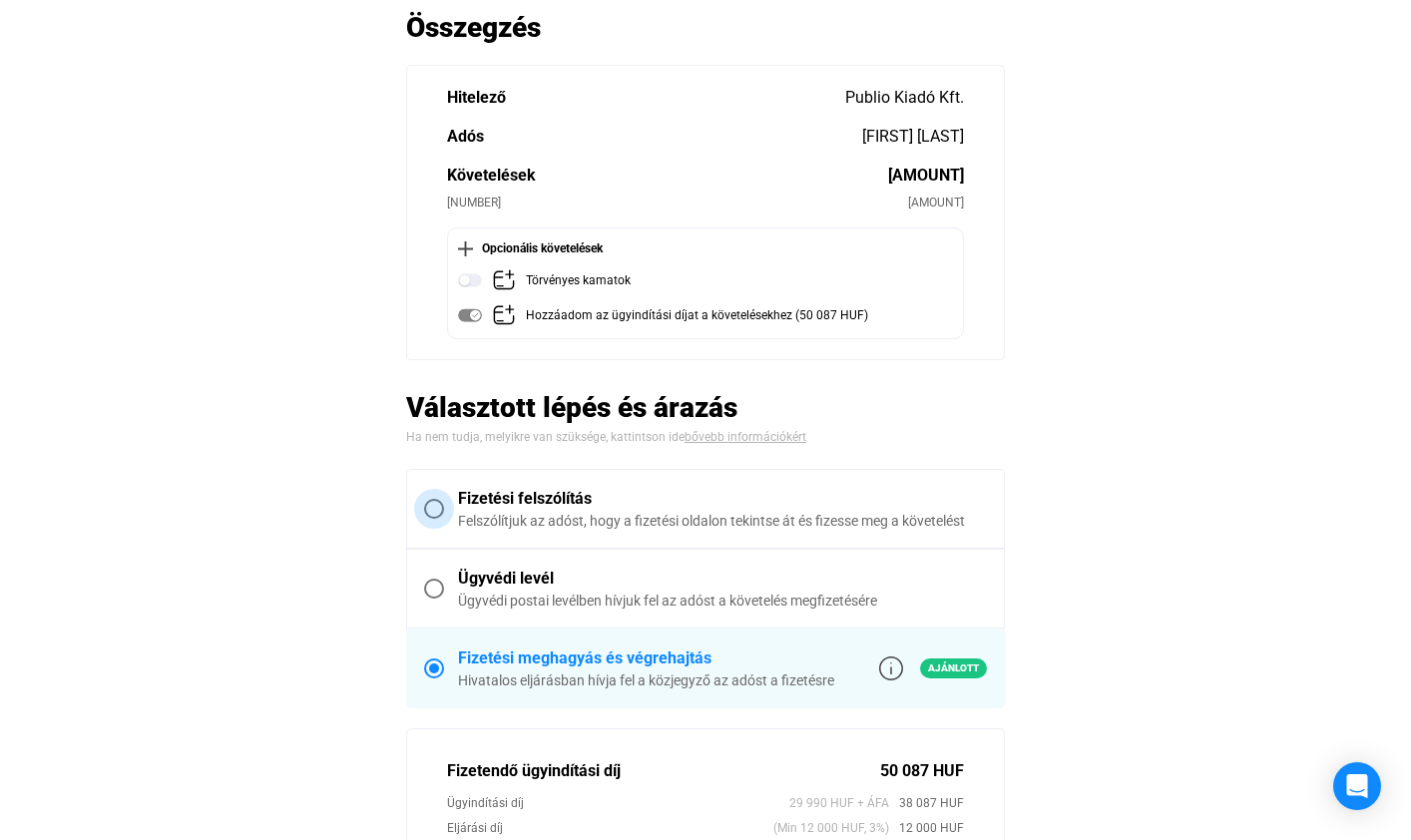 click at bounding box center (434, 509) 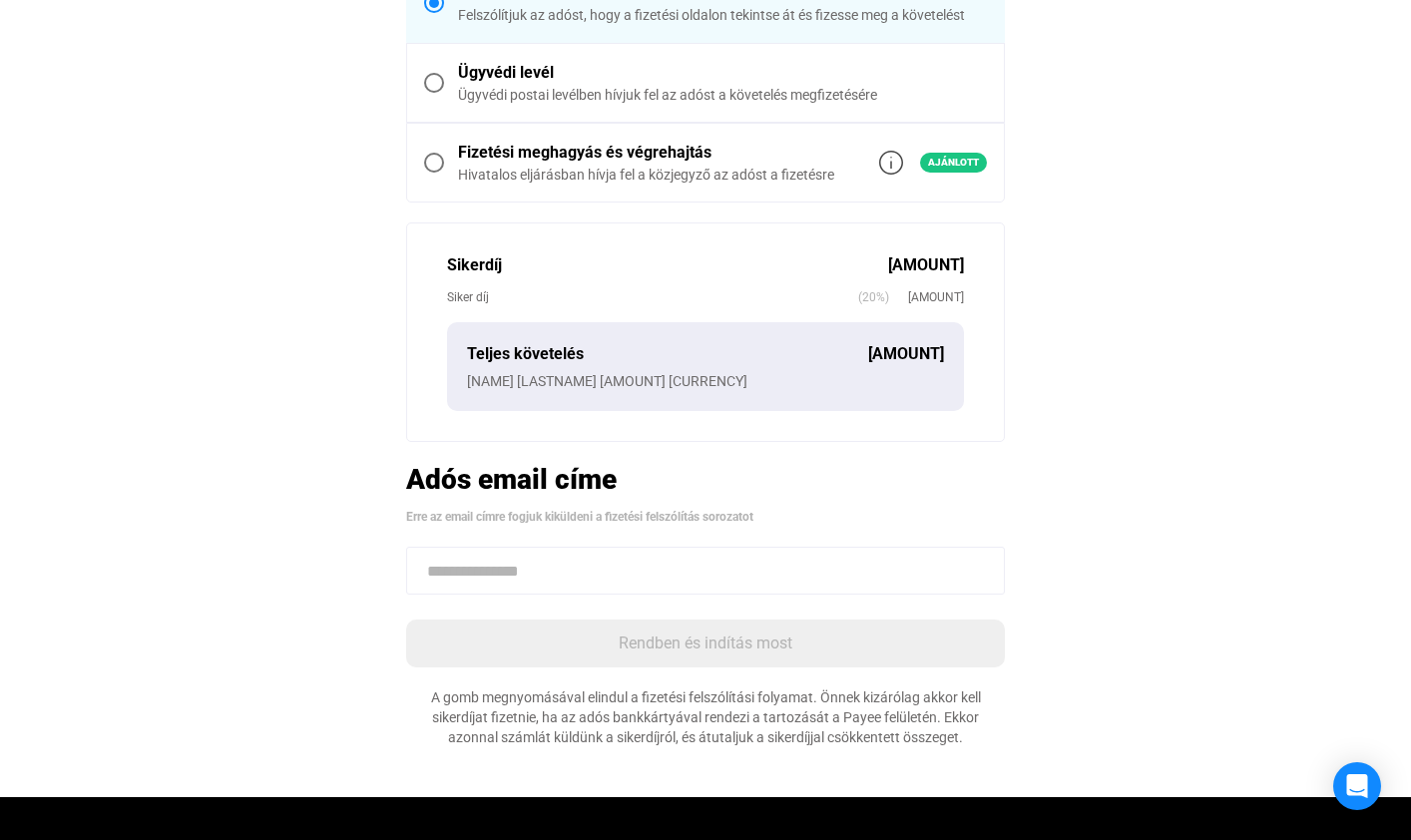 scroll, scrollTop: 747, scrollLeft: 0, axis: vertical 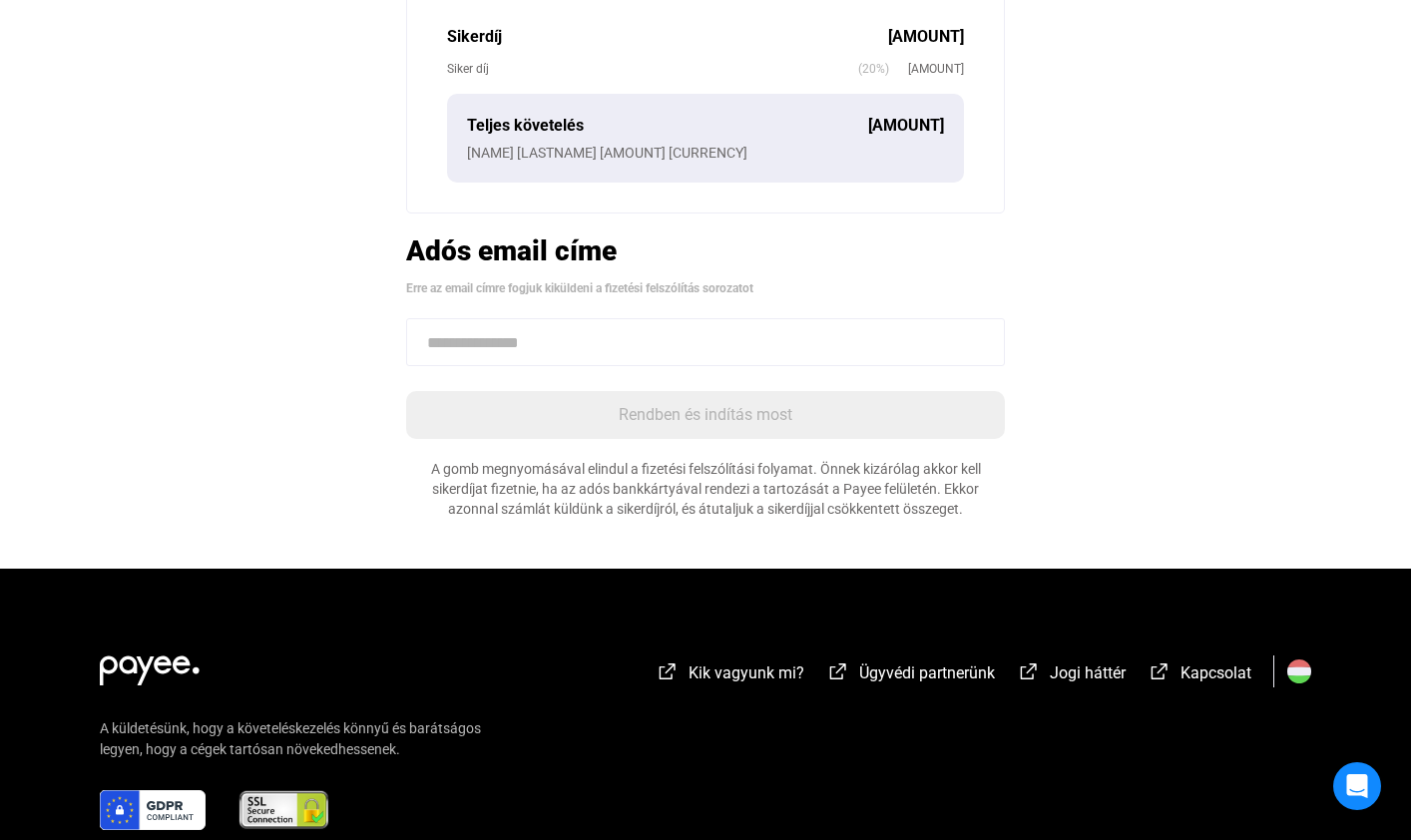 click 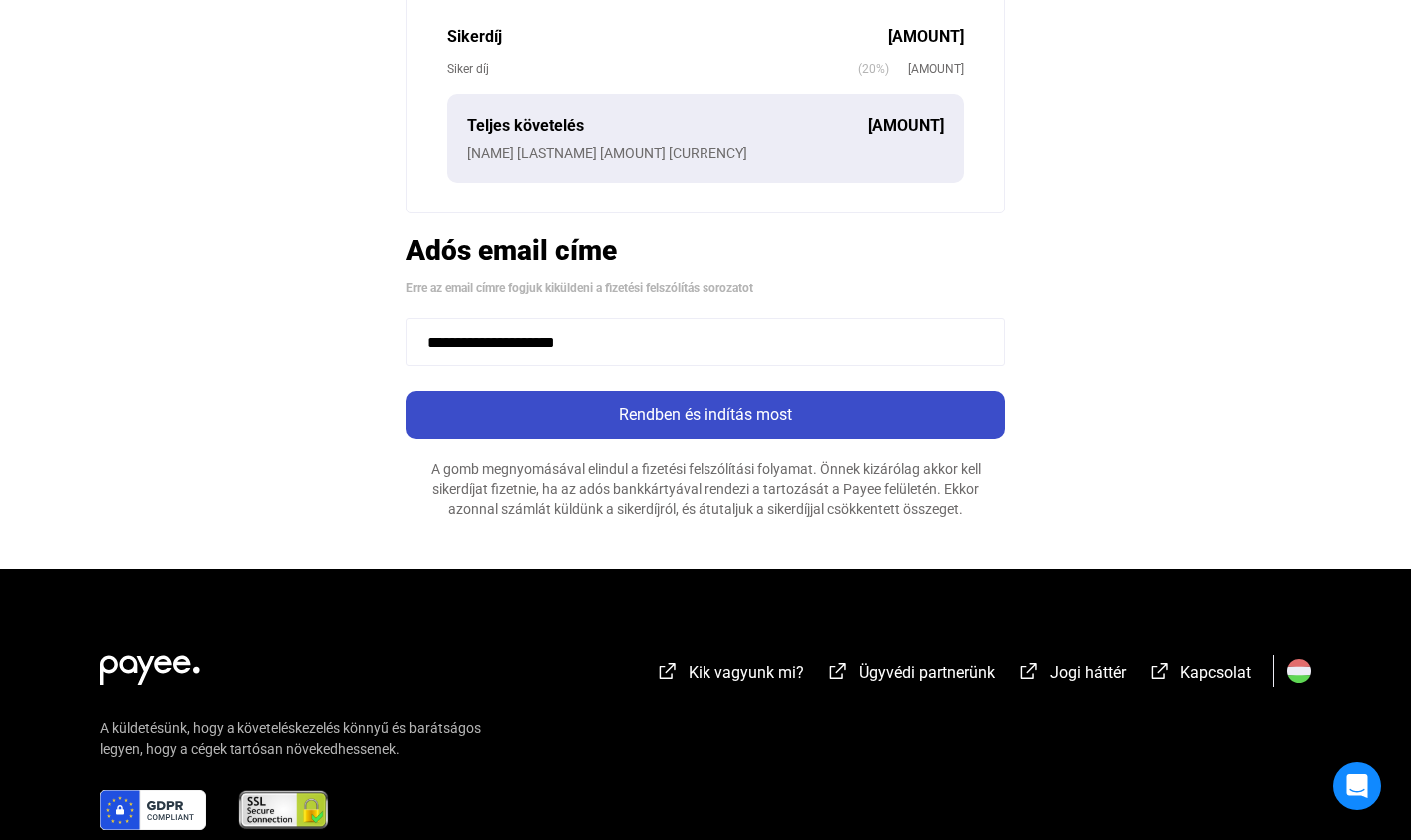 type on "**********" 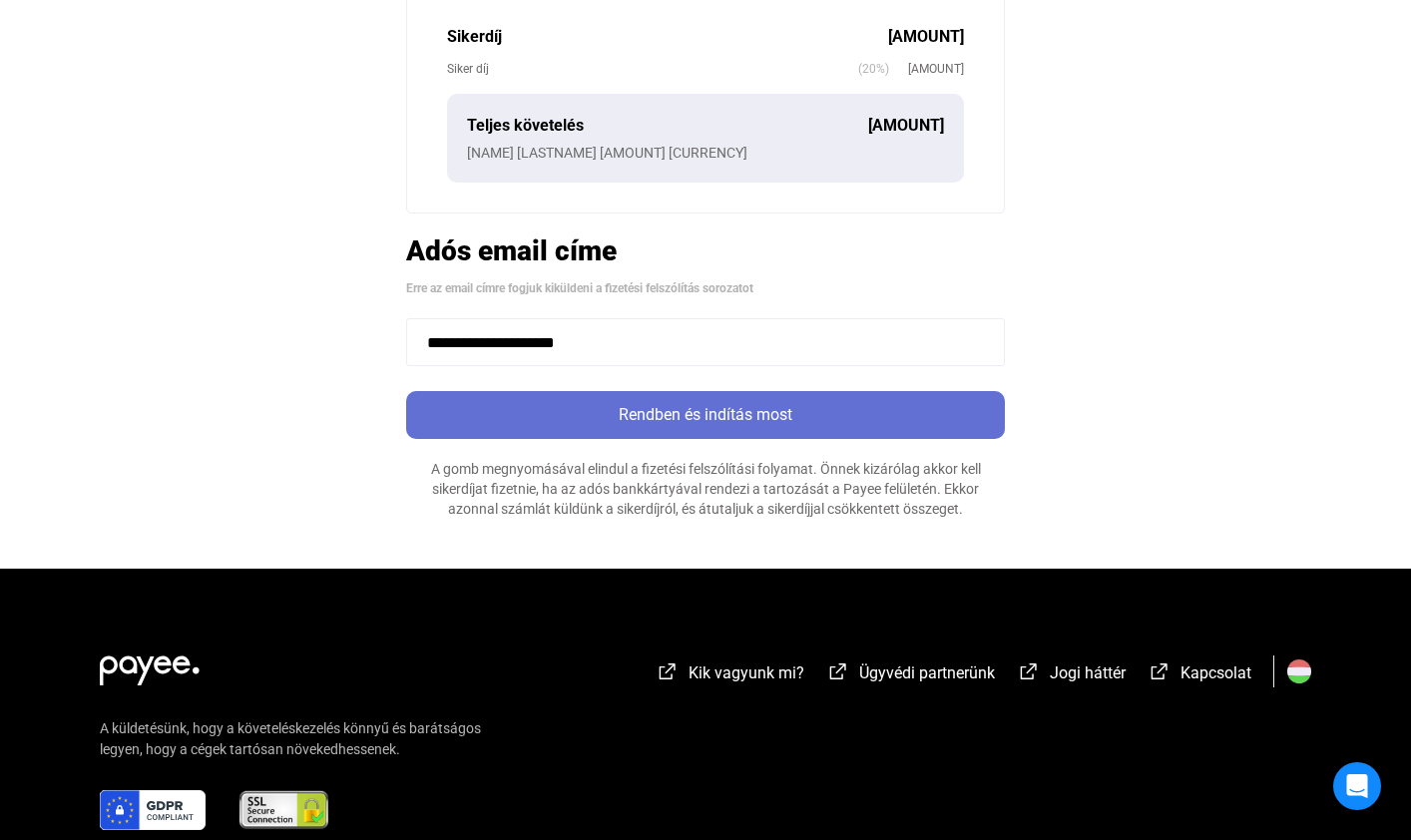 click on "Rendben és indítás most" 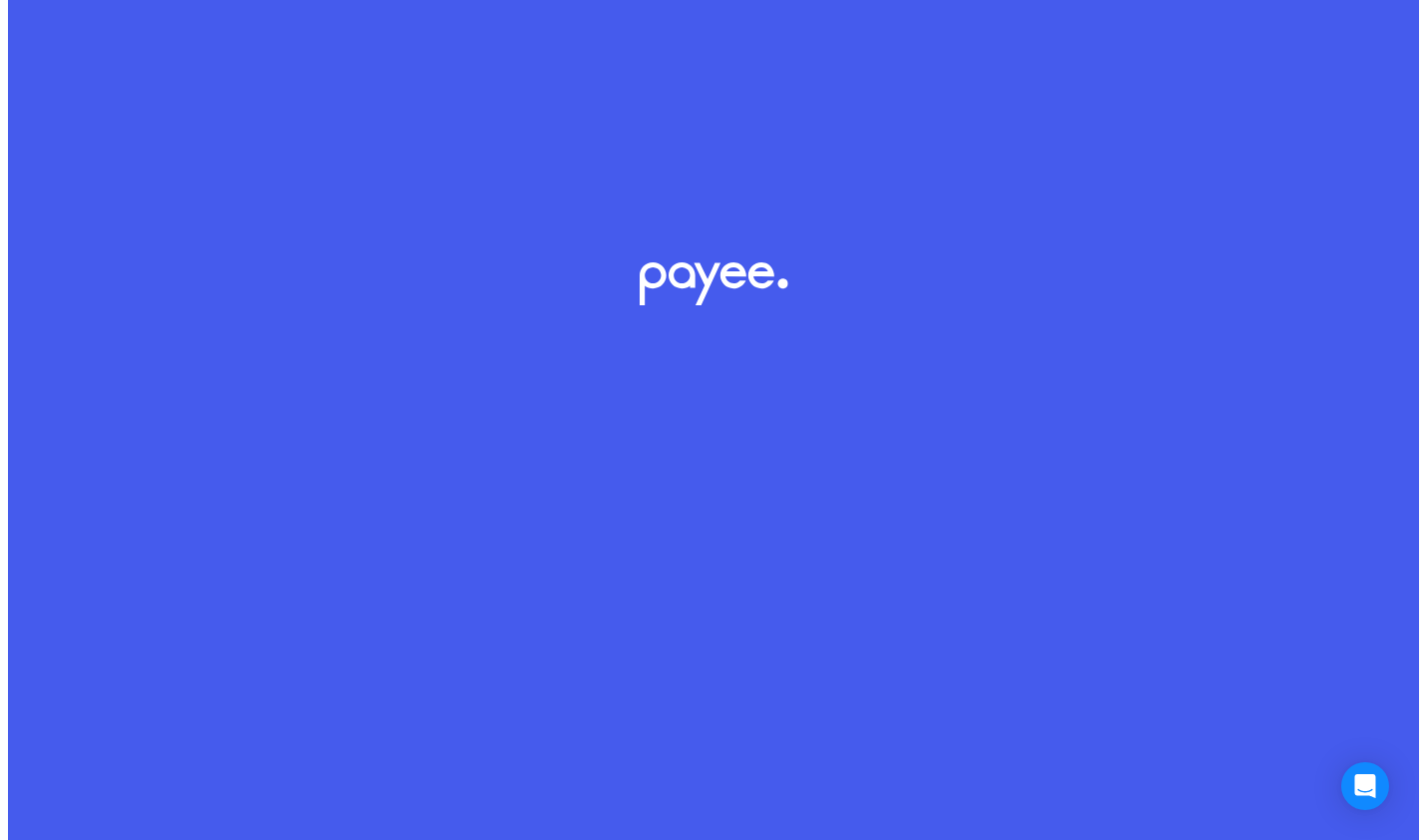 scroll, scrollTop: 743, scrollLeft: 0, axis: vertical 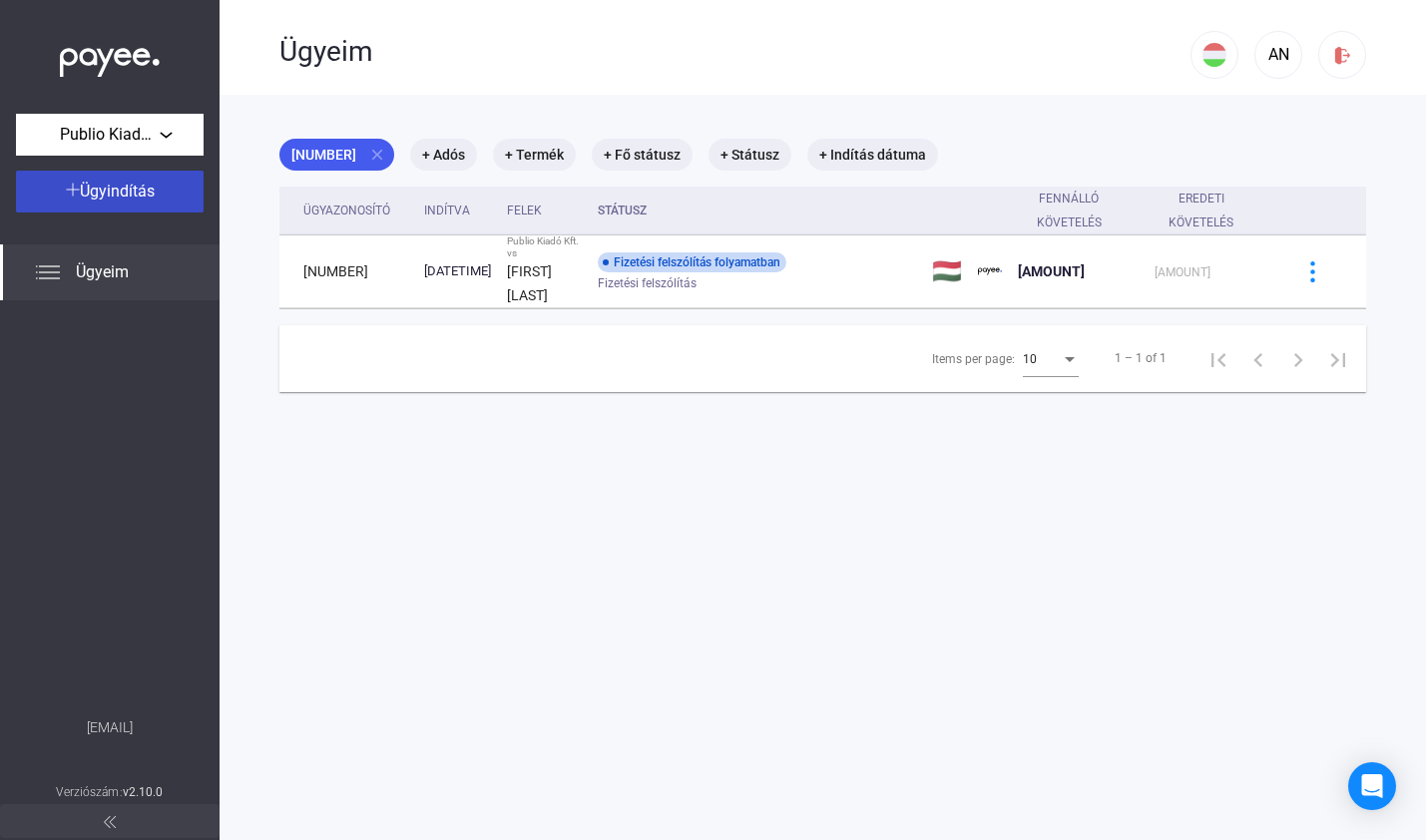 click on "Ügyindítás" 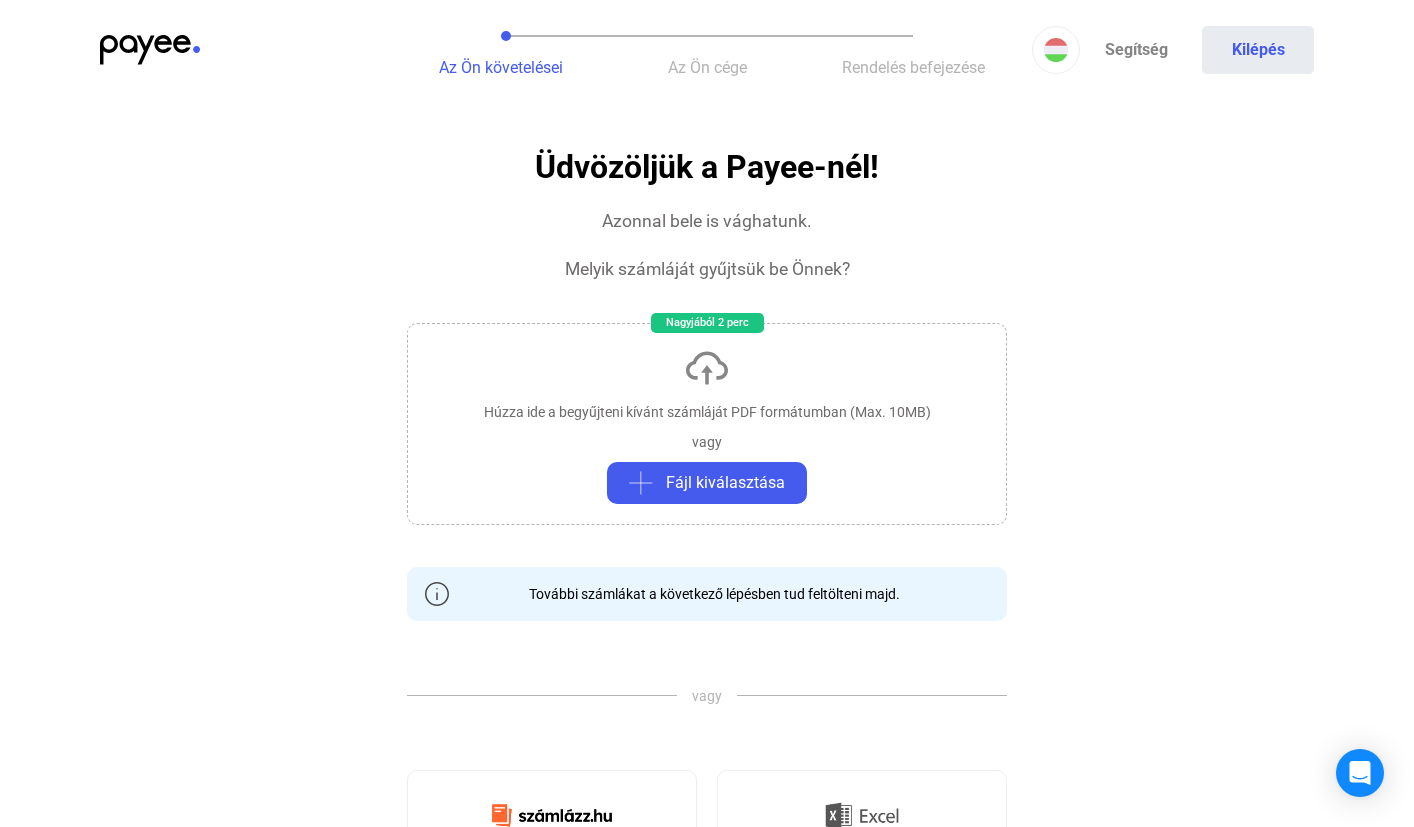 click on "Húzza ide a begyűjteni kívánt számláját PDF formátumban (Max. 10MB)" 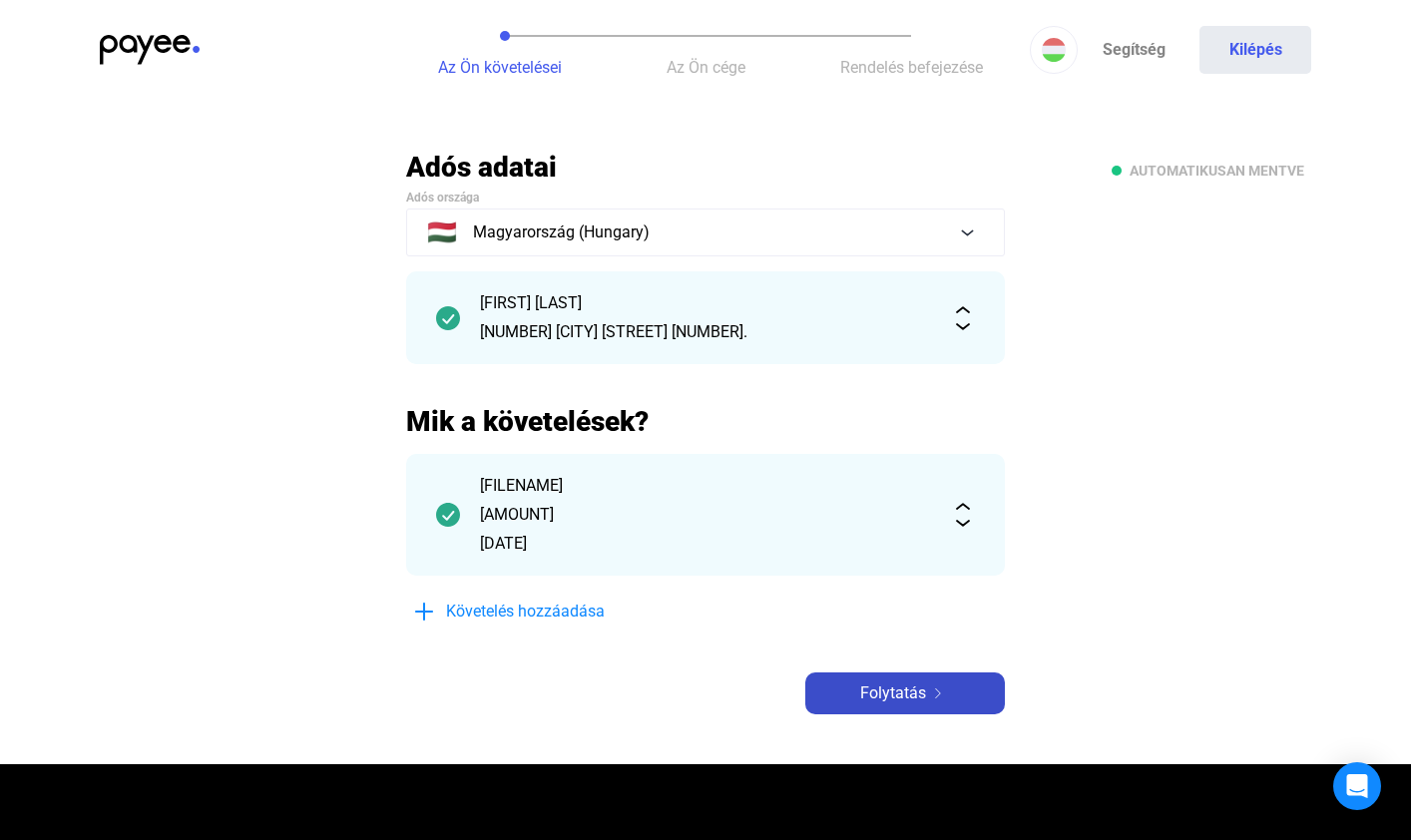 click on "Folytatás" 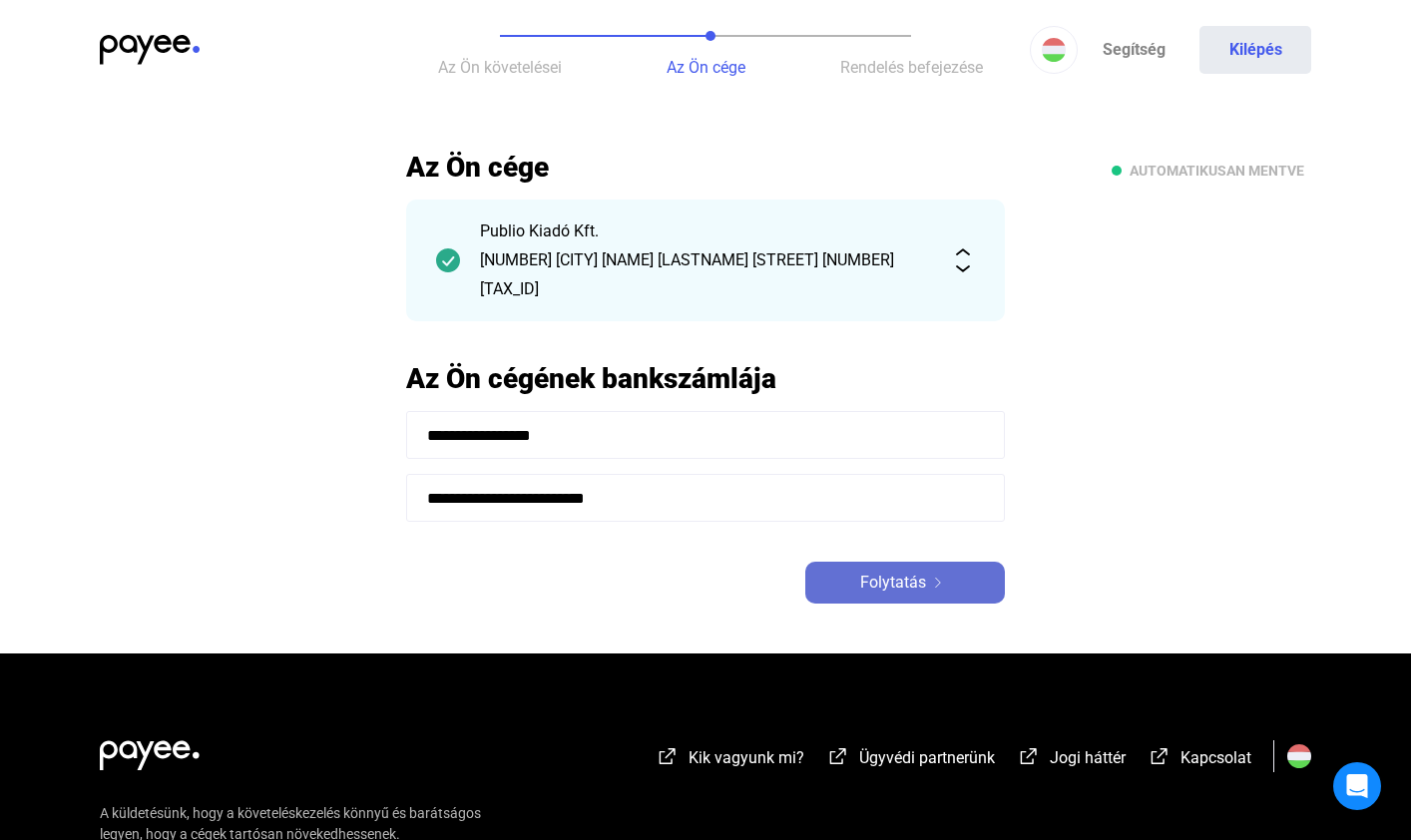click on "Folytatás" 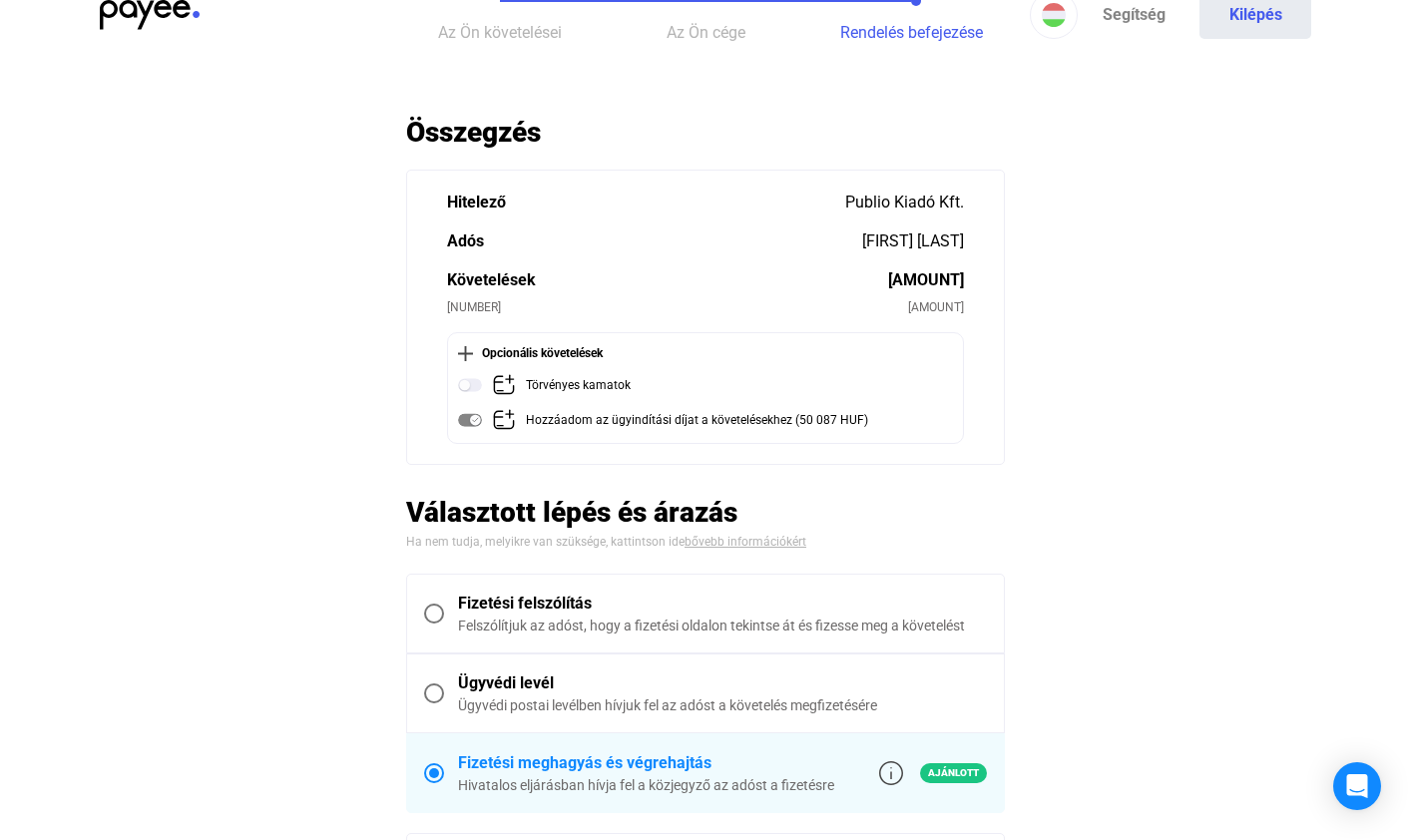 scroll, scrollTop: 273, scrollLeft: 0, axis: vertical 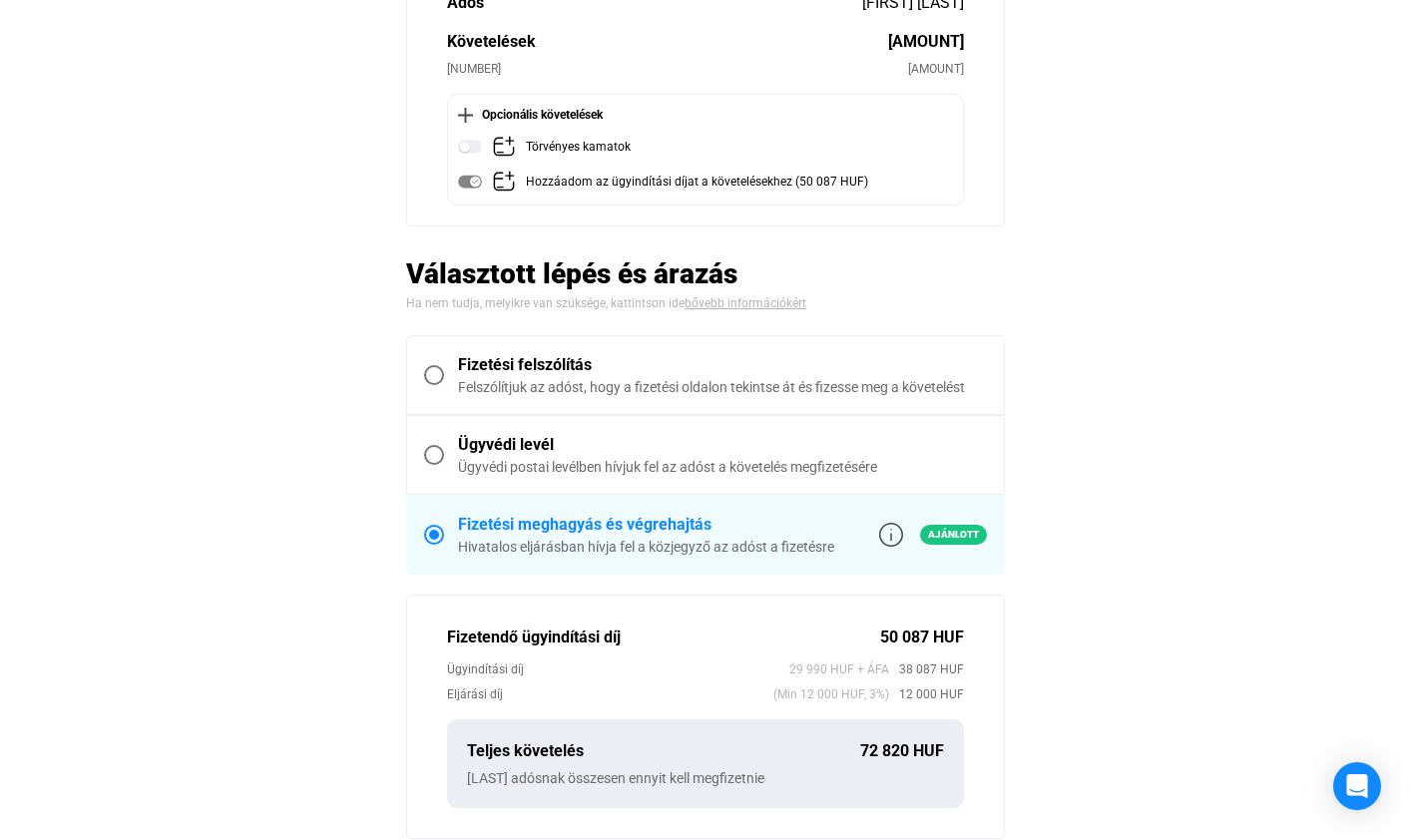 click at bounding box center (434, 375) 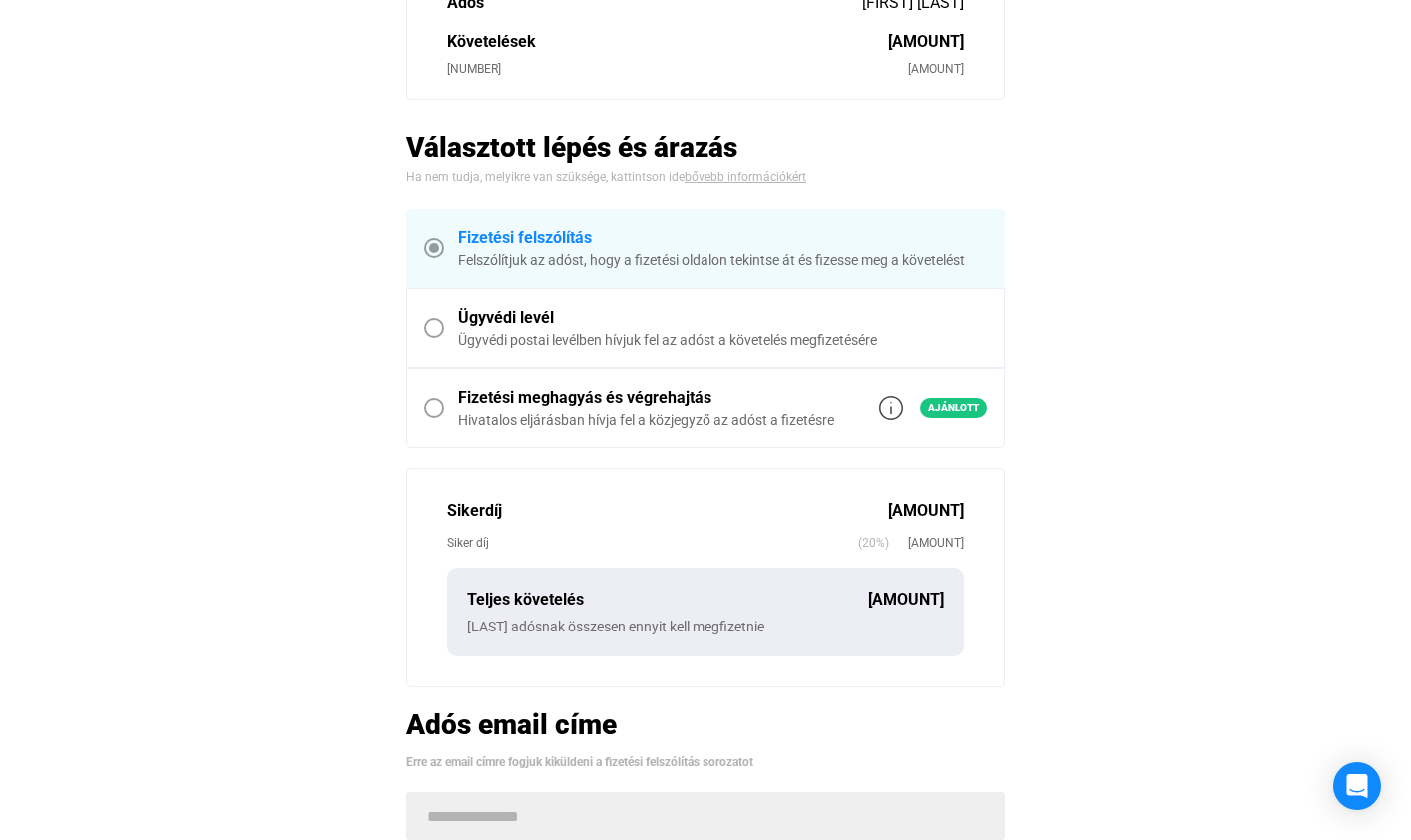 scroll, scrollTop: 870, scrollLeft: 0, axis: vertical 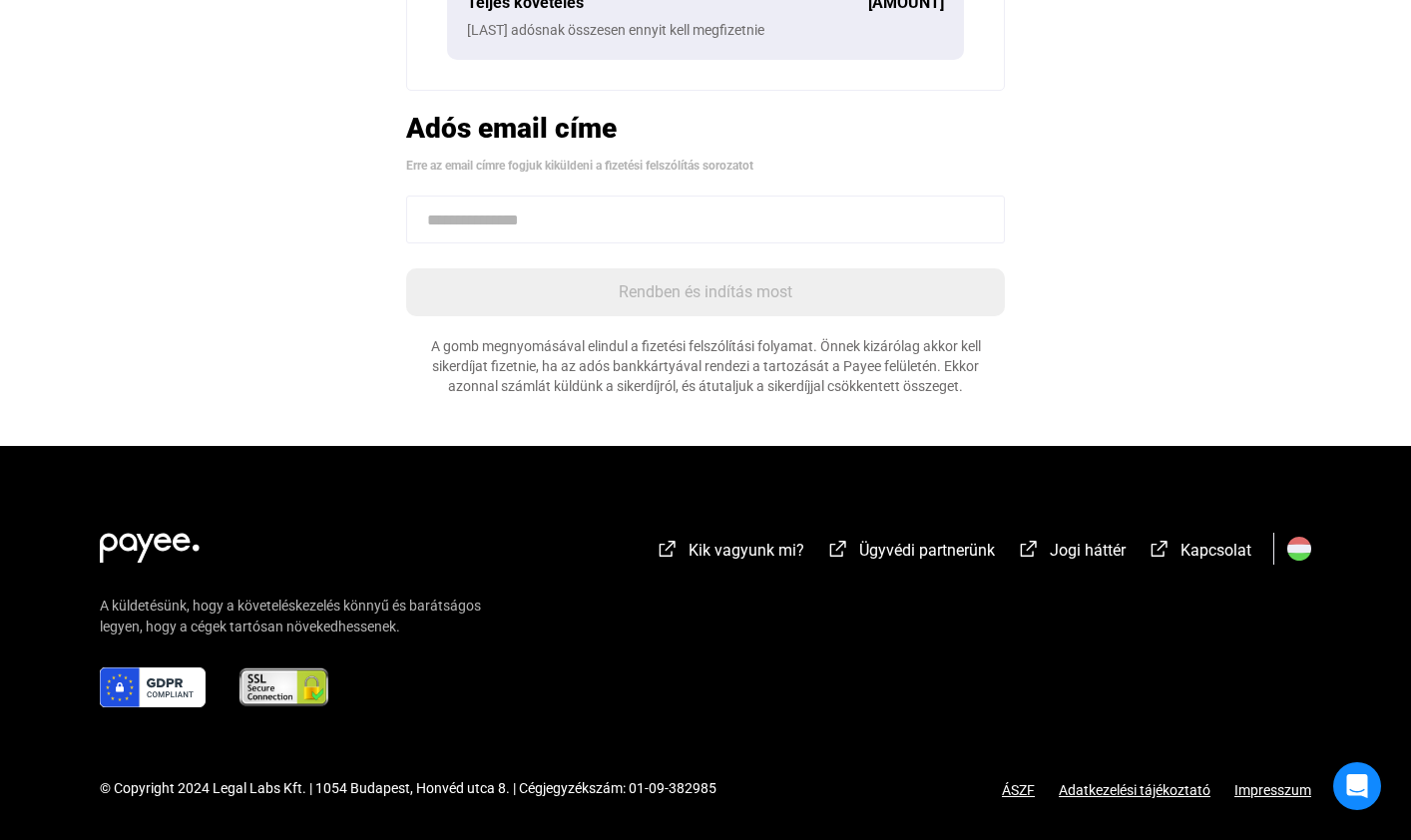 click 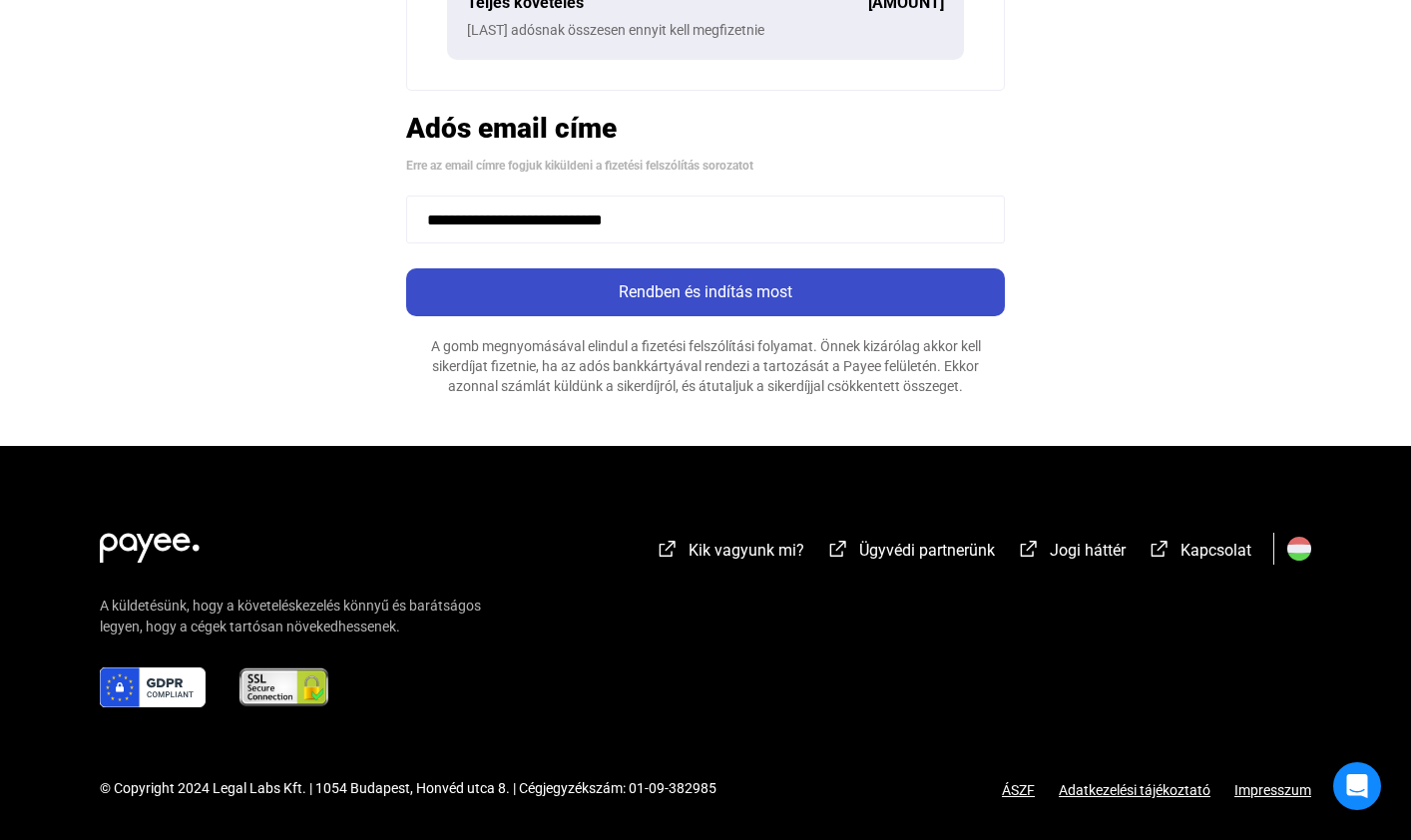 type on "**********" 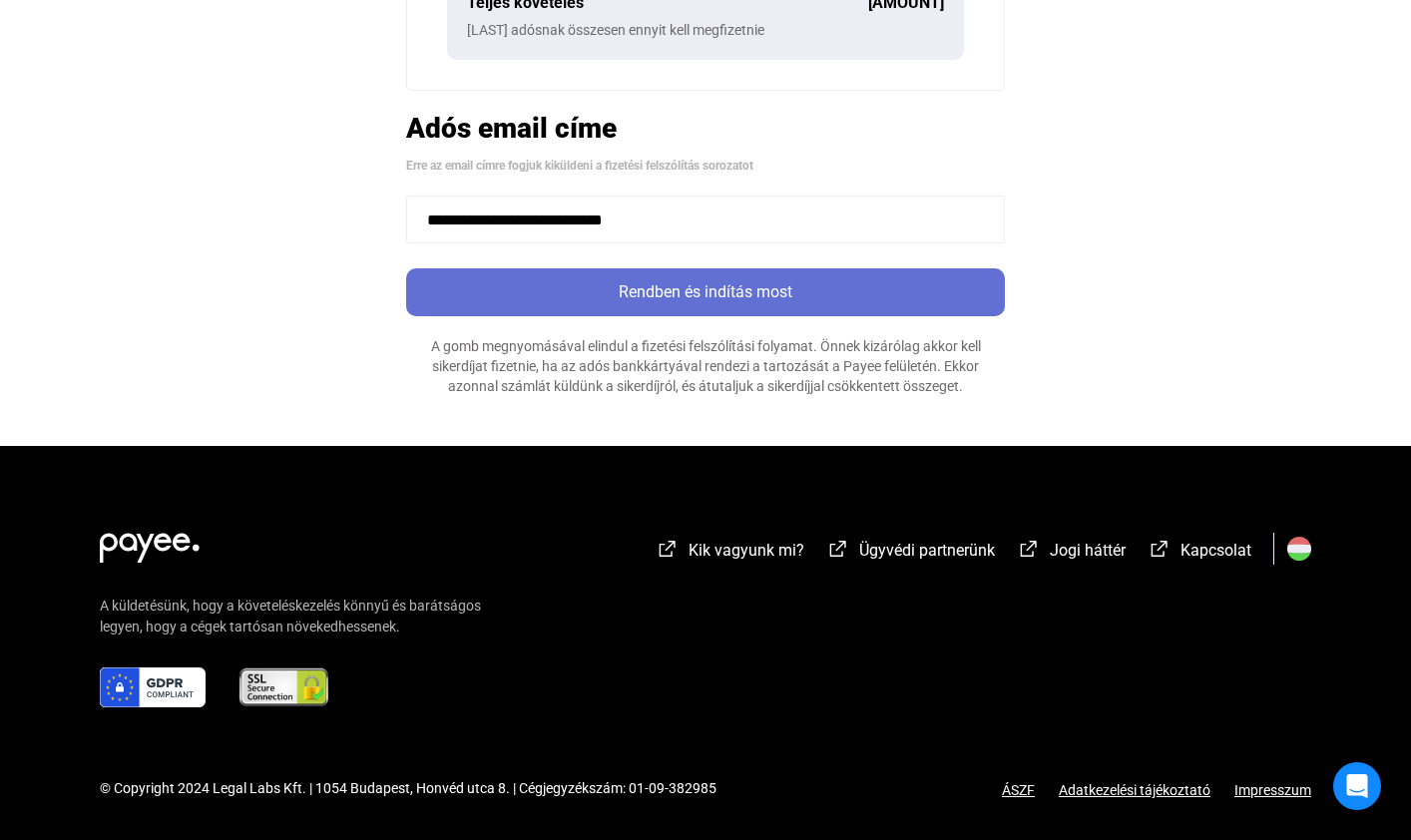 click on "Rendben és indítás most" 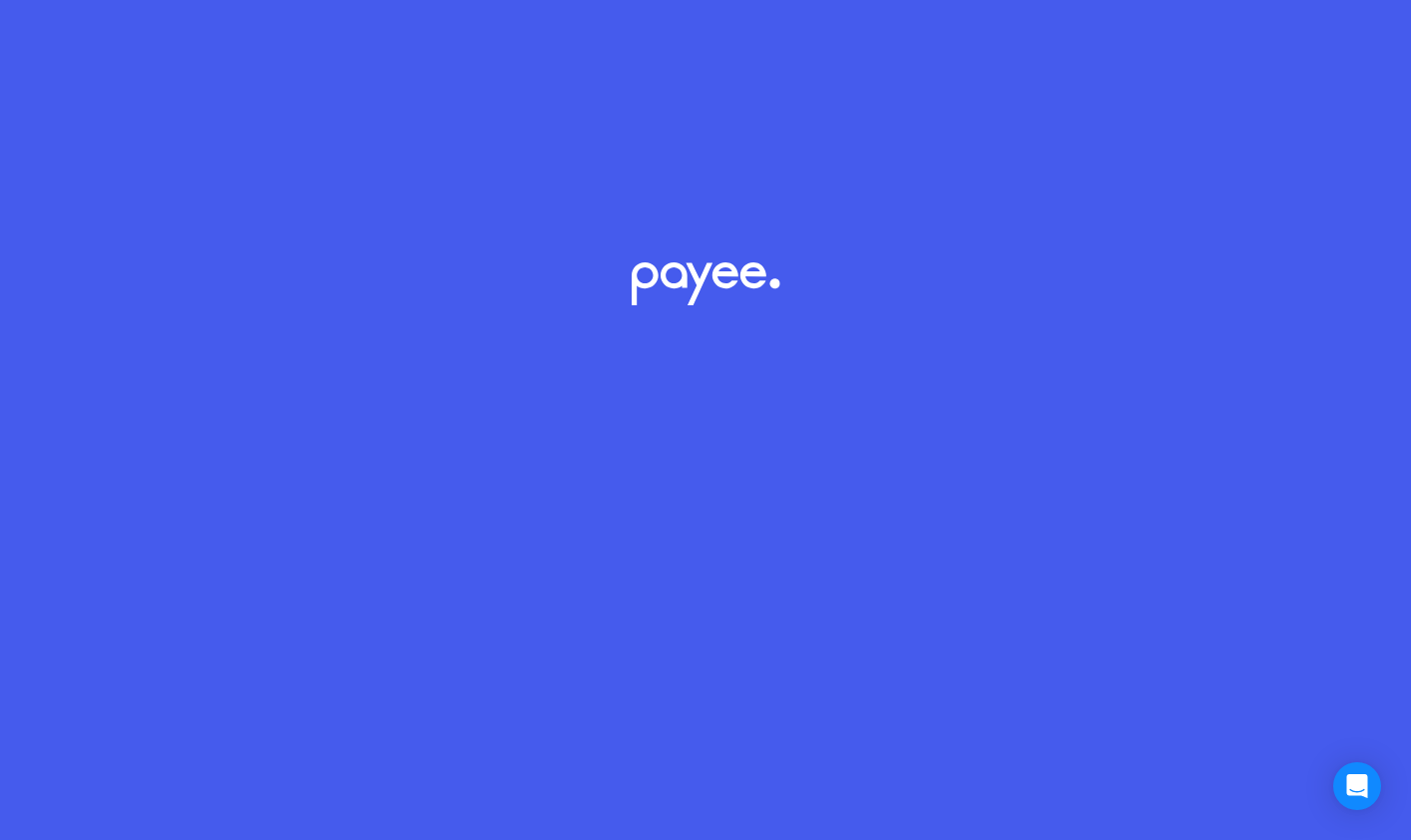 scroll, scrollTop: 0, scrollLeft: 0, axis: both 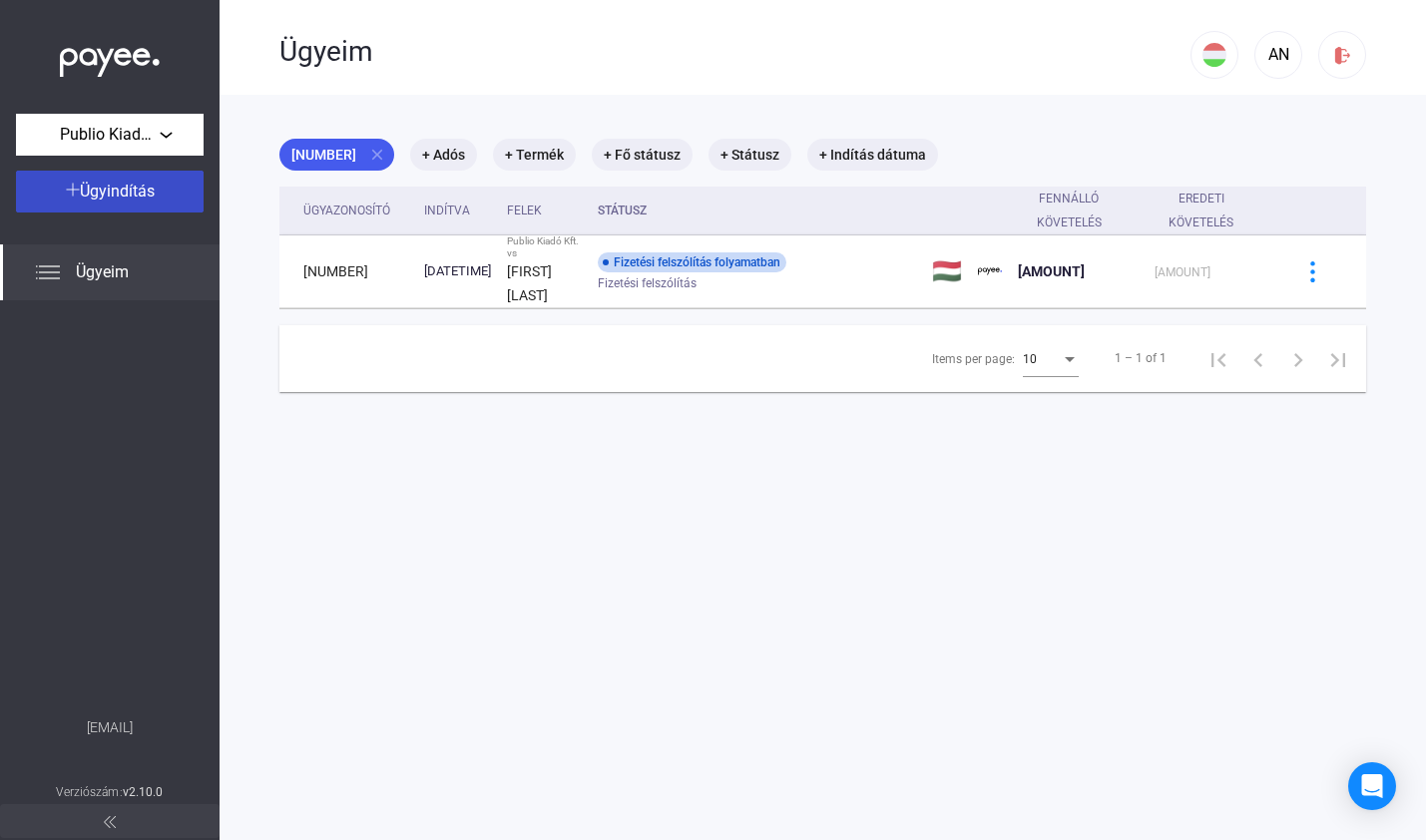 click on "Ügyindítás" 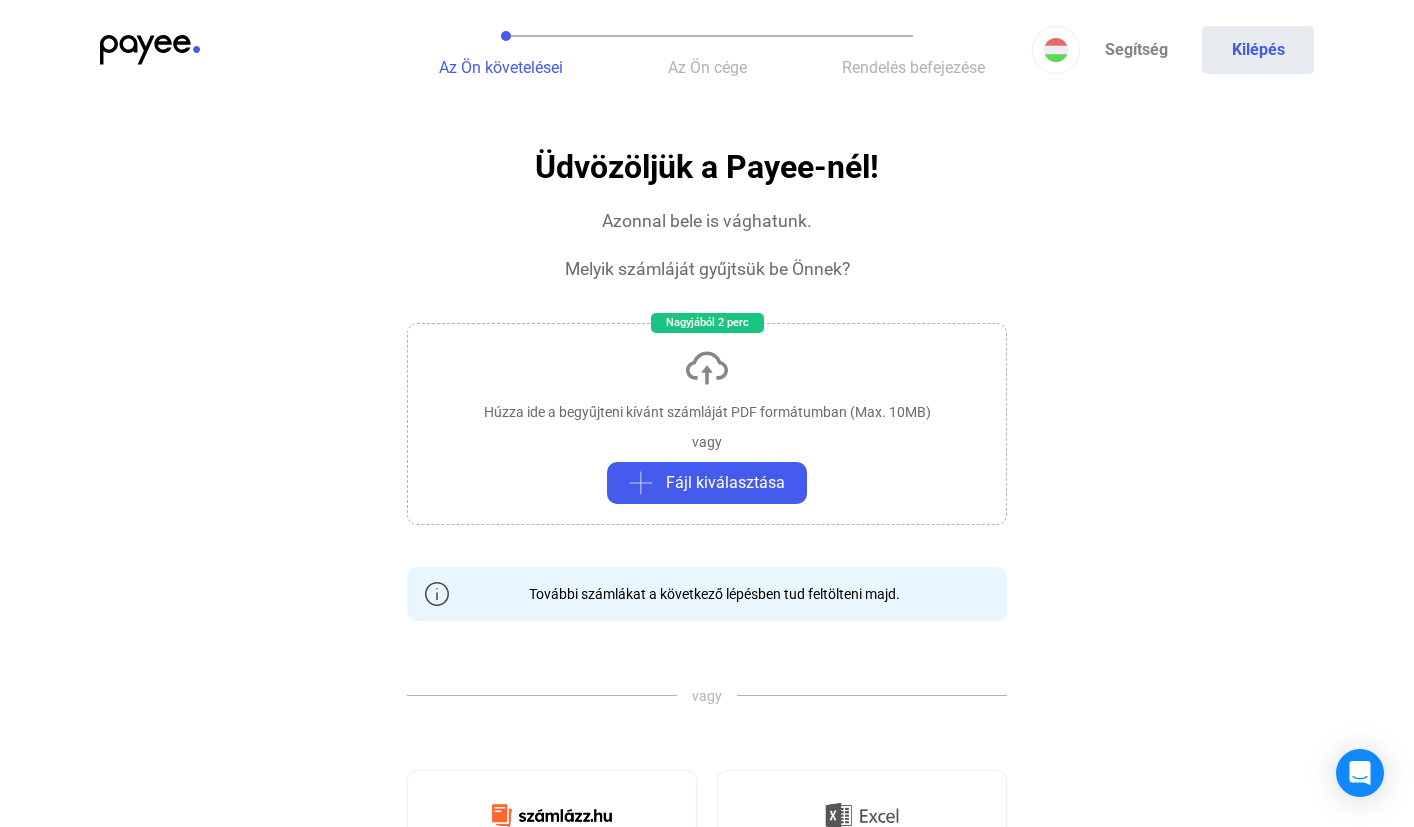 click on "Húzza ide a begyűjteni kívánt számláját PDF formátumban (Max. 10MB)" 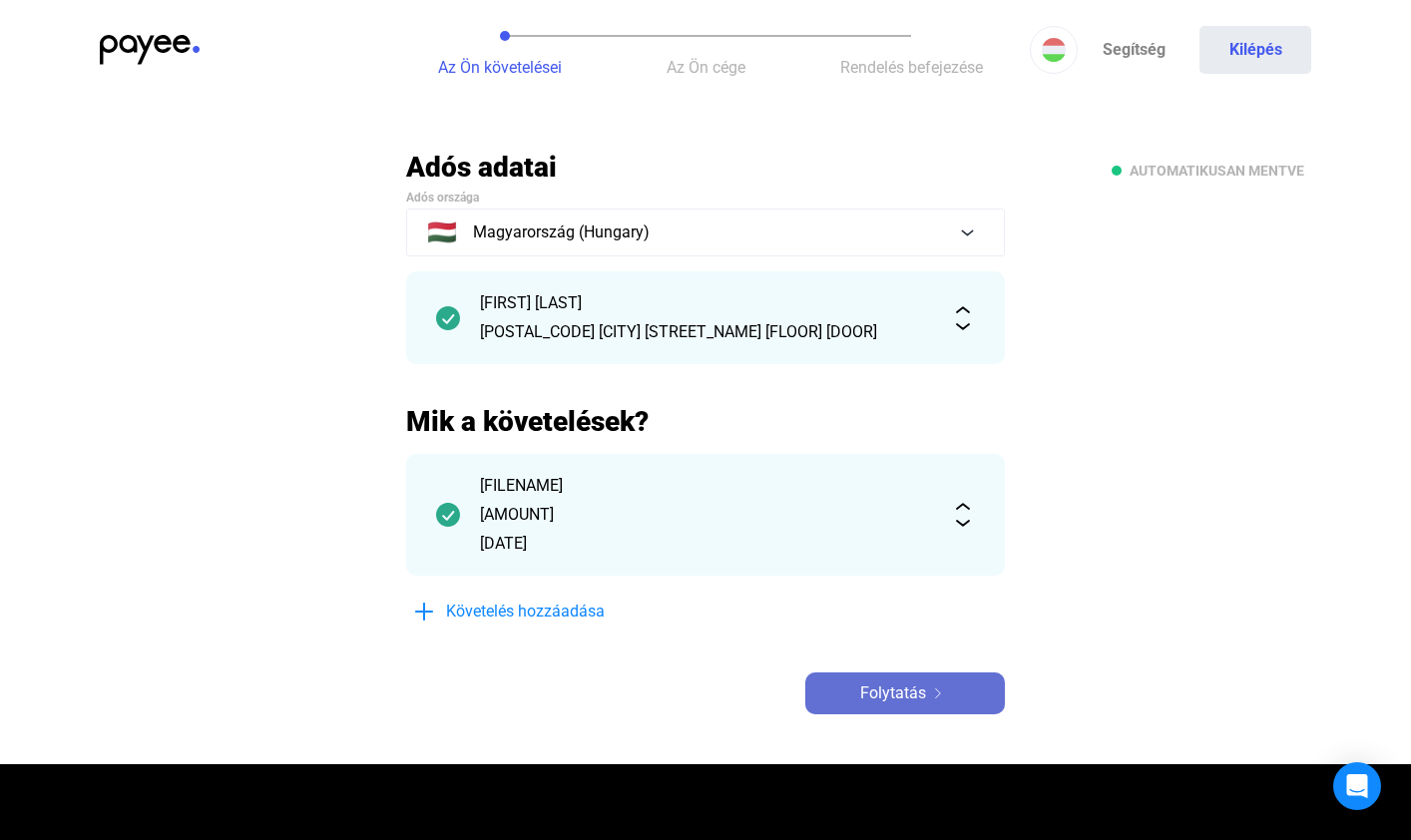 click 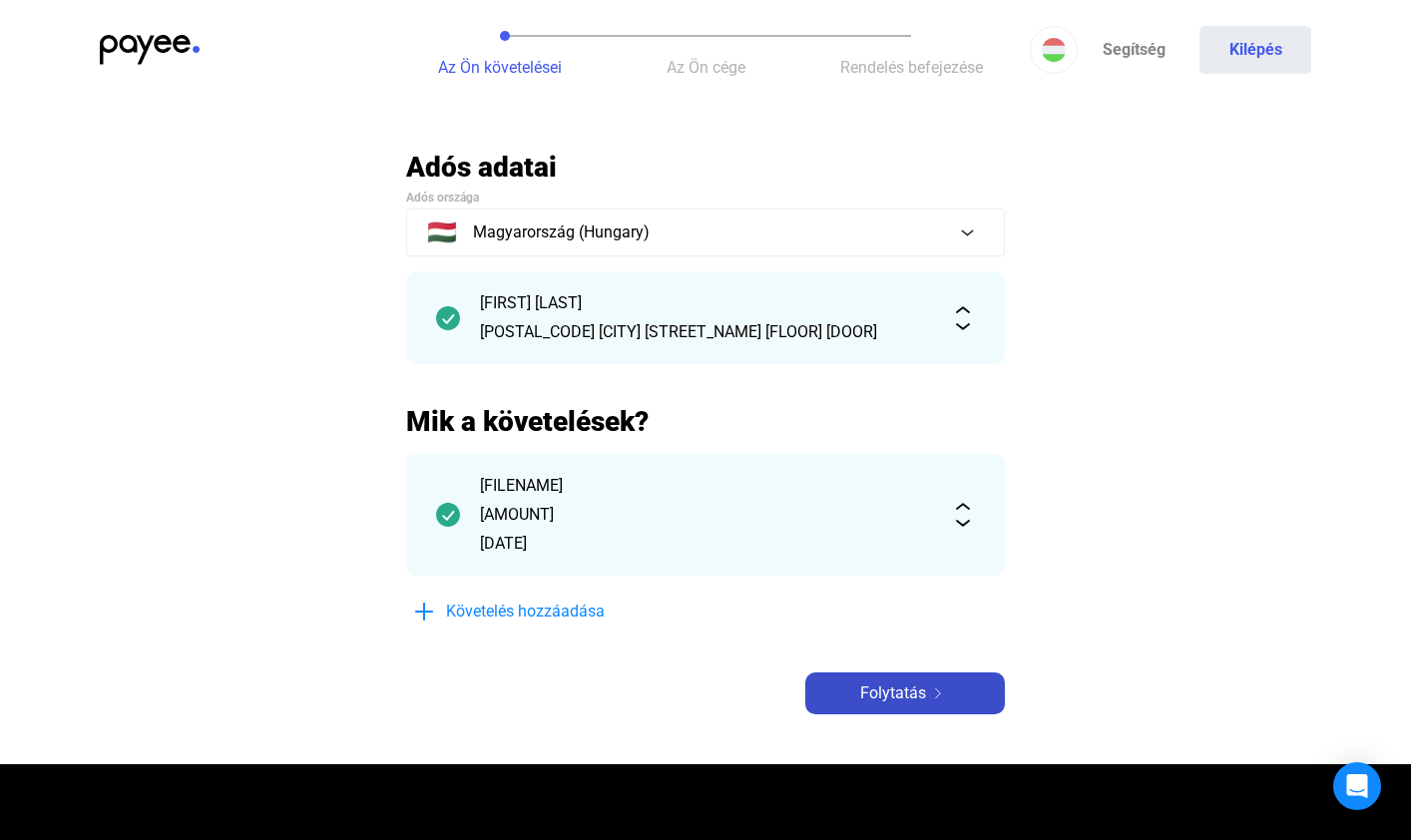 click 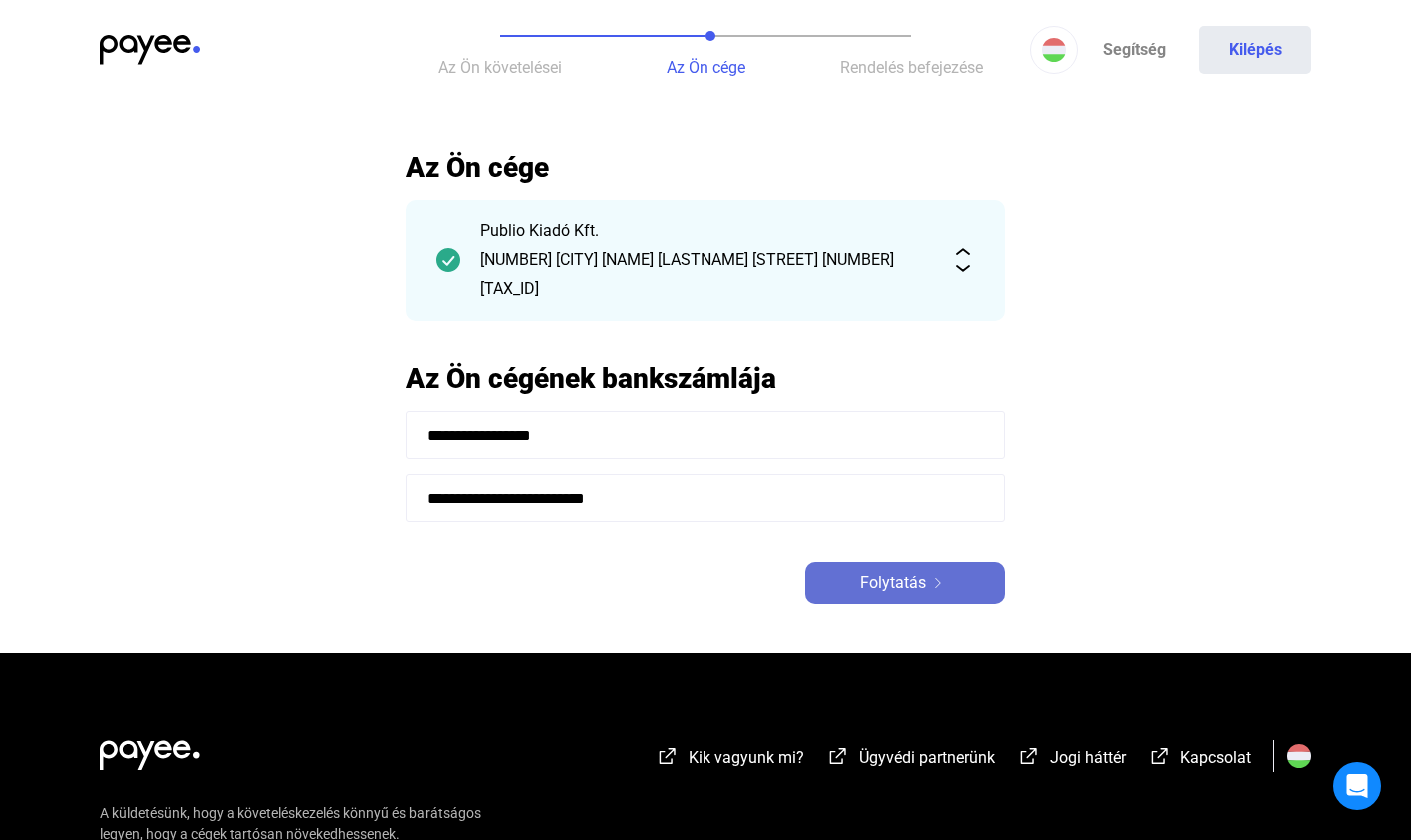 click on "Folytatás" 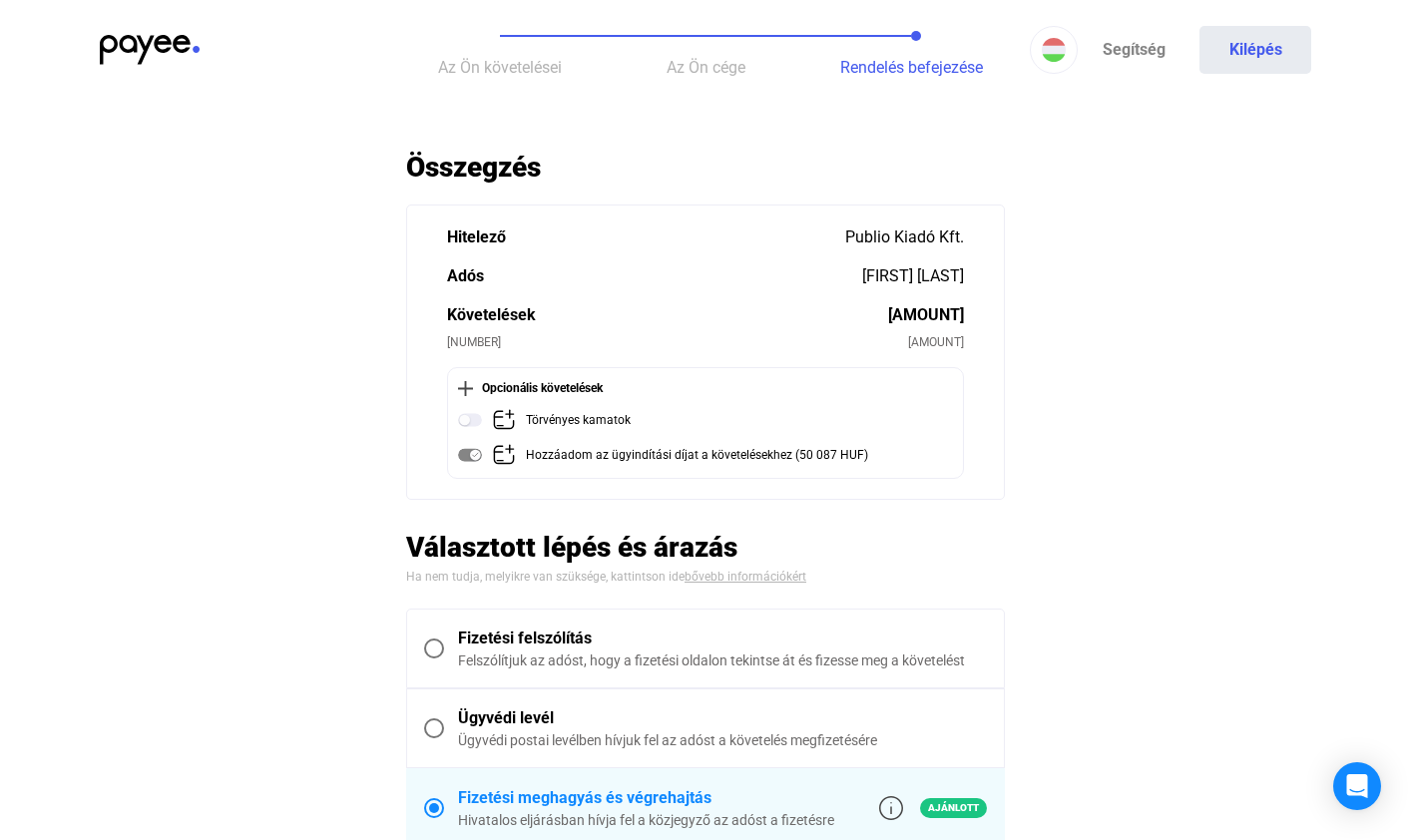 click at bounding box center [434, 648] 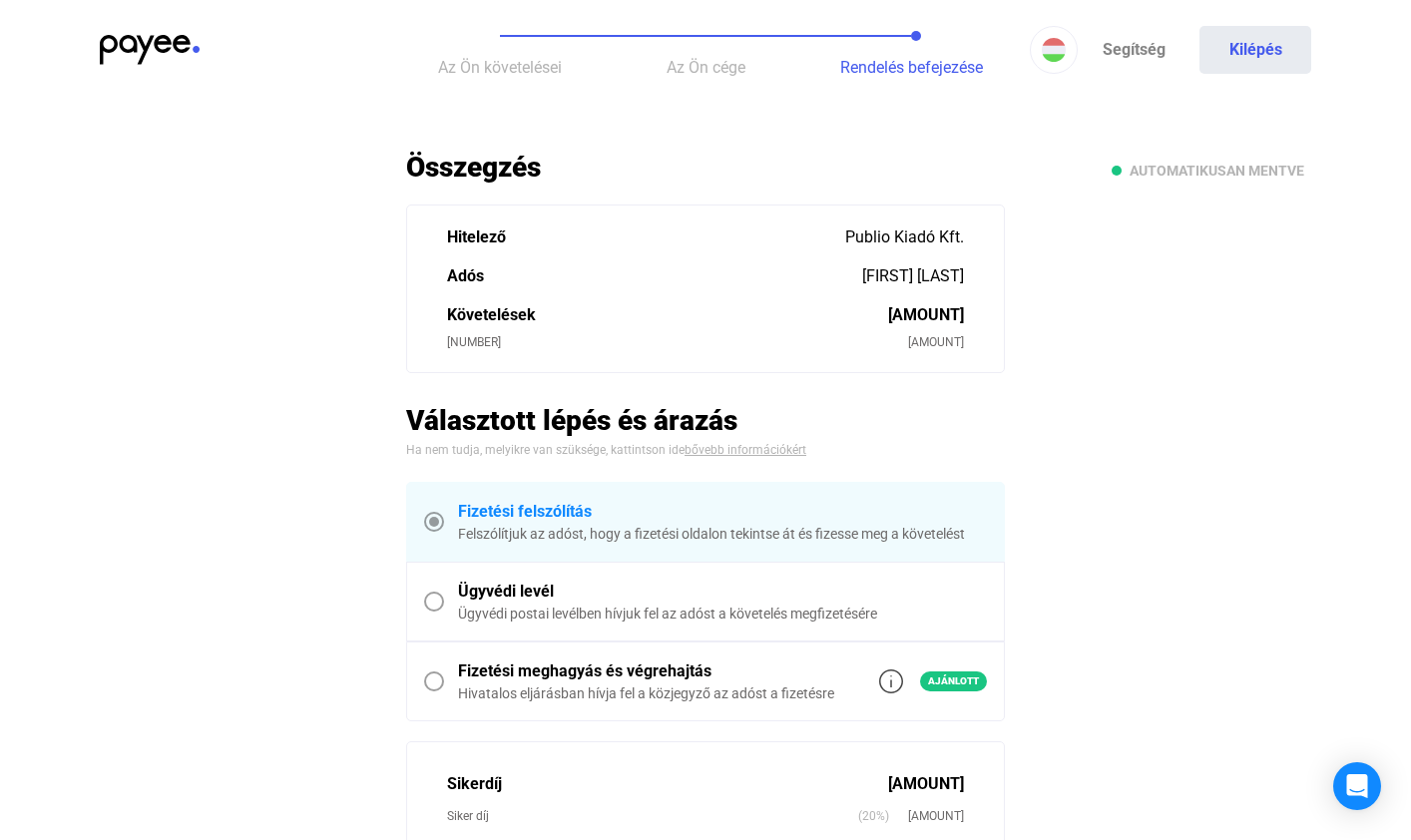 scroll, scrollTop: 555, scrollLeft: 0, axis: vertical 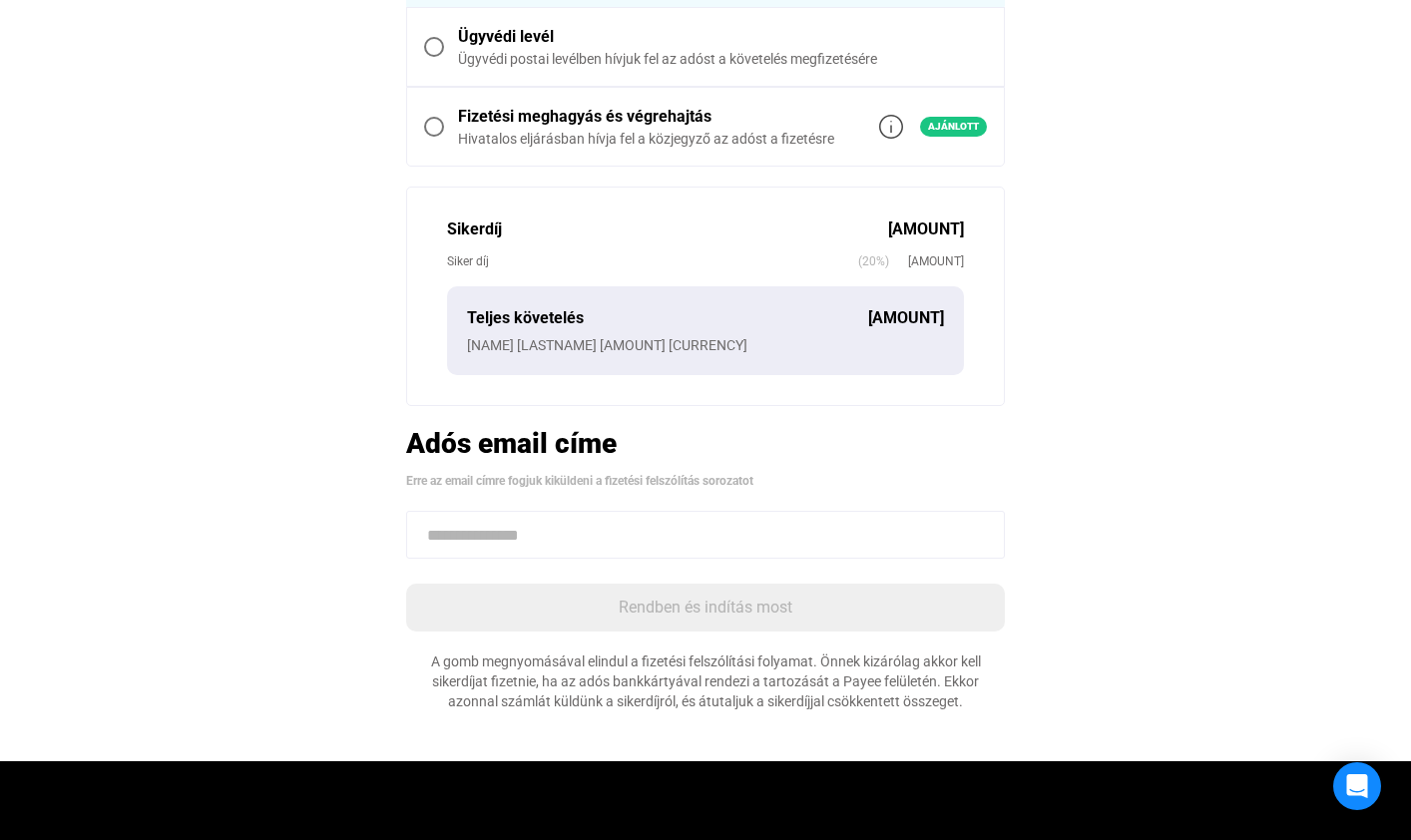 click 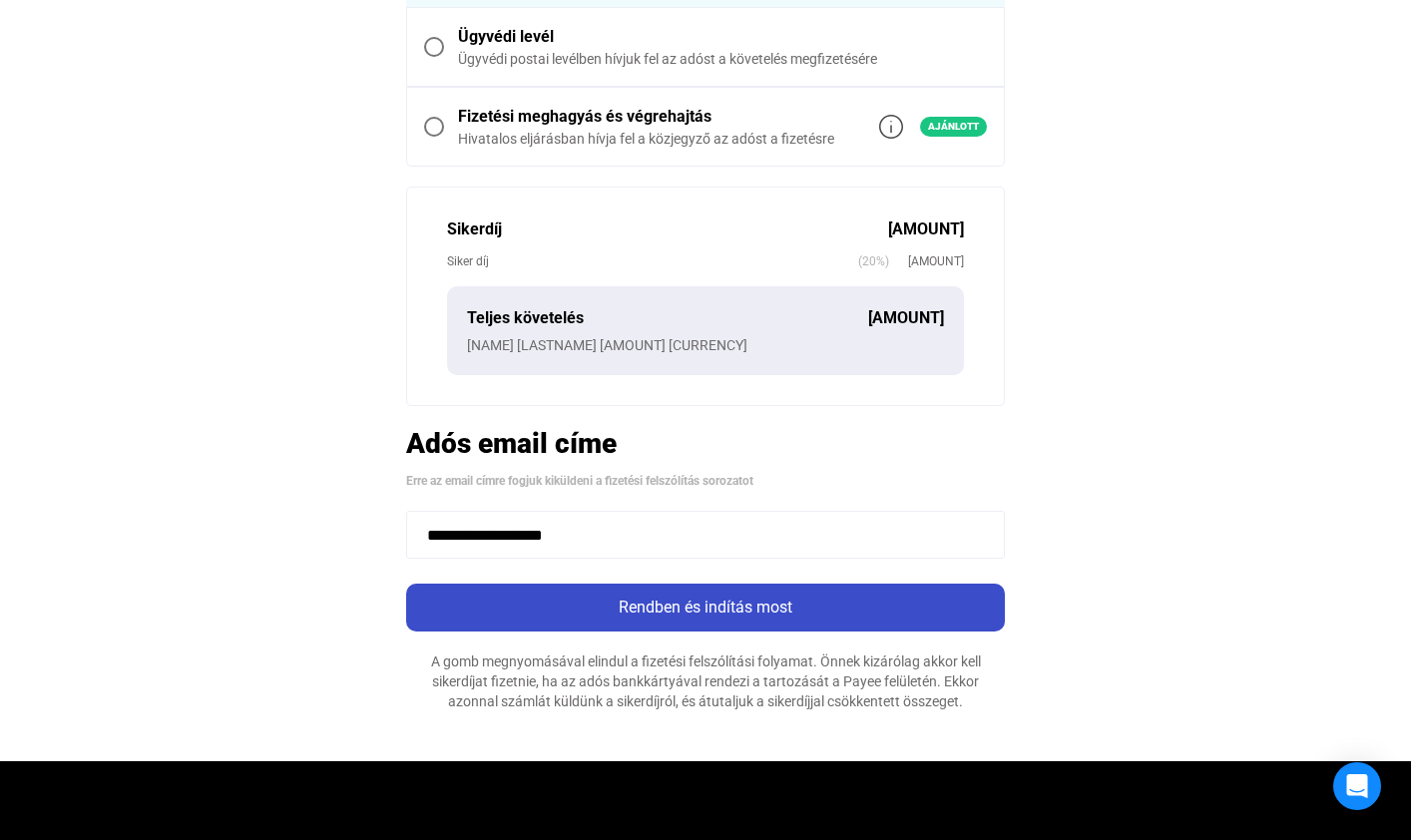type on "**********" 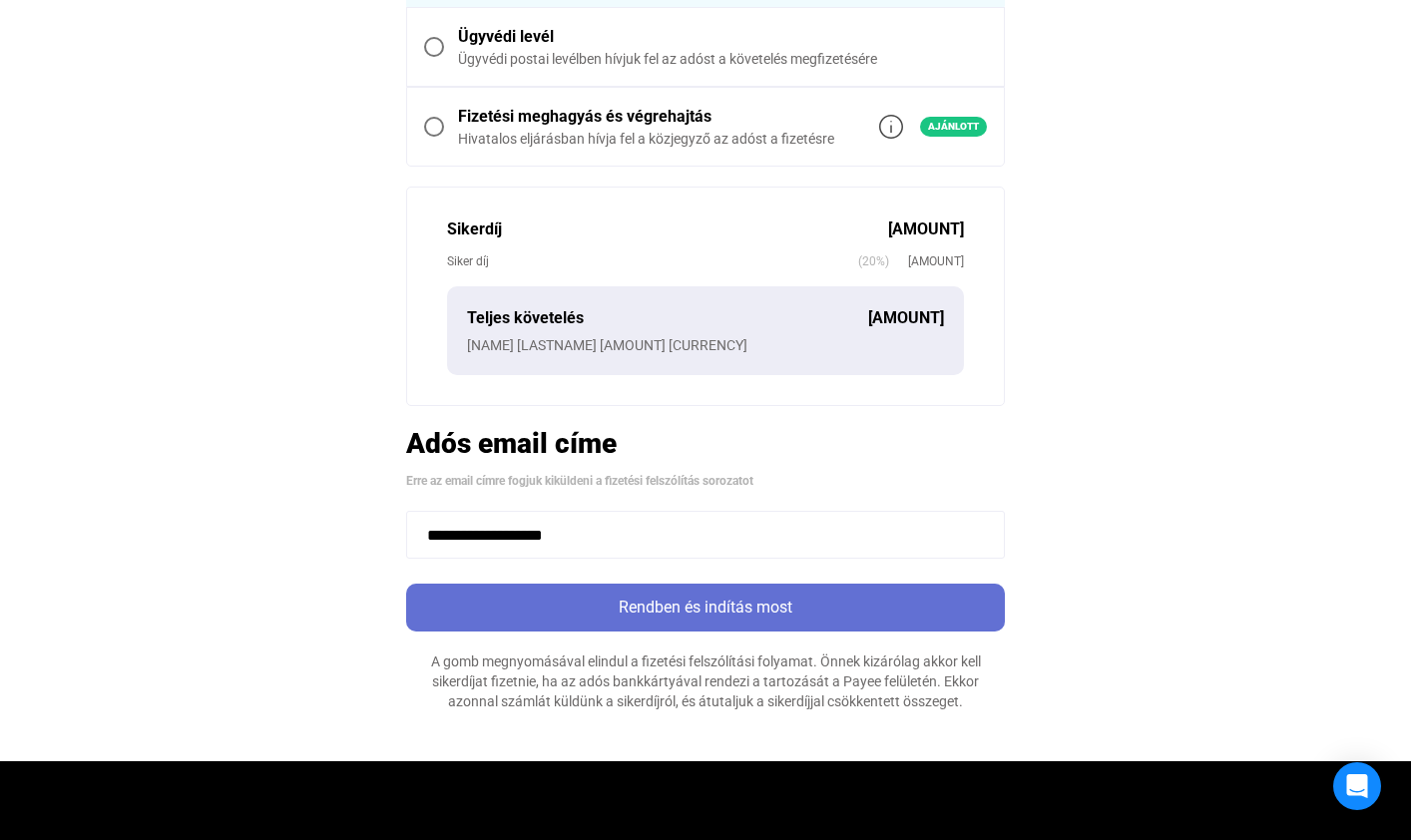 click on "Rendben és indítás most" 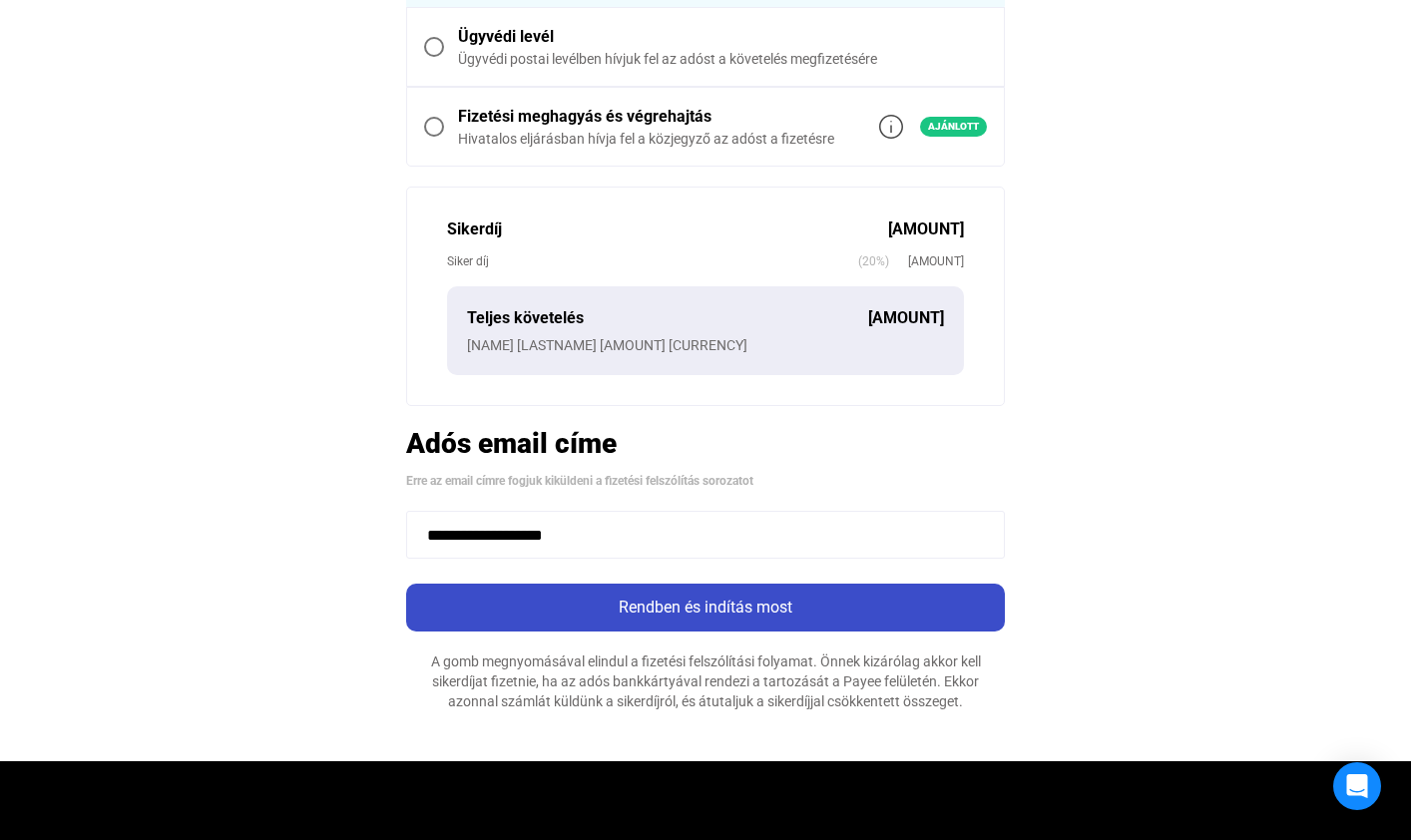 scroll, scrollTop: 0, scrollLeft: 0, axis: both 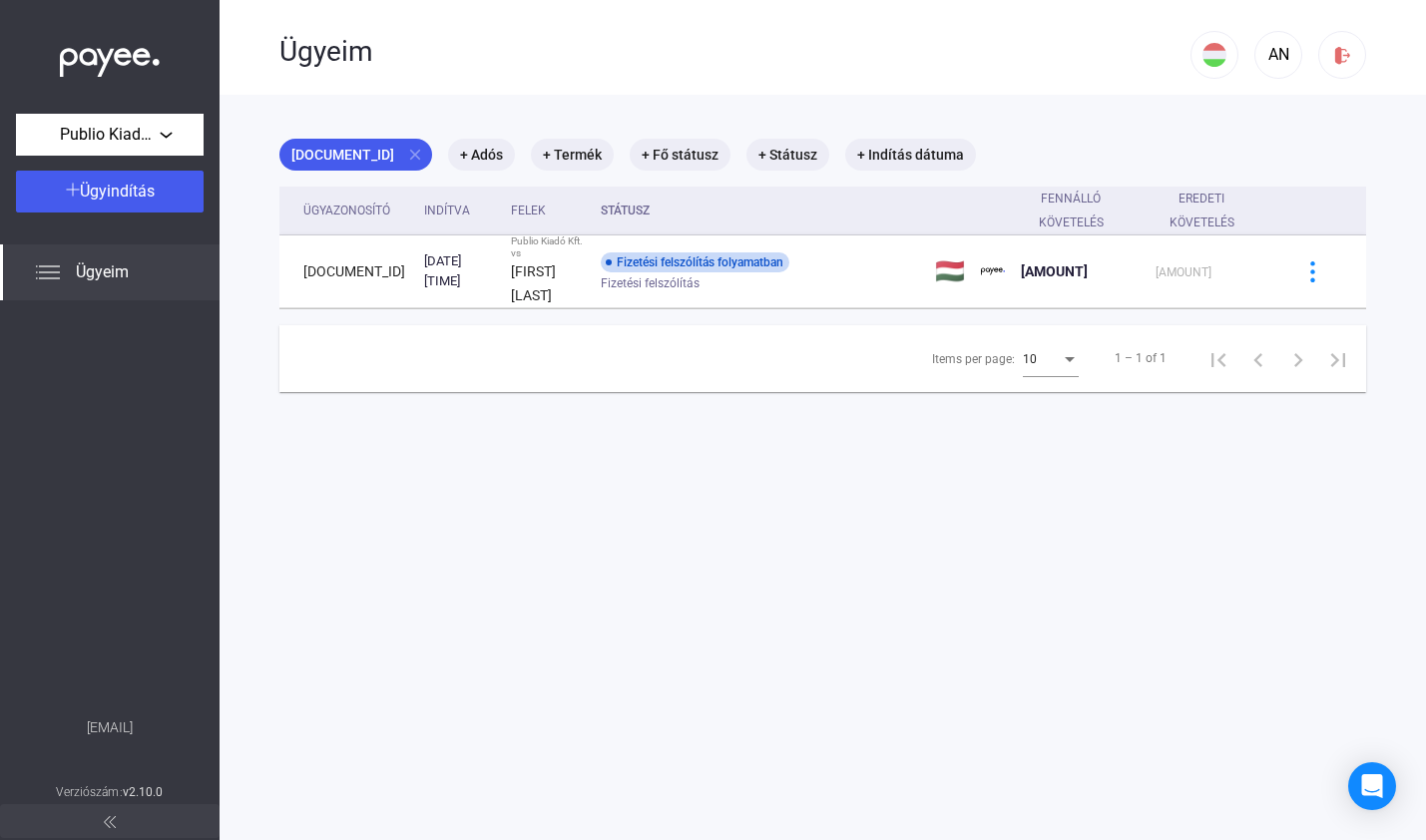 click 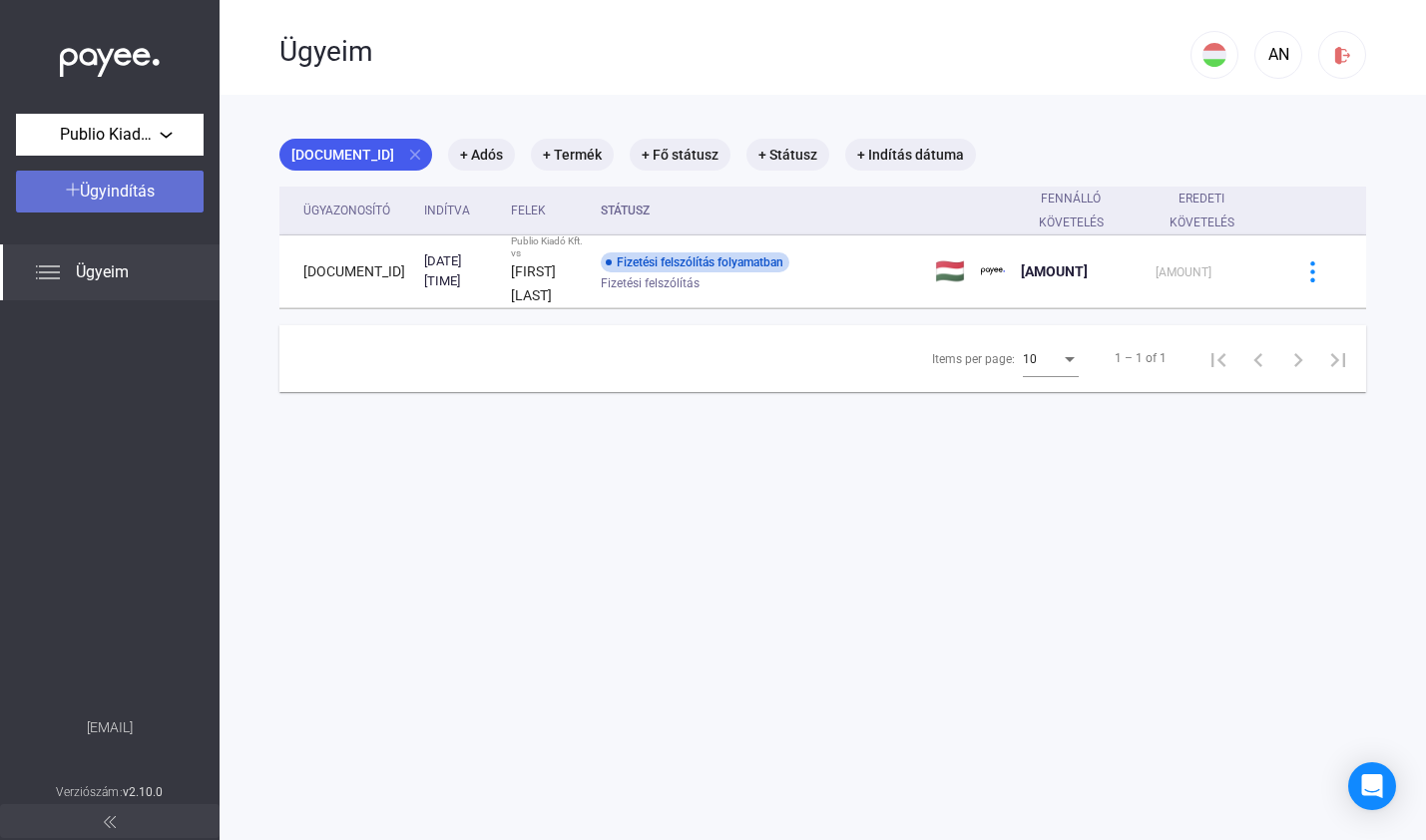 click on "Ügyindítás" 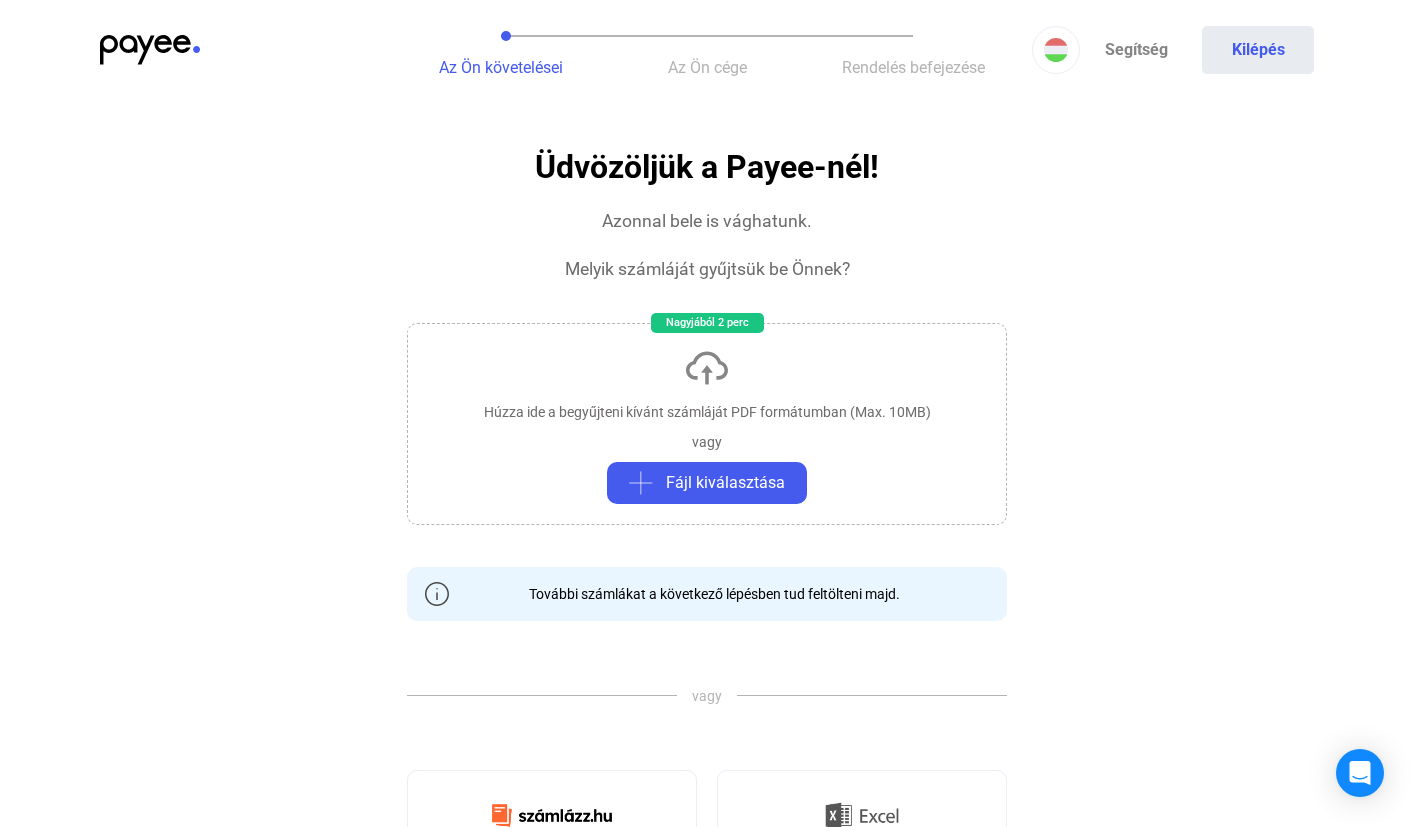 click on "Húzza ide a begyűjteni kívánt számláját PDF formátumban (Max. 10MB)   vagy   Fájl kiválasztása" 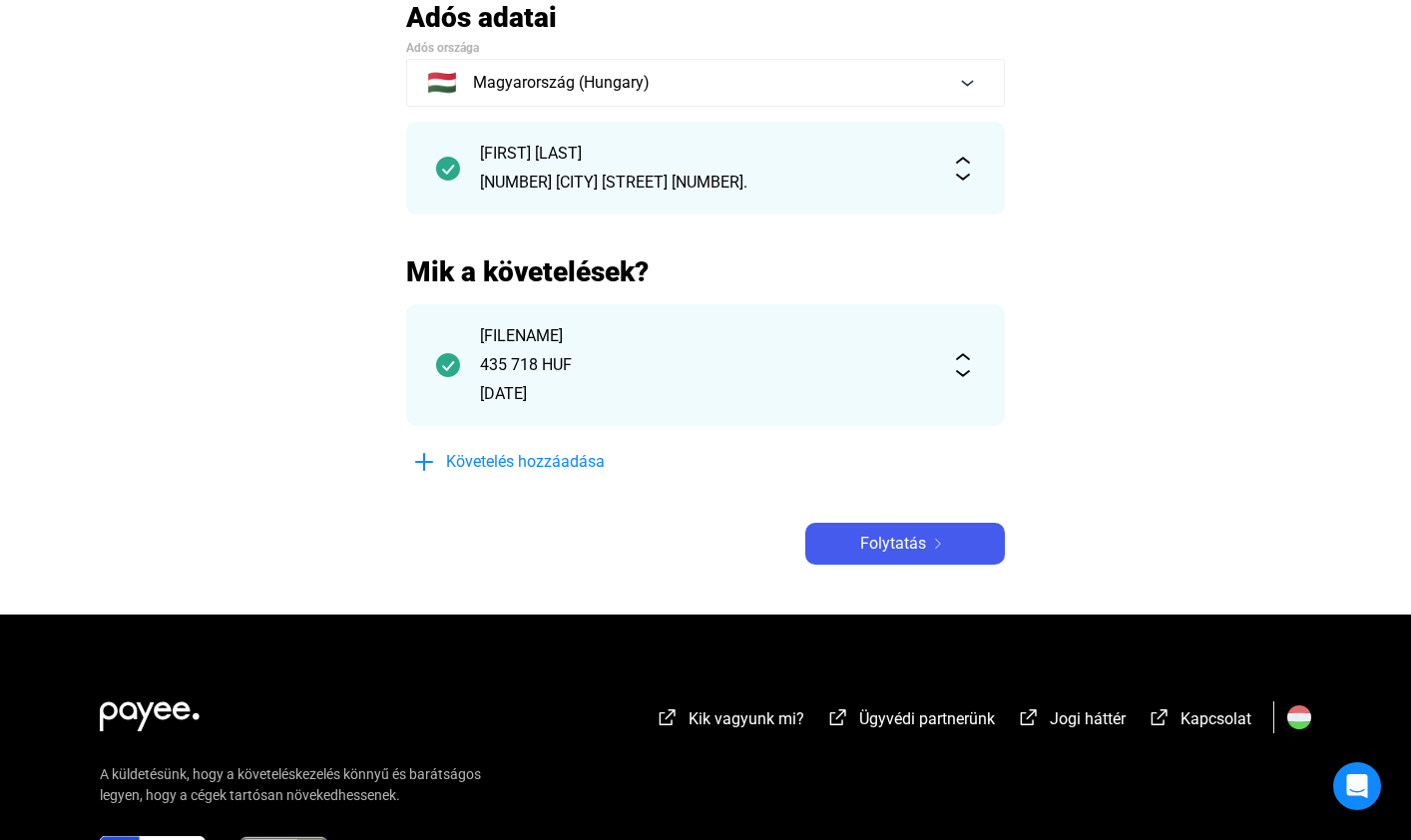 scroll, scrollTop: 0, scrollLeft: 0, axis: both 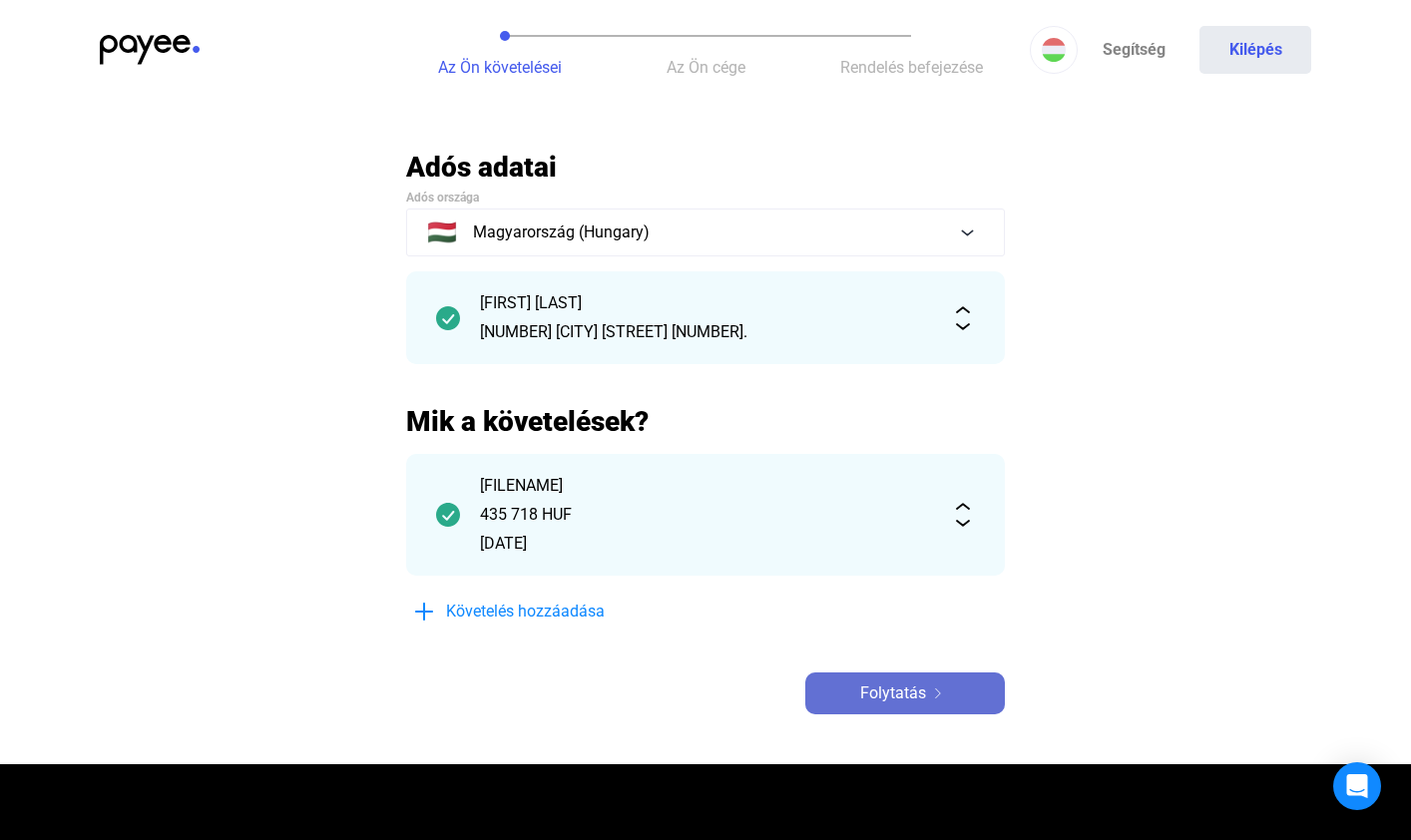 click on "Folytatás" 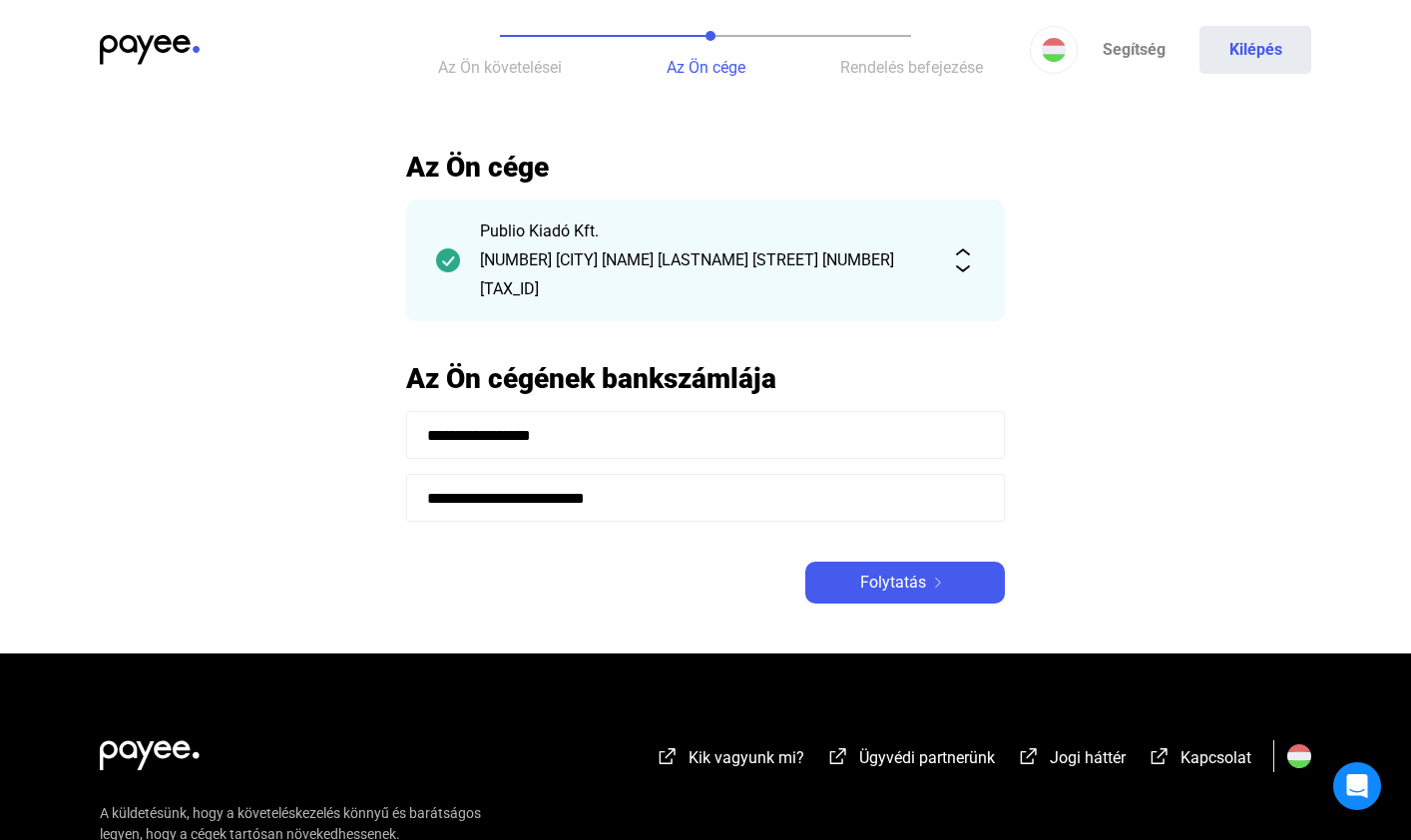 click on "**********" 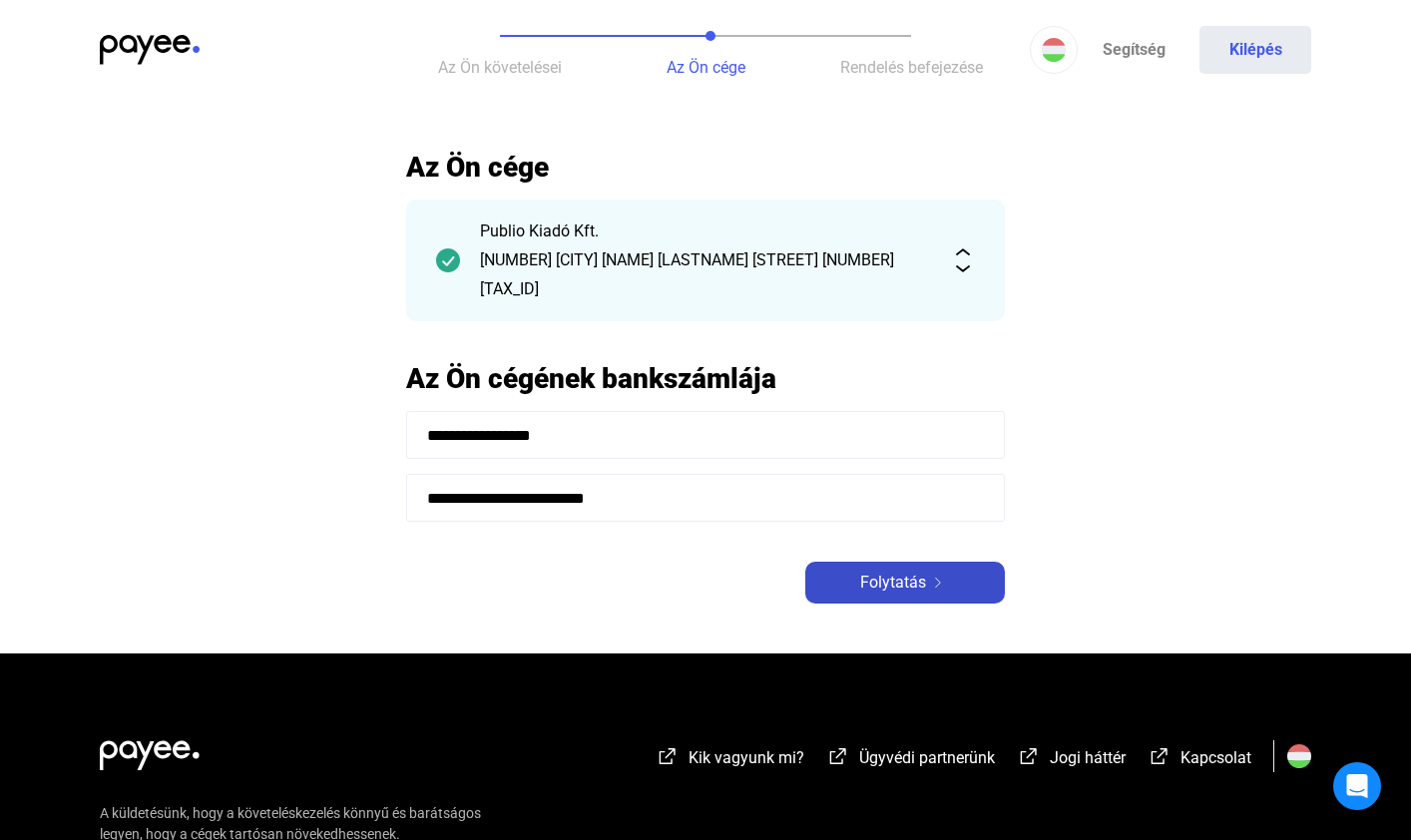 click on "Folytatás" 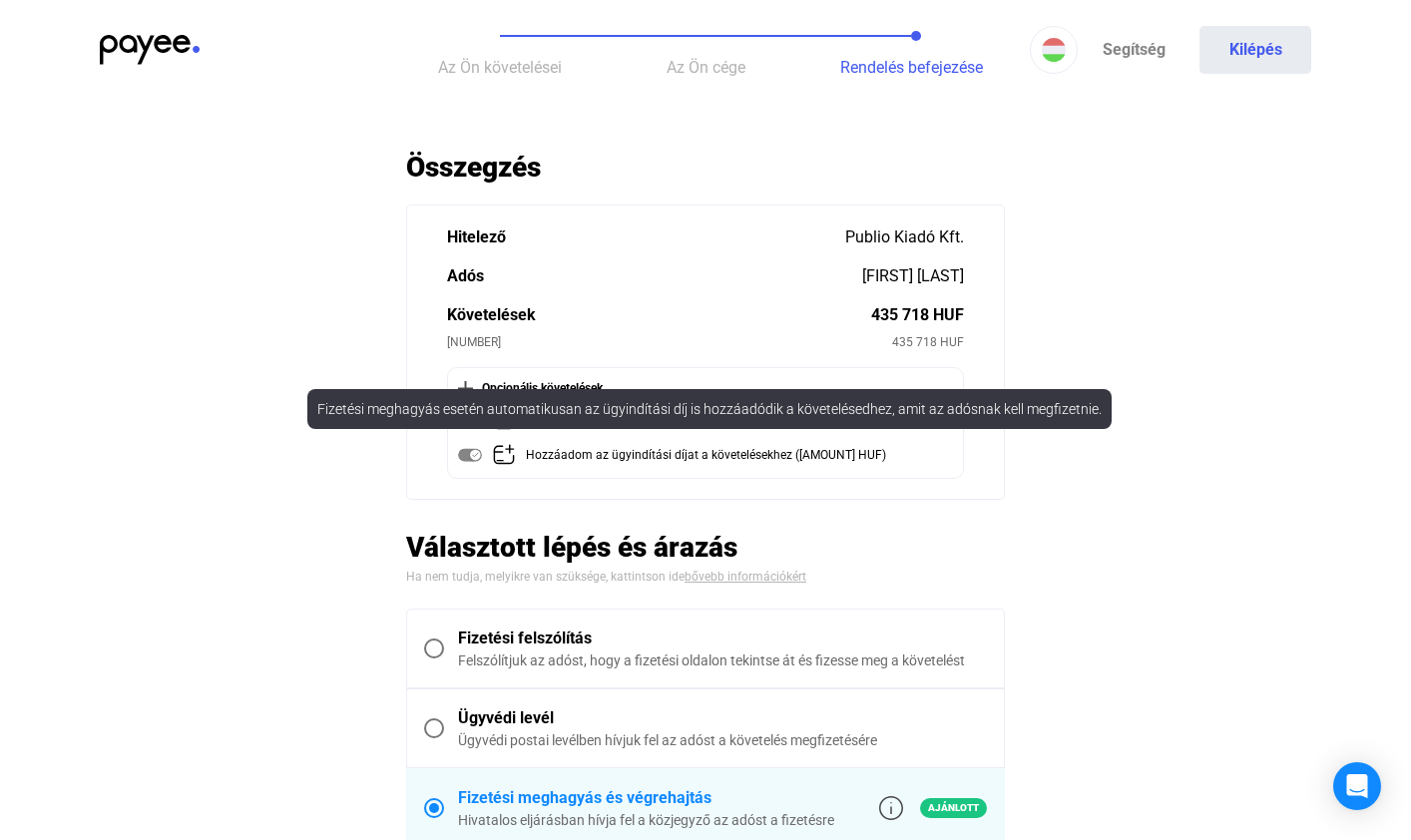 scroll, scrollTop: 32, scrollLeft: 0, axis: vertical 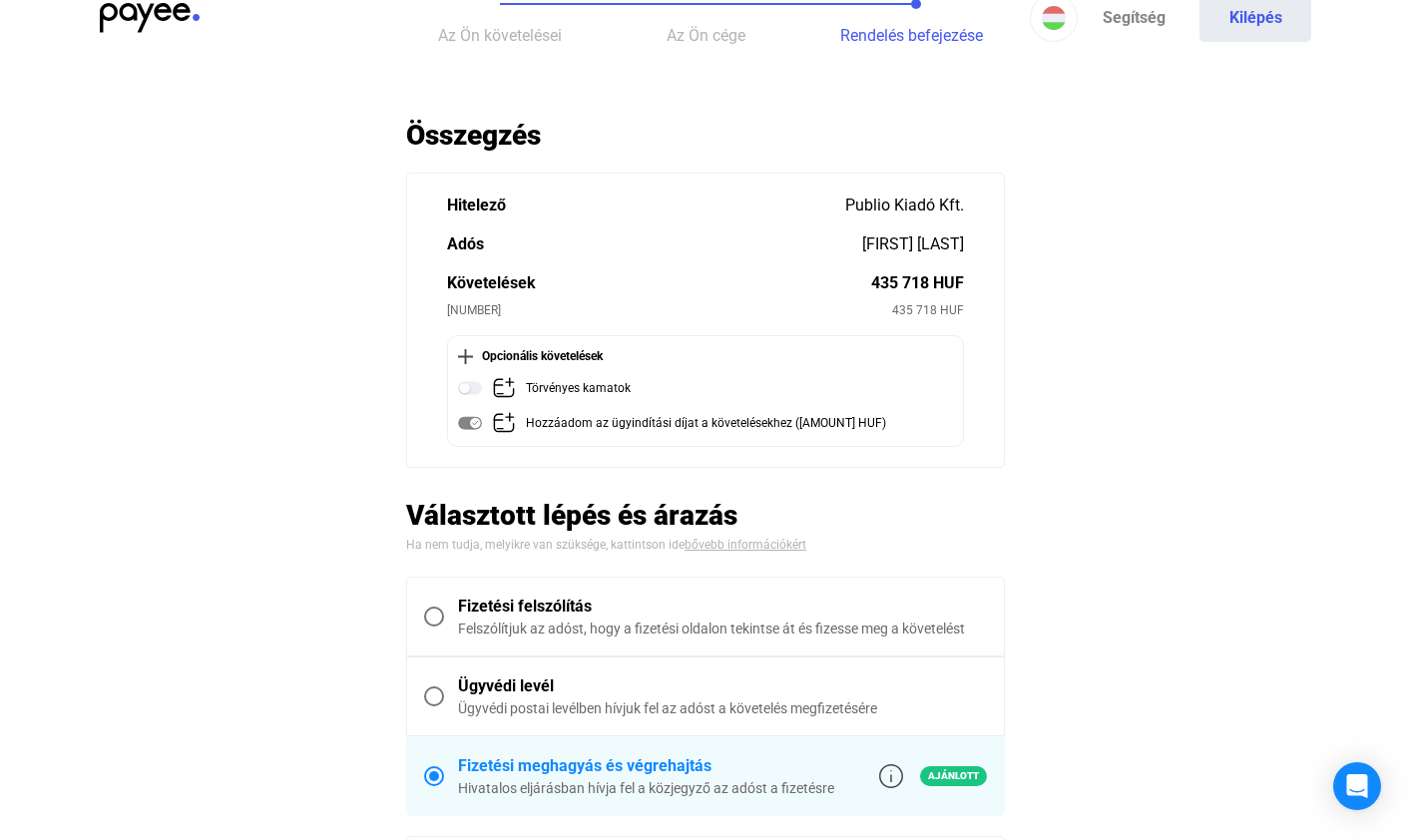 click at bounding box center (434, 617) 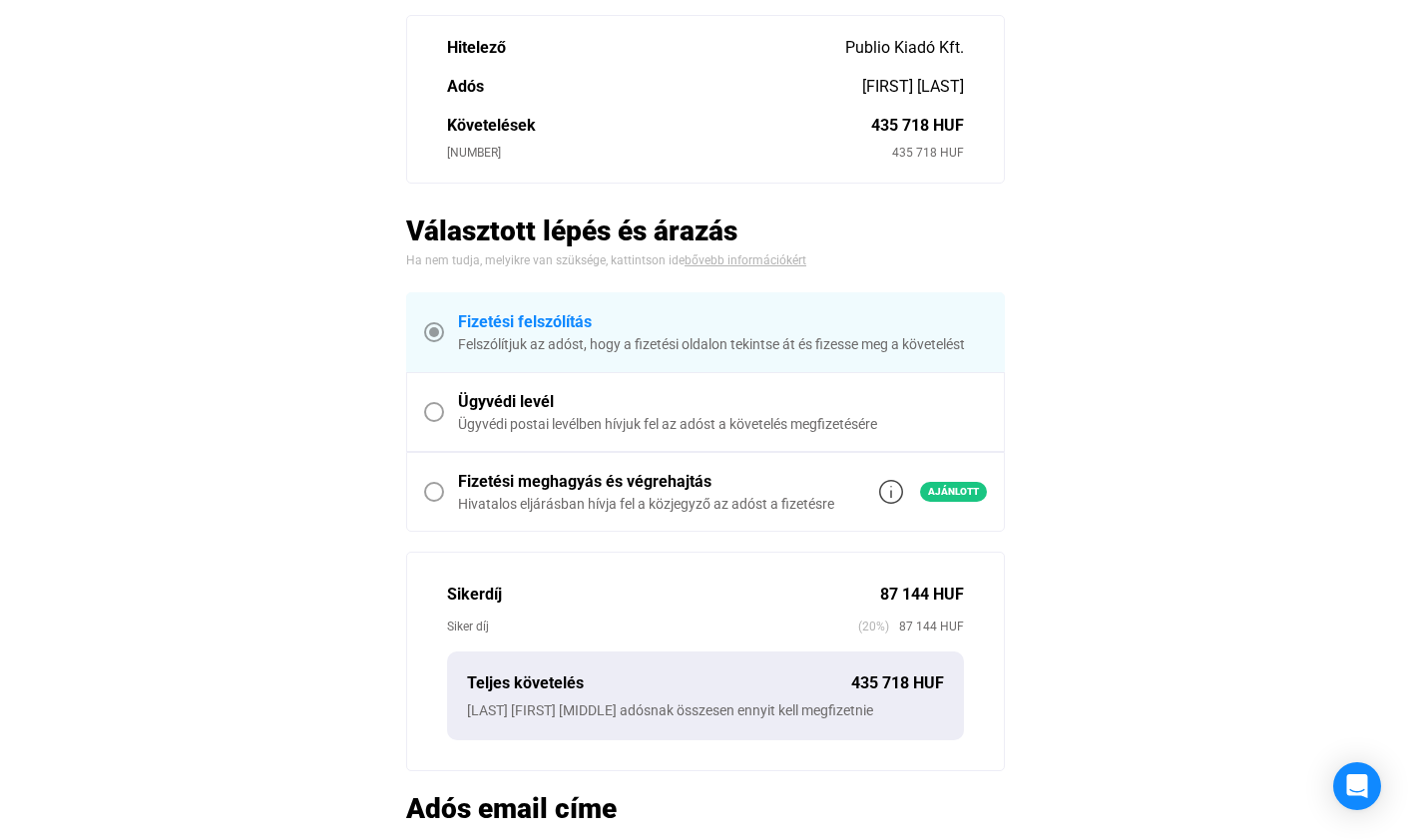 scroll, scrollTop: 591, scrollLeft: 0, axis: vertical 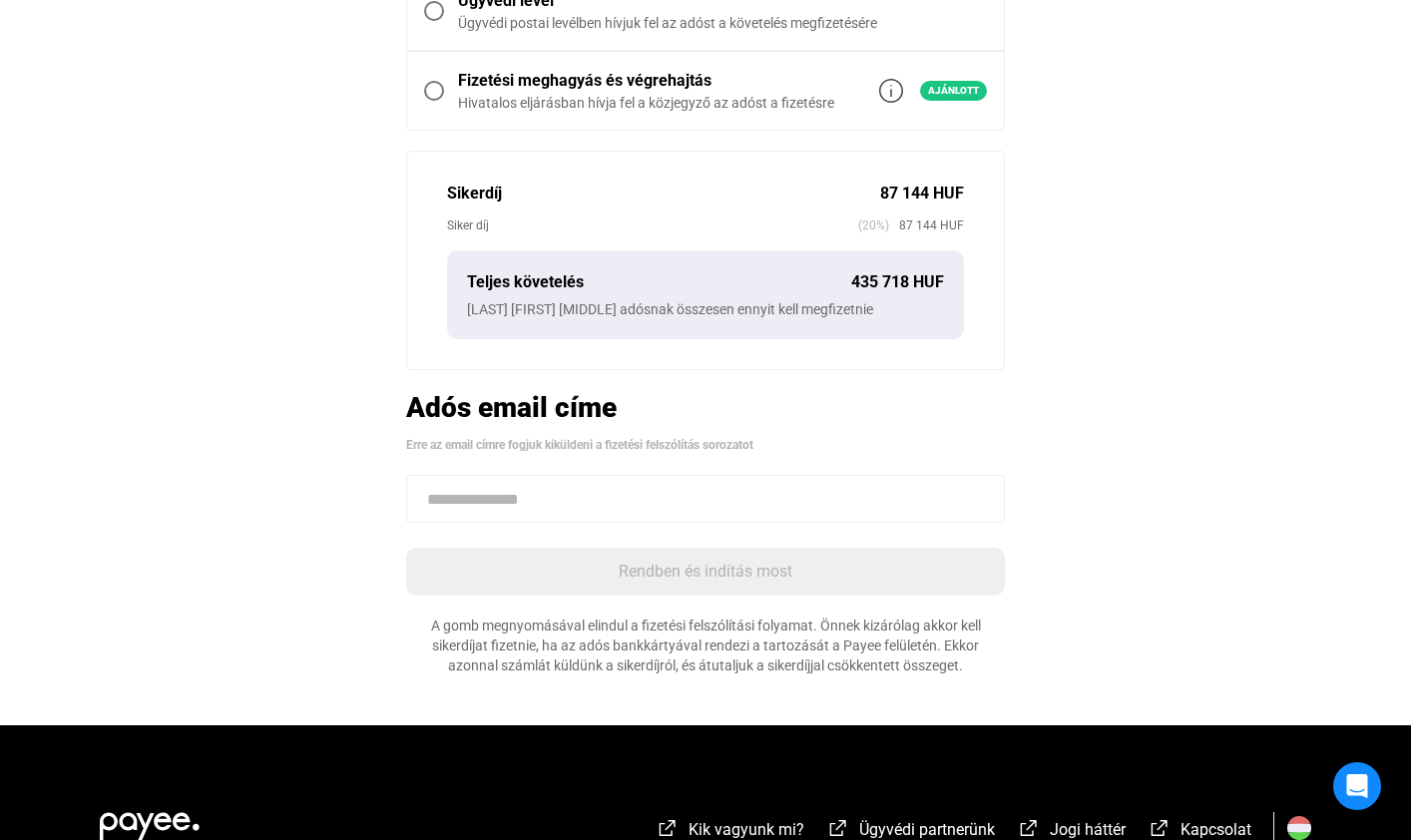 click 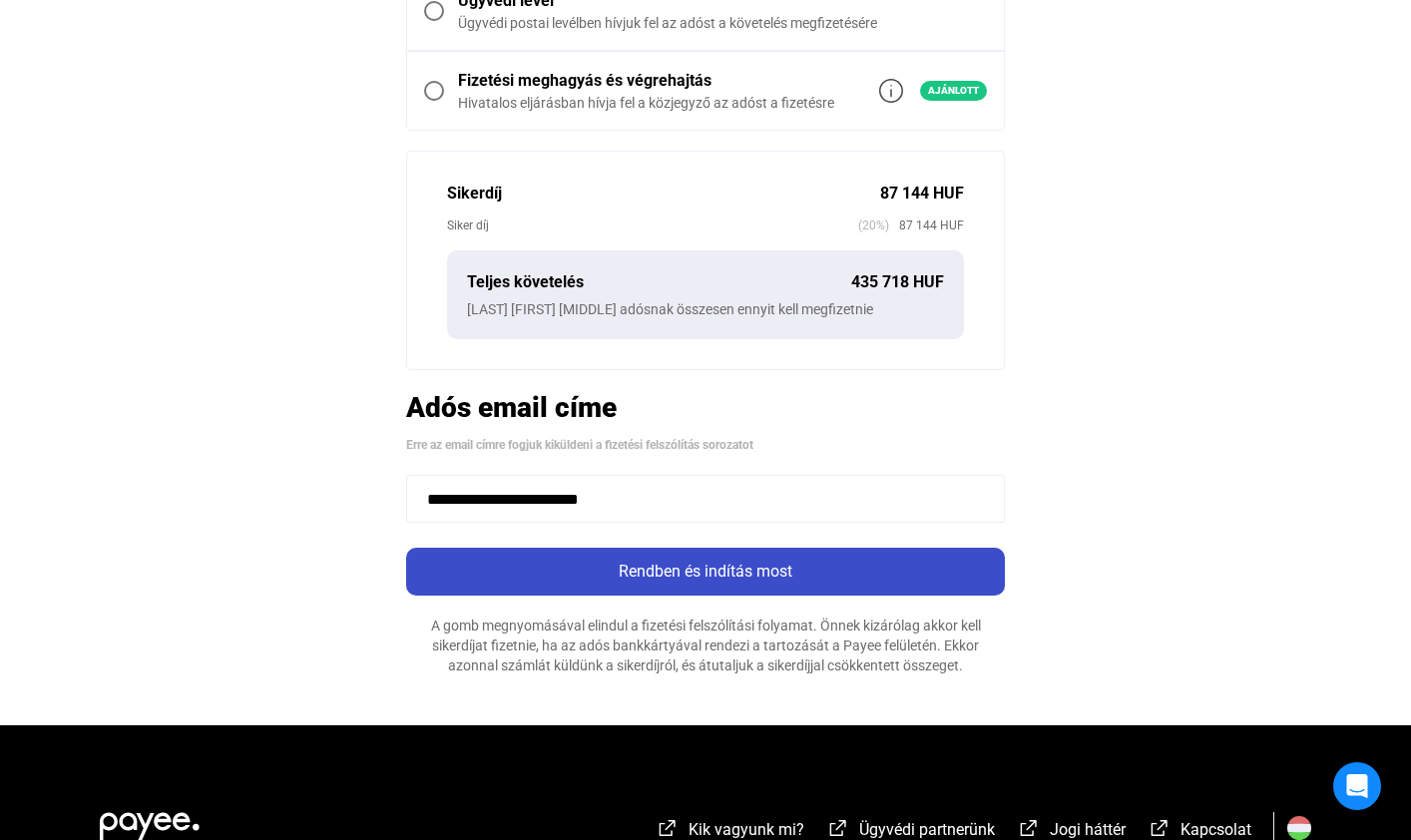 type on "**********" 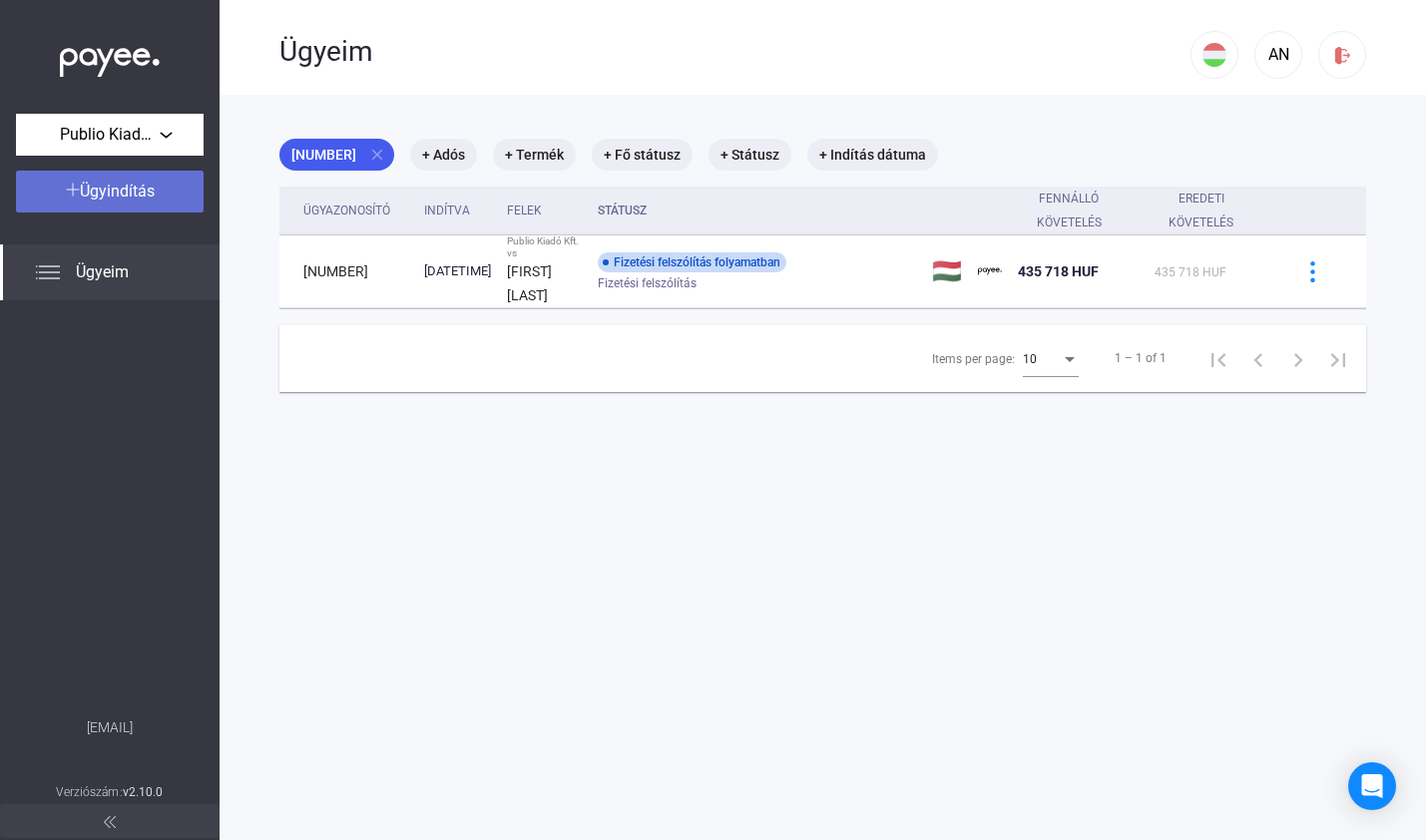 click on "Ügyindítás" 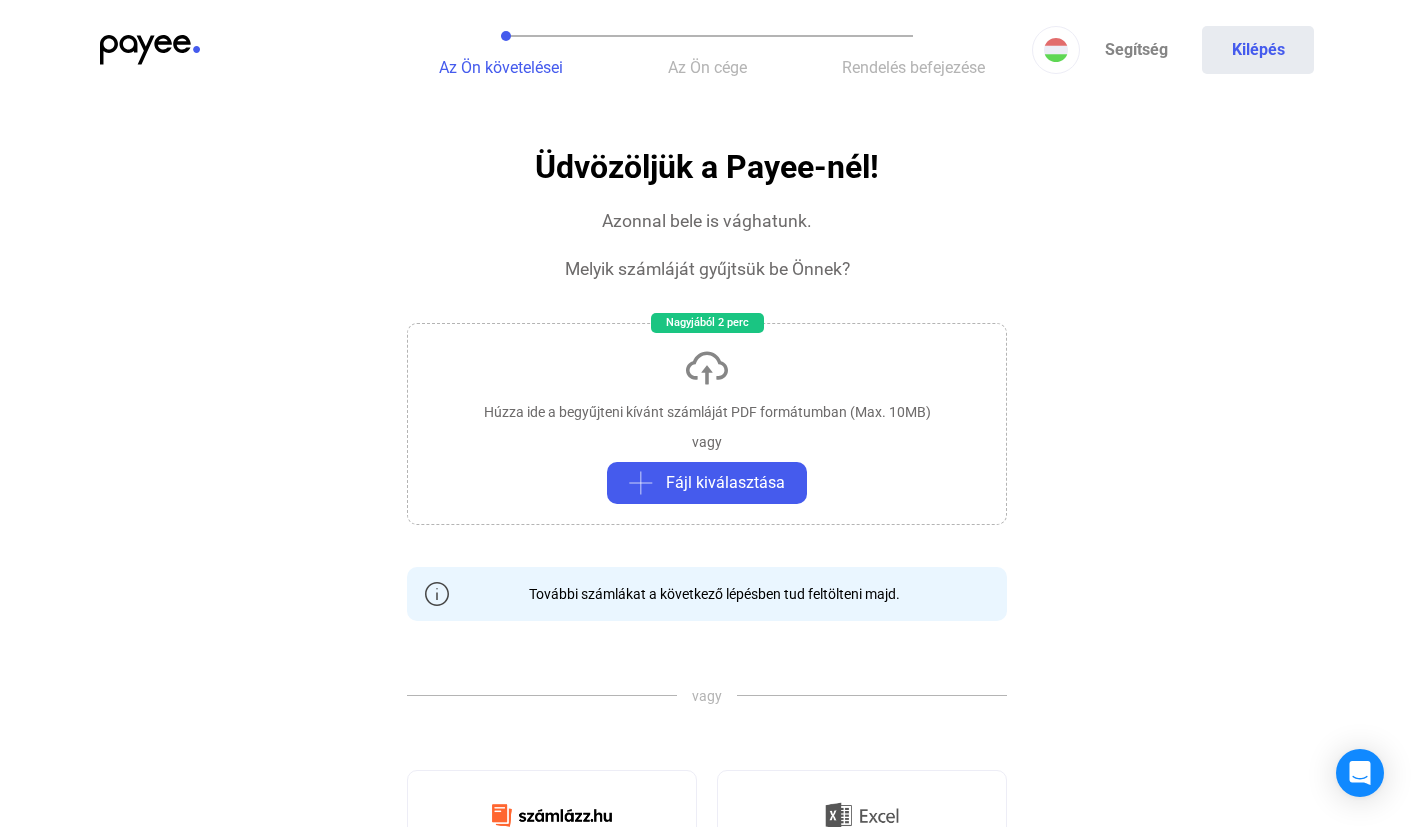 click on "vagy" 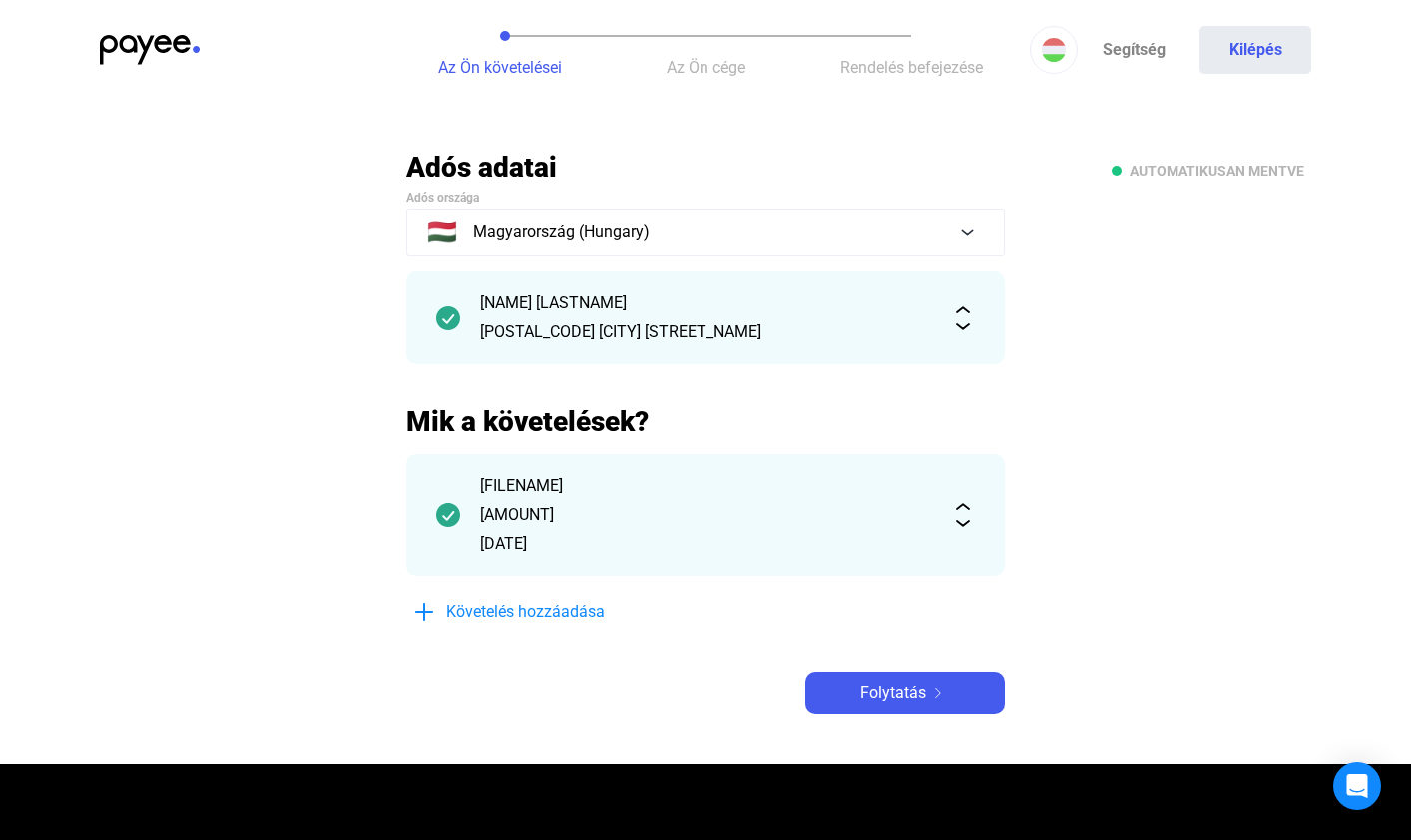 click on "Adós adatai Adós országa 🇭🇺 Magyarország (Hungary) [LAST] [FIRST] [POSTAL_CODE] [CITY] [STREET_NAME] Mik a követelések? [FILENAME] [AMOUNT] [DATE] Követelés hozzáadása Folytatás" 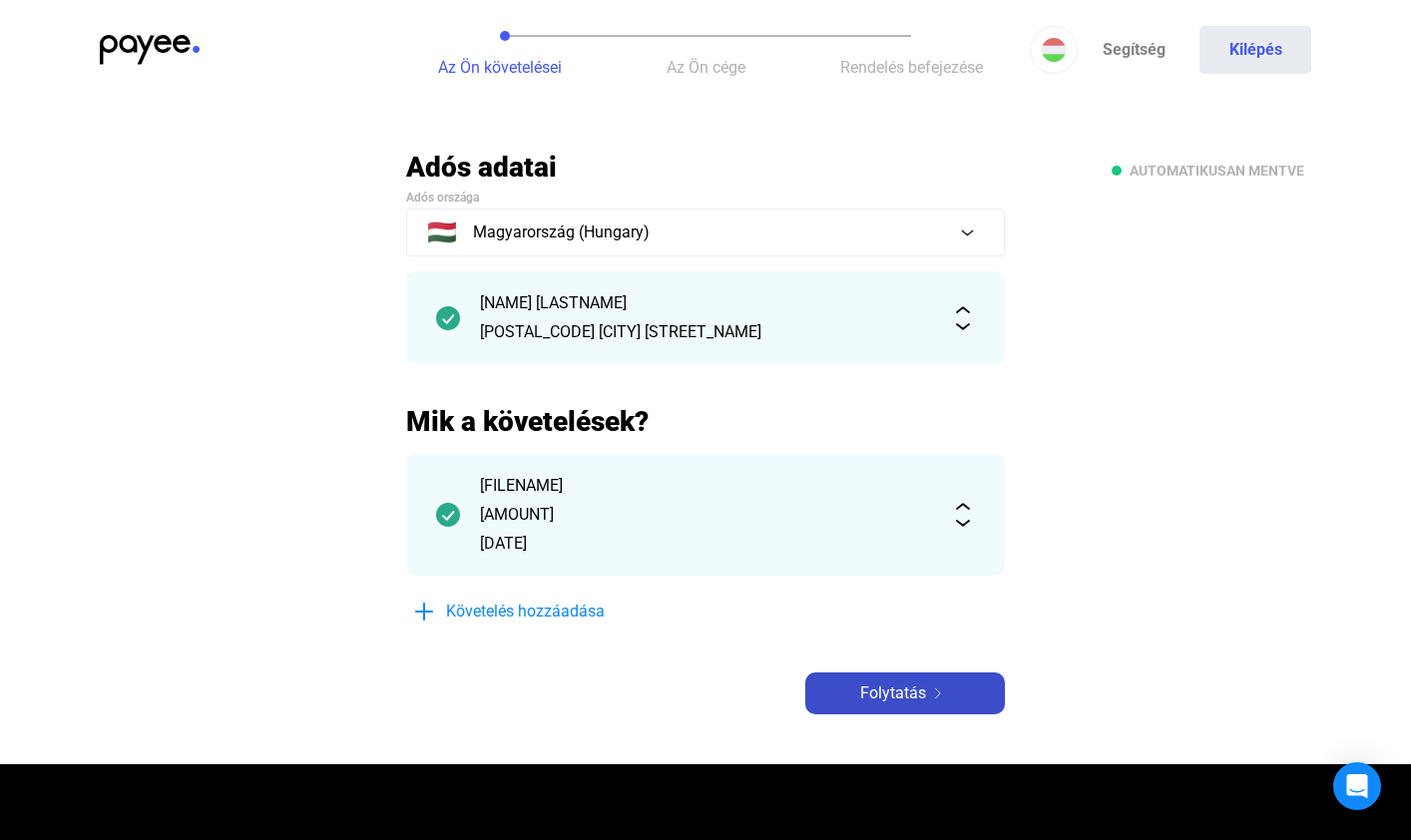 click on "Folytatás" 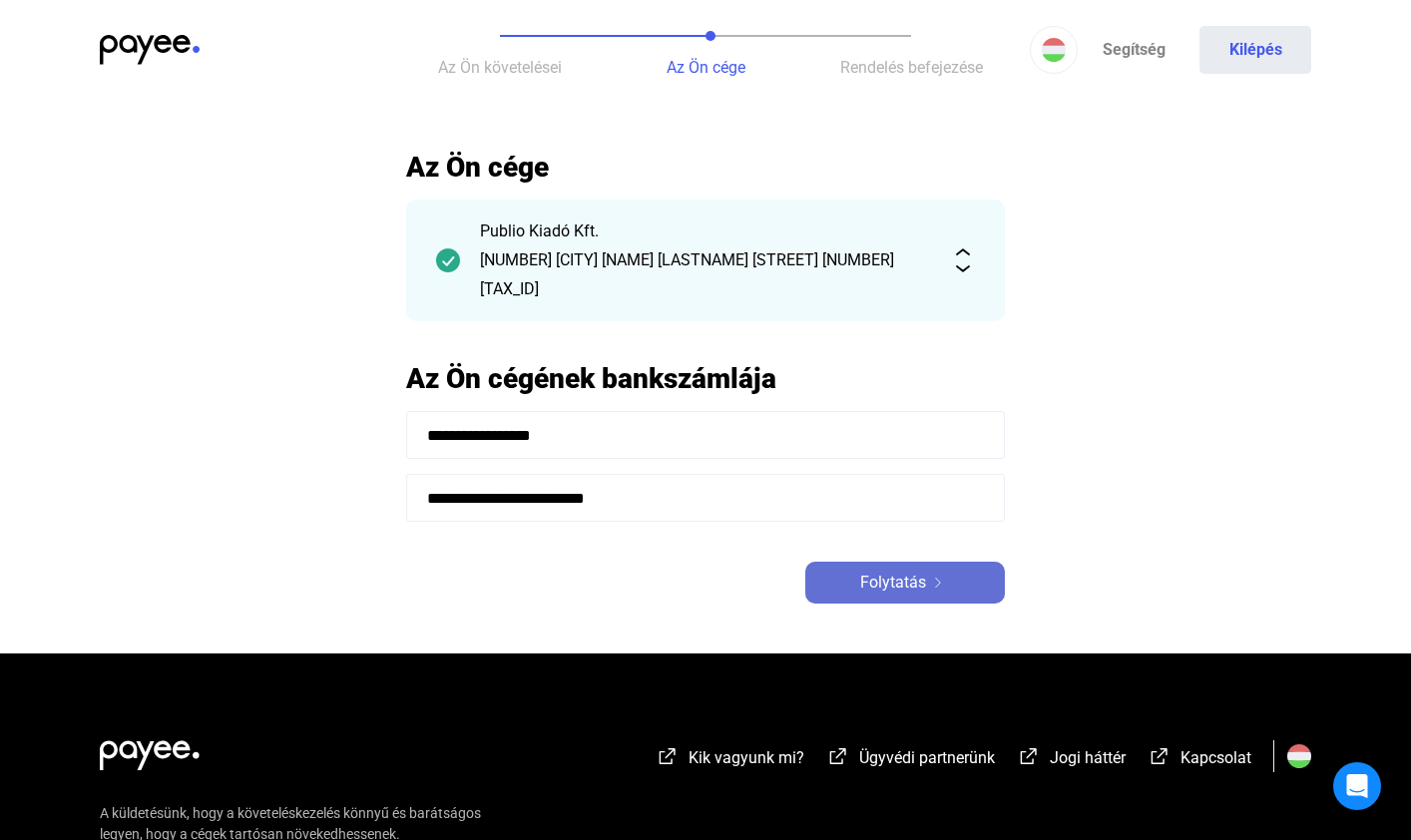 click 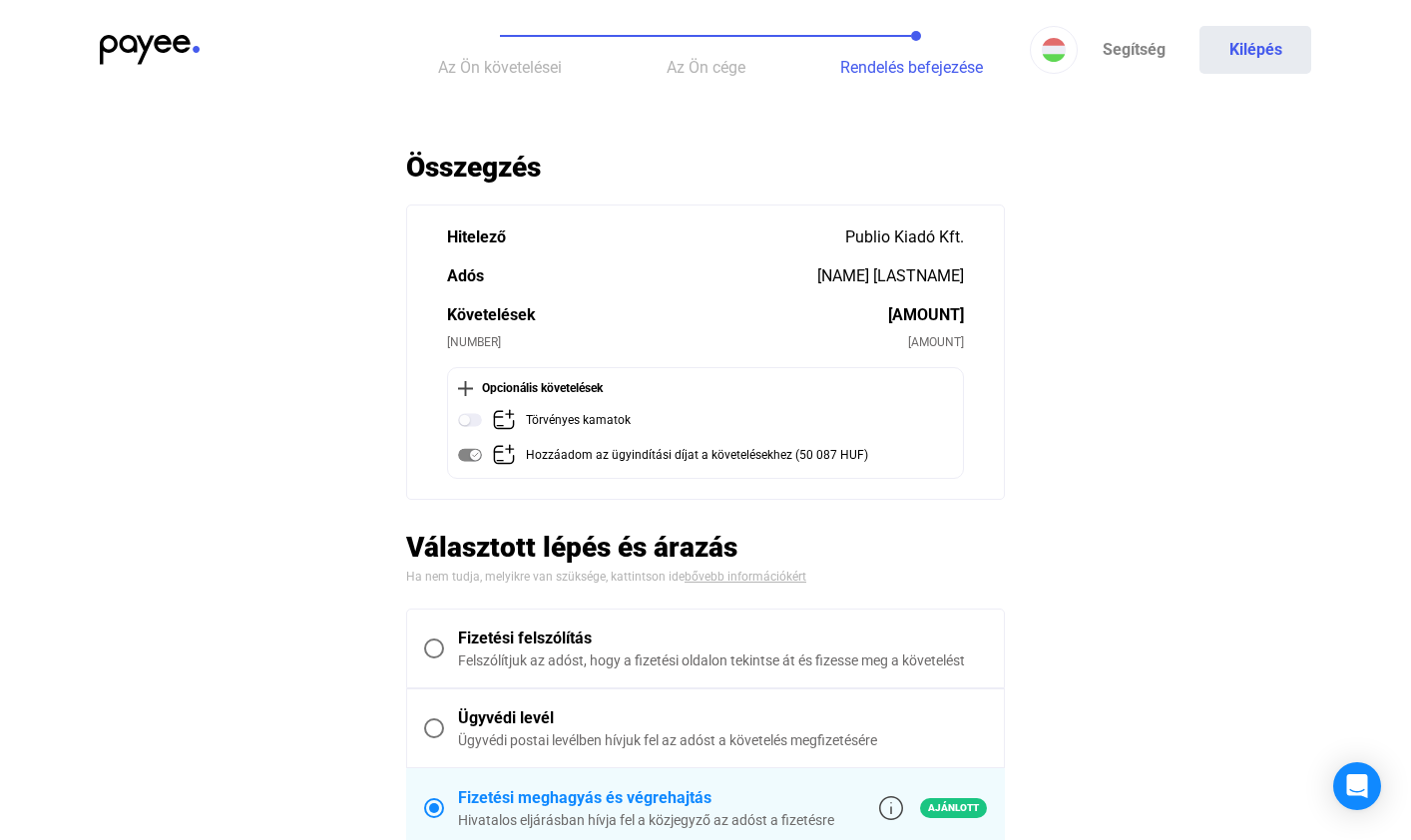 scroll, scrollTop: 23, scrollLeft: 0, axis: vertical 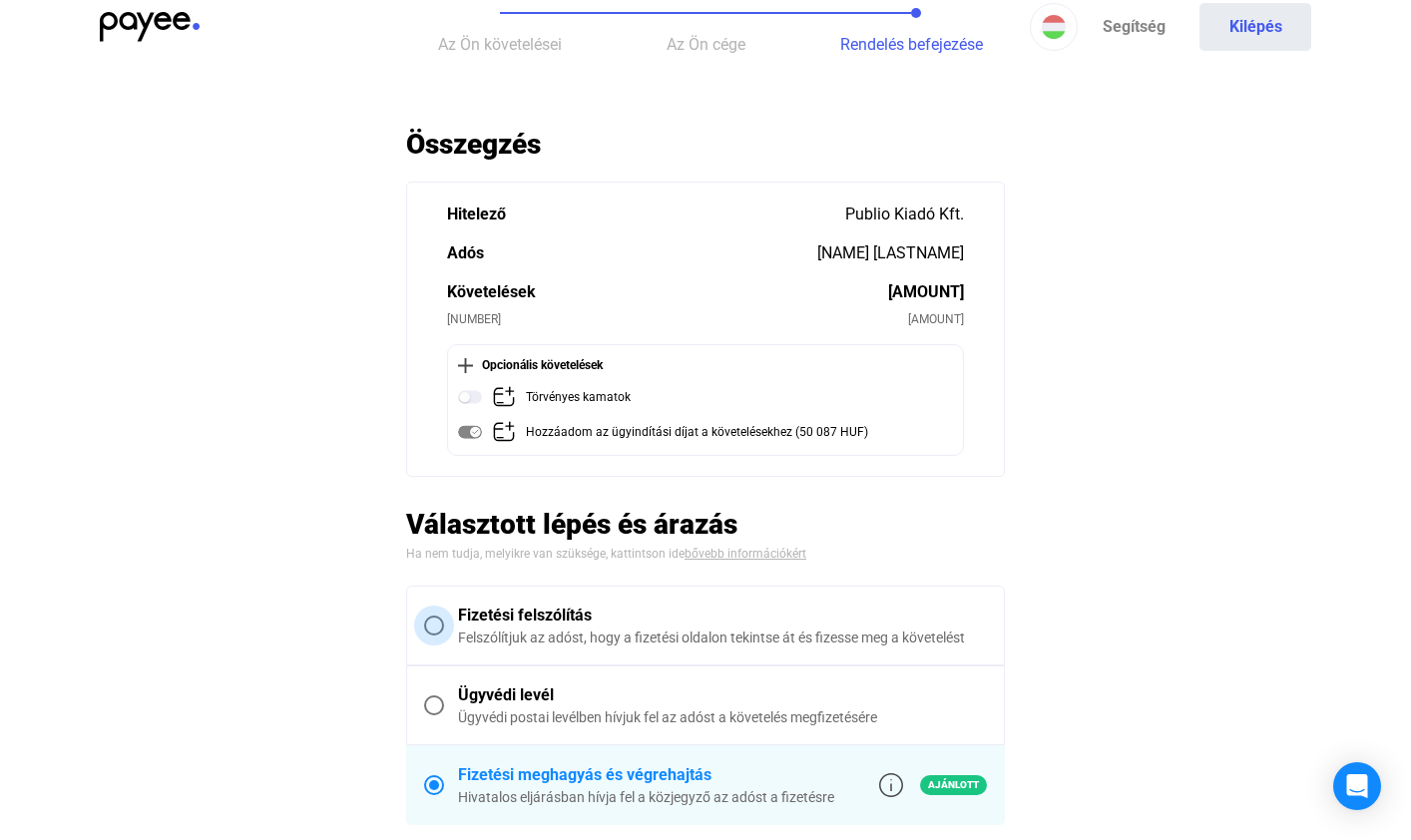 click at bounding box center (434, 626) 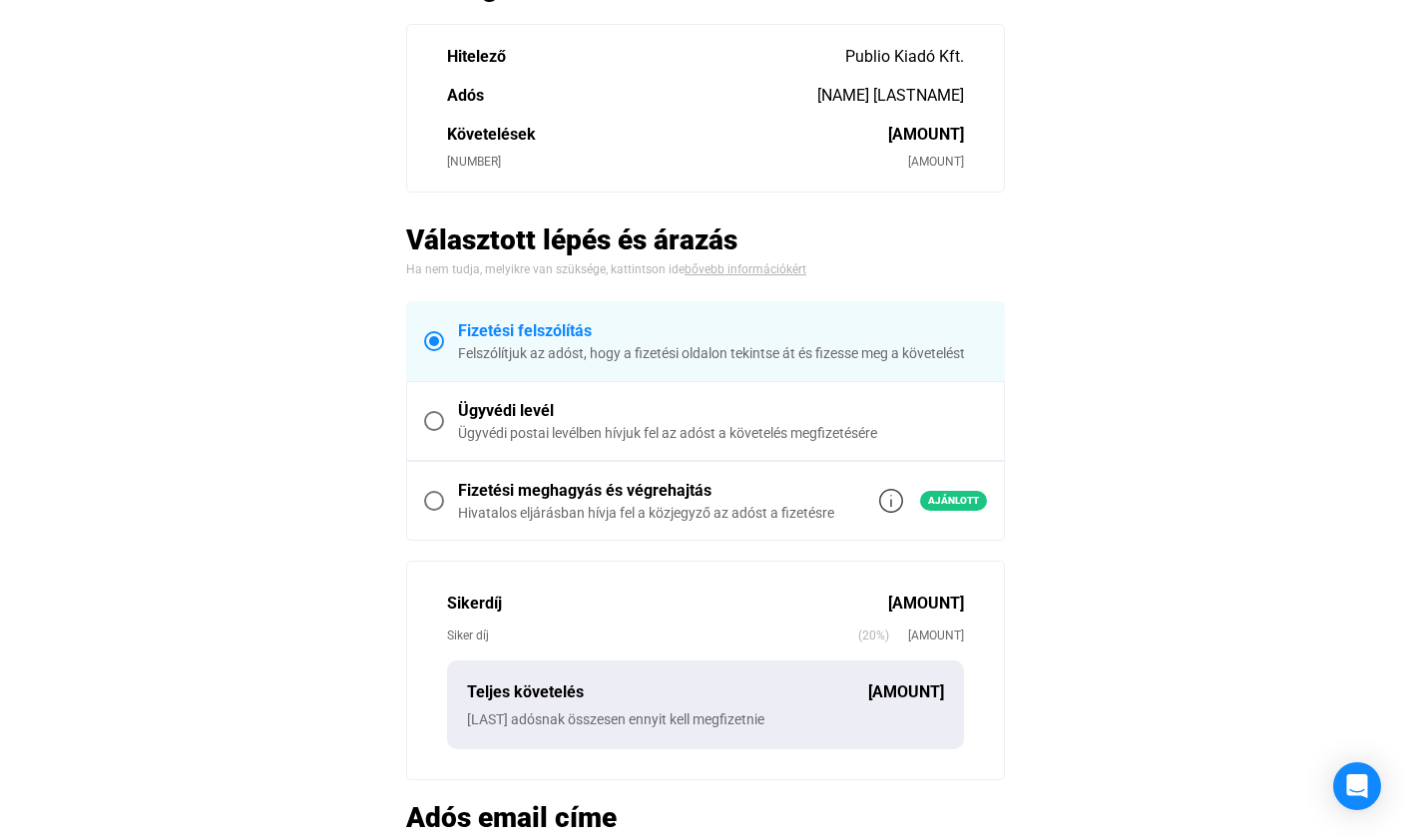 scroll, scrollTop: 355, scrollLeft: 0, axis: vertical 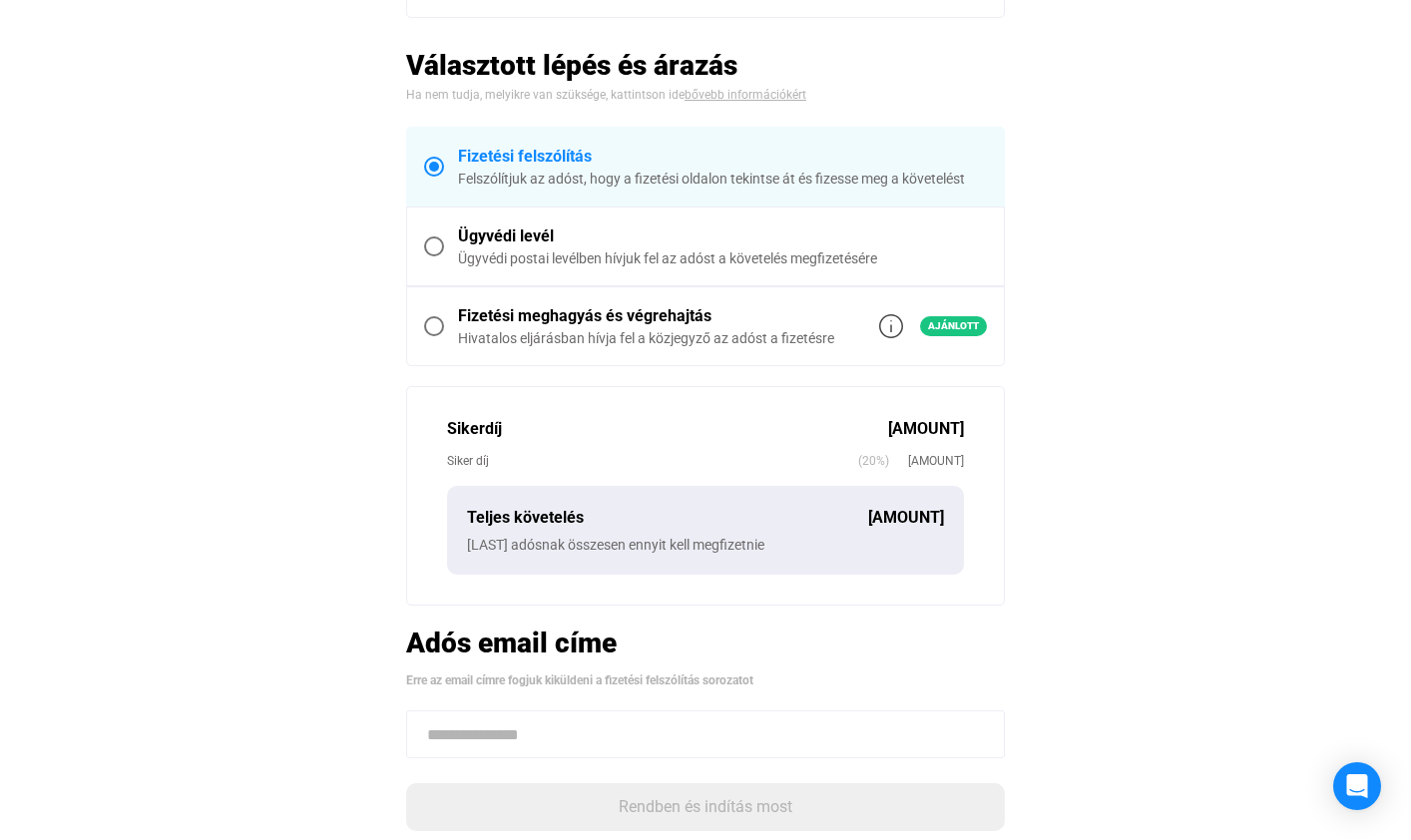 click 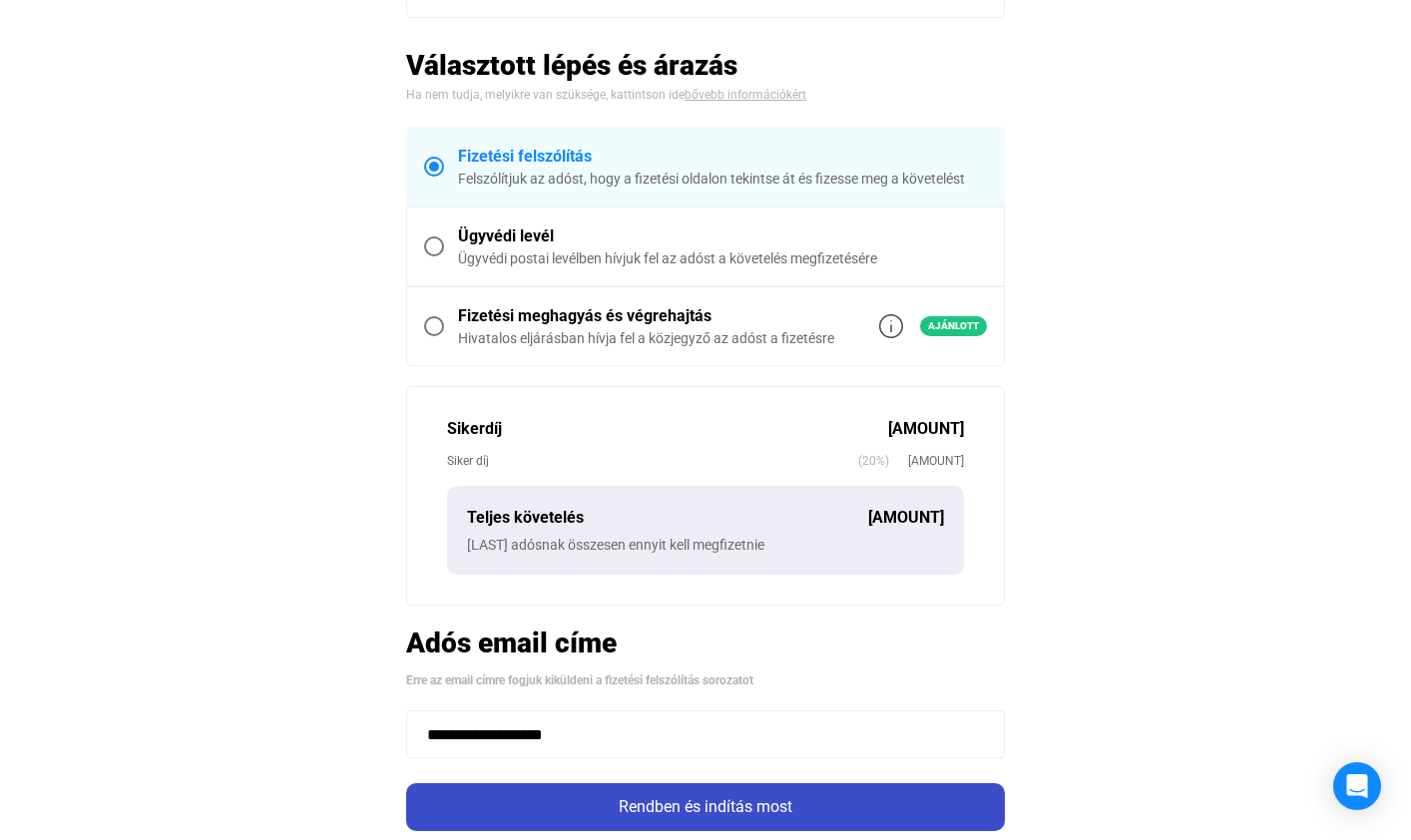 scroll, scrollTop: 480, scrollLeft: 0, axis: vertical 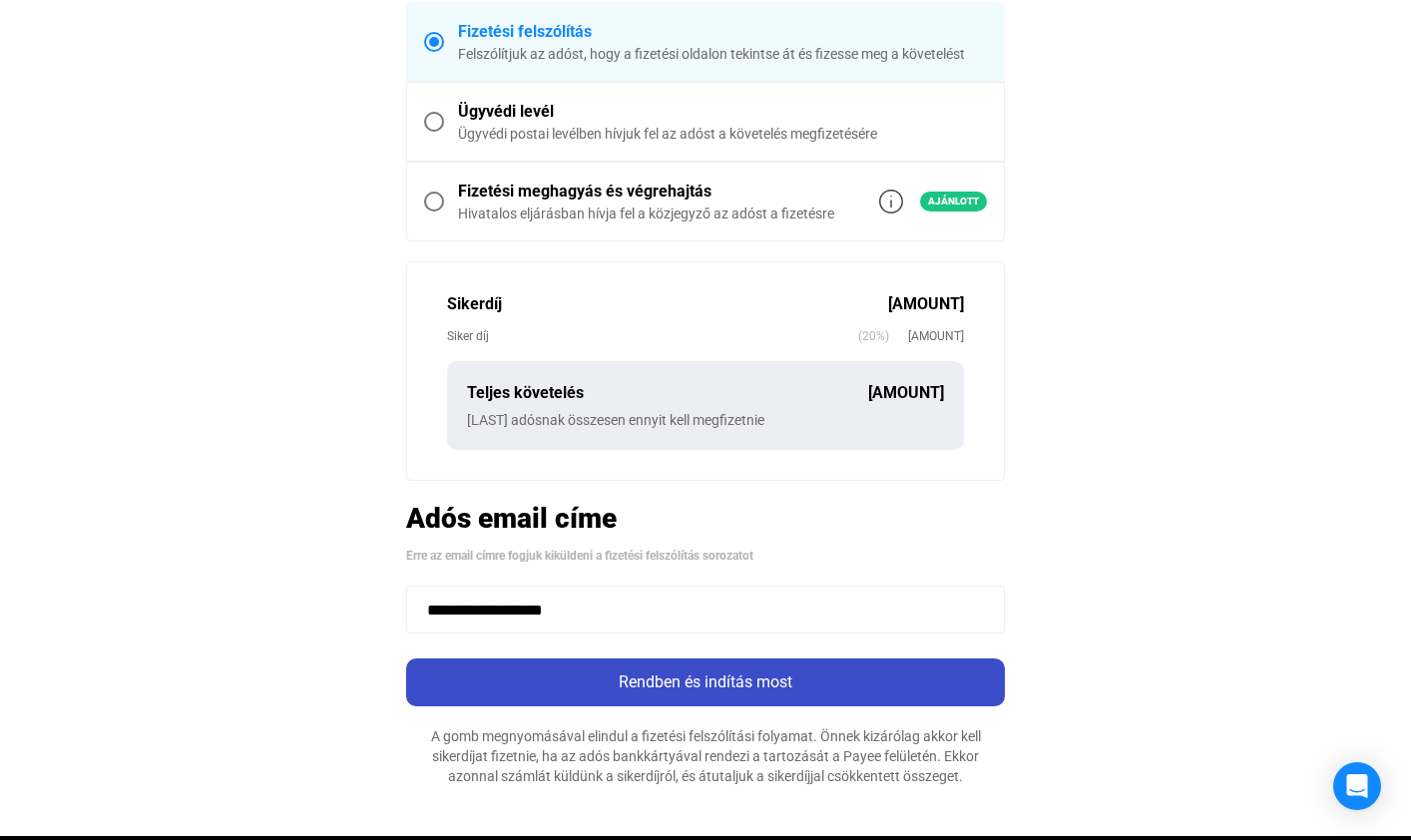 type on "**********" 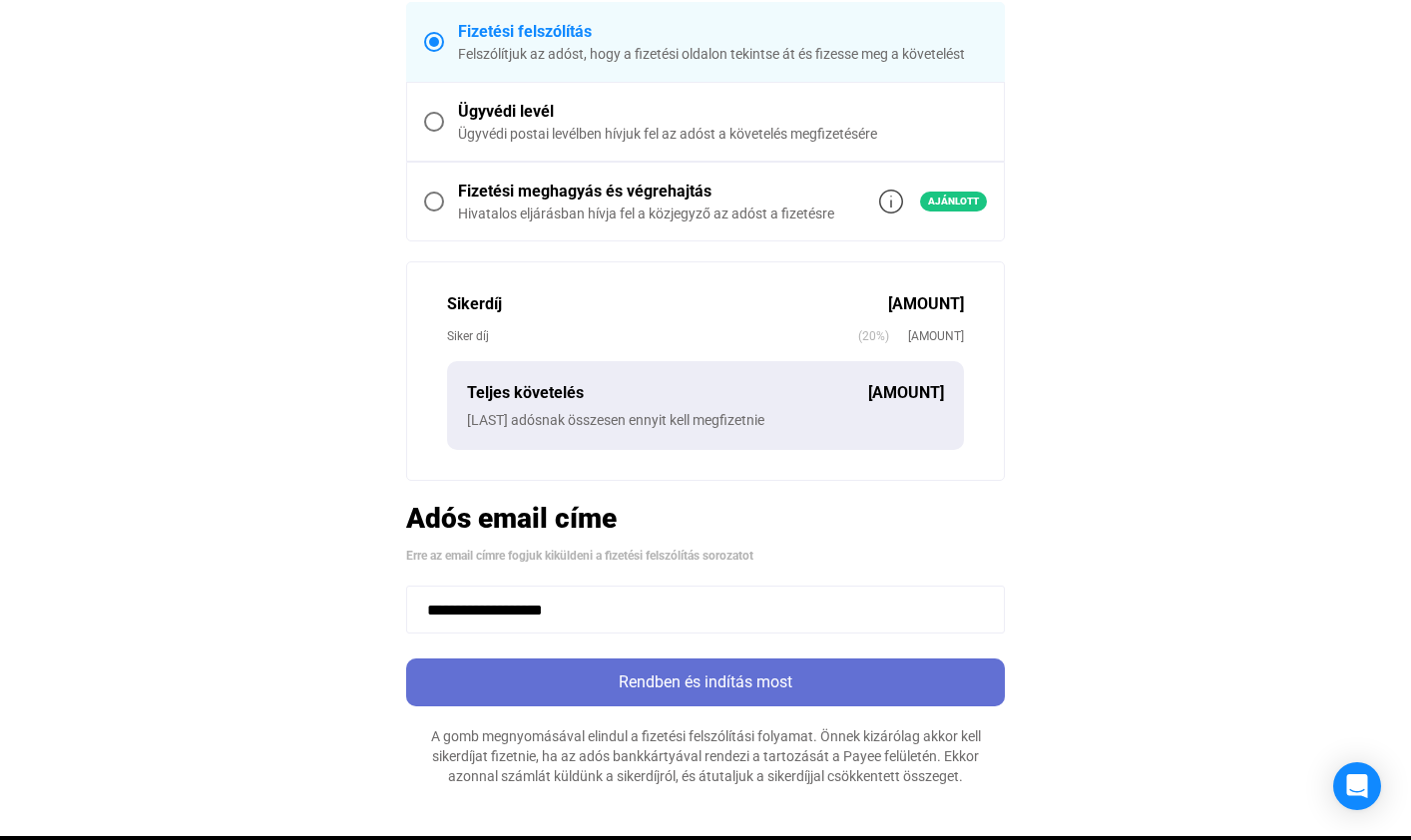 click on "Rendben és indítás most" 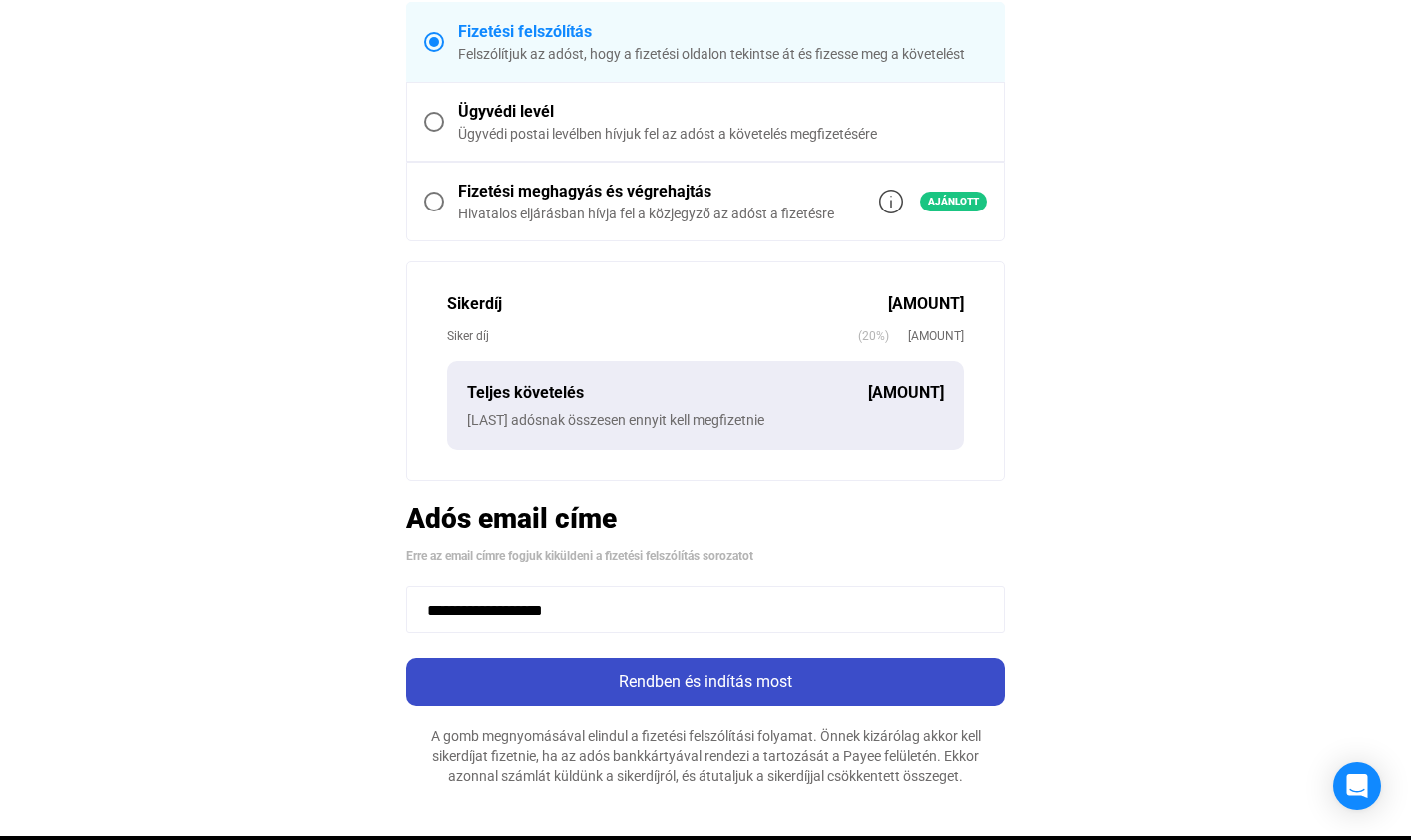 click on "Rendben és indítás most" 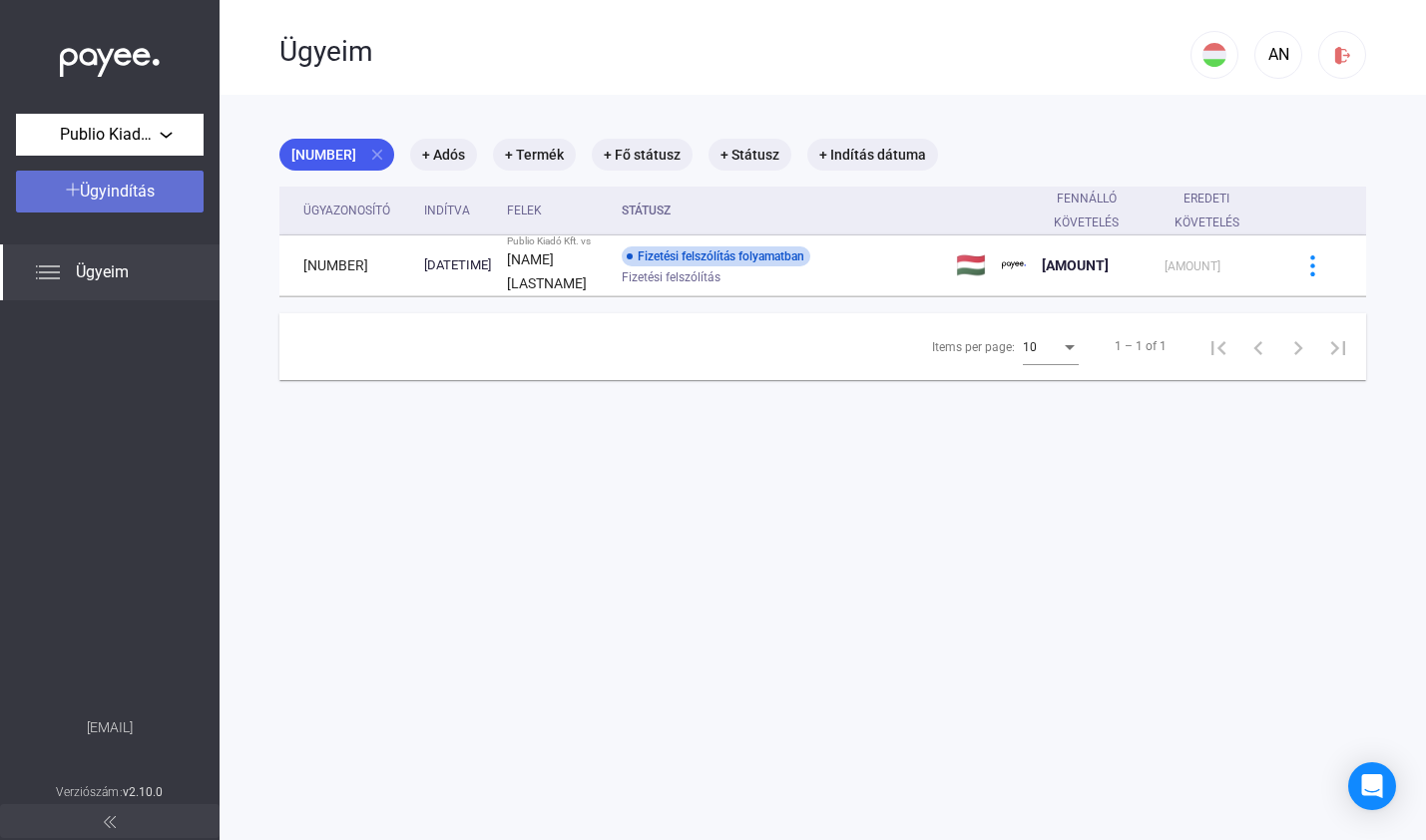 click on "Ügyindítás" 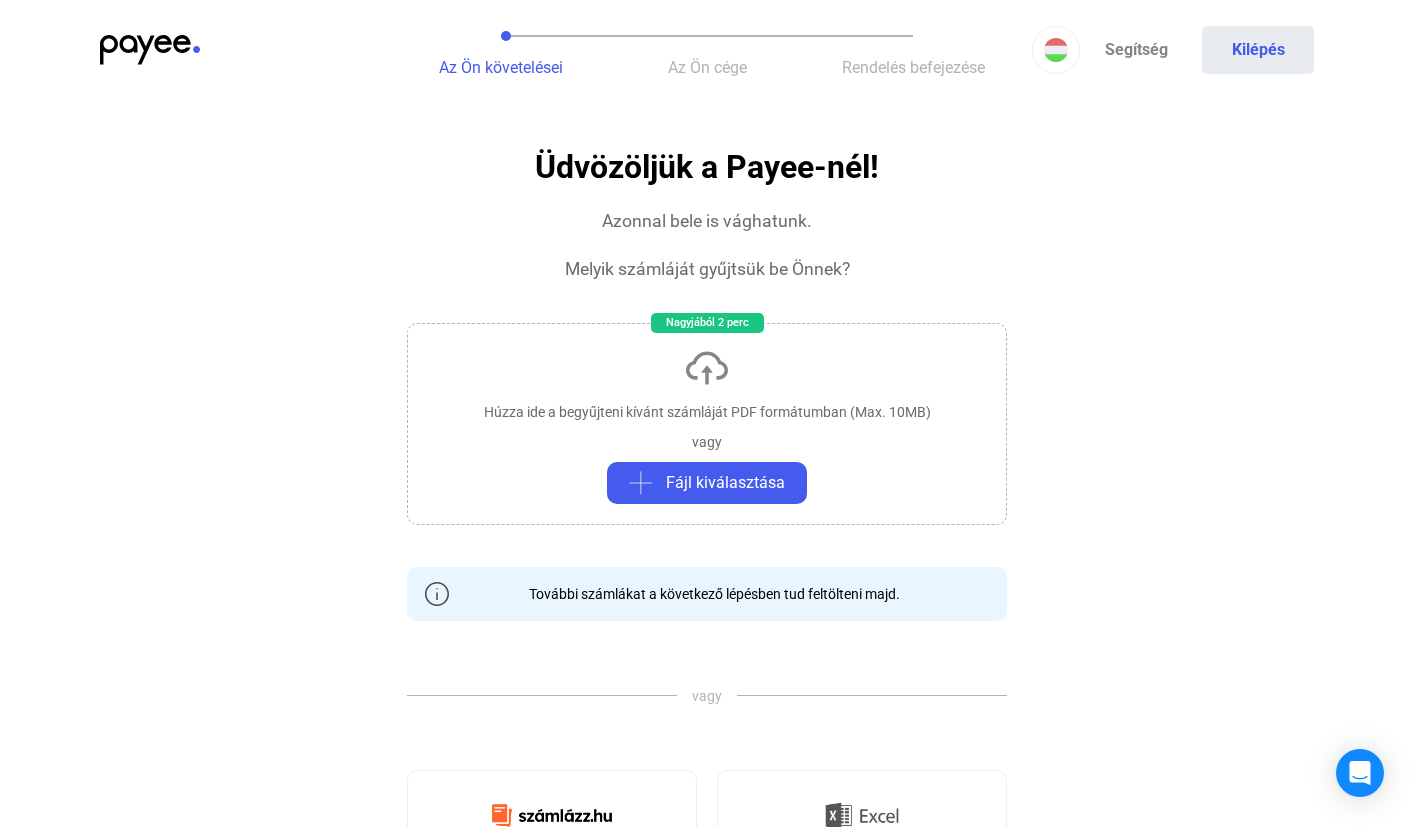 click on "Húzza ide a begyűjteni kívánt számláját PDF formátumban (Max. 10MB)   vagy   Fájl kiválasztása" 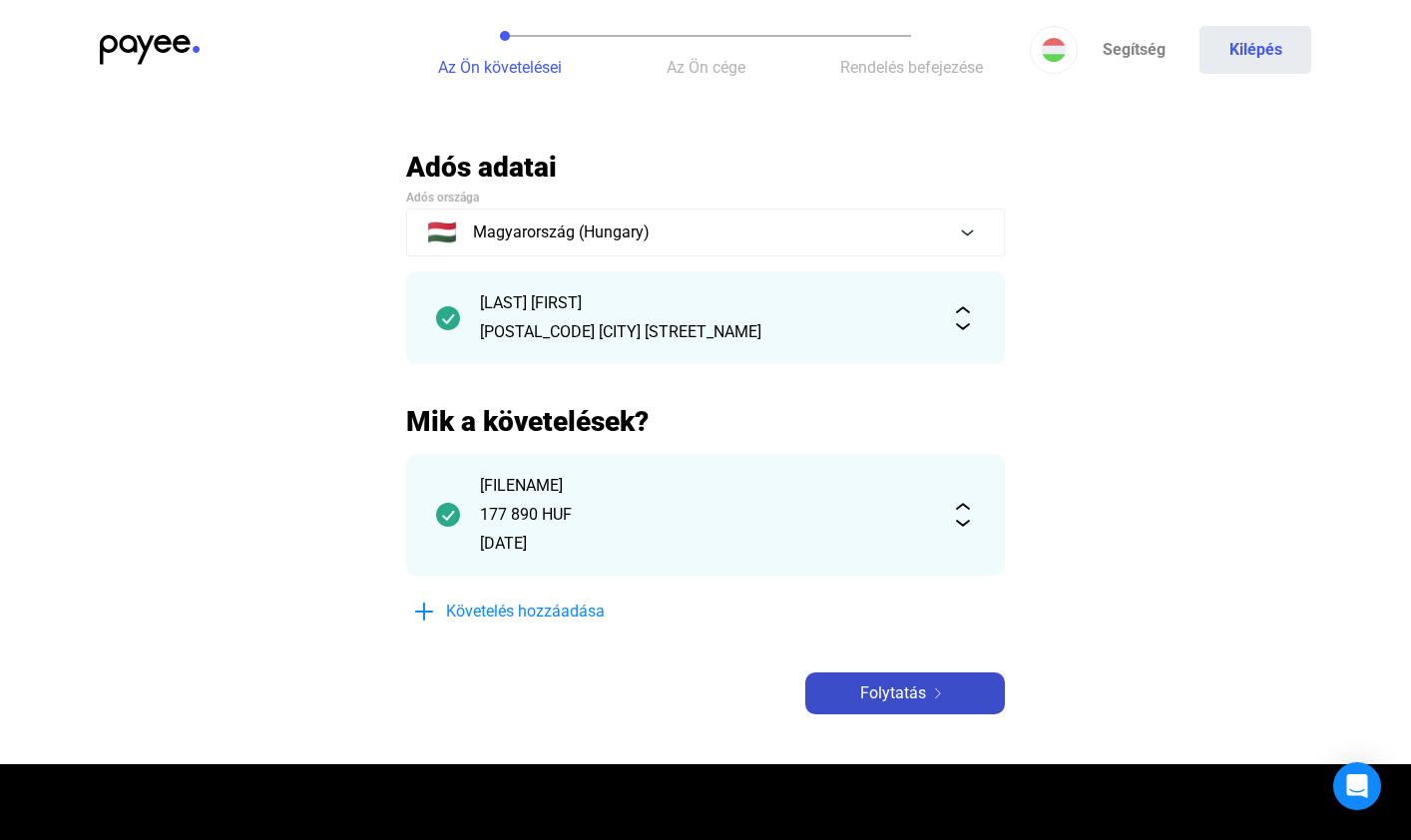 click on "Folytatás" 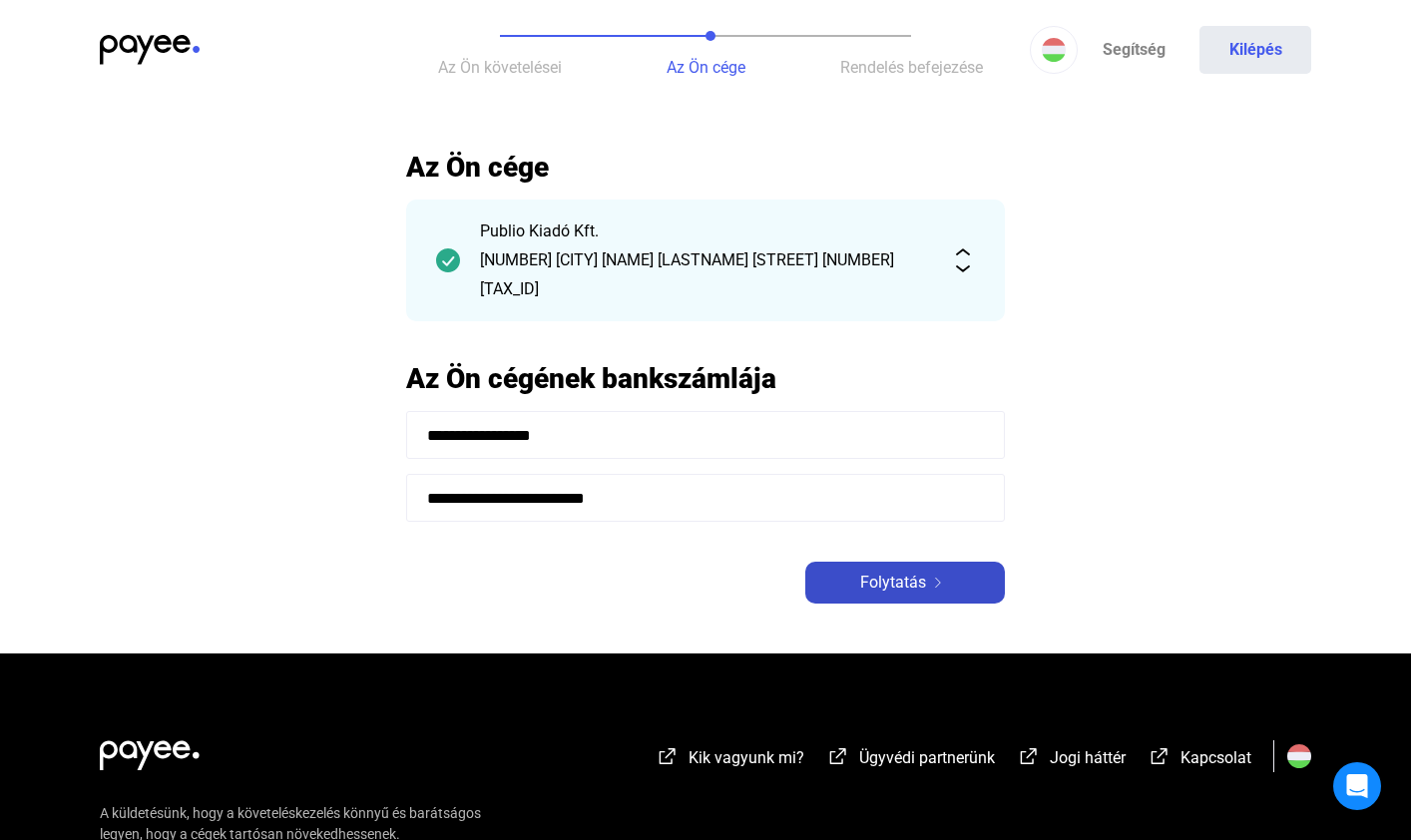 click on "Folytatás" 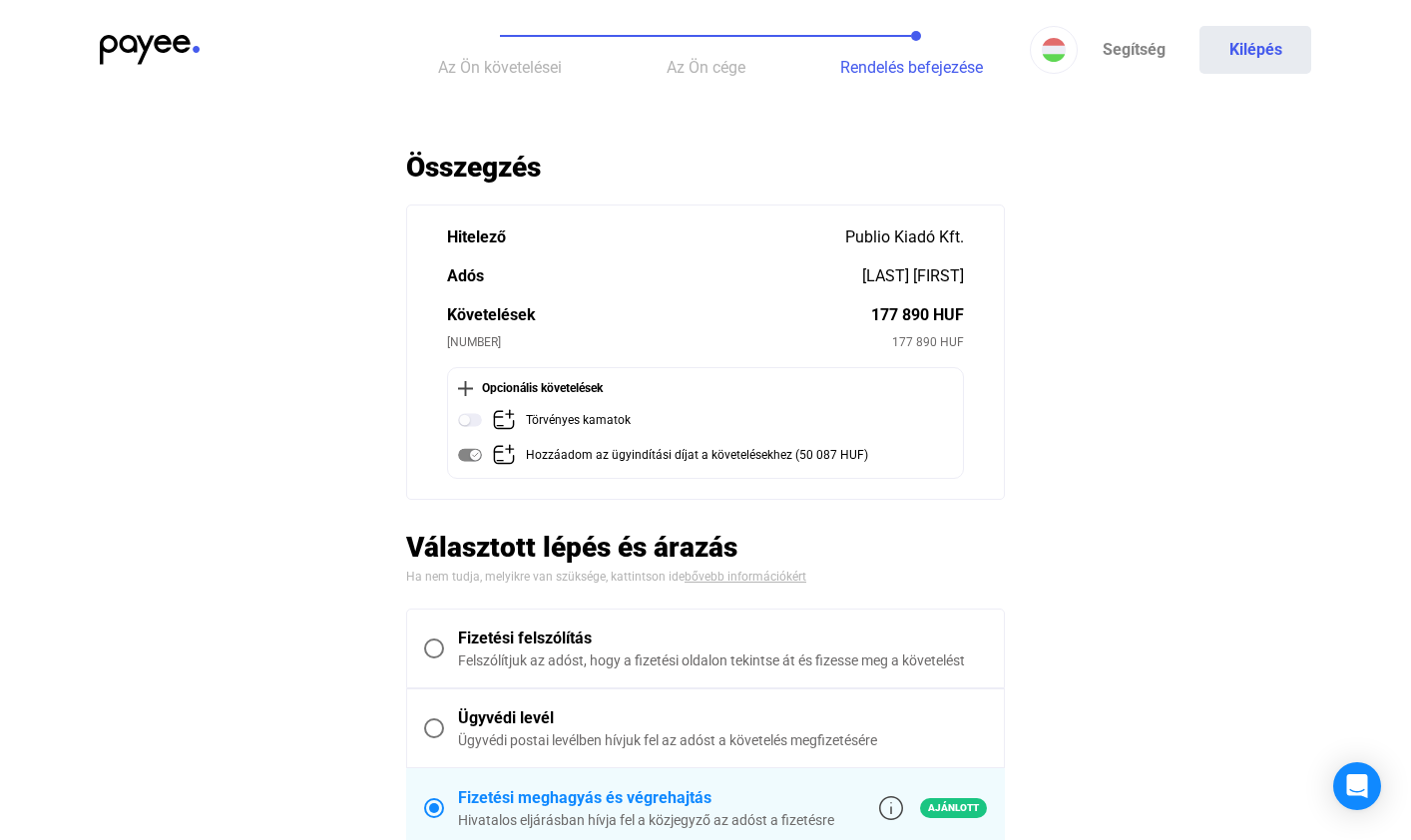 scroll, scrollTop: 150, scrollLeft: 0, axis: vertical 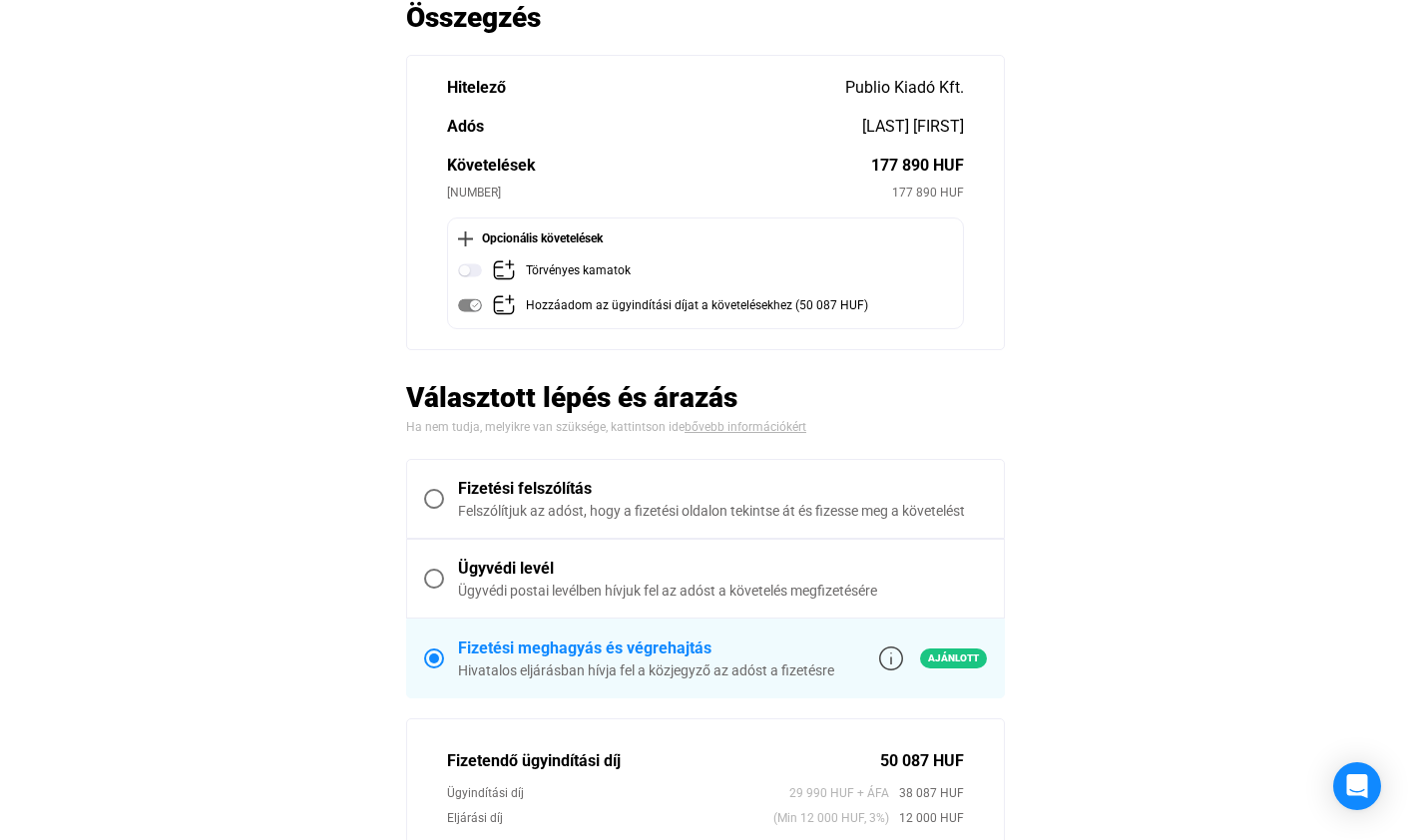 click at bounding box center (434, 499) 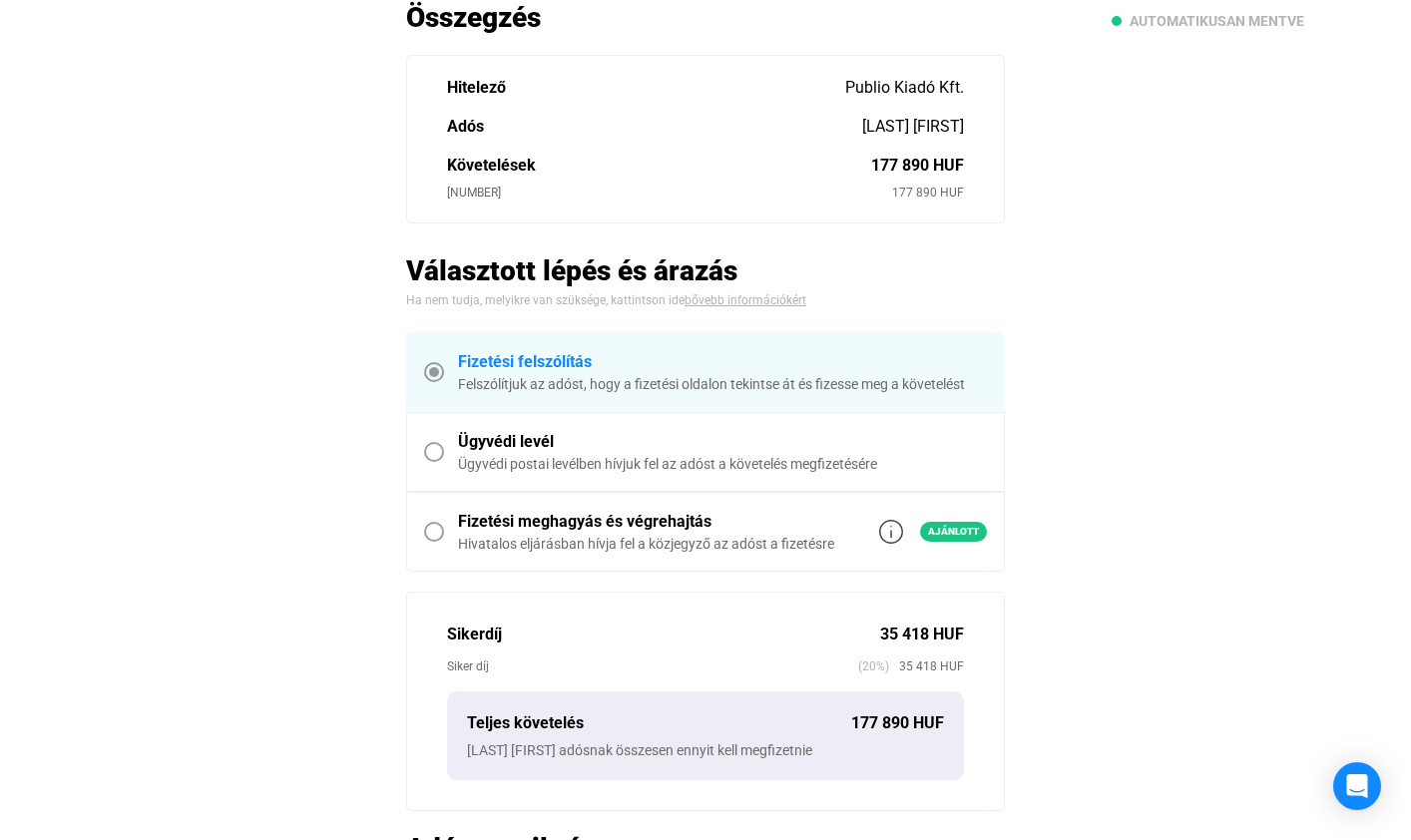 scroll, scrollTop: 736, scrollLeft: 0, axis: vertical 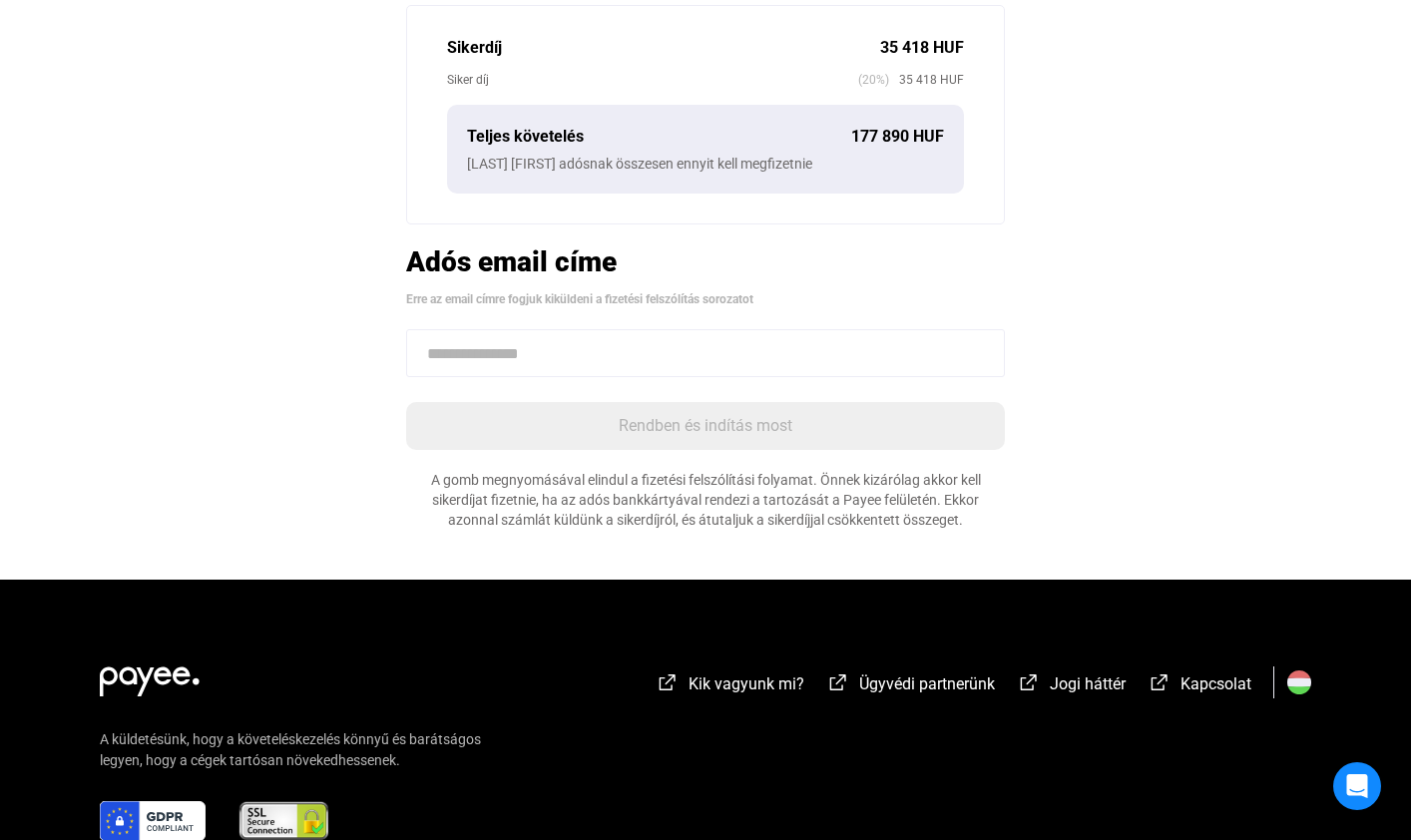 click 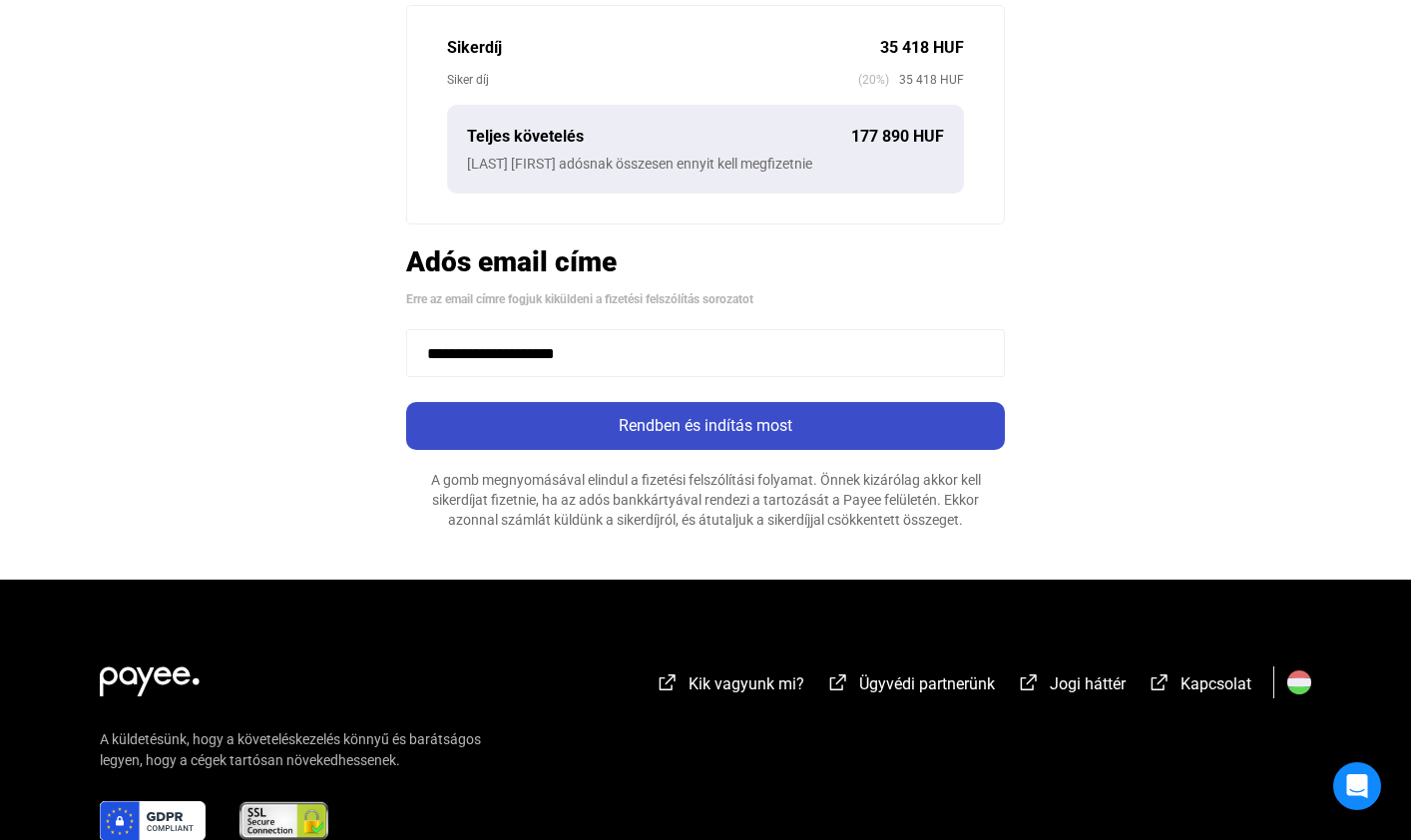 type on "**********" 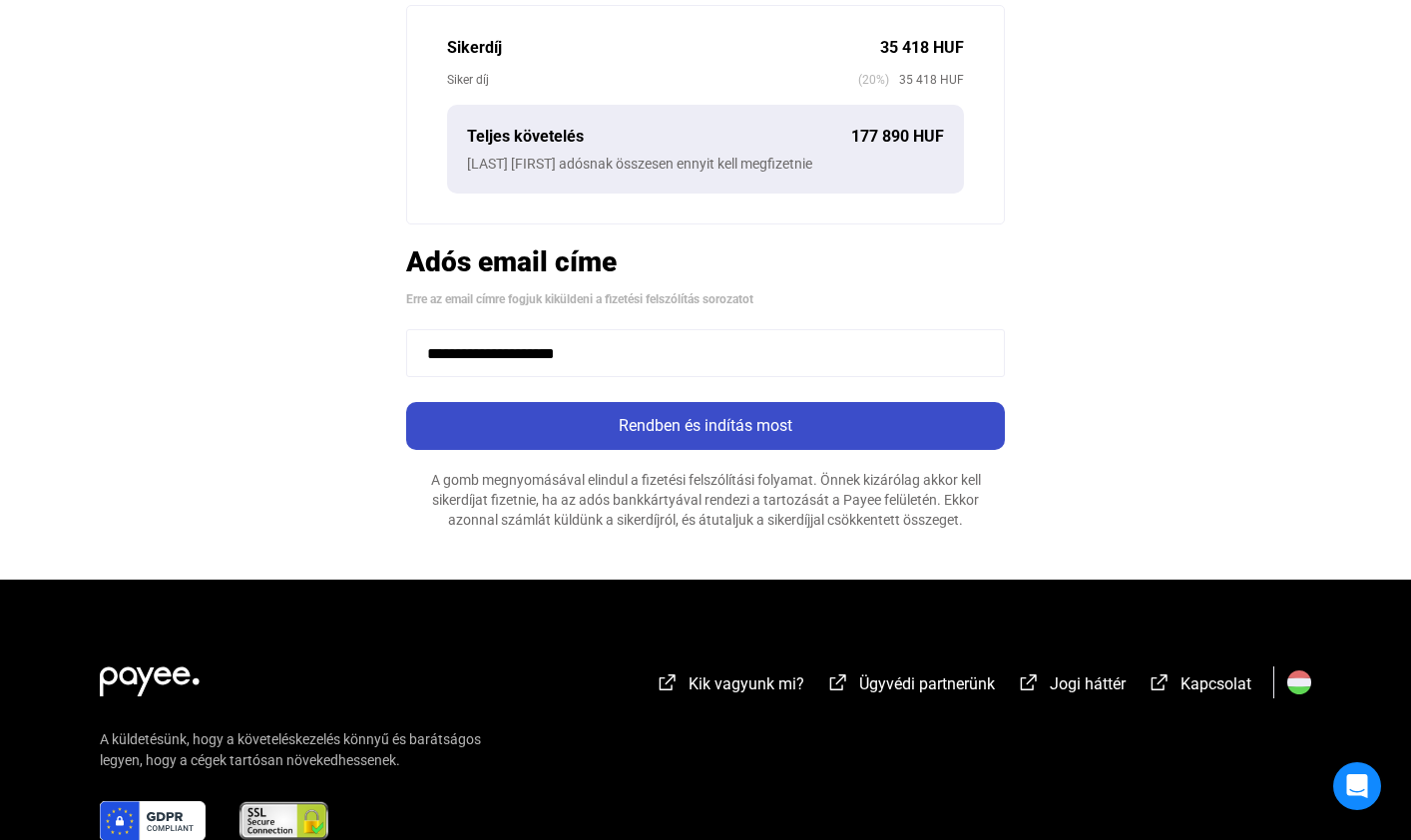 click on "Rendben és indítás most" 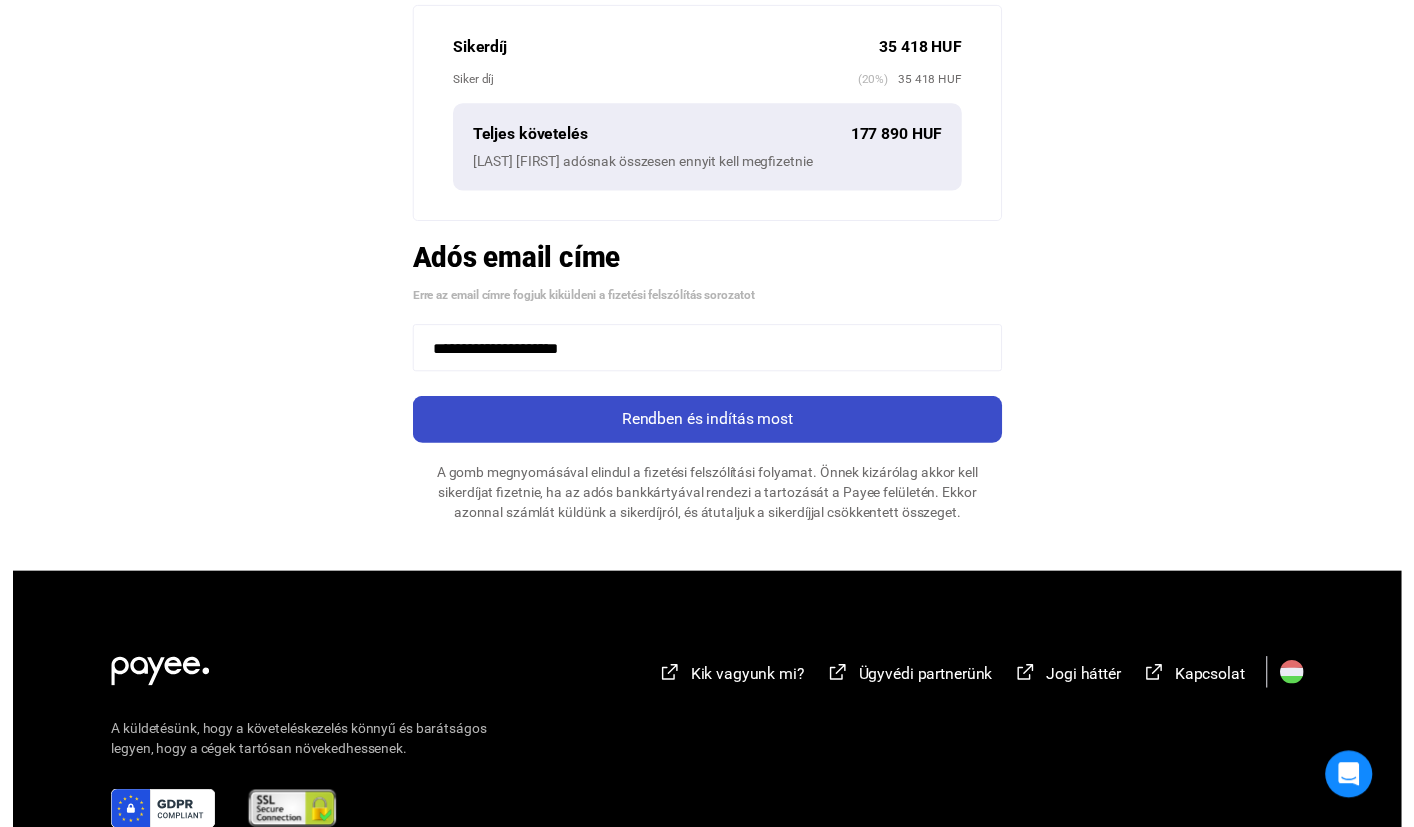 scroll, scrollTop: 0, scrollLeft: 0, axis: both 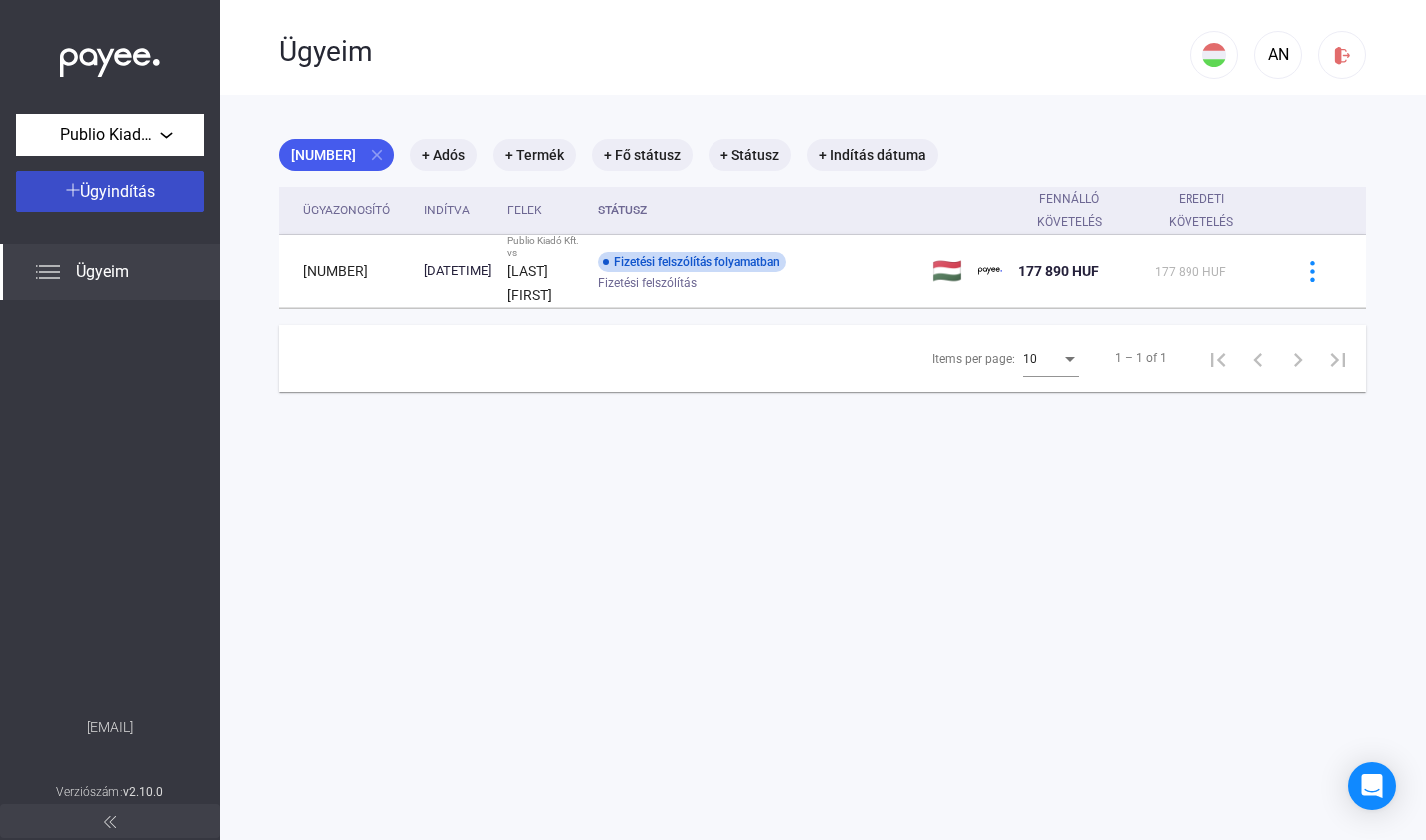 click on "Ügyindítás" 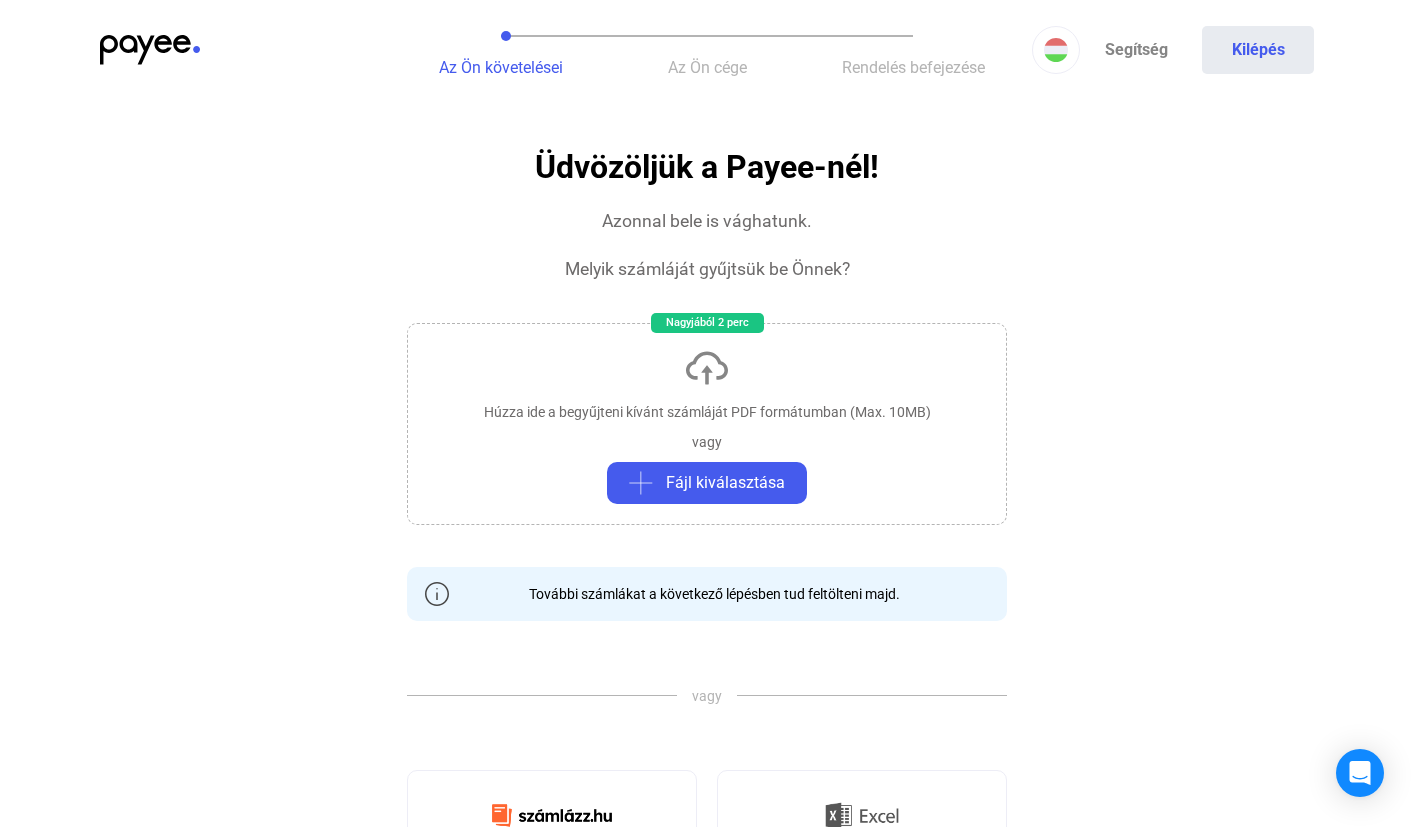 click on "Húzza ide a begyűjteni kívánt számláját PDF formátumban (Max. 10MB)   vagy   Fájl kiválasztása" 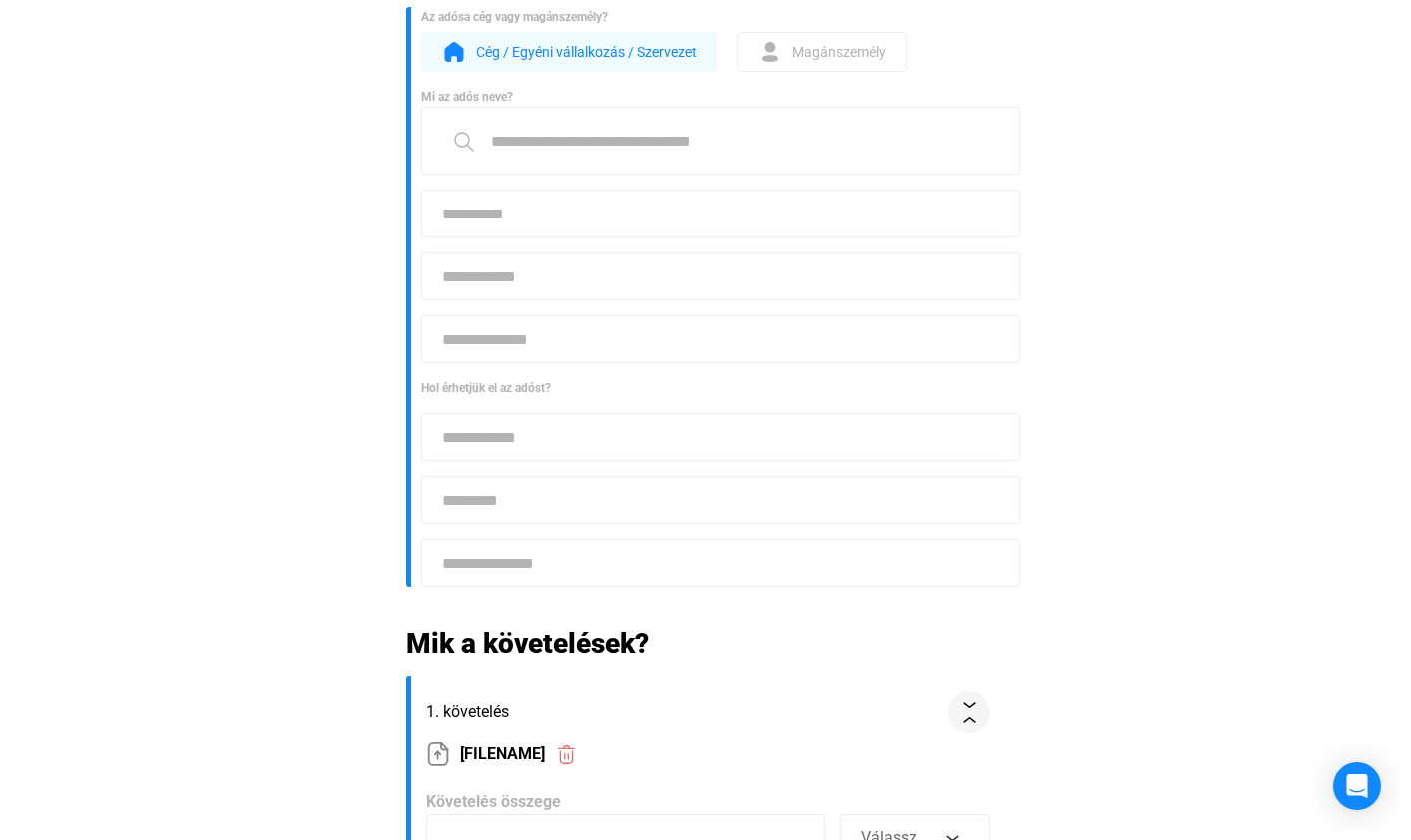 scroll, scrollTop: 326, scrollLeft: 0, axis: vertical 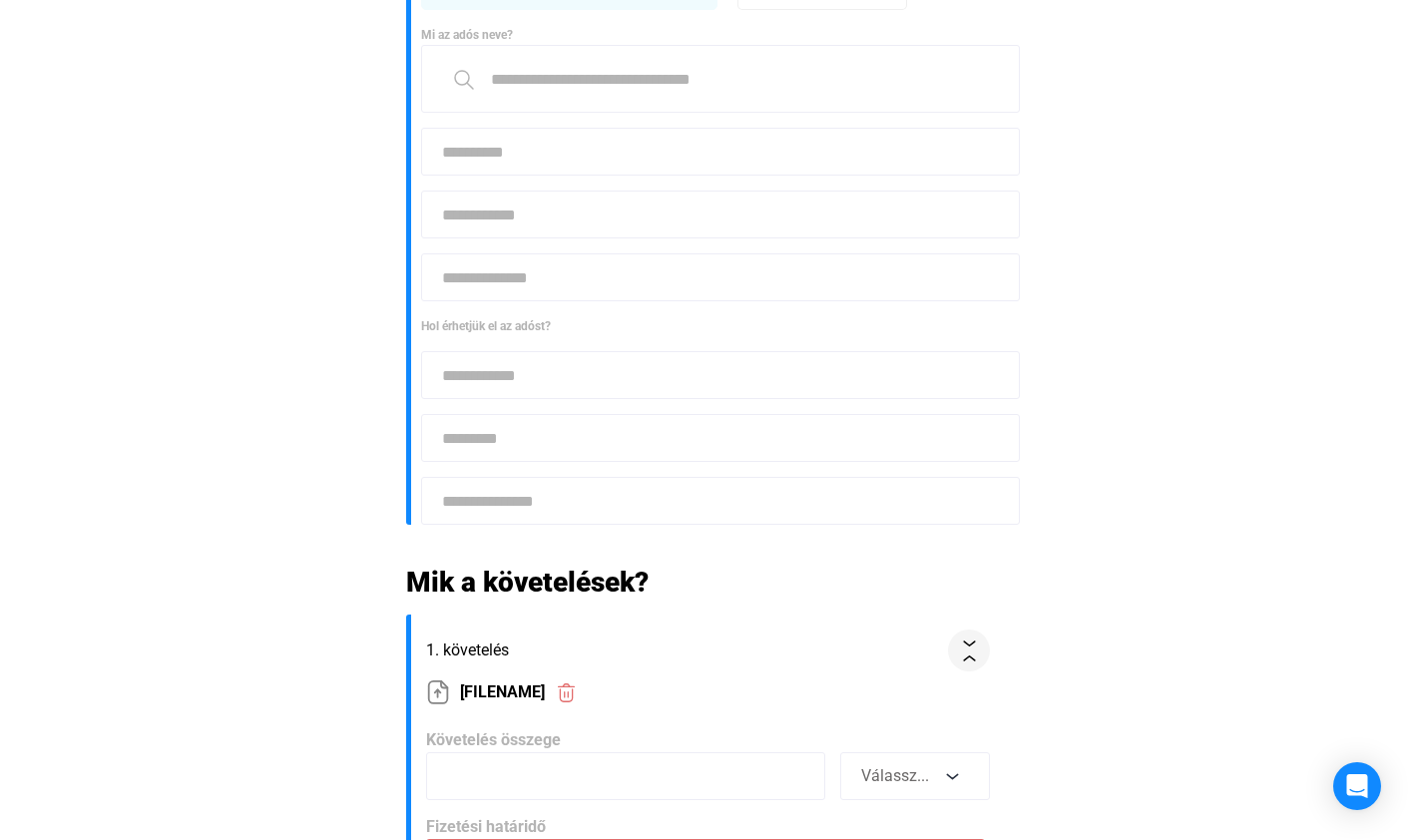 click on "[FILENAME]" 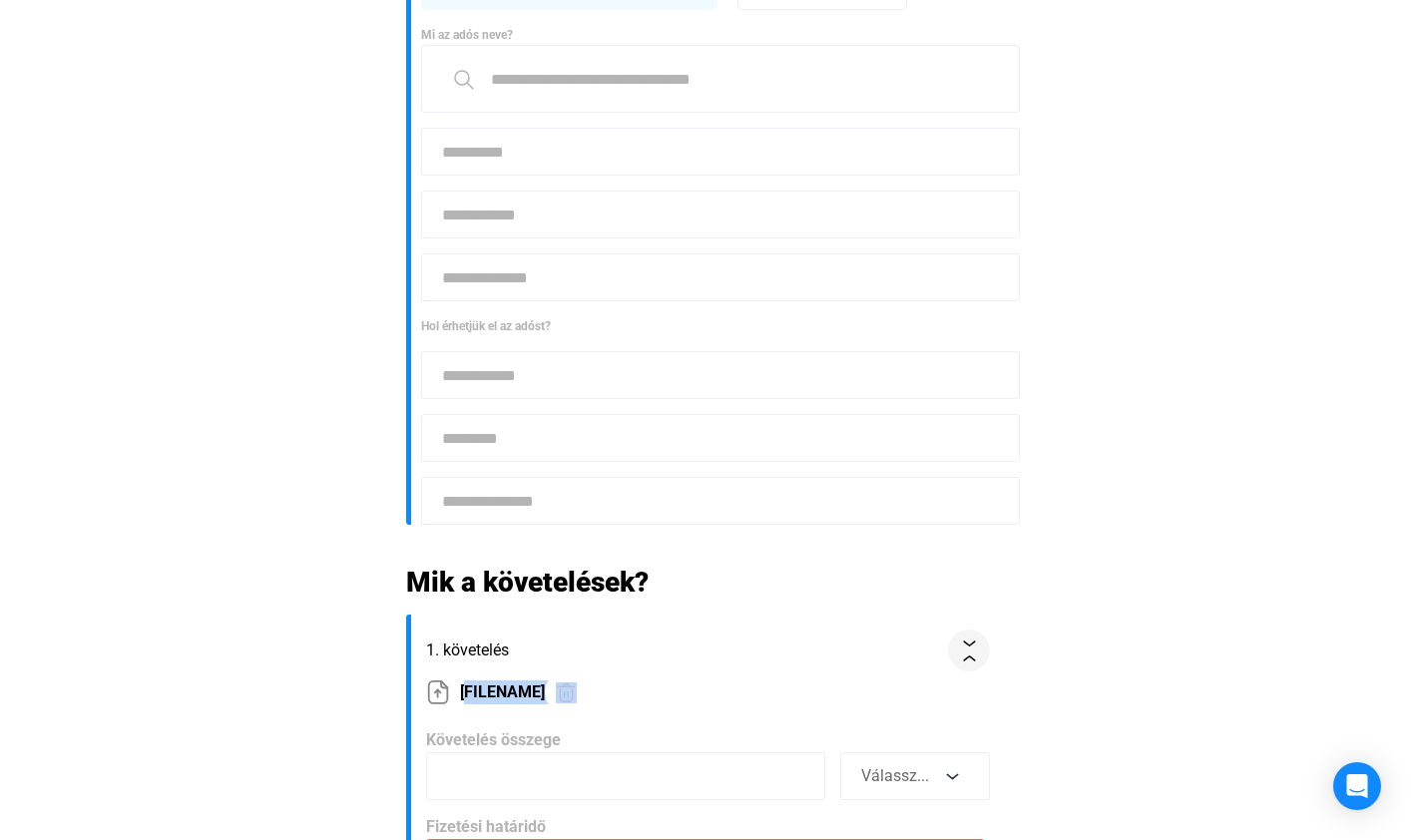click on "[FILENAME]" 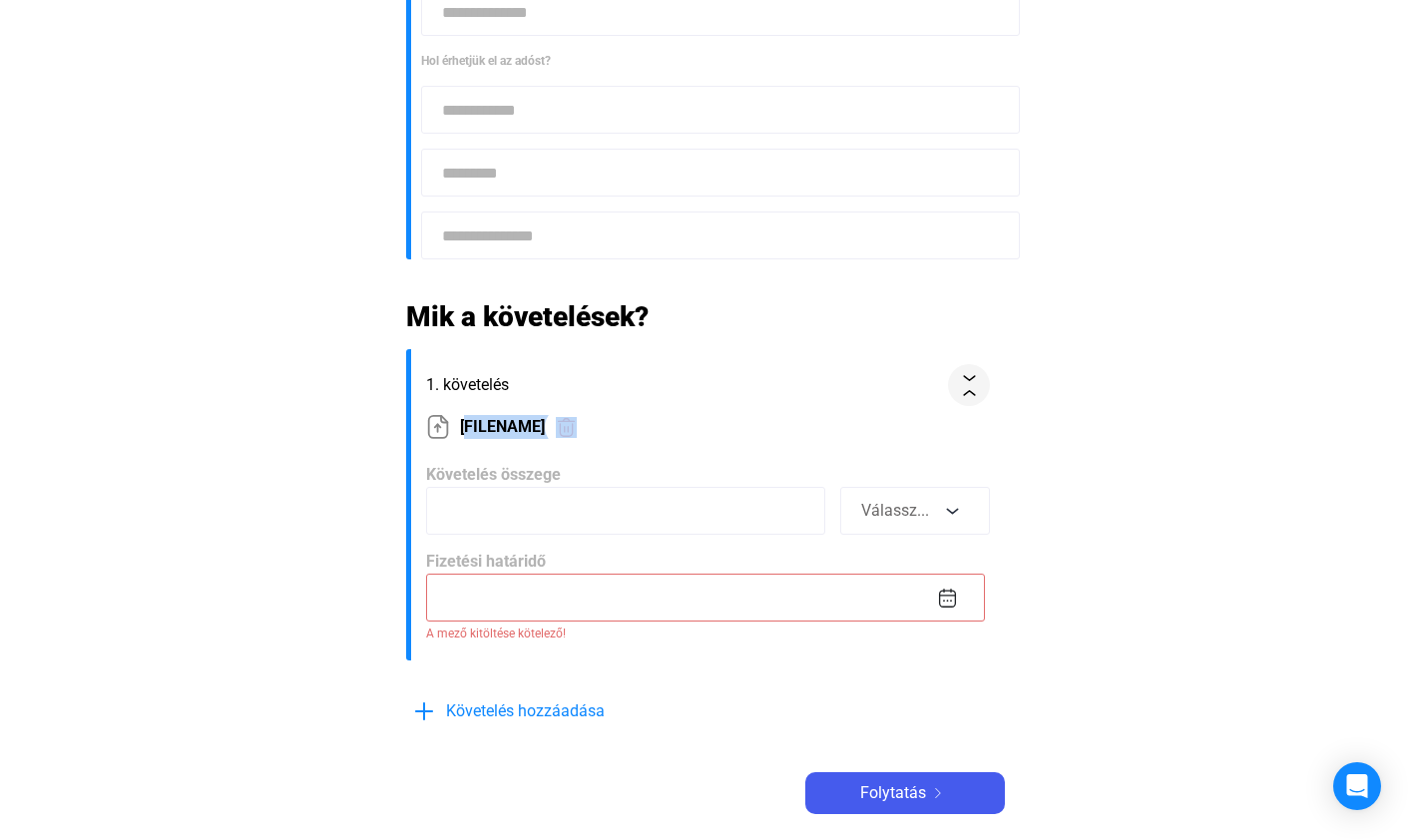 scroll, scrollTop: 588, scrollLeft: 0, axis: vertical 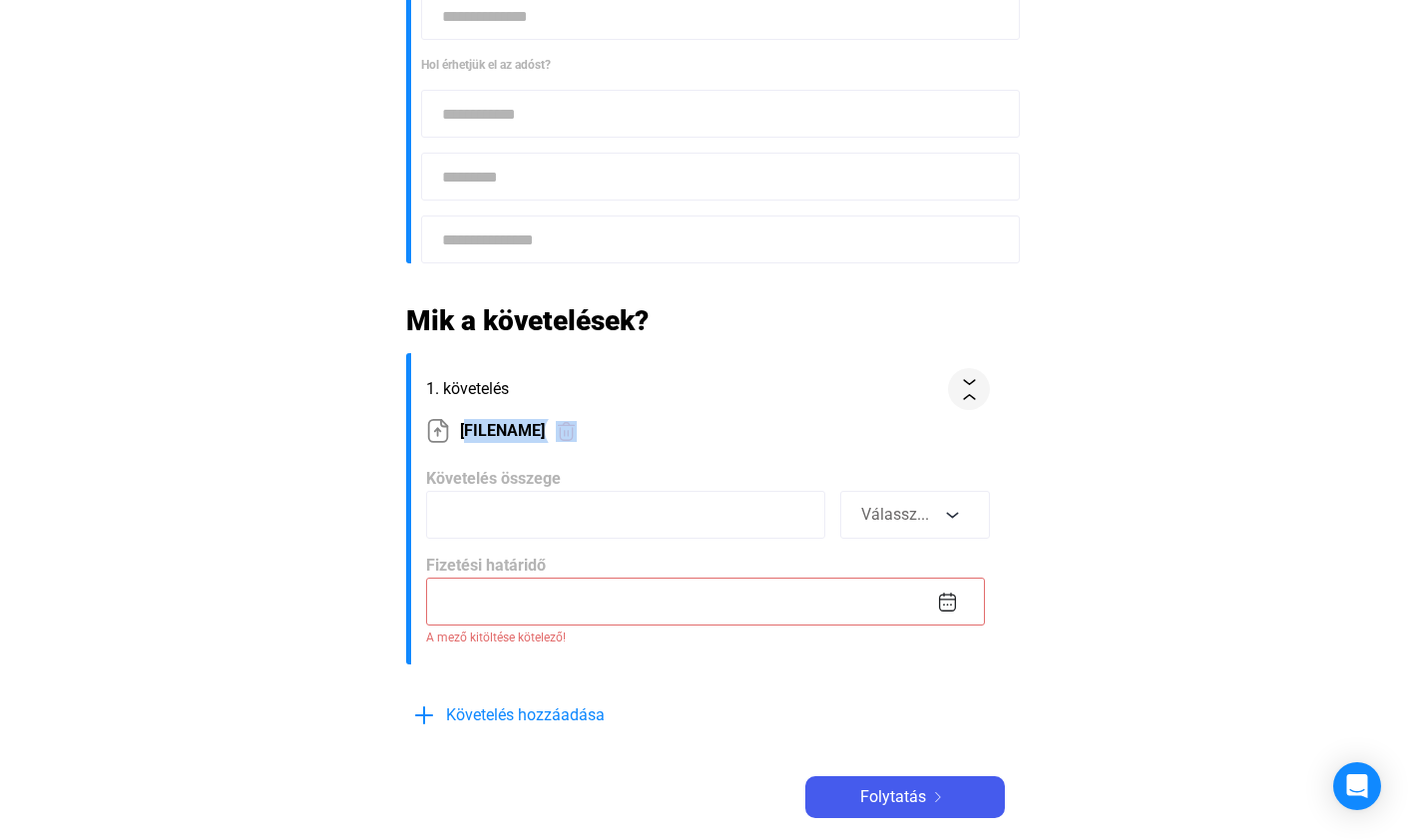 click 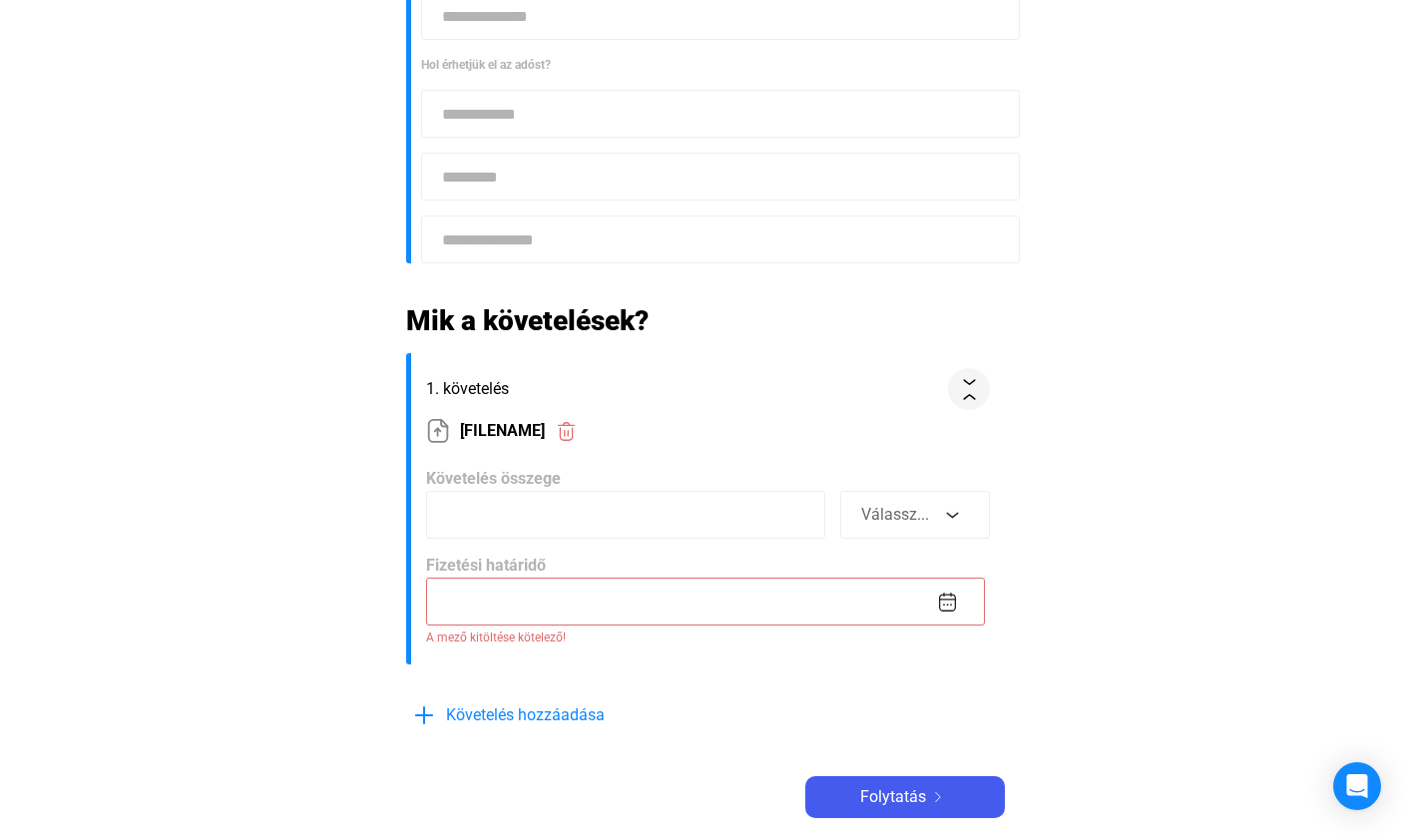 click on "[FILENAME]" 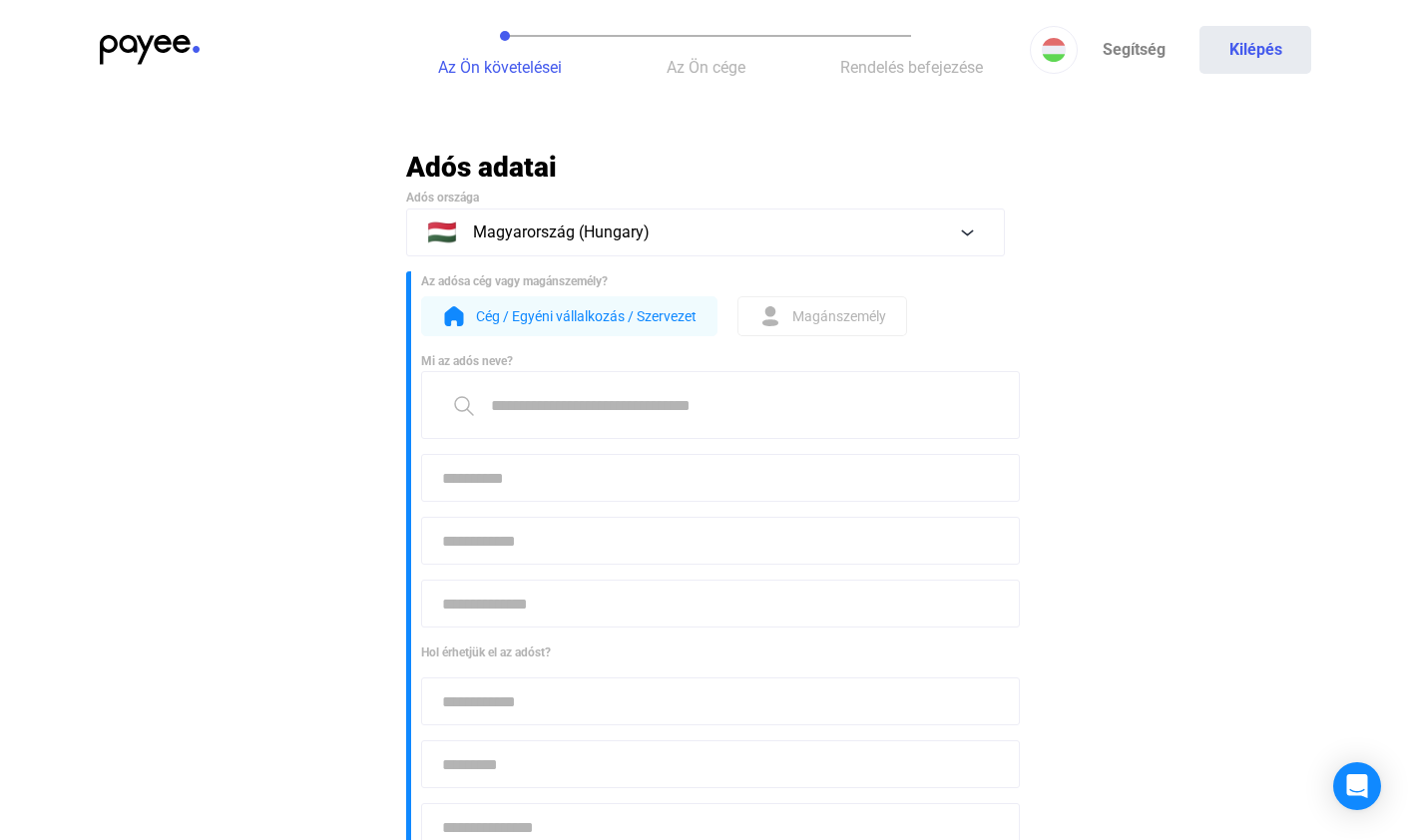 click on "Az Ön követelései" 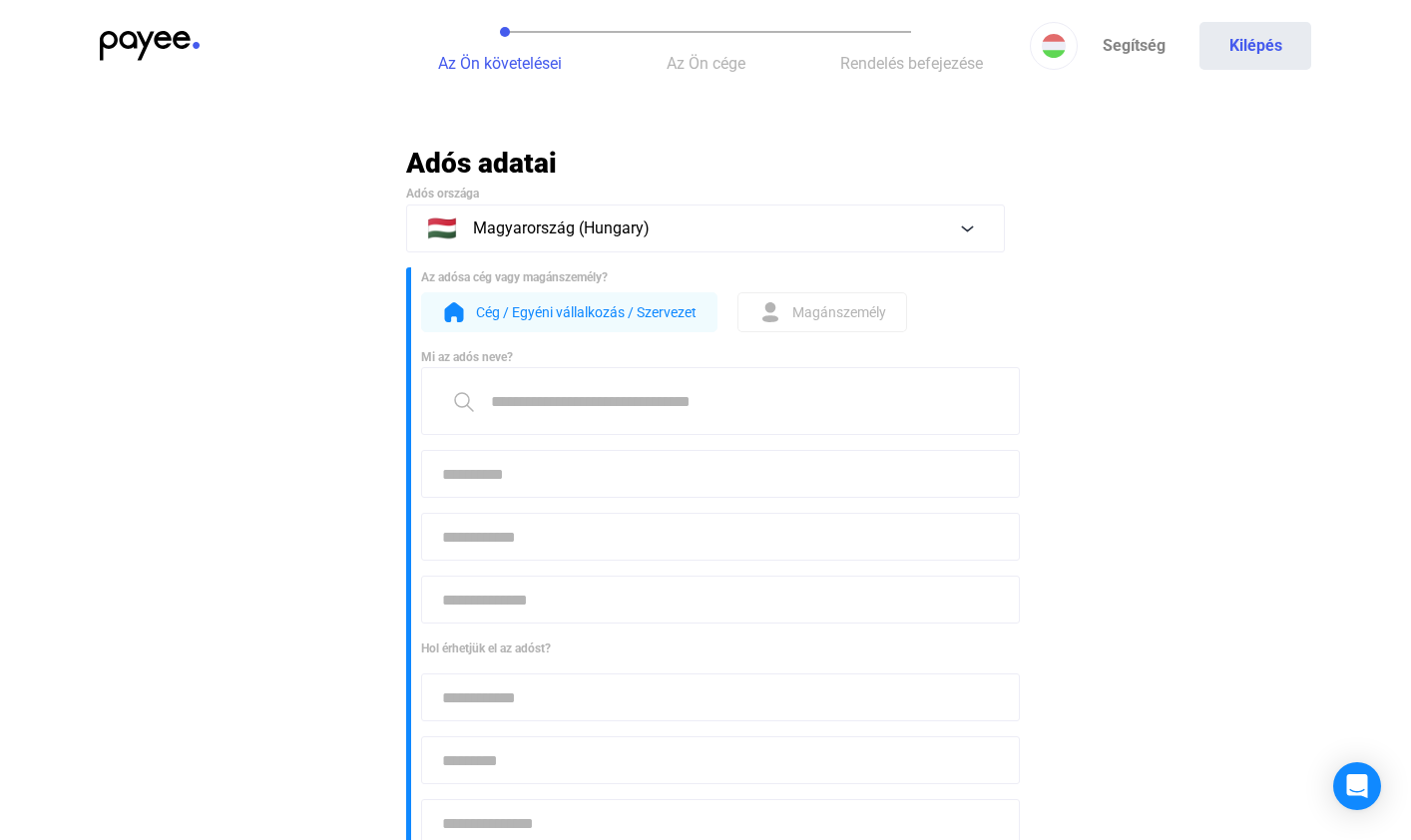 scroll, scrollTop: 16, scrollLeft: 0, axis: vertical 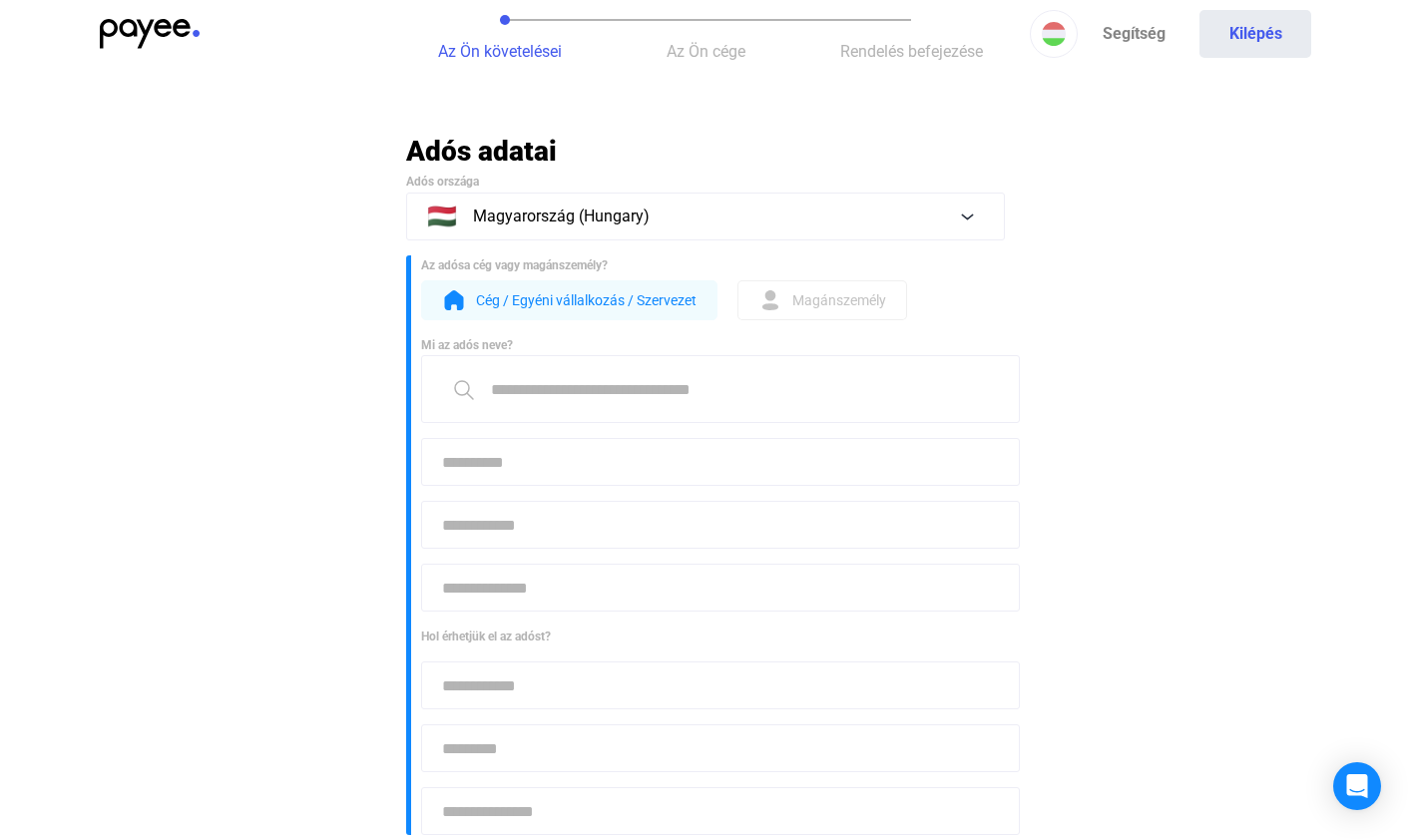 click on "Magánszemély" 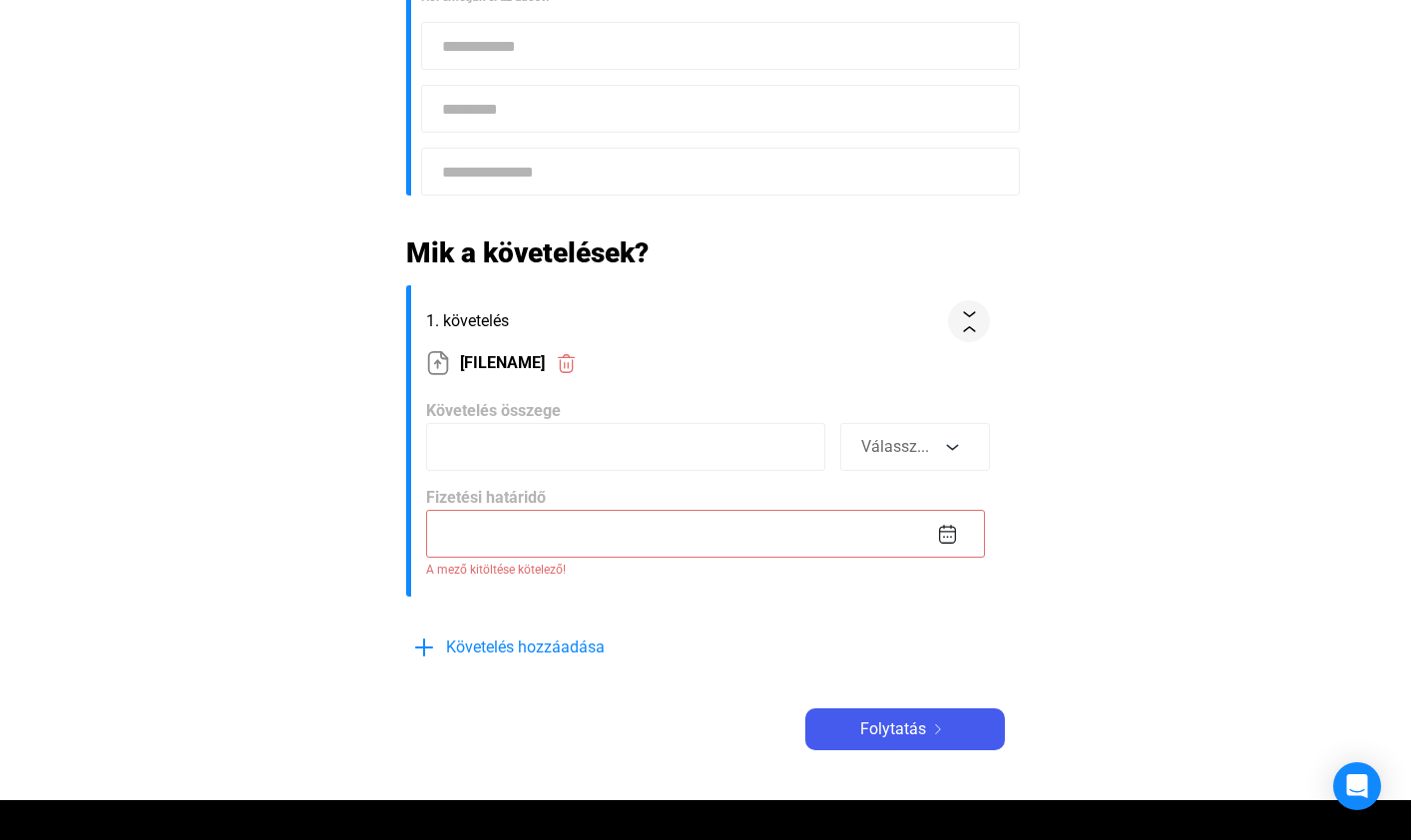 scroll, scrollTop: 0, scrollLeft: 0, axis: both 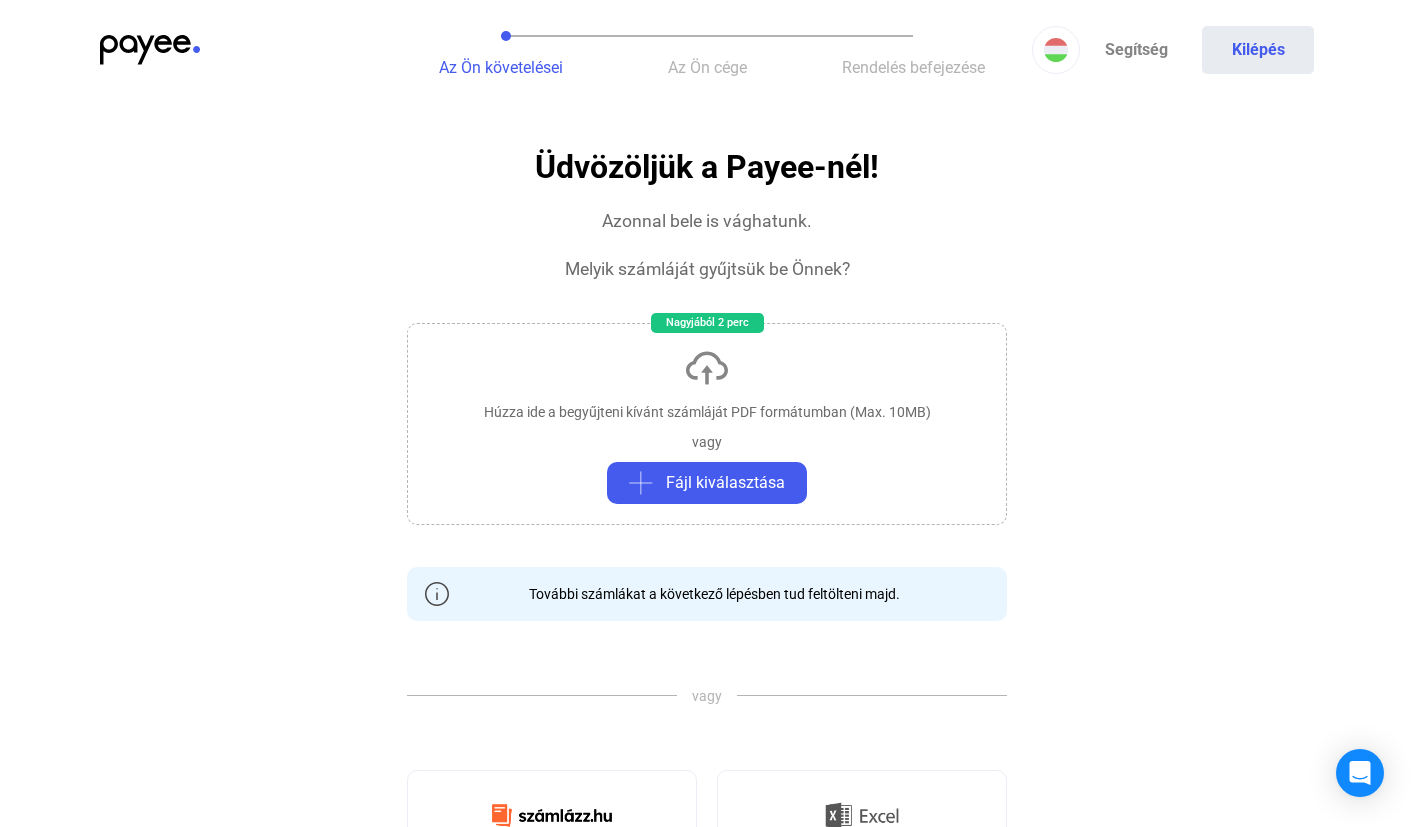 click on "Húzza ide a begyűjteni kívánt számláját PDF formátumban (Max. 10MB)" 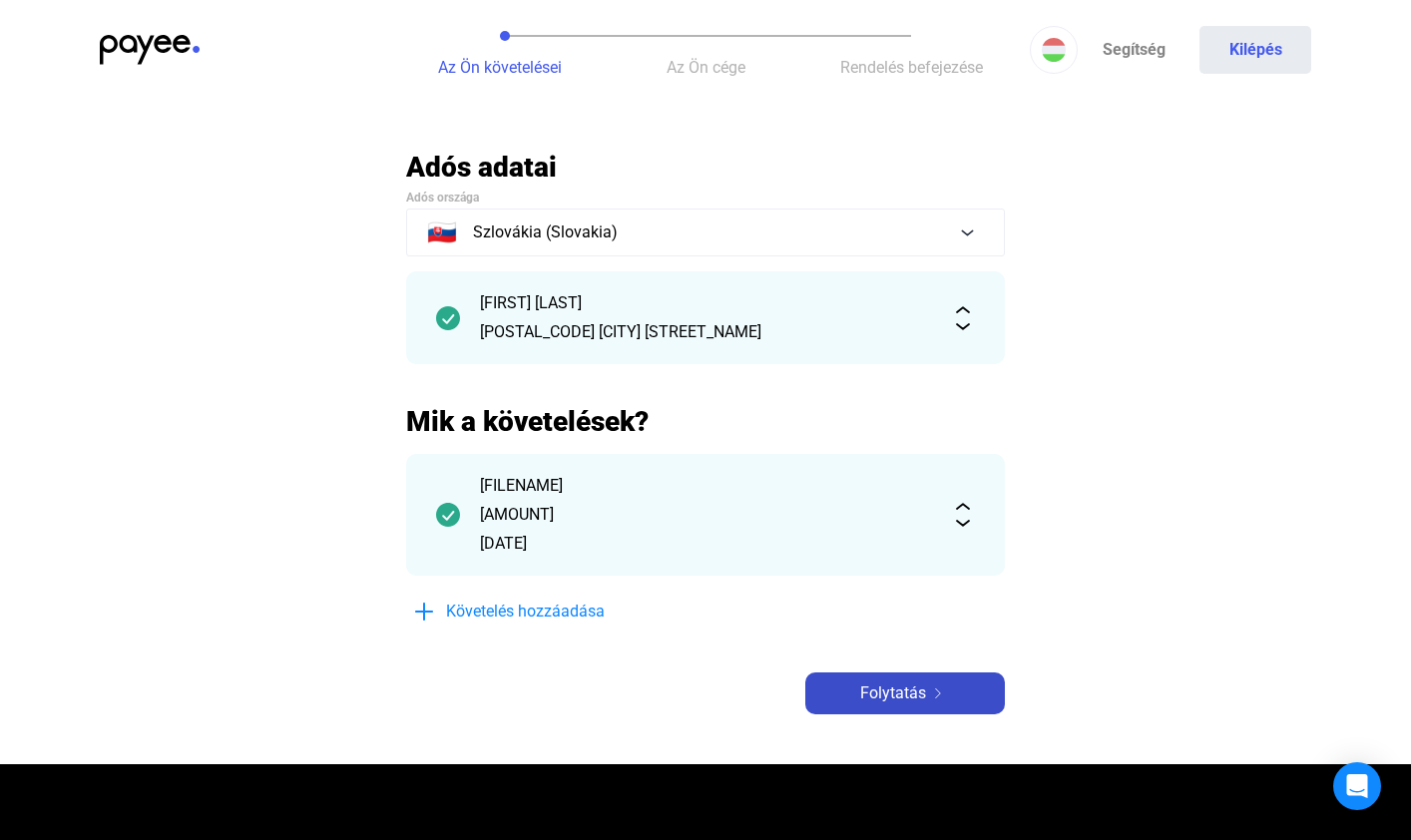 click on "Folytatás" 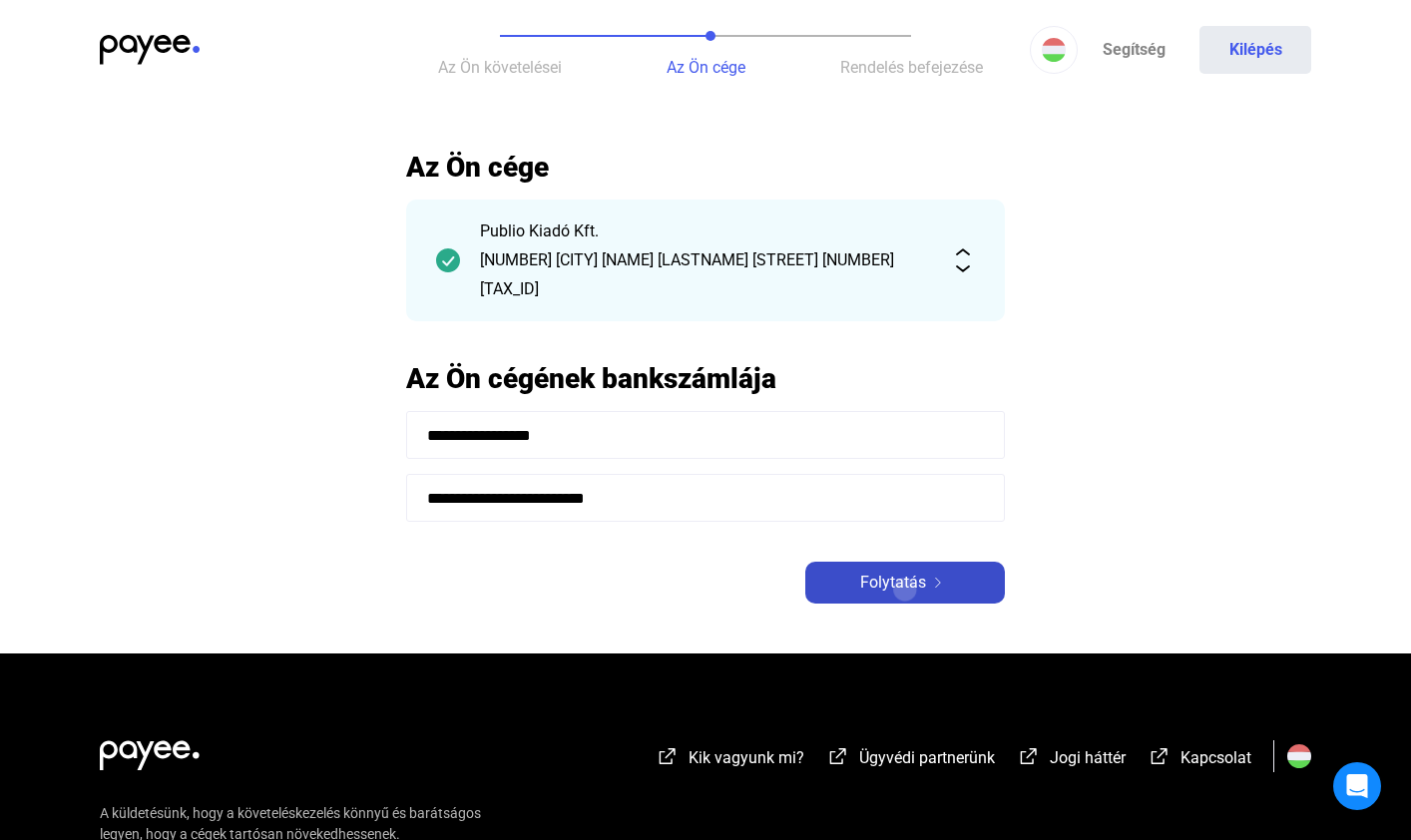 click on "Folytatás" 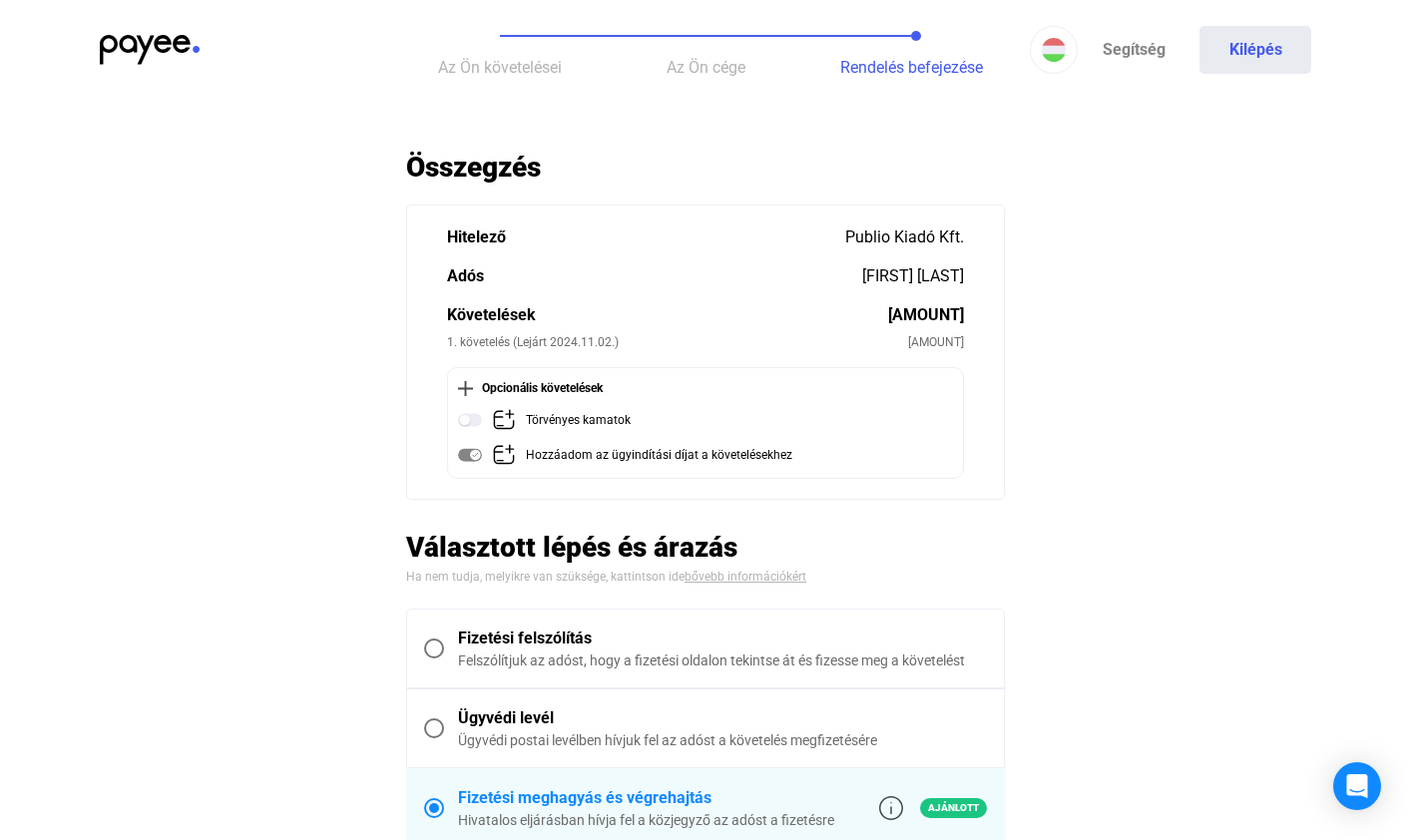 click at bounding box center [434, 648] 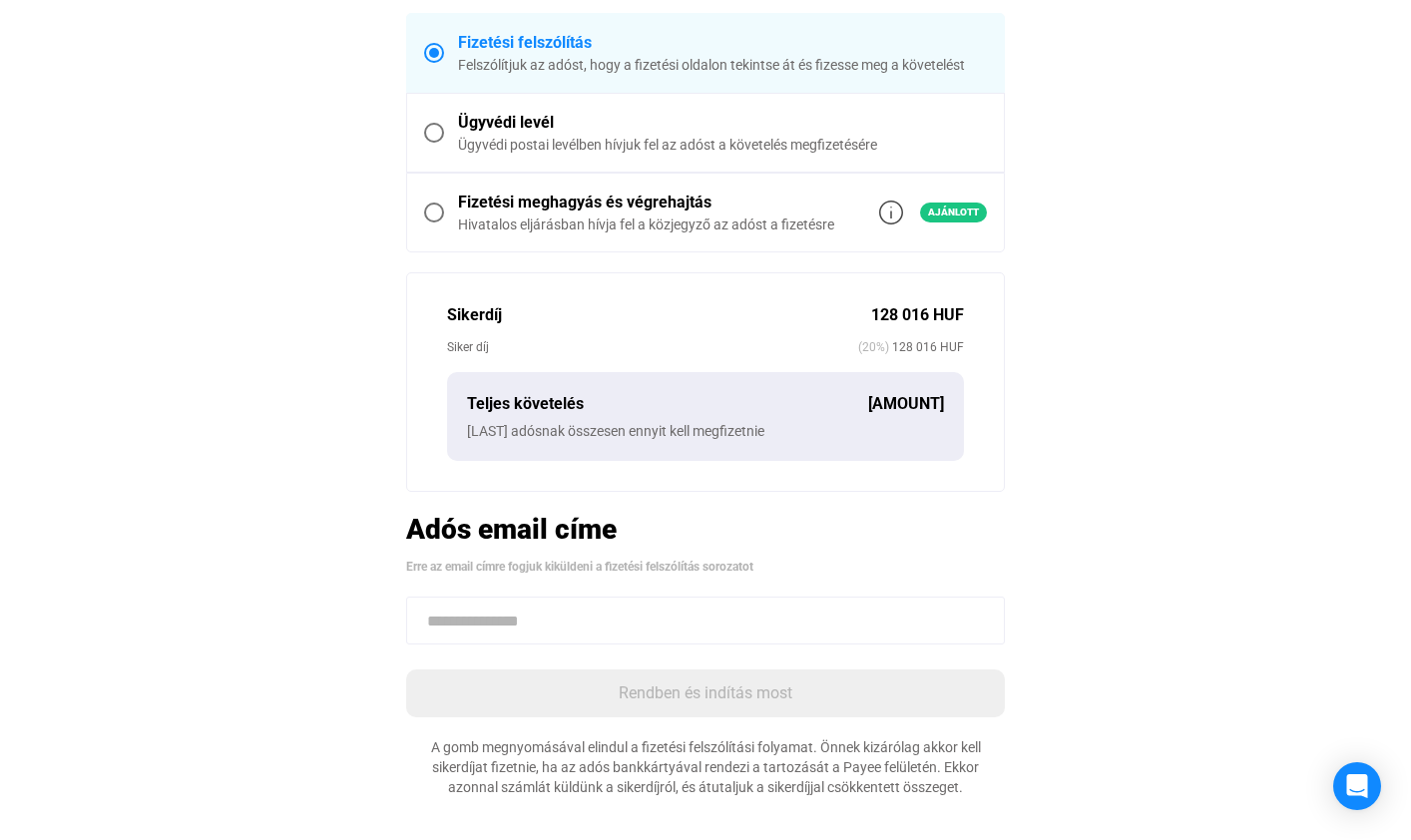 scroll, scrollTop: 617, scrollLeft: 0, axis: vertical 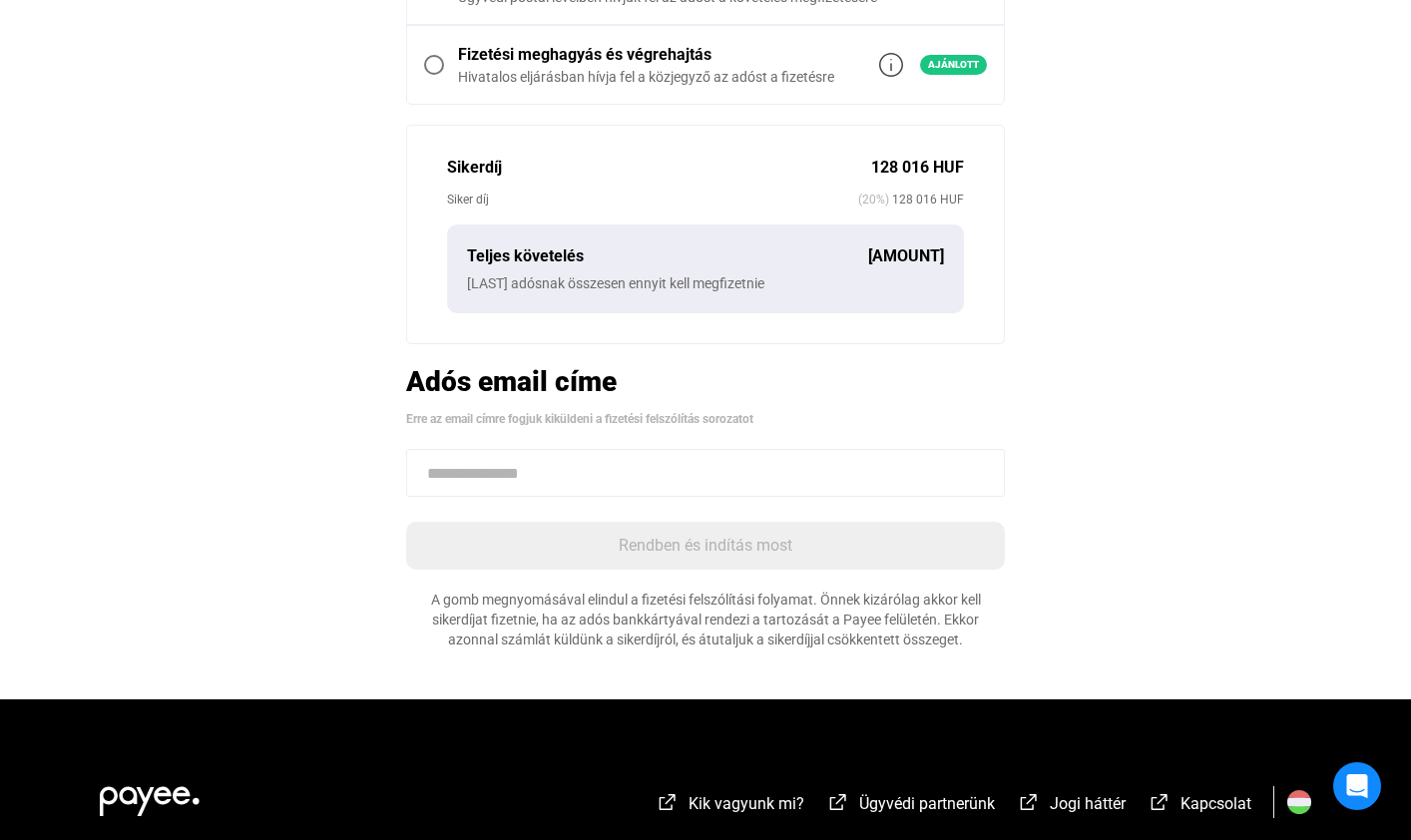 click 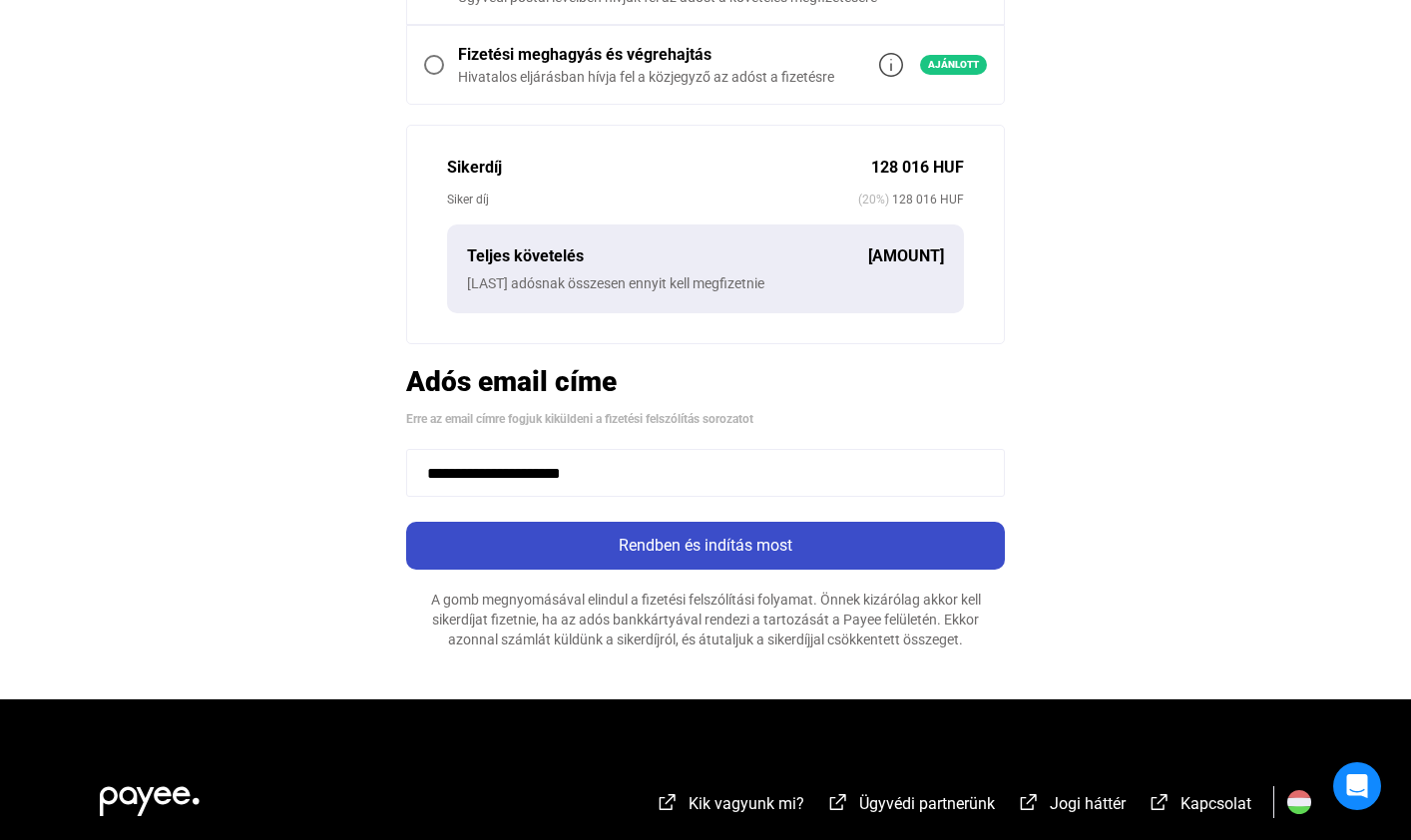 type on "**********" 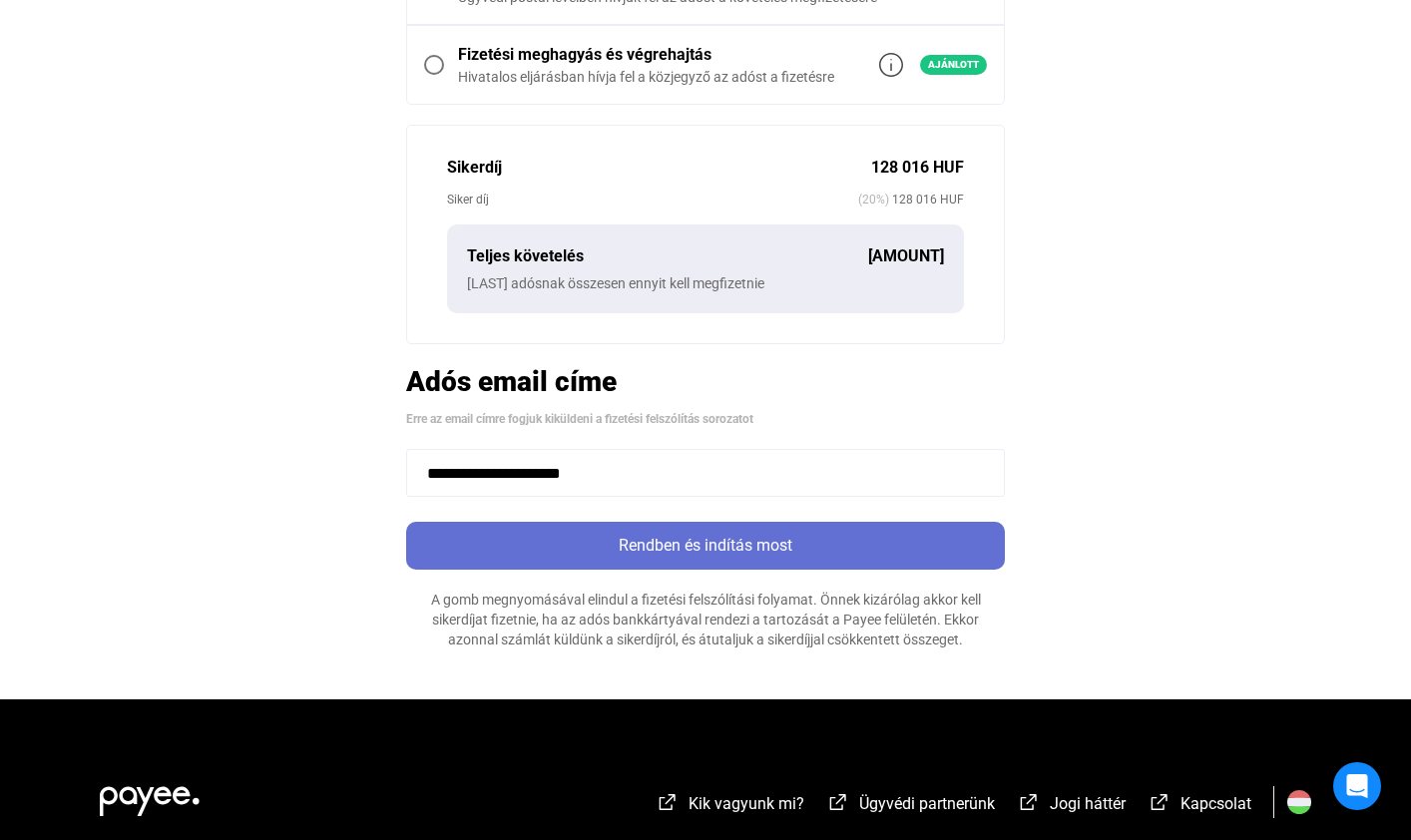 click on "Rendben és indítás most" 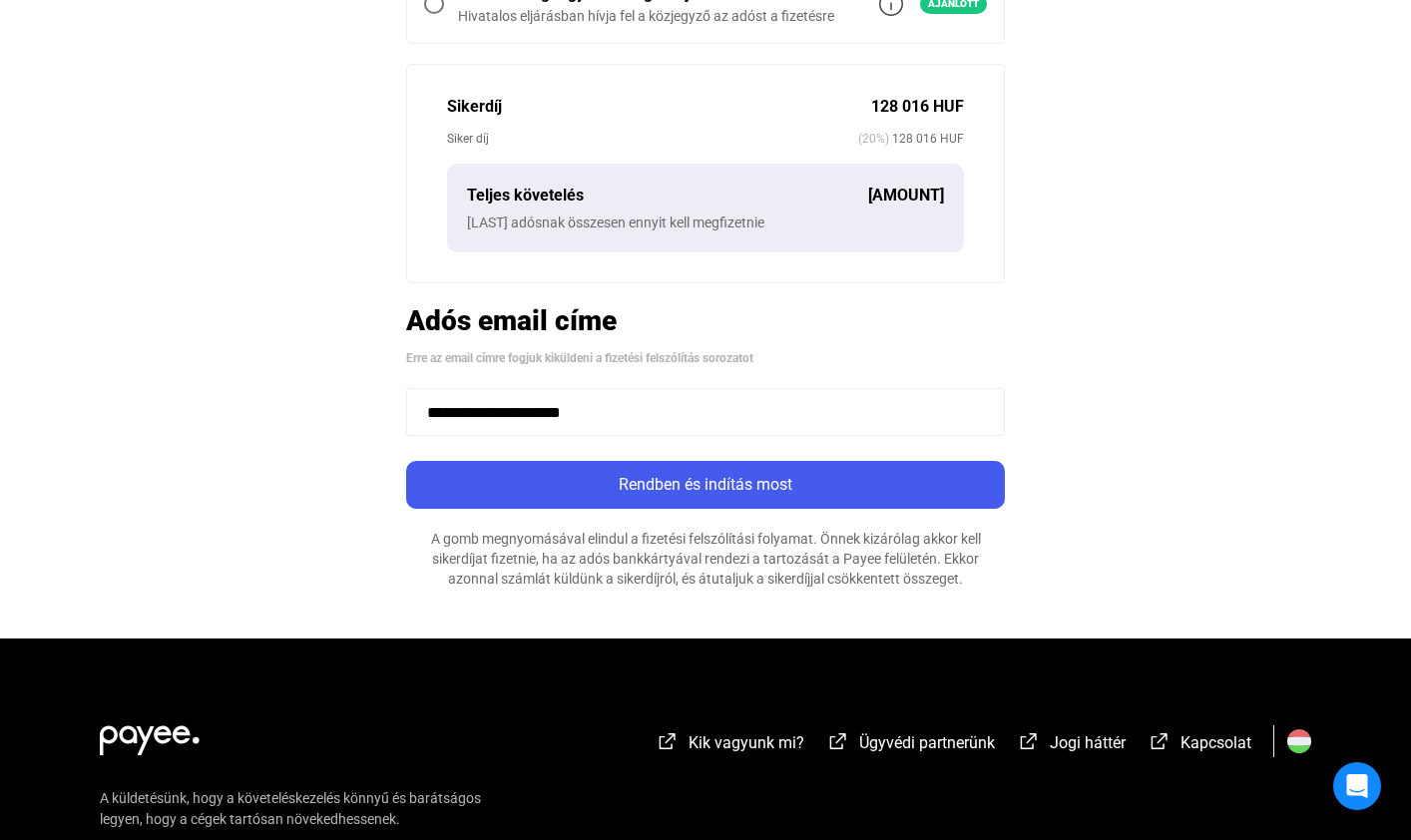 scroll, scrollTop: 870, scrollLeft: 0, axis: vertical 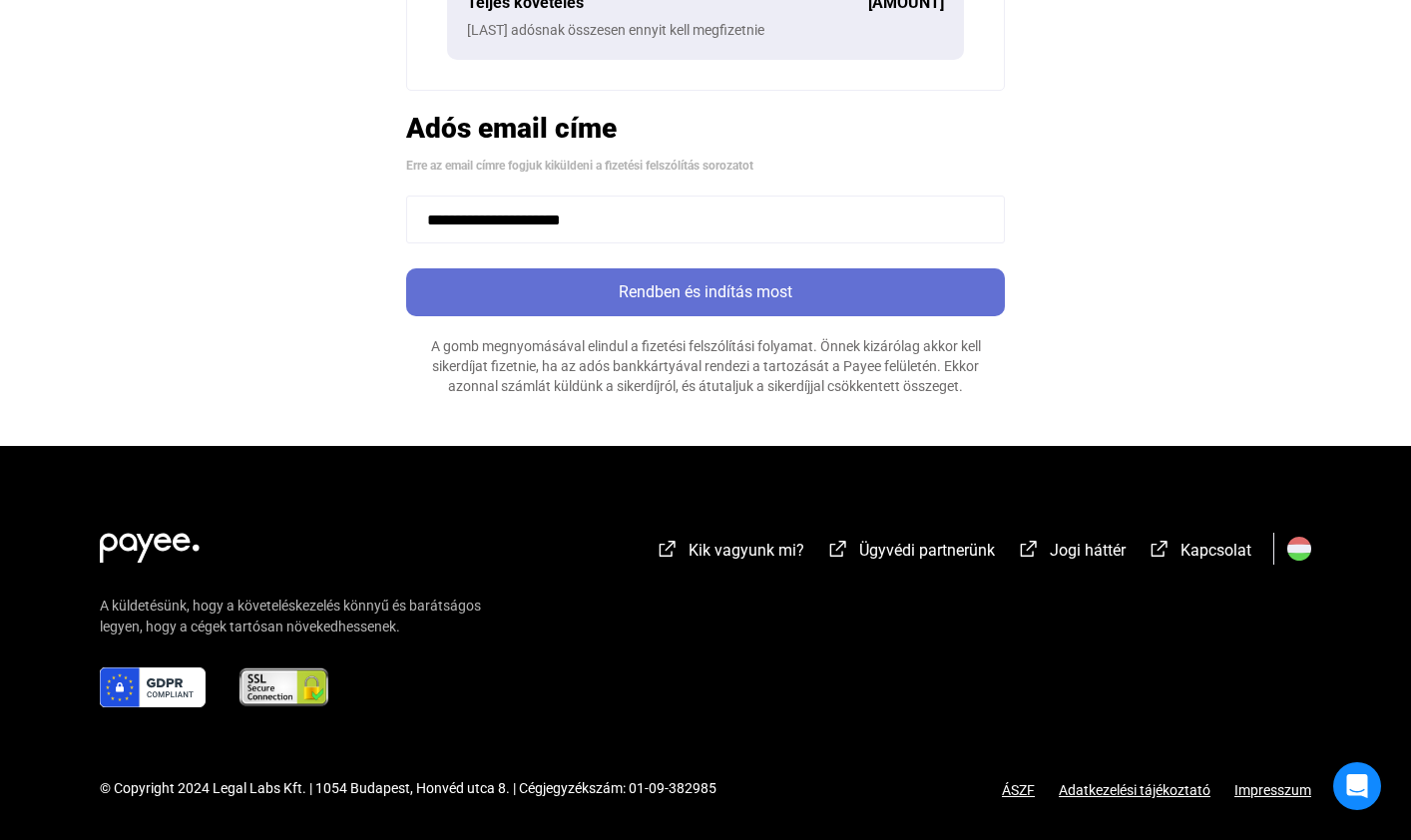 click on "Rendben és indítás most" 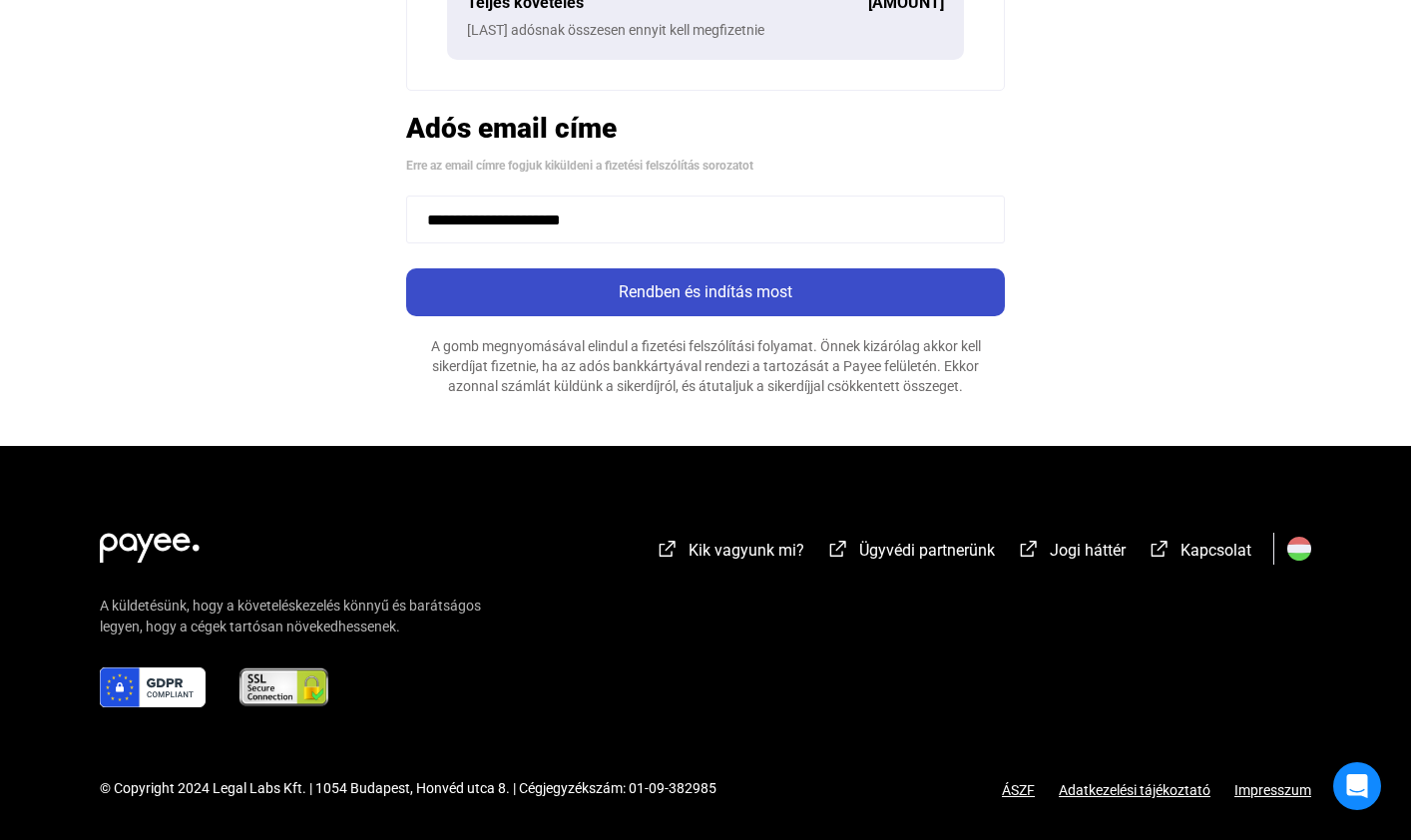 scroll, scrollTop: 0, scrollLeft: 0, axis: both 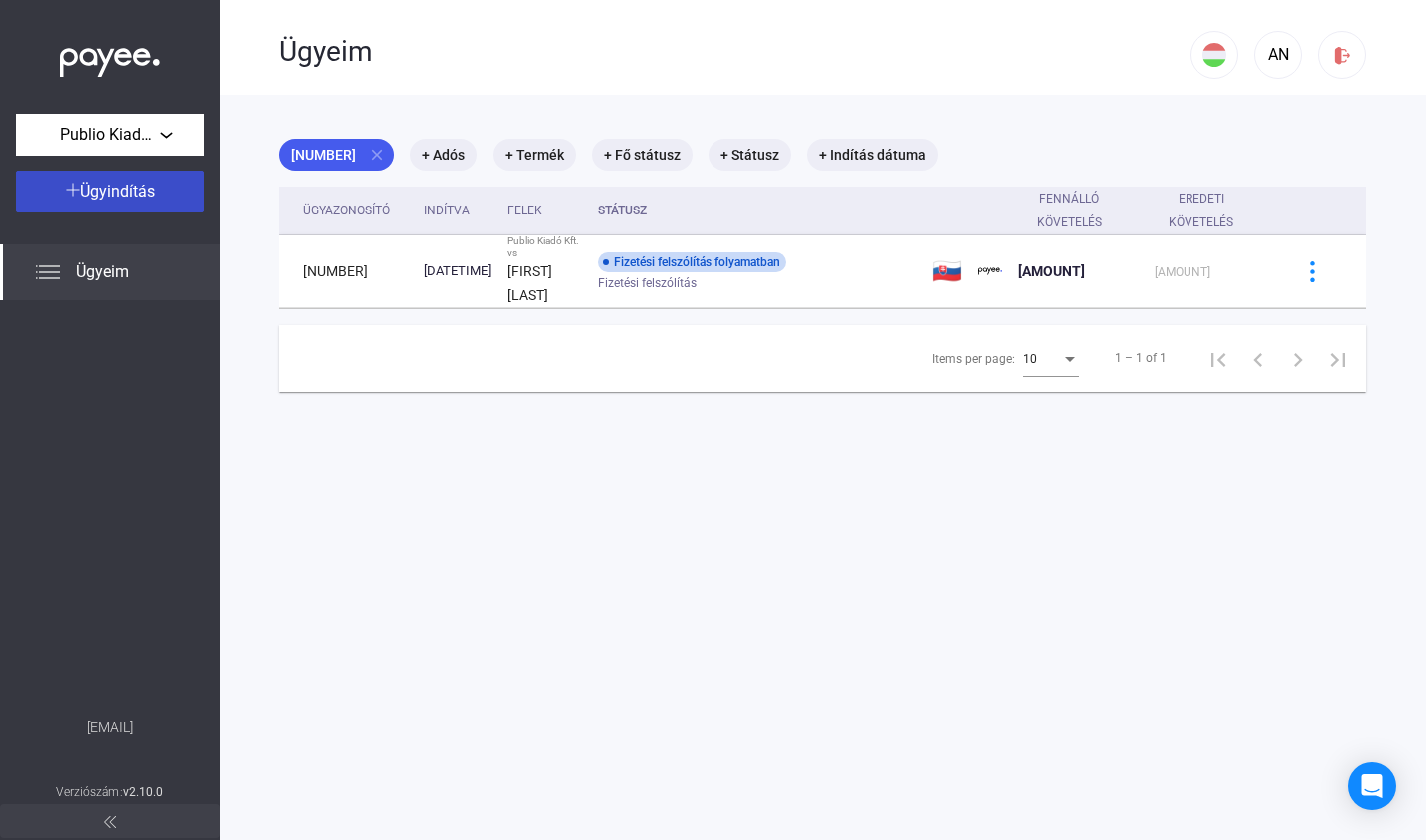 click on "Ügyindítás" 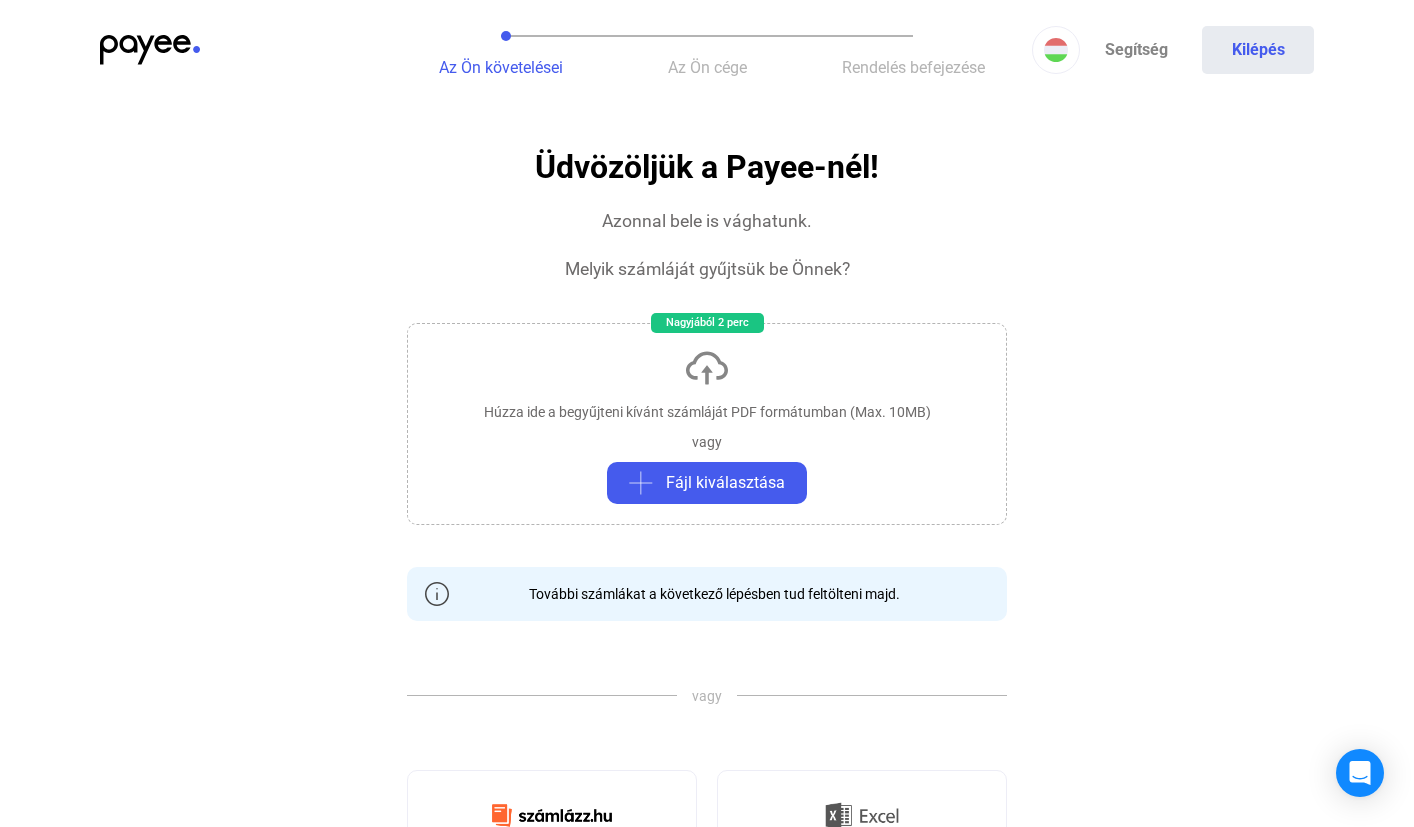 click on "Húzza ide a begyűjteni kívánt számláját PDF formátumban (Max. 10MB)   vagy   Fájl kiválasztása" 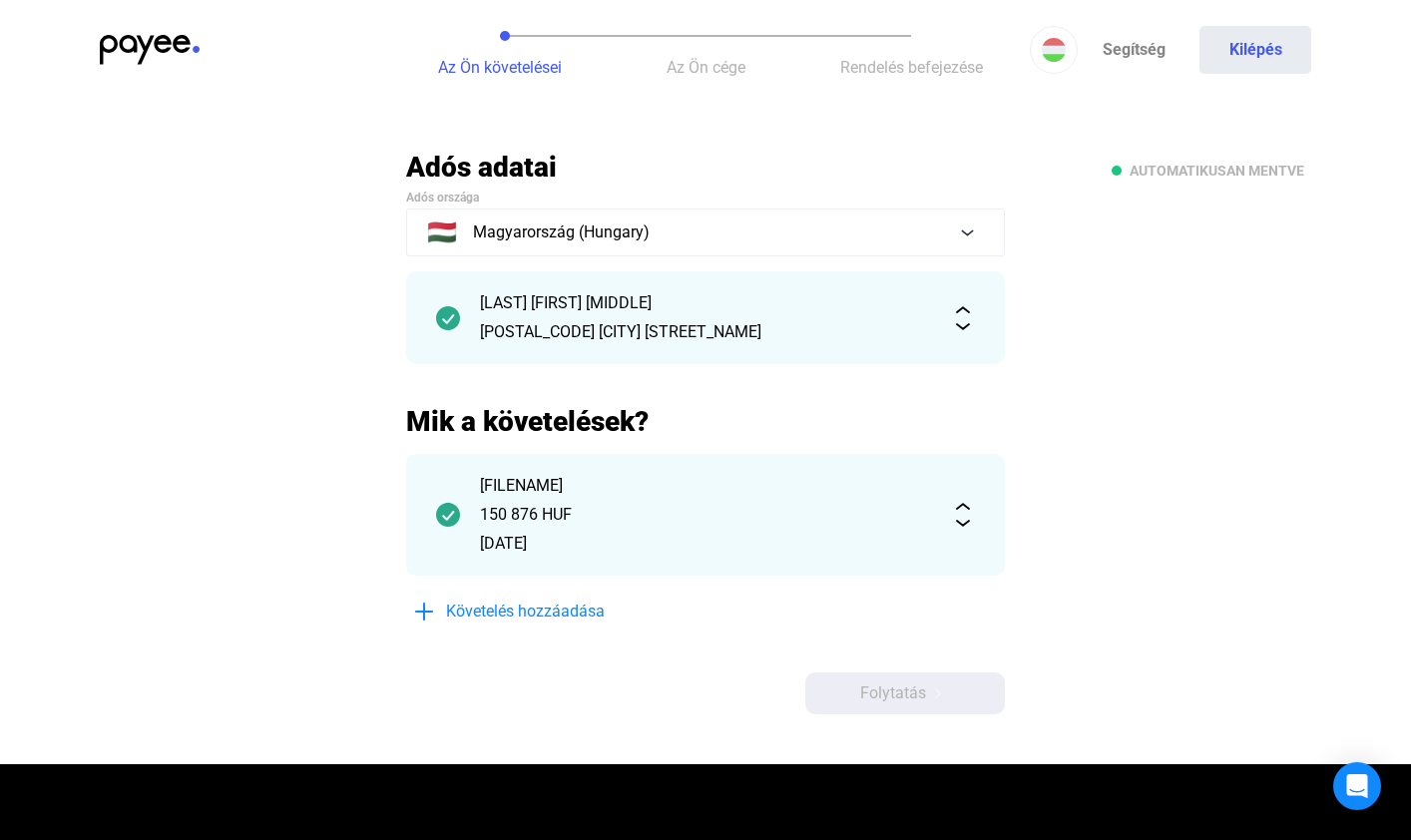 click on "Folytatás" 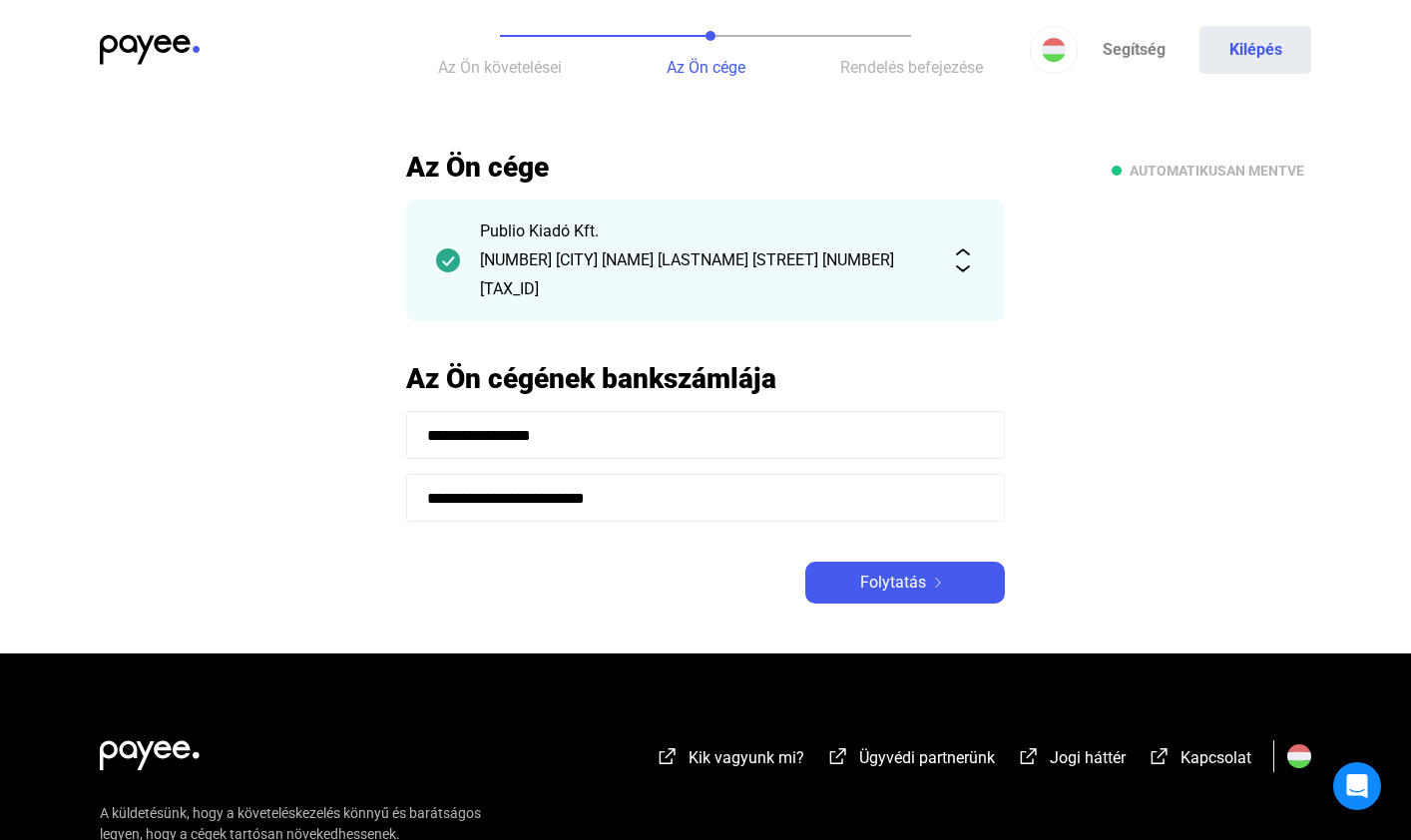 click on "**********" 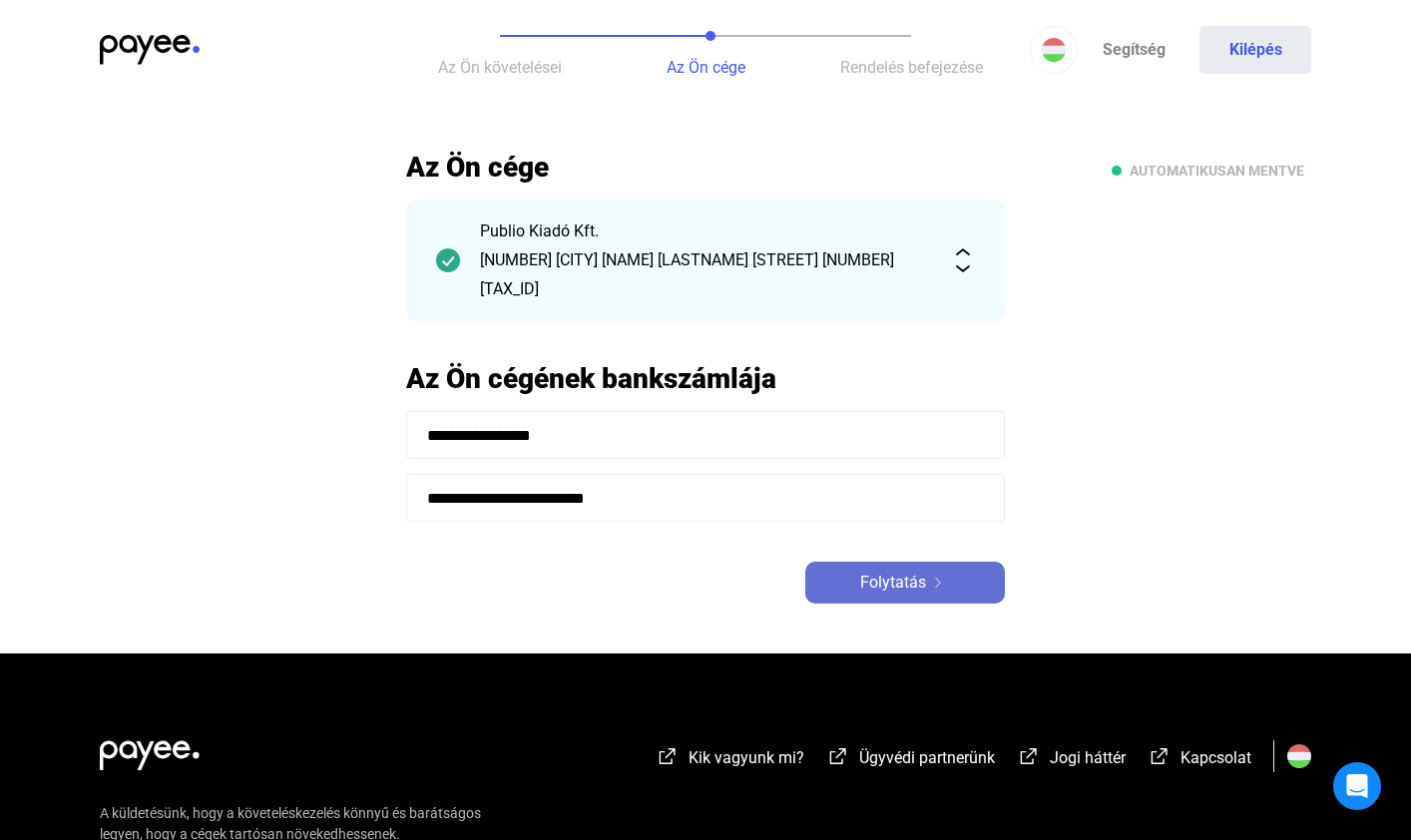 click on "Folytatás" 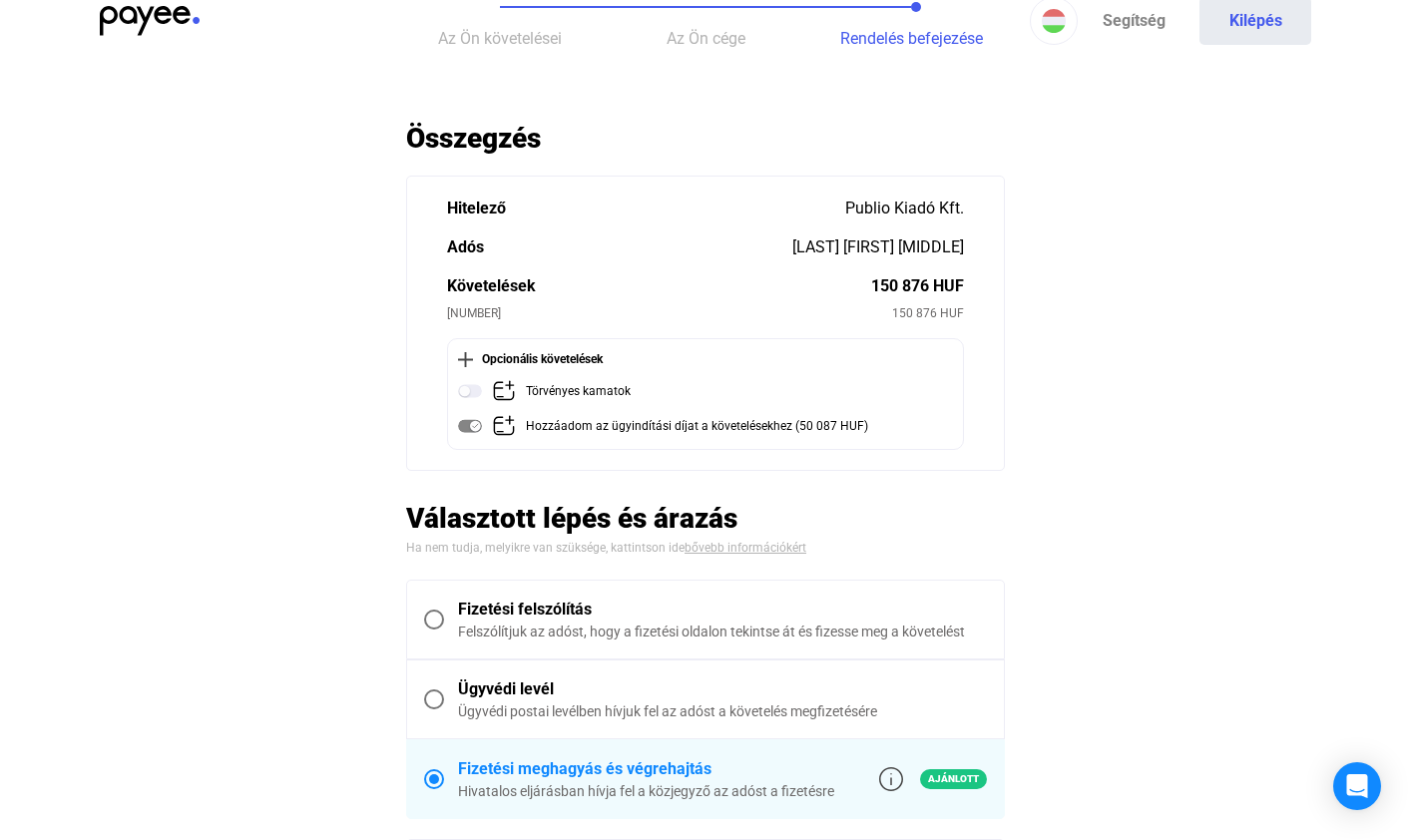 scroll, scrollTop: 74, scrollLeft: 0, axis: vertical 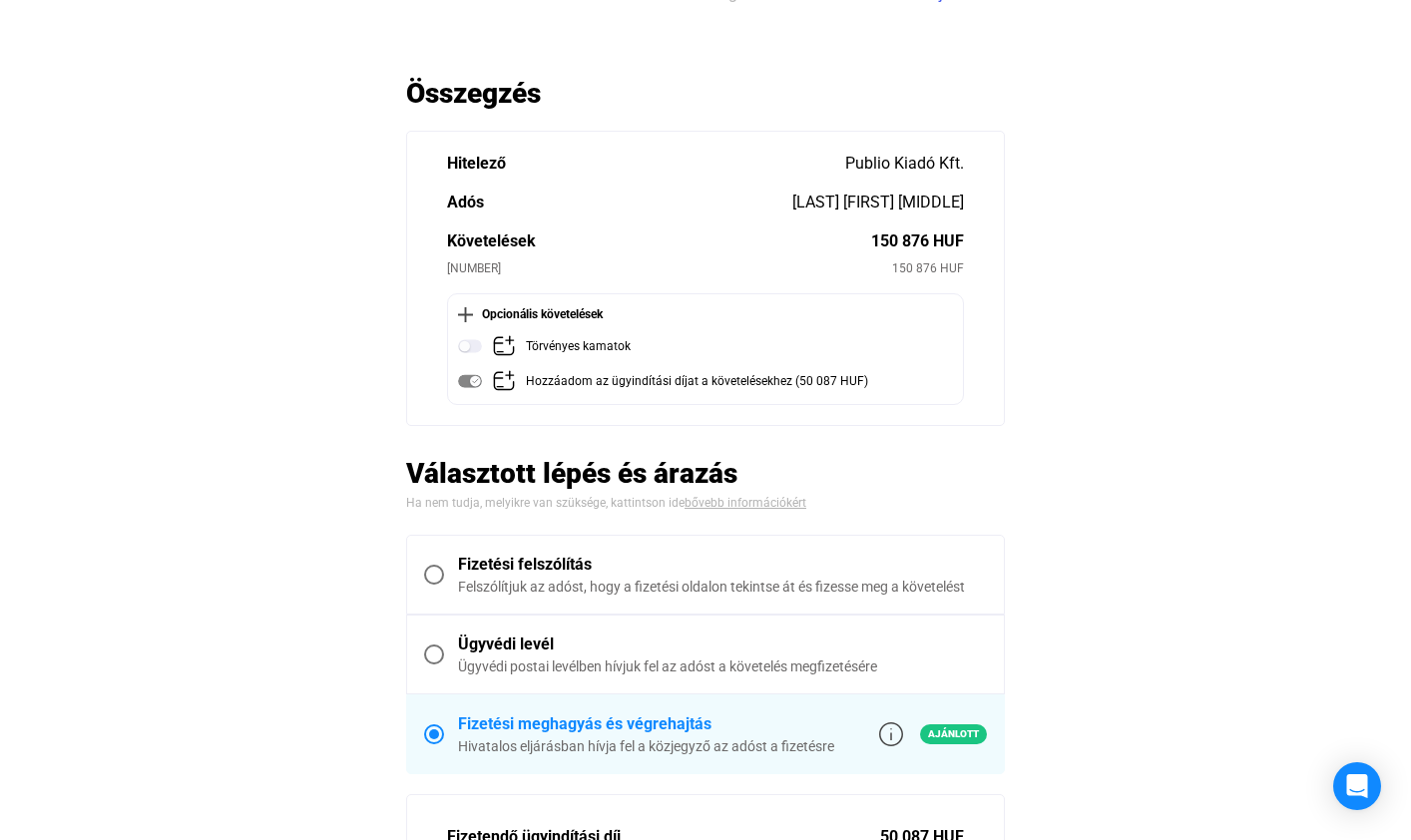 click at bounding box center [434, 575] 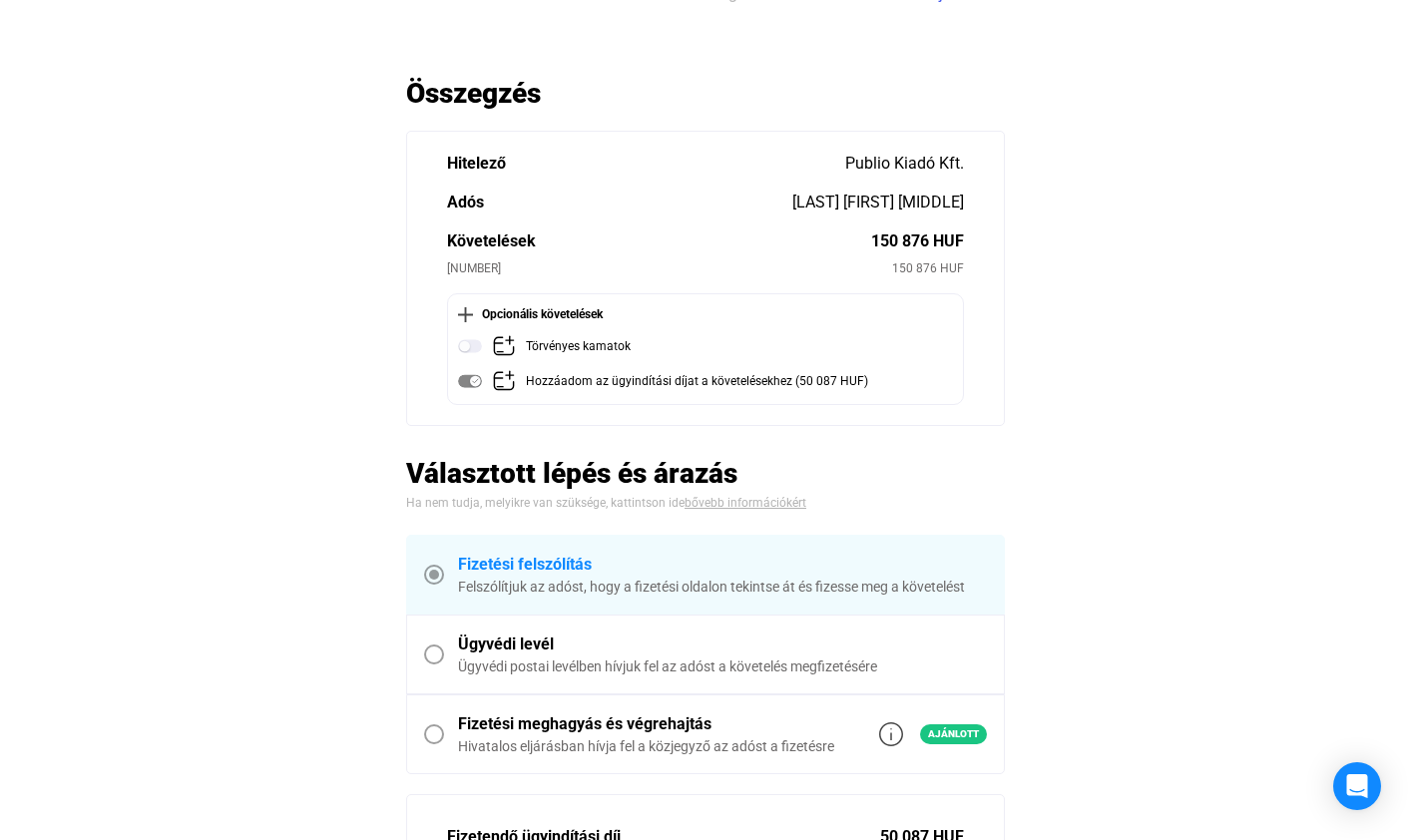 scroll, scrollTop: 461, scrollLeft: 0, axis: vertical 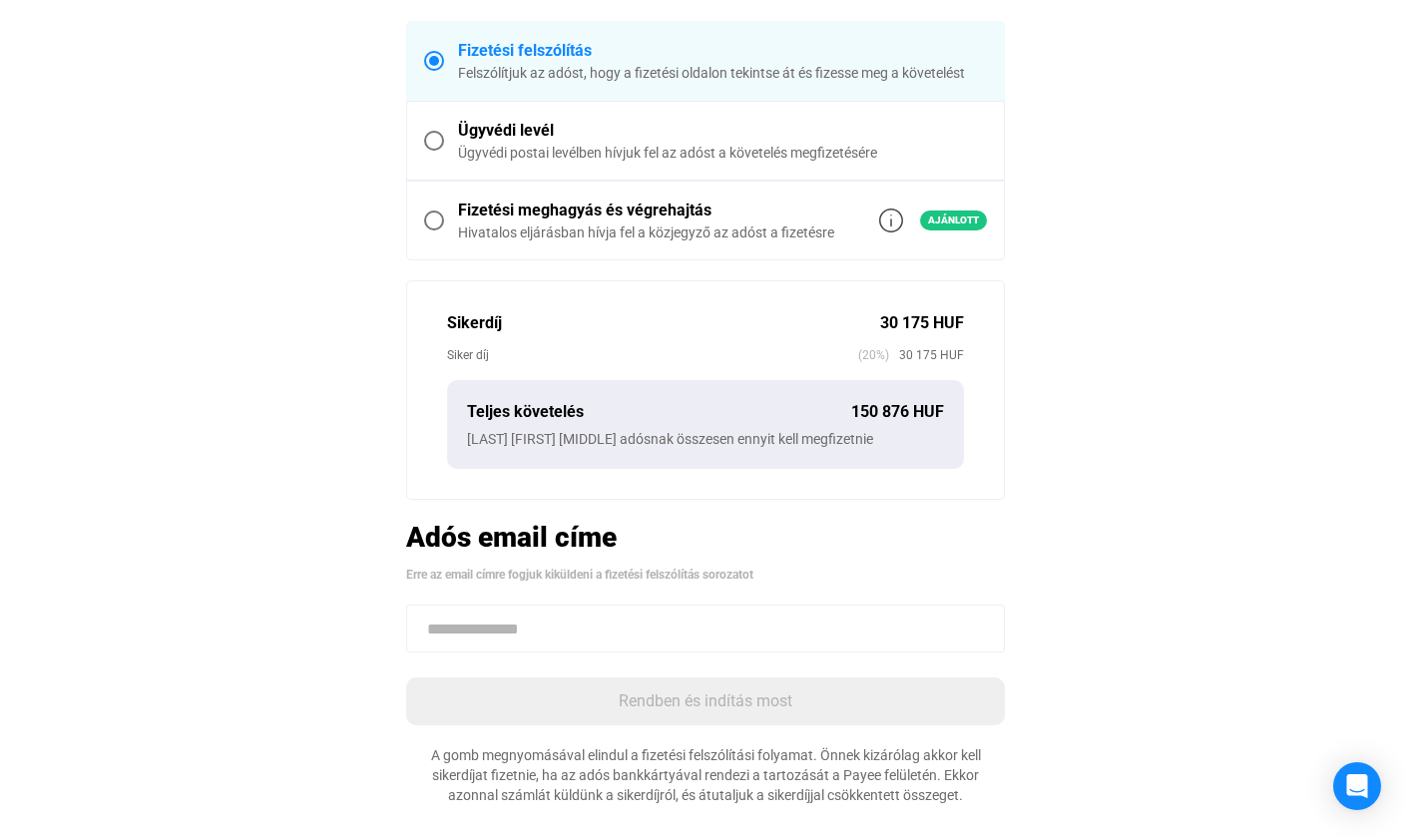 drag, startPoint x: 555, startPoint y: 635, endPoint x: 571, endPoint y: 634, distance: 16.03122 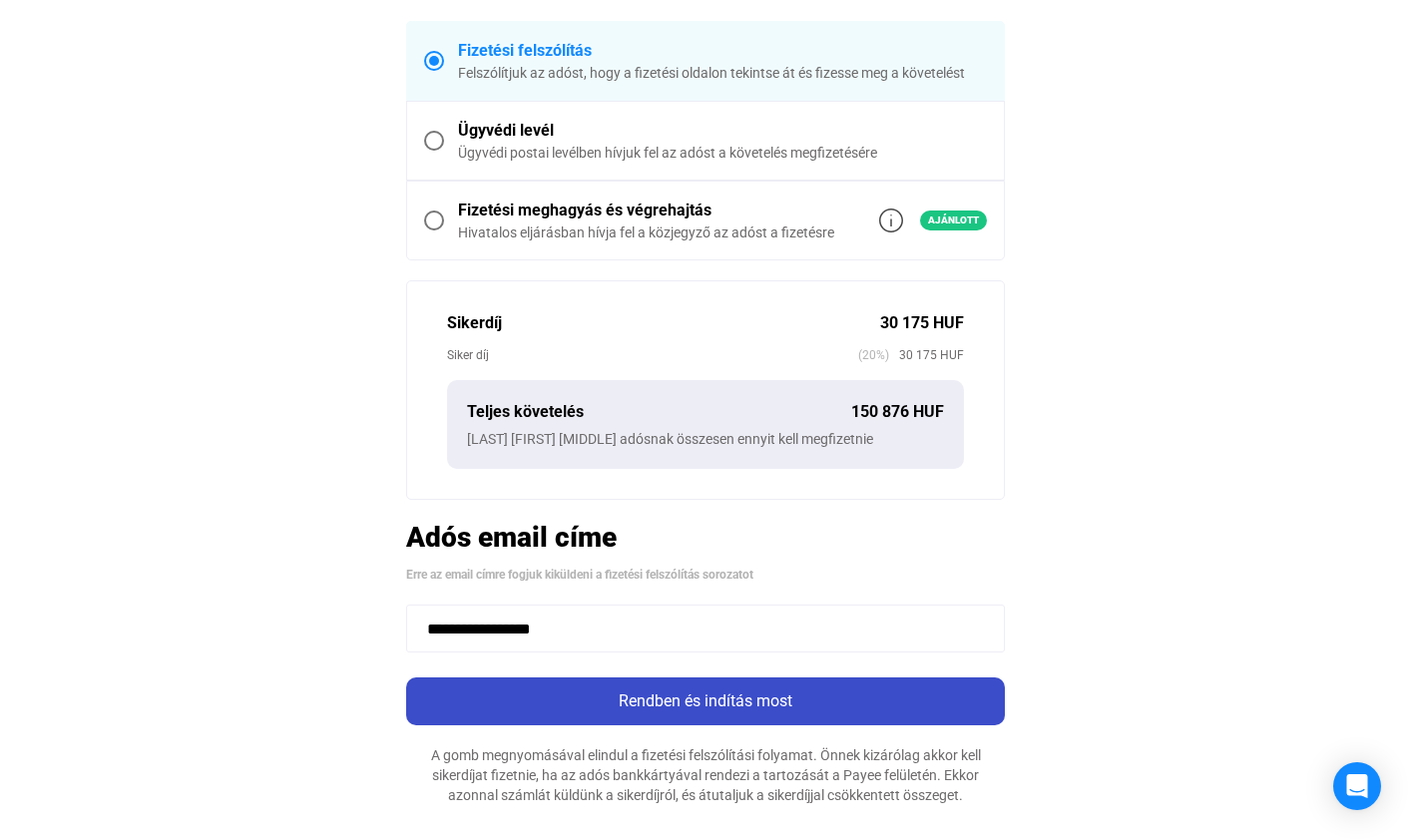 type on "**********" 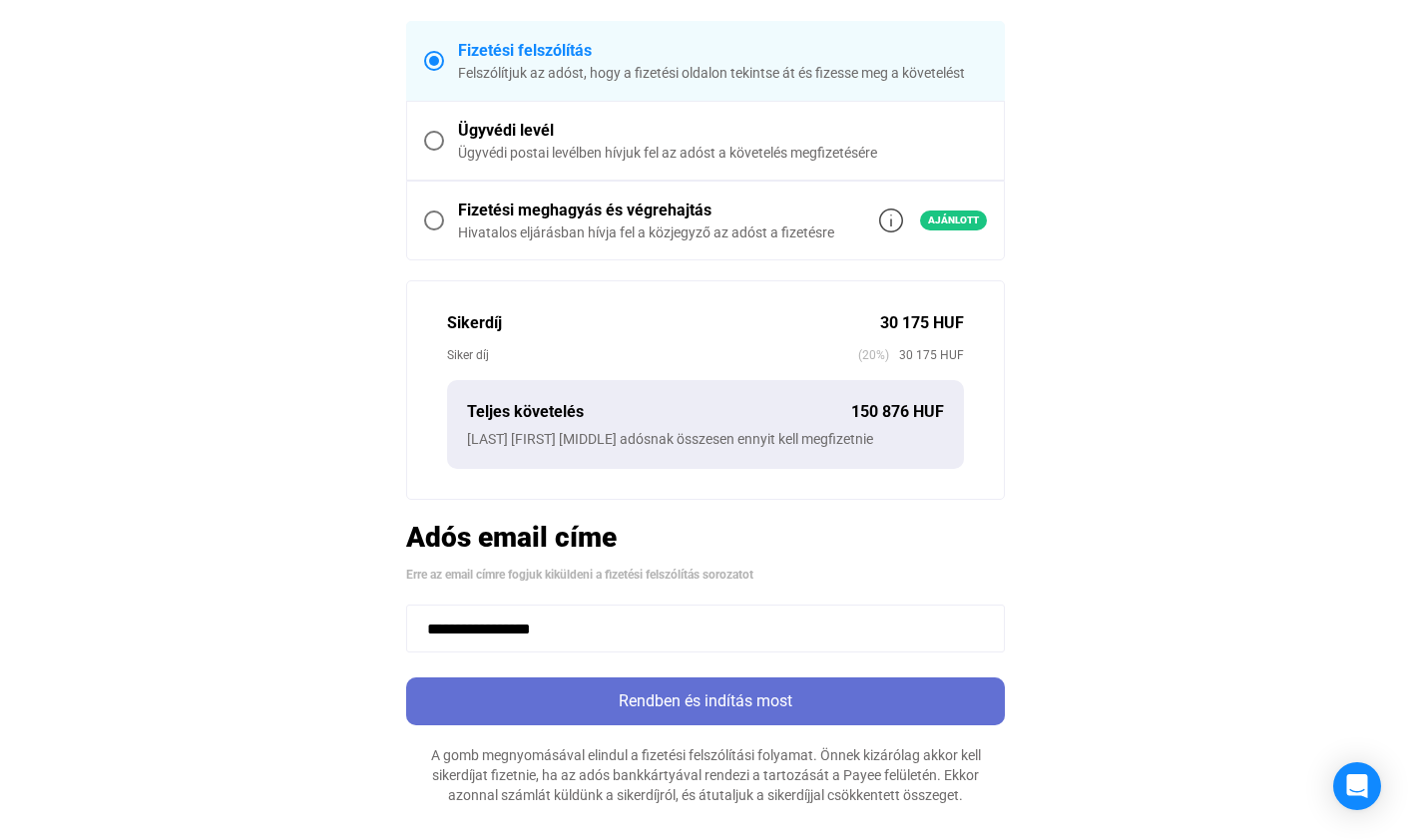 click on "Rendben és indítás most" 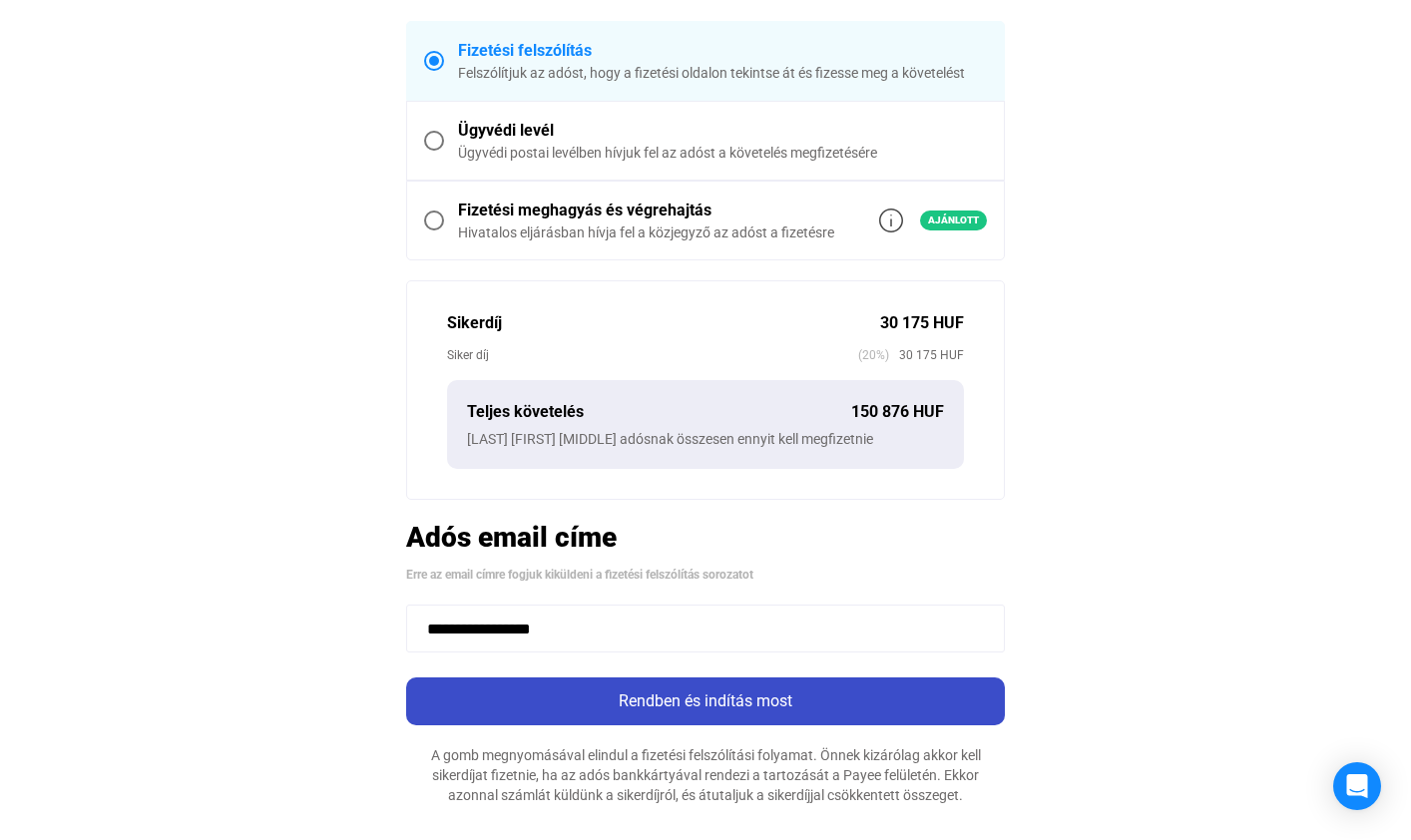 click on "Rendben és indítás most" 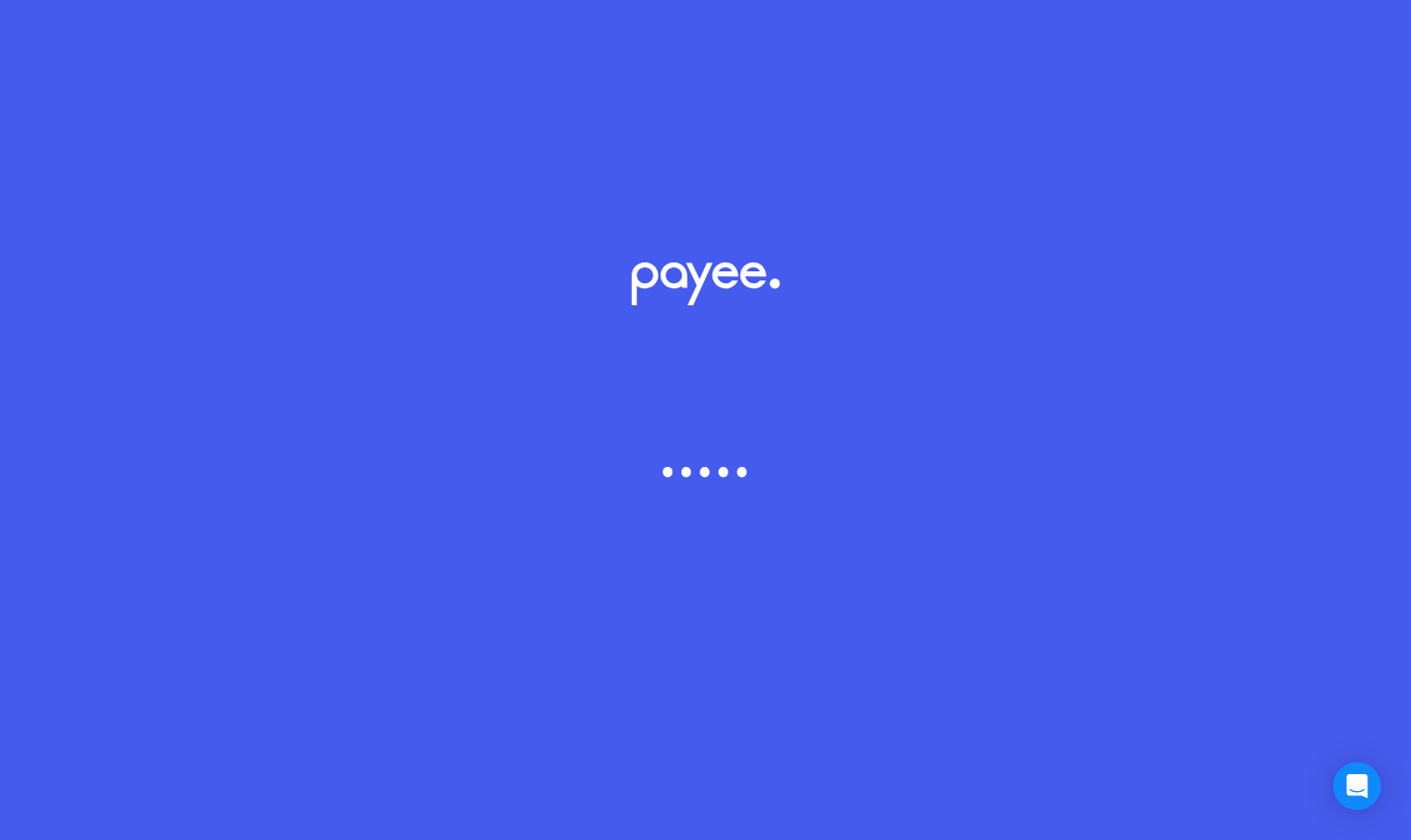 scroll, scrollTop: 0, scrollLeft: 0, axis: both 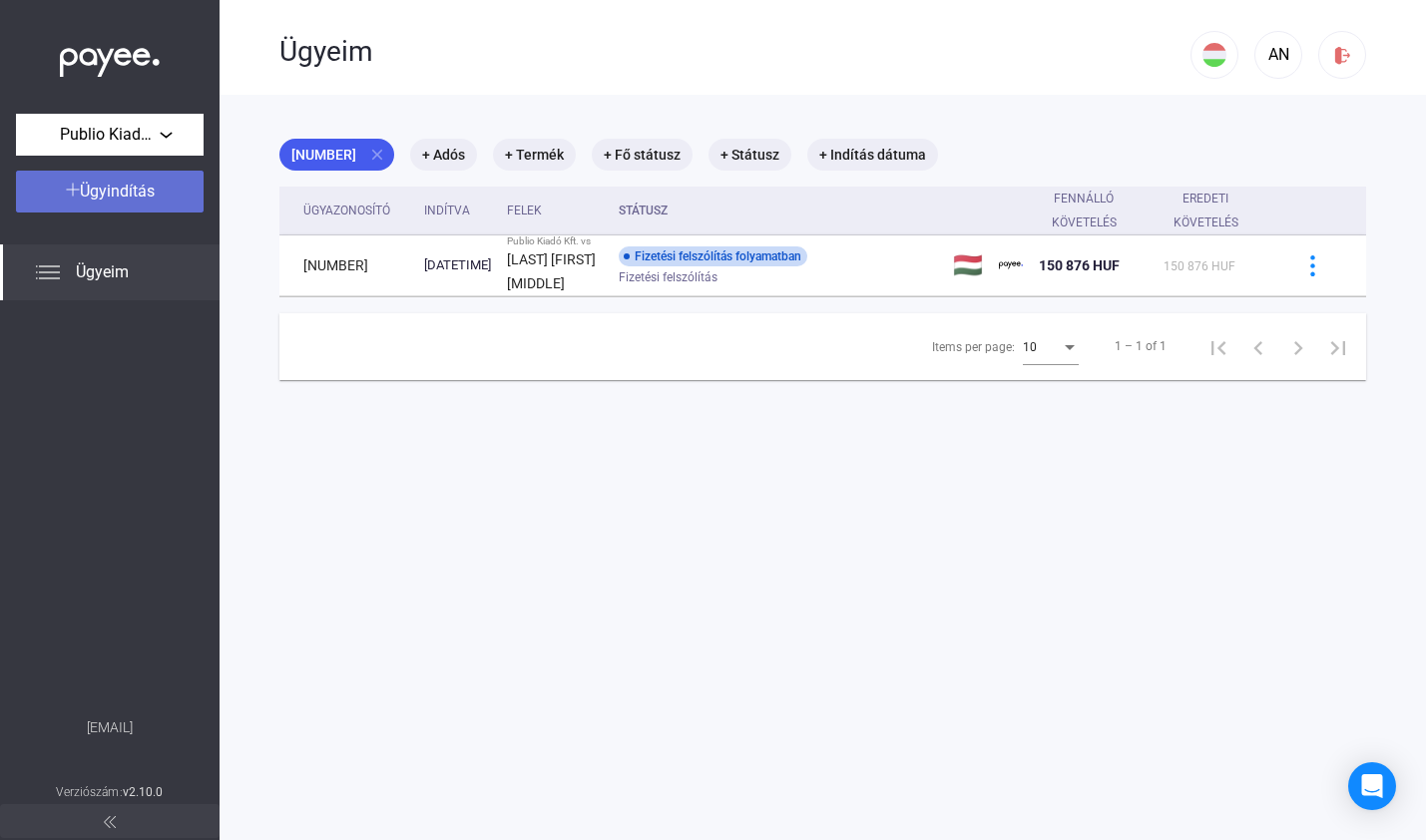 click on "Ügyindítás" 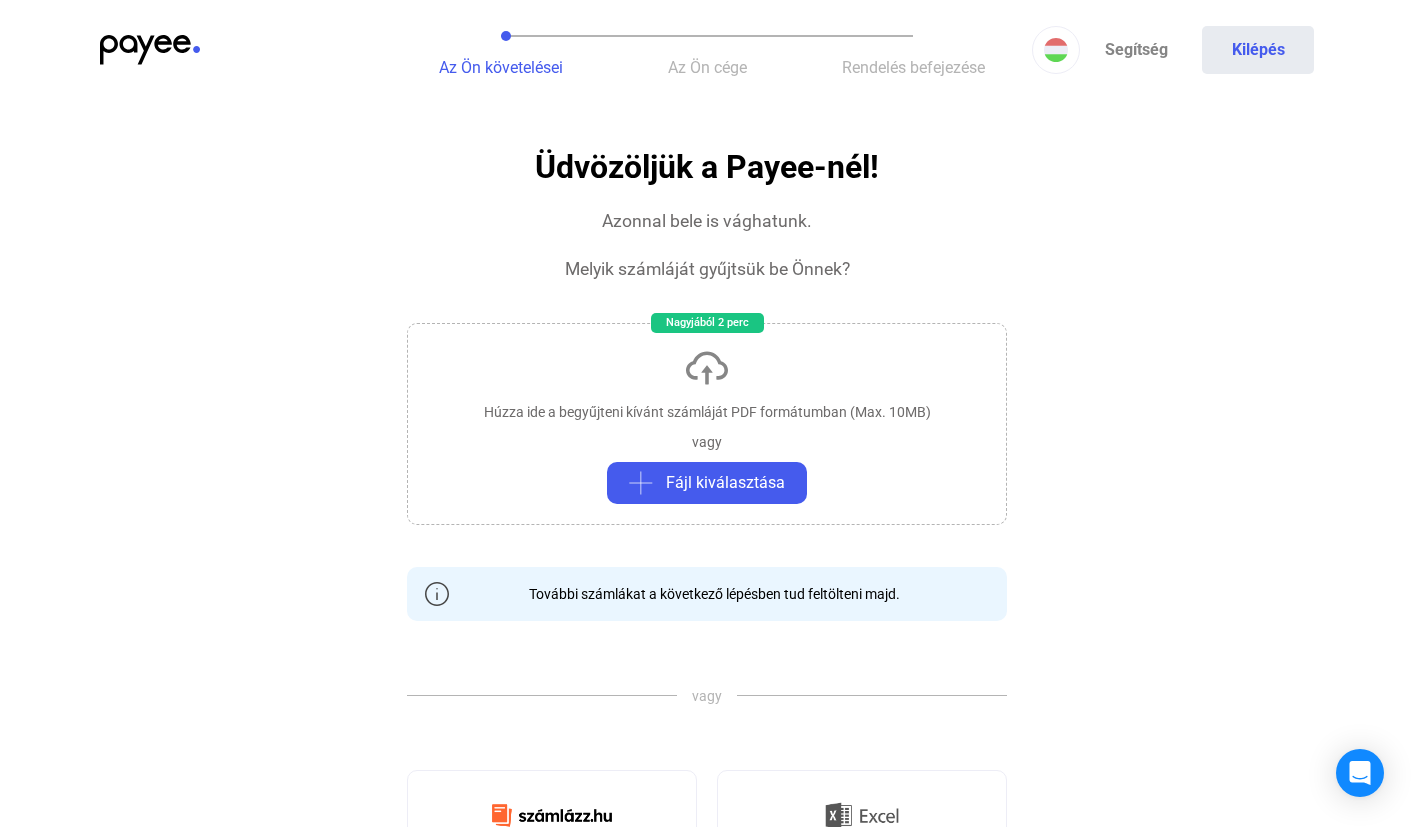 click on "Húzza ide a begyűjteni kívánt számláját PDF formátumban (Max. 10MB)   vagy   Fájl kiválasztása" 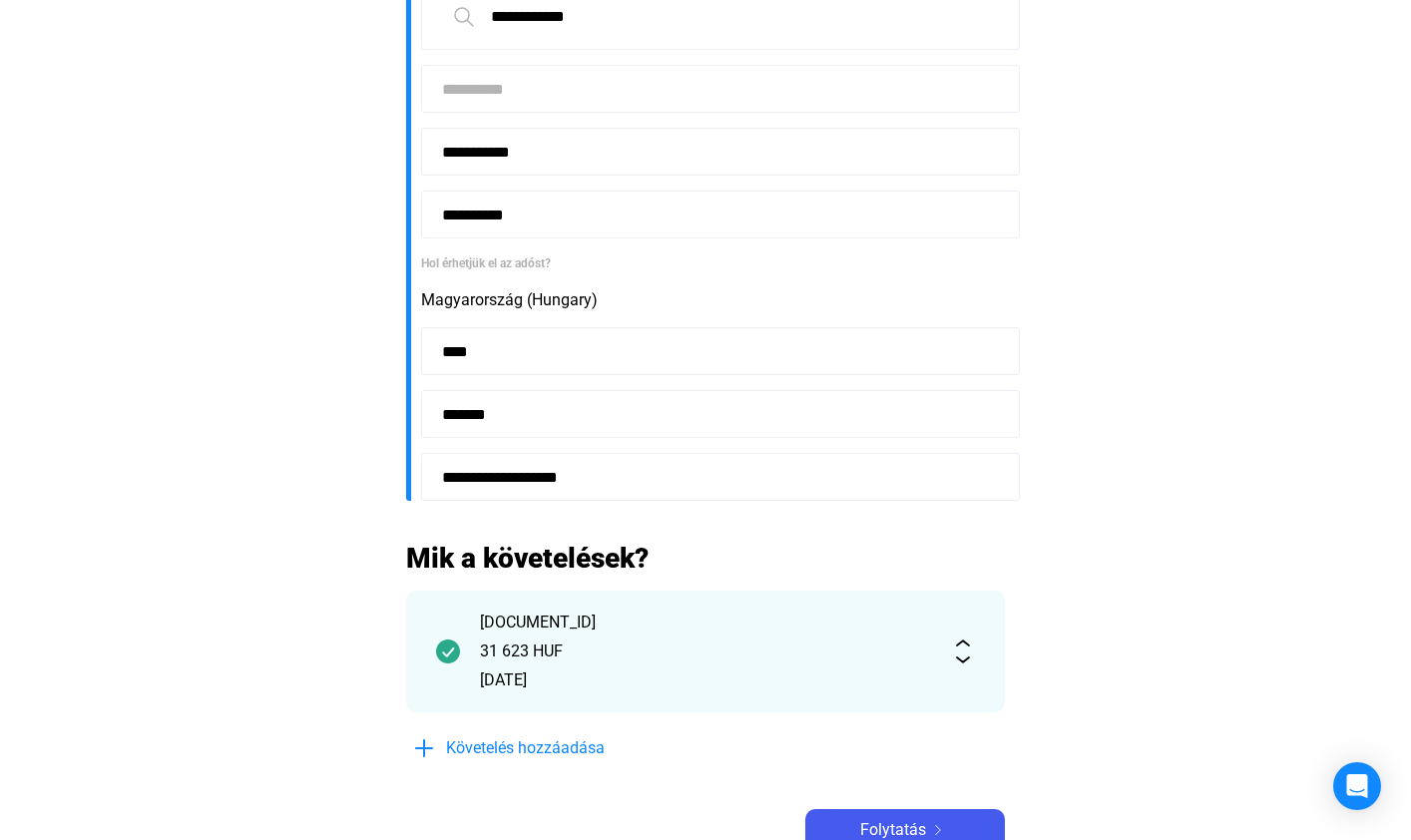scroll, scrollTop: 421, scrollLeft: 0, axis: vertical 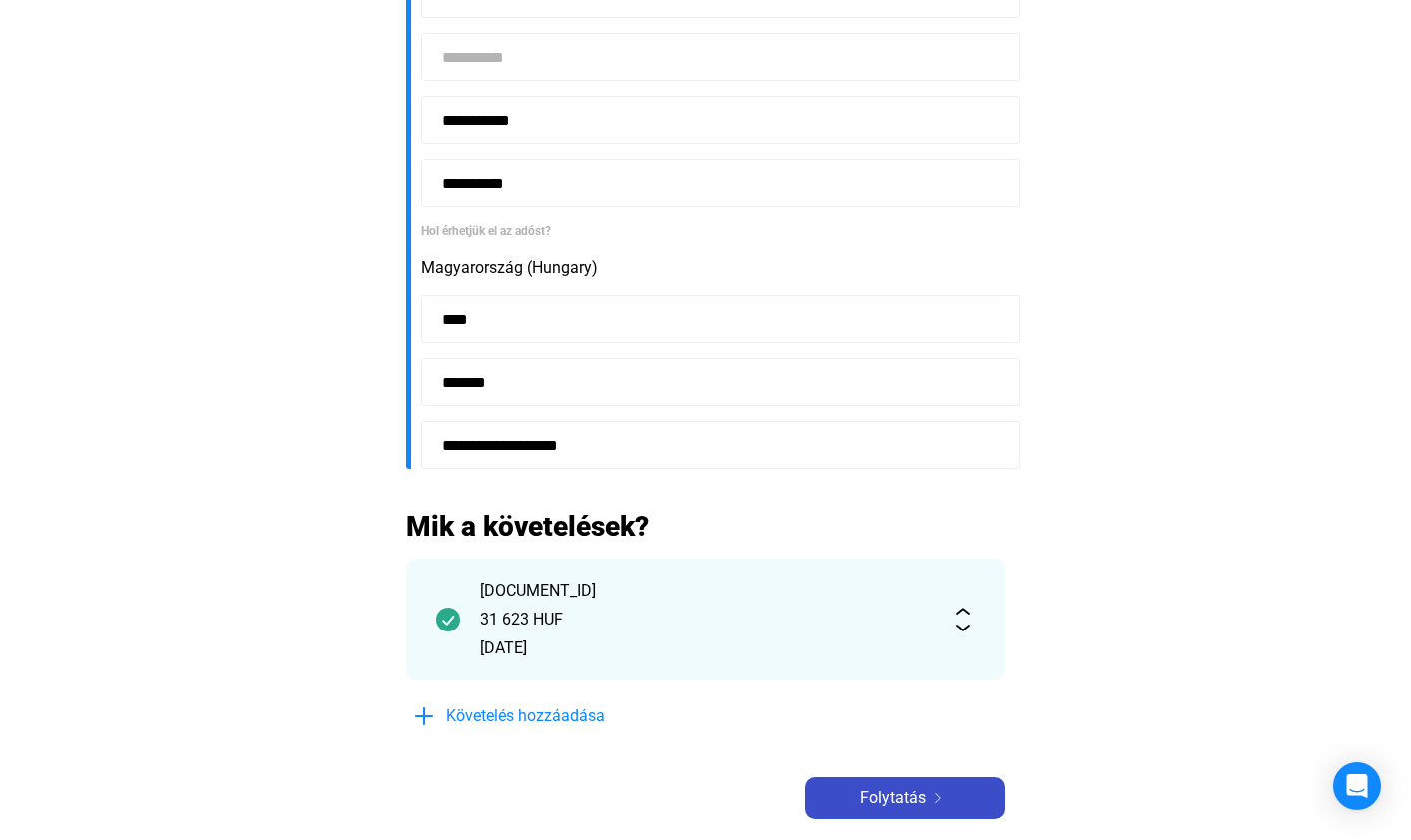 click on "Folytatás" 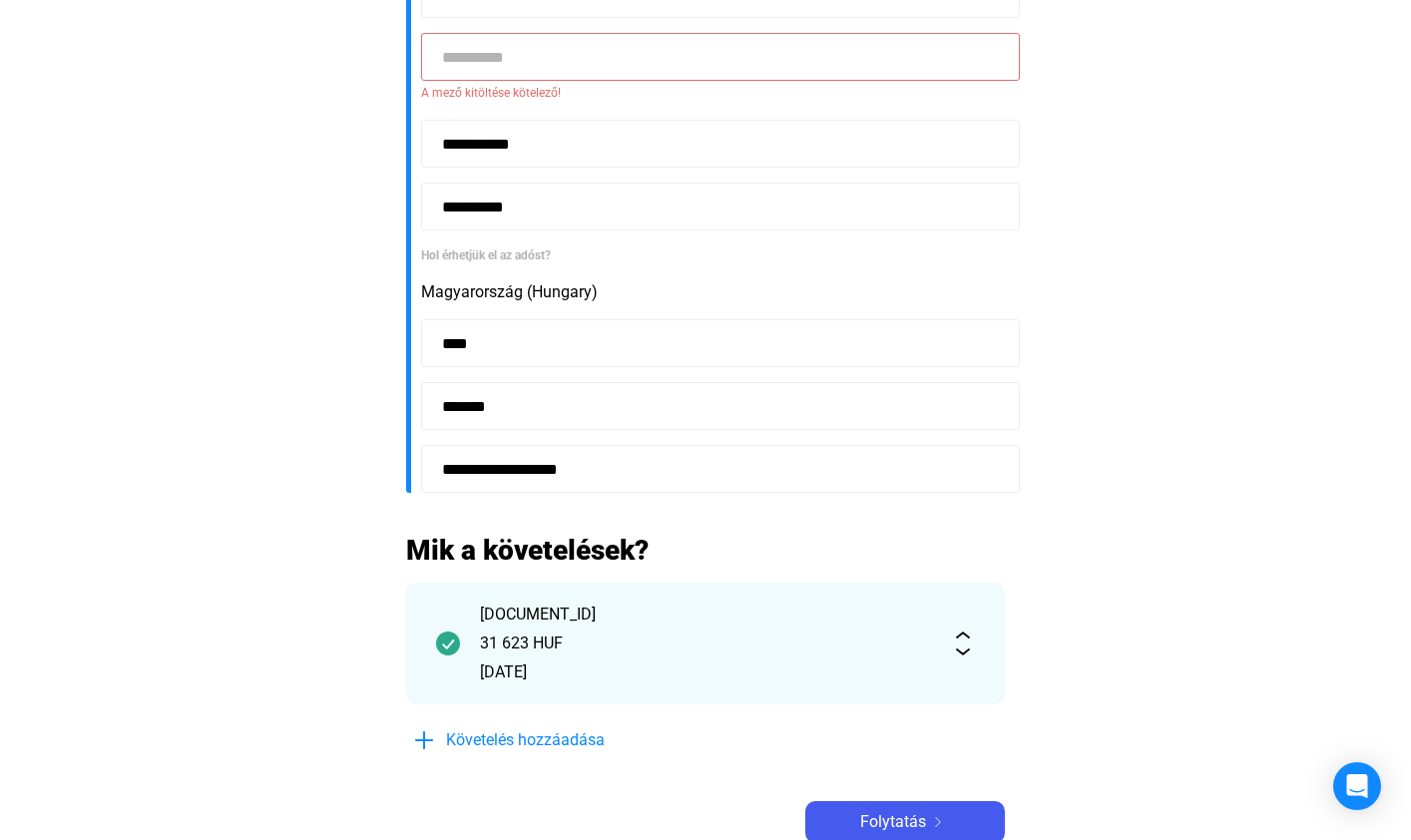 scroll, scrollTop: 278, scrollLeft: 0, axis: vertical 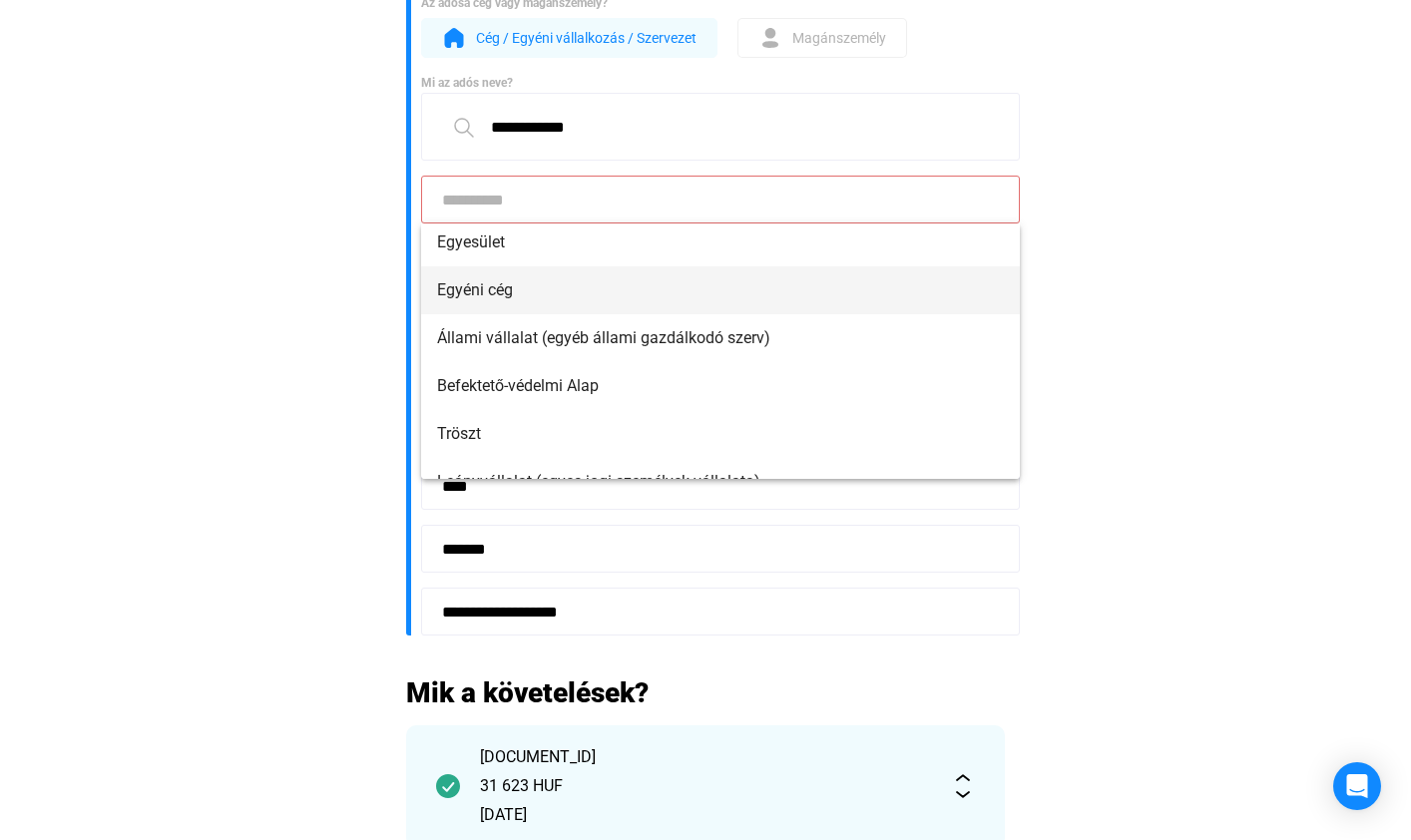 click on "Egyéni cég" at bounding box center (720, 290) 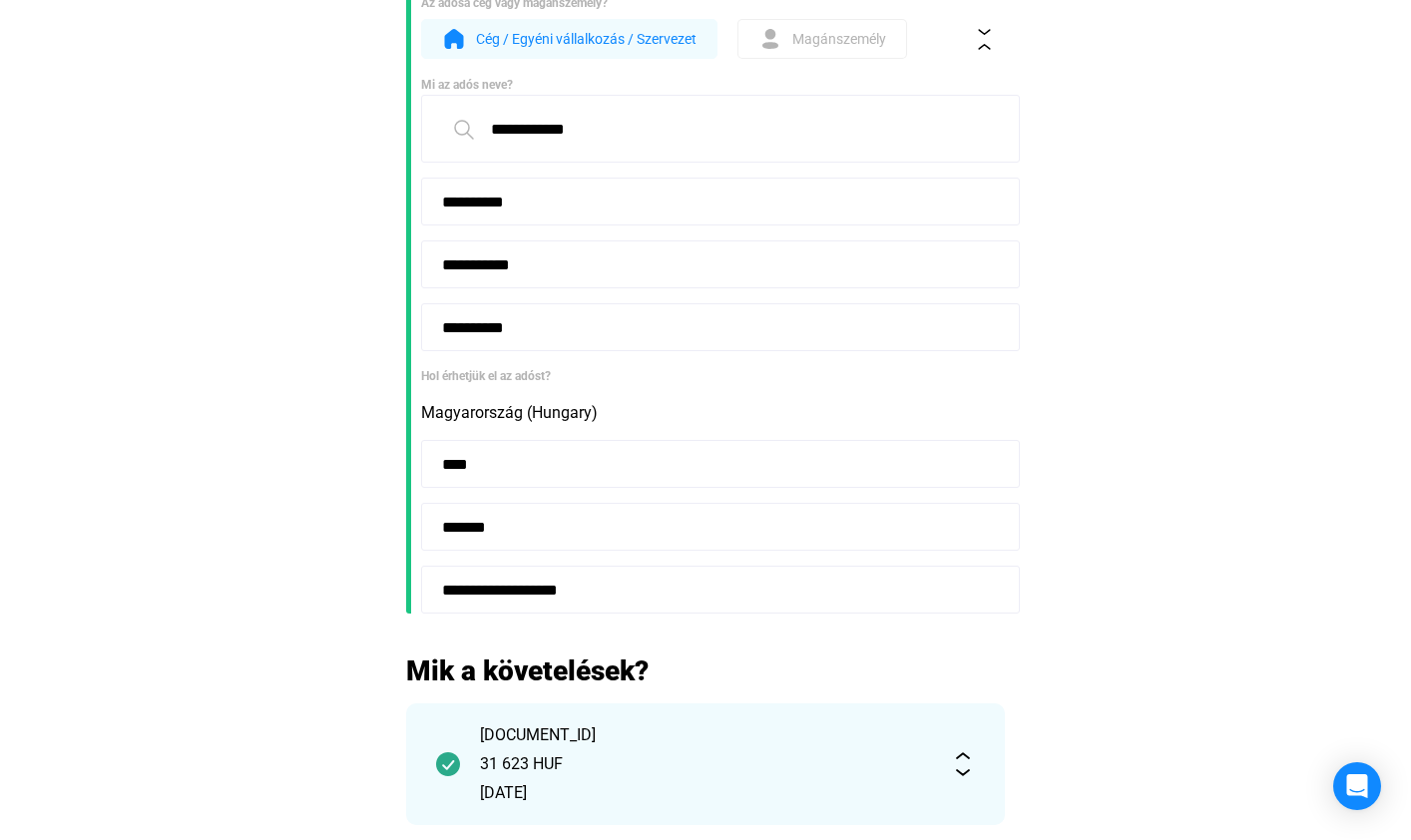 scroll, scrollTop: 846, scrollLeft: 0, axis: vertical 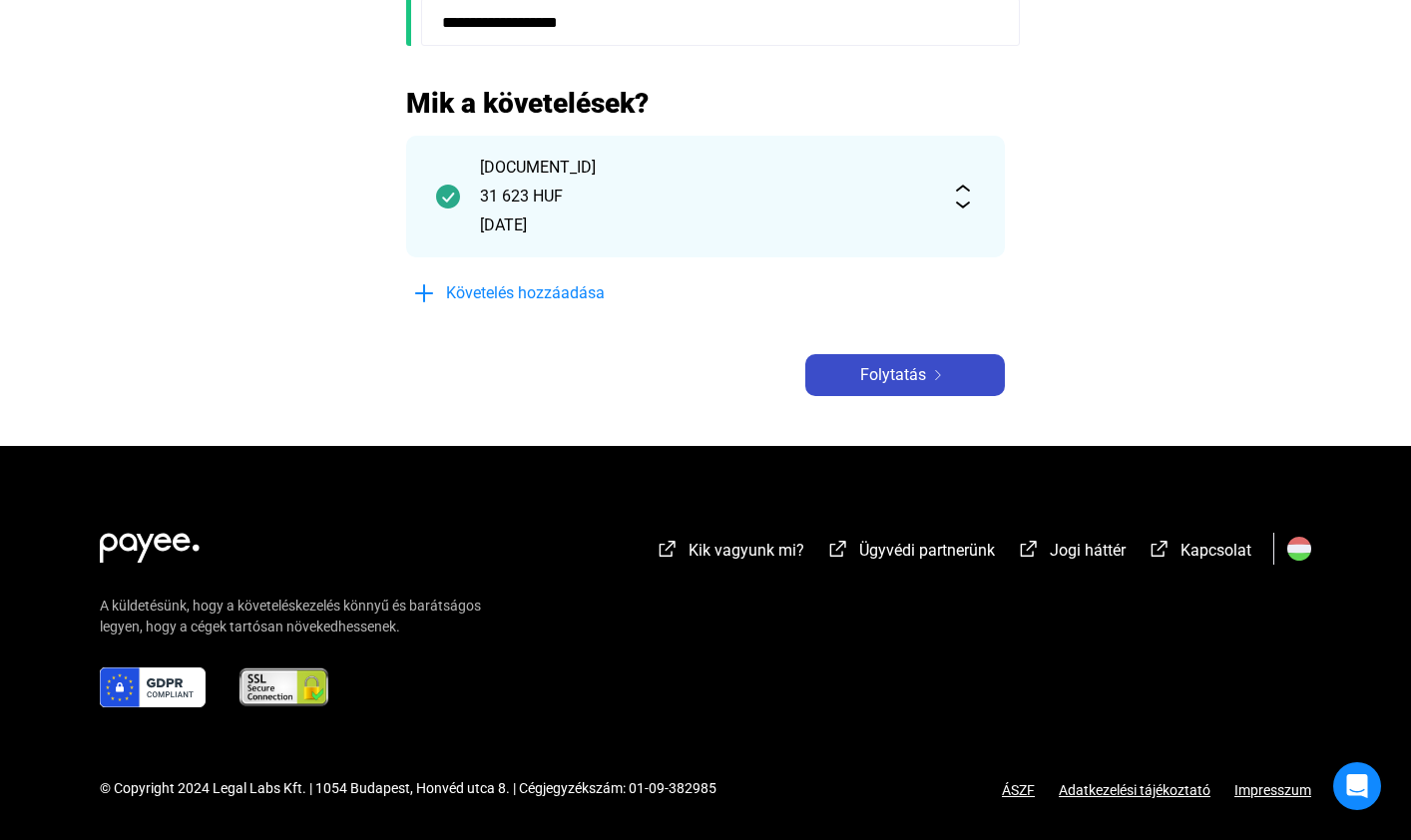 click on "Folytatás" 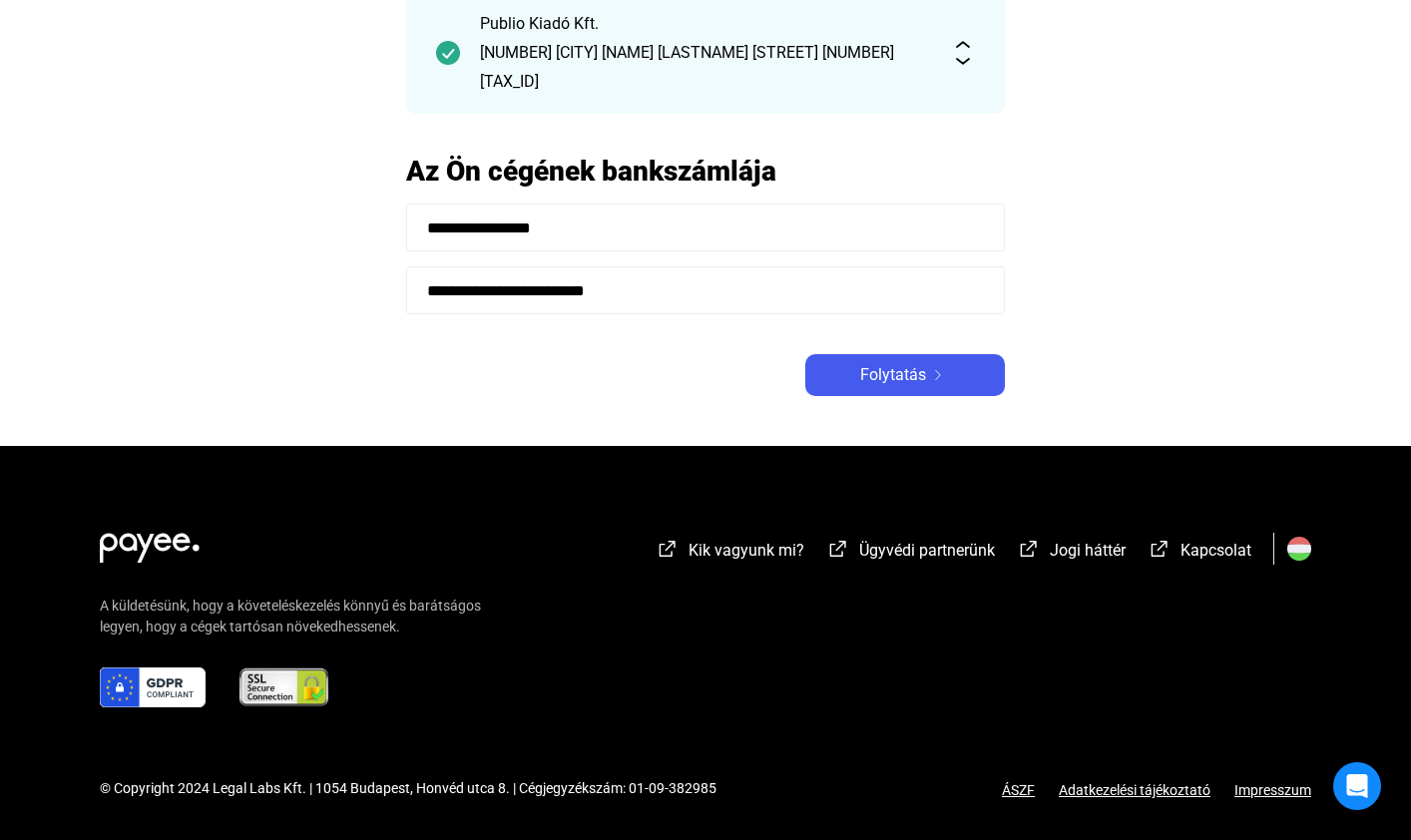 scroll, scrollTop: 0, scrollLeft: 0, axis: both 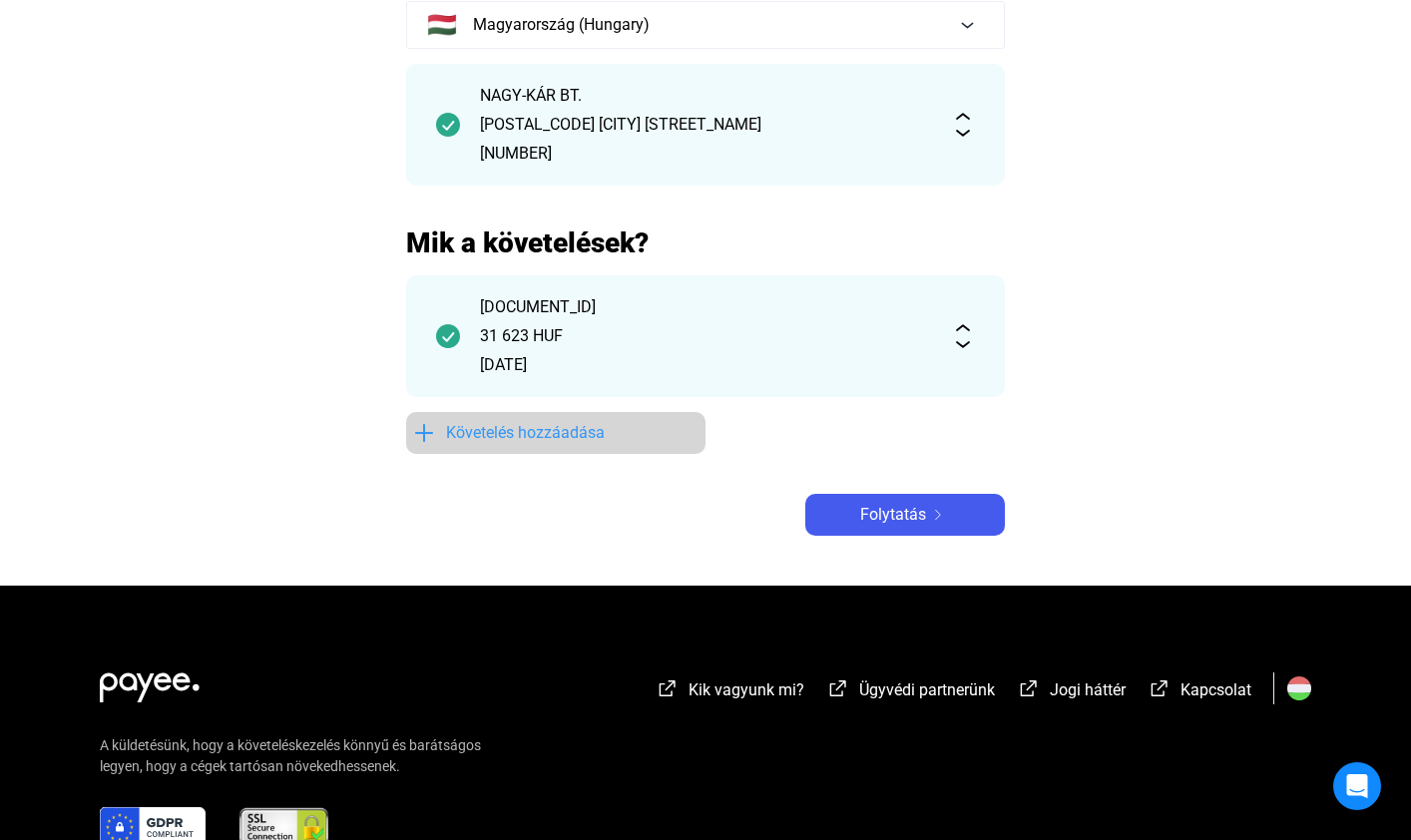 click on "Követelés hozzáadása" 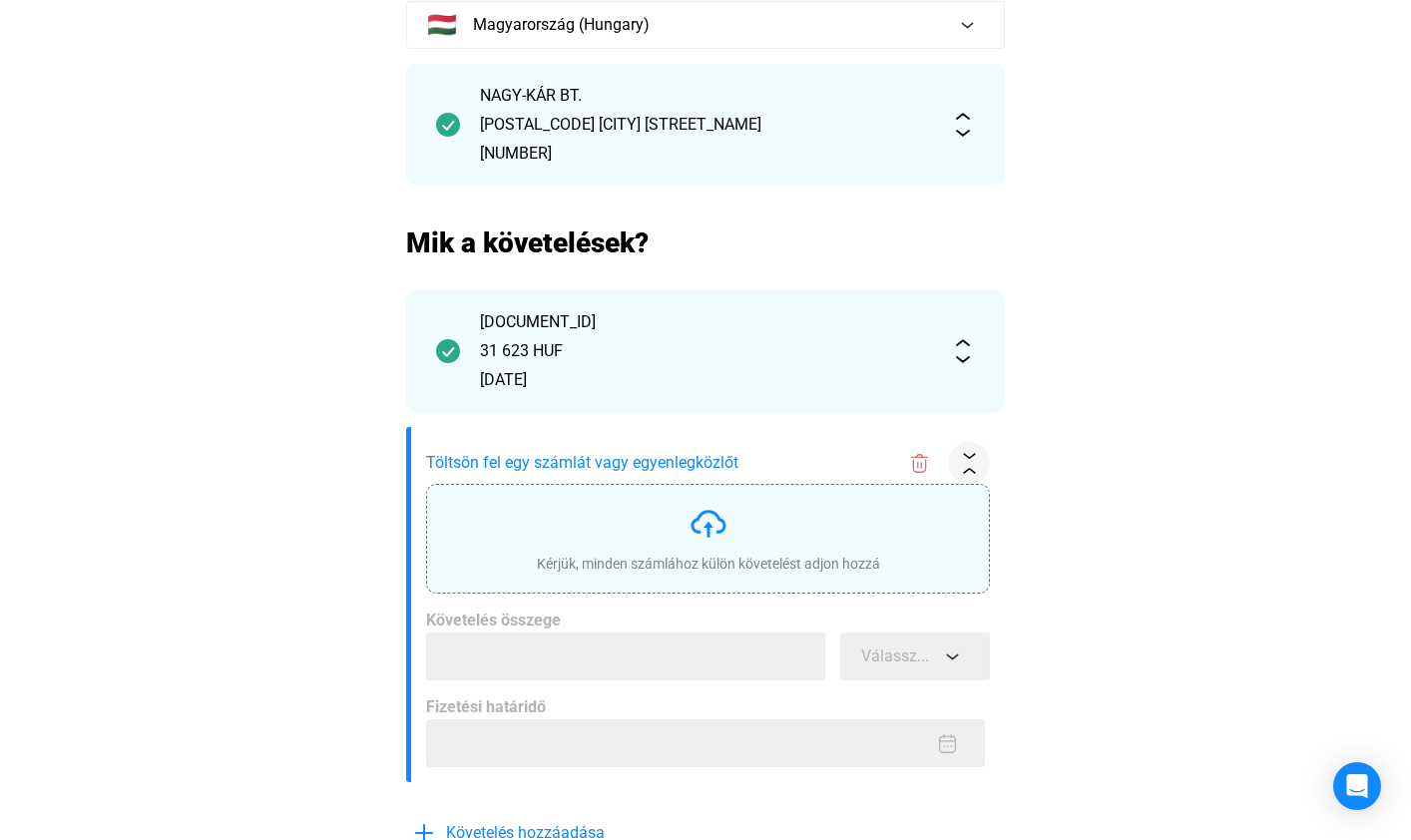 click on "Kérjük, minden számlához külön követelést adjon hozzá" 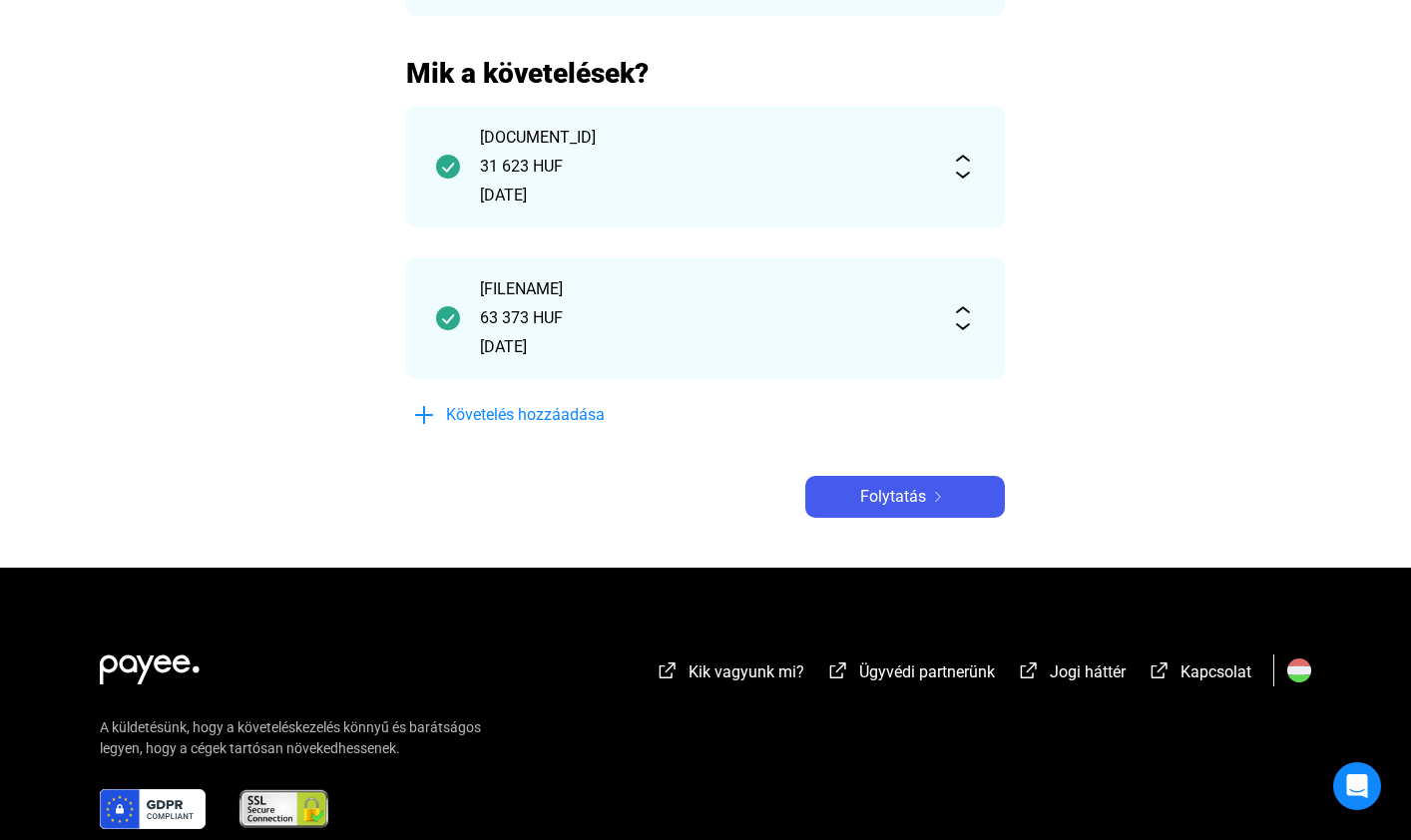 scroll, scrollTop: 373, scrollLeft: 0, axis: vertical 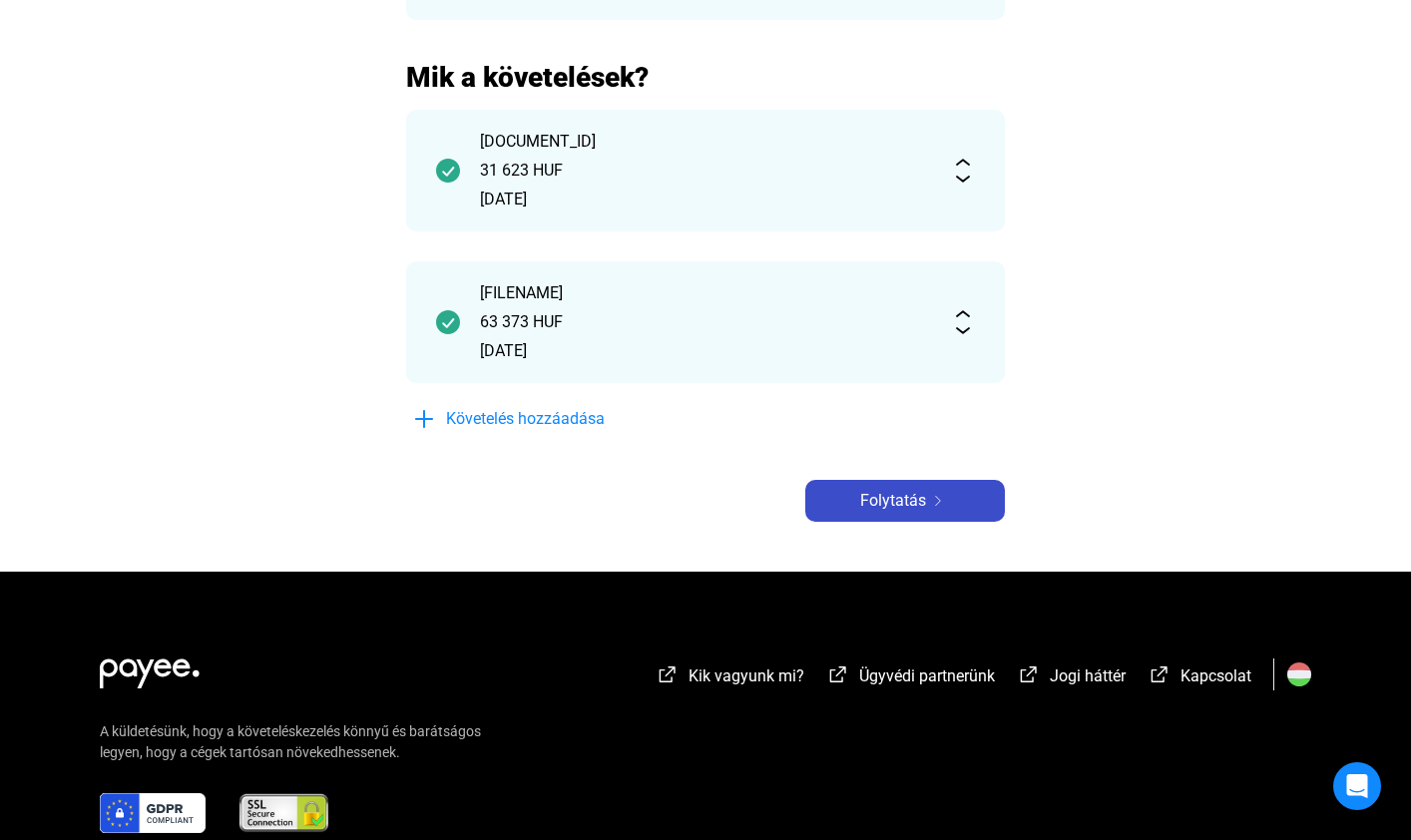 click on "Folytatás" 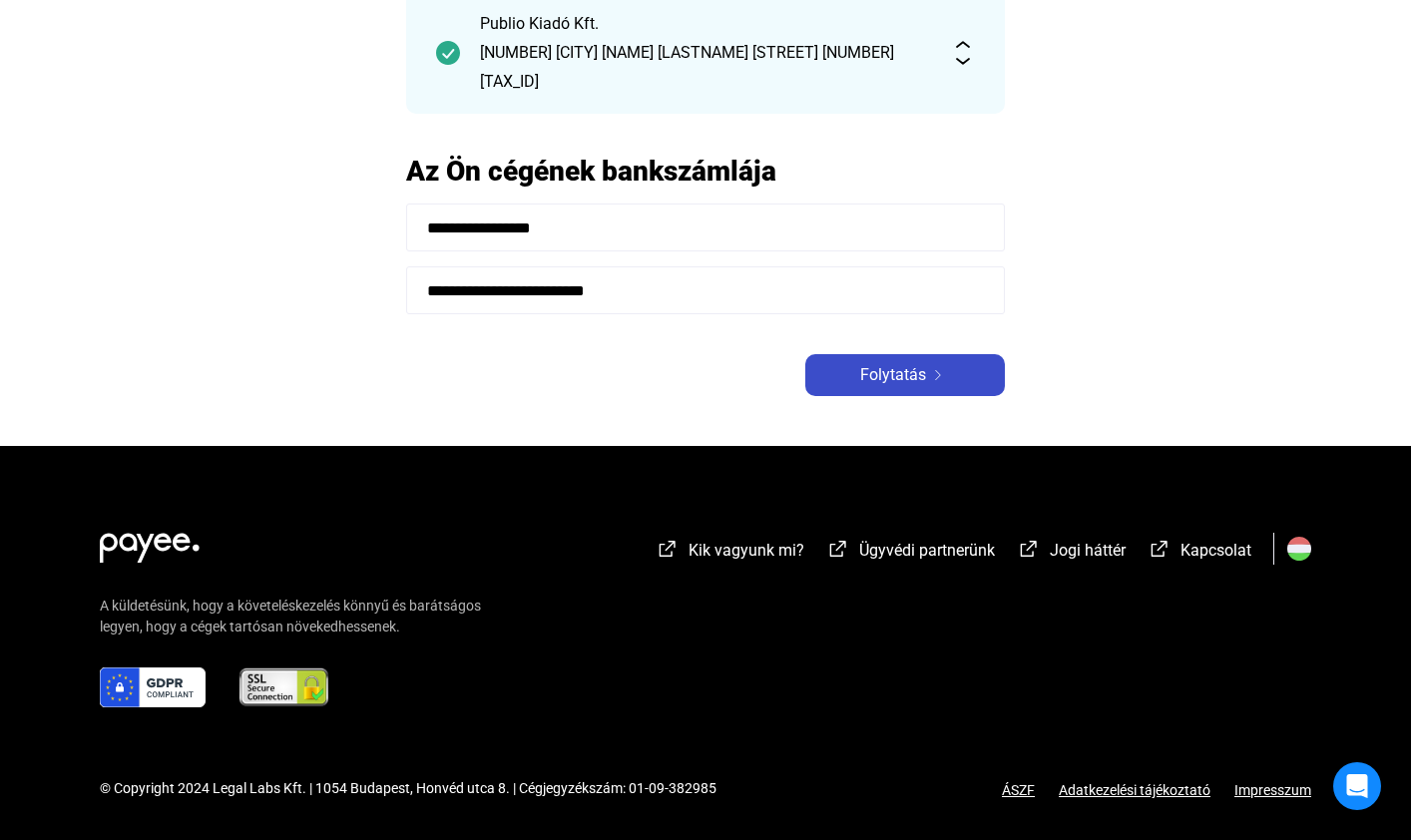 click on "Folytatás" 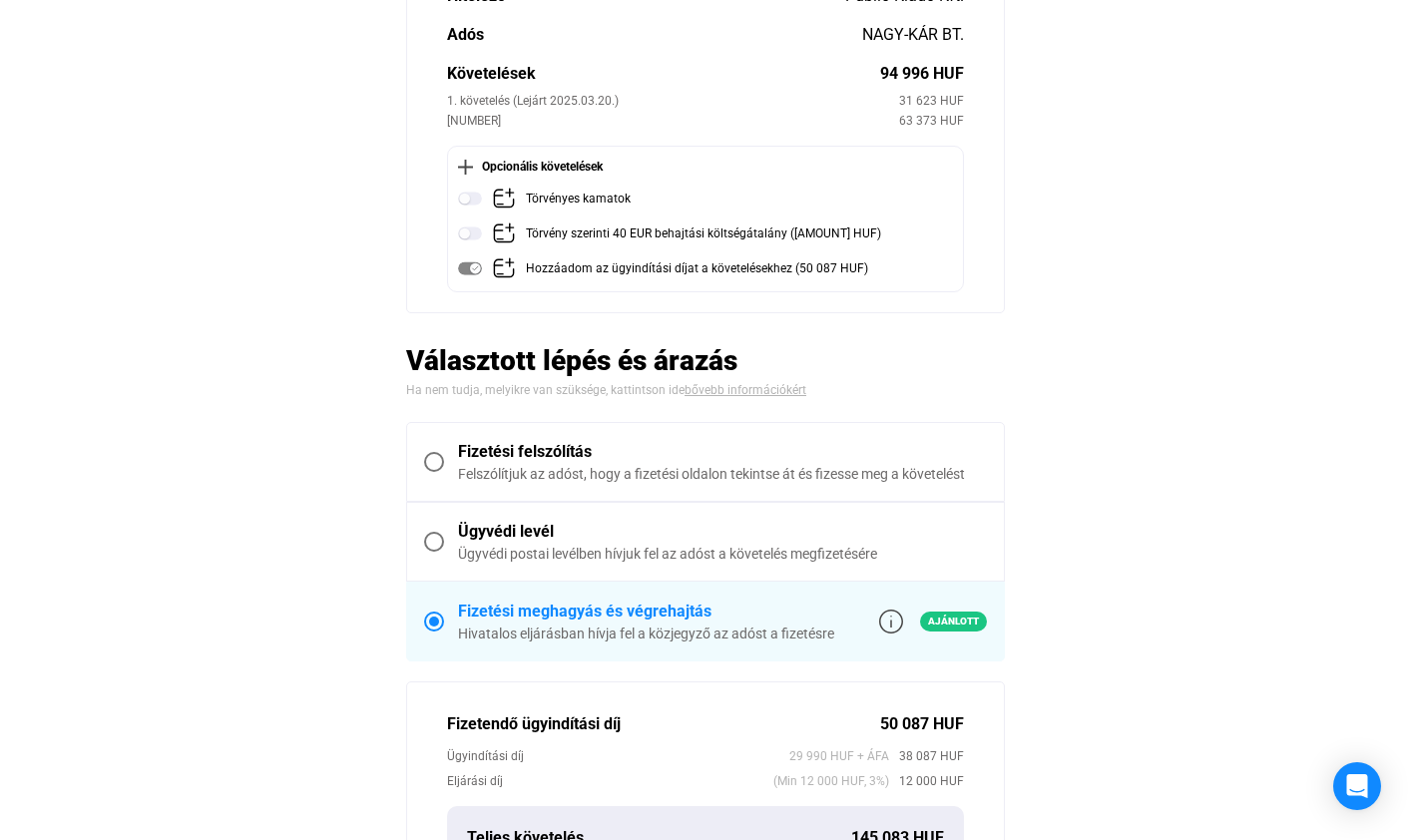 scroll, scrollTop: 326, scrollLeft: 0, axis: vertical 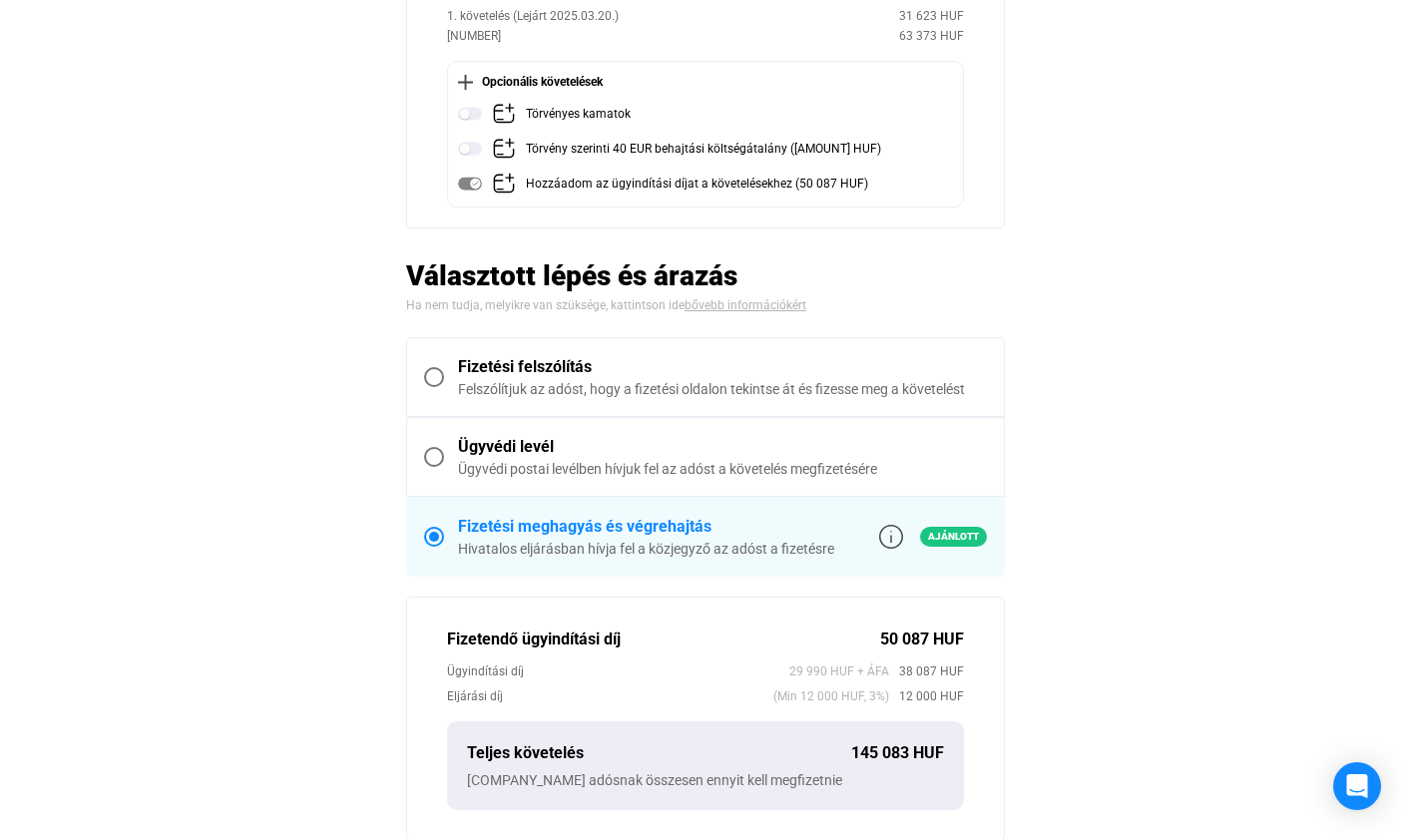 click at bounding box center [434, 377] 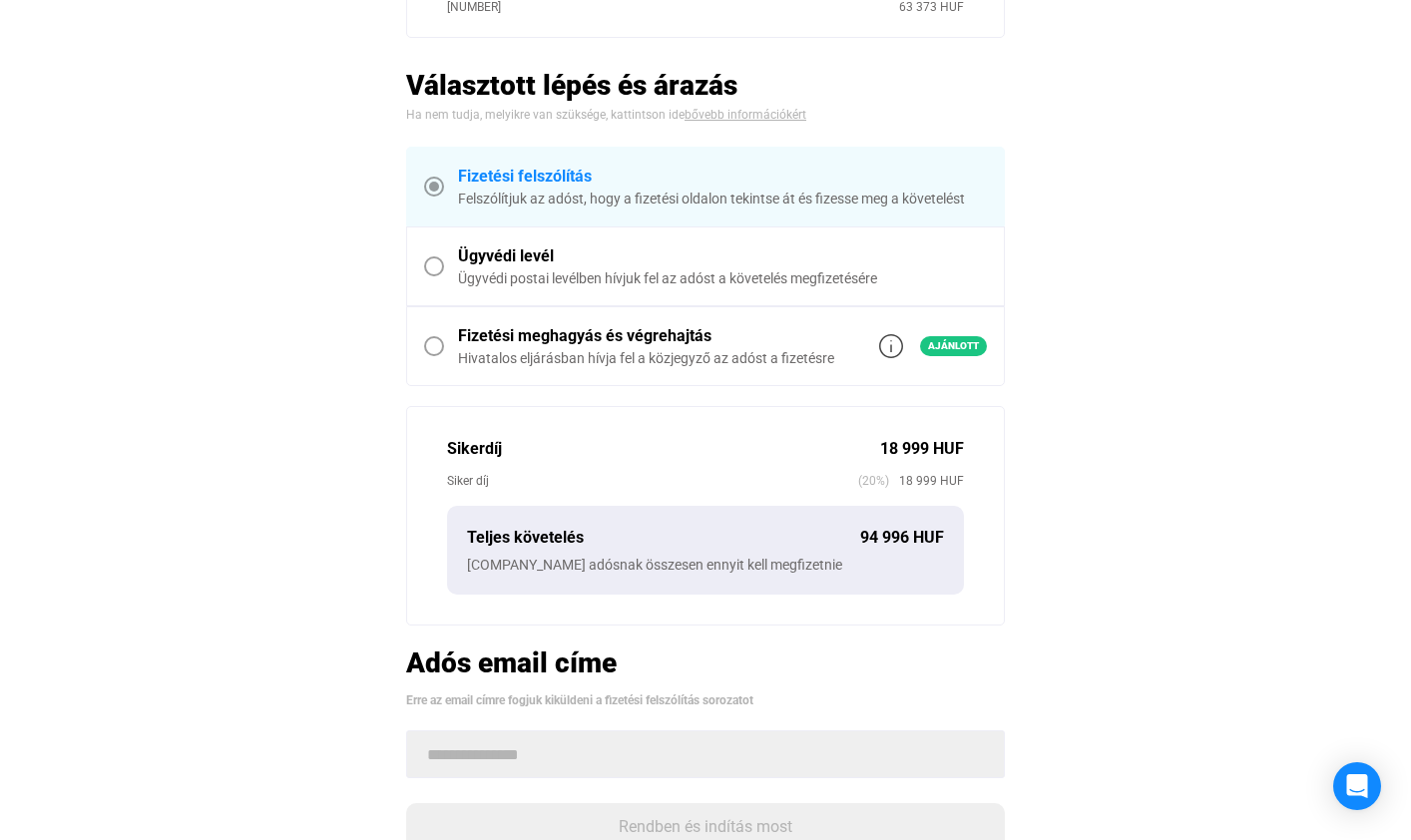 scroll, scrollTop: 445, scrollLeft: 0, axis: vertical 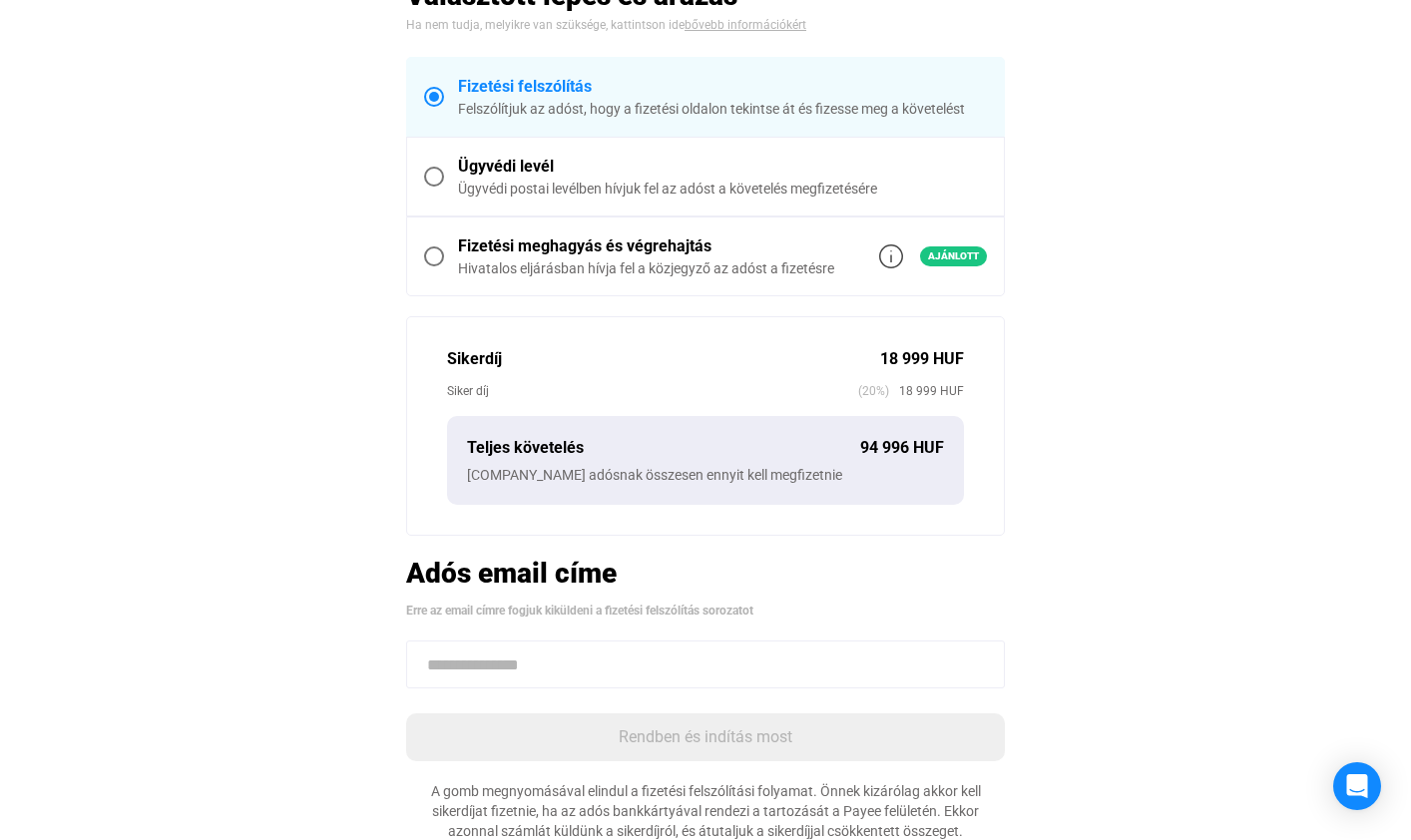 paste on "**********" 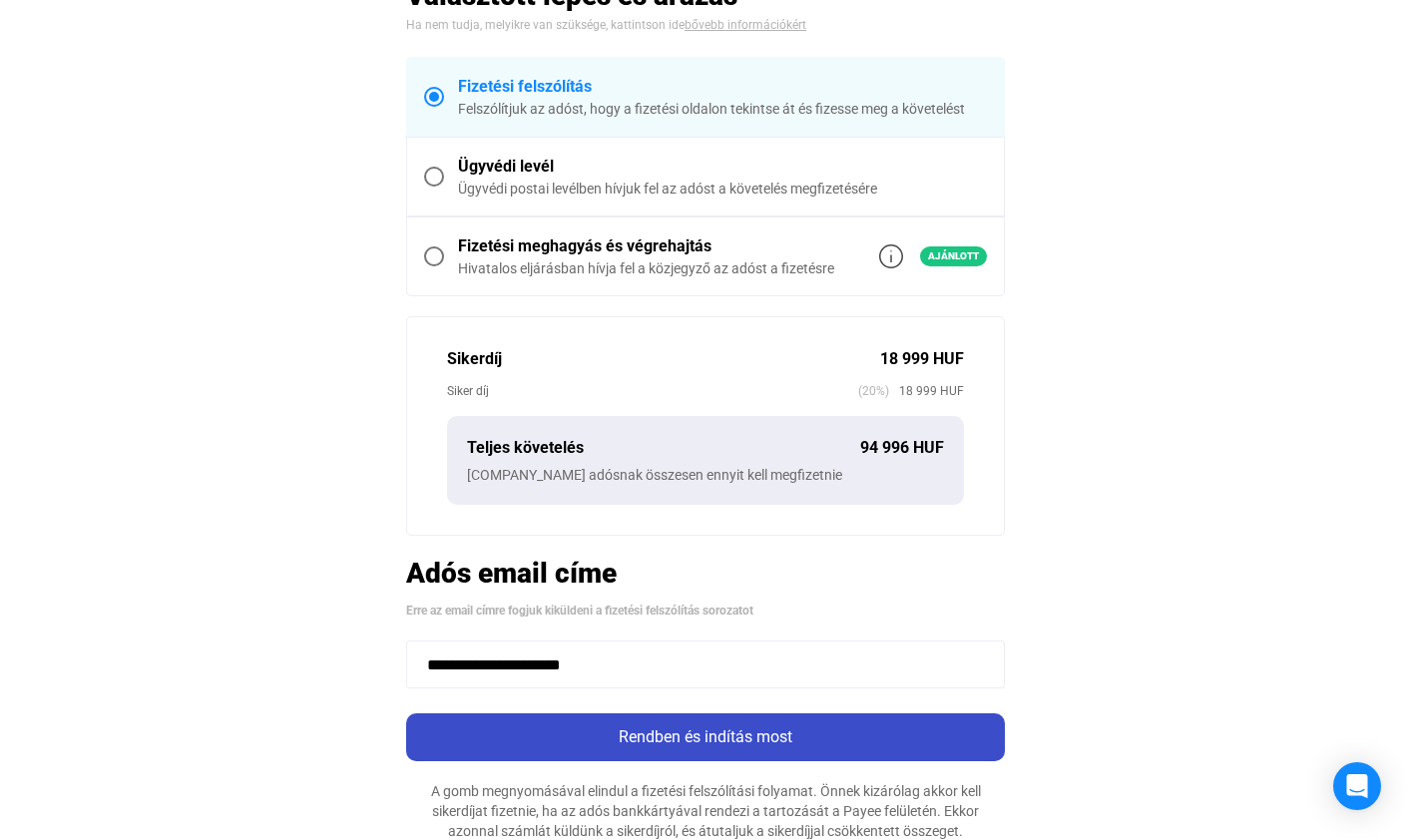 type on "**********" 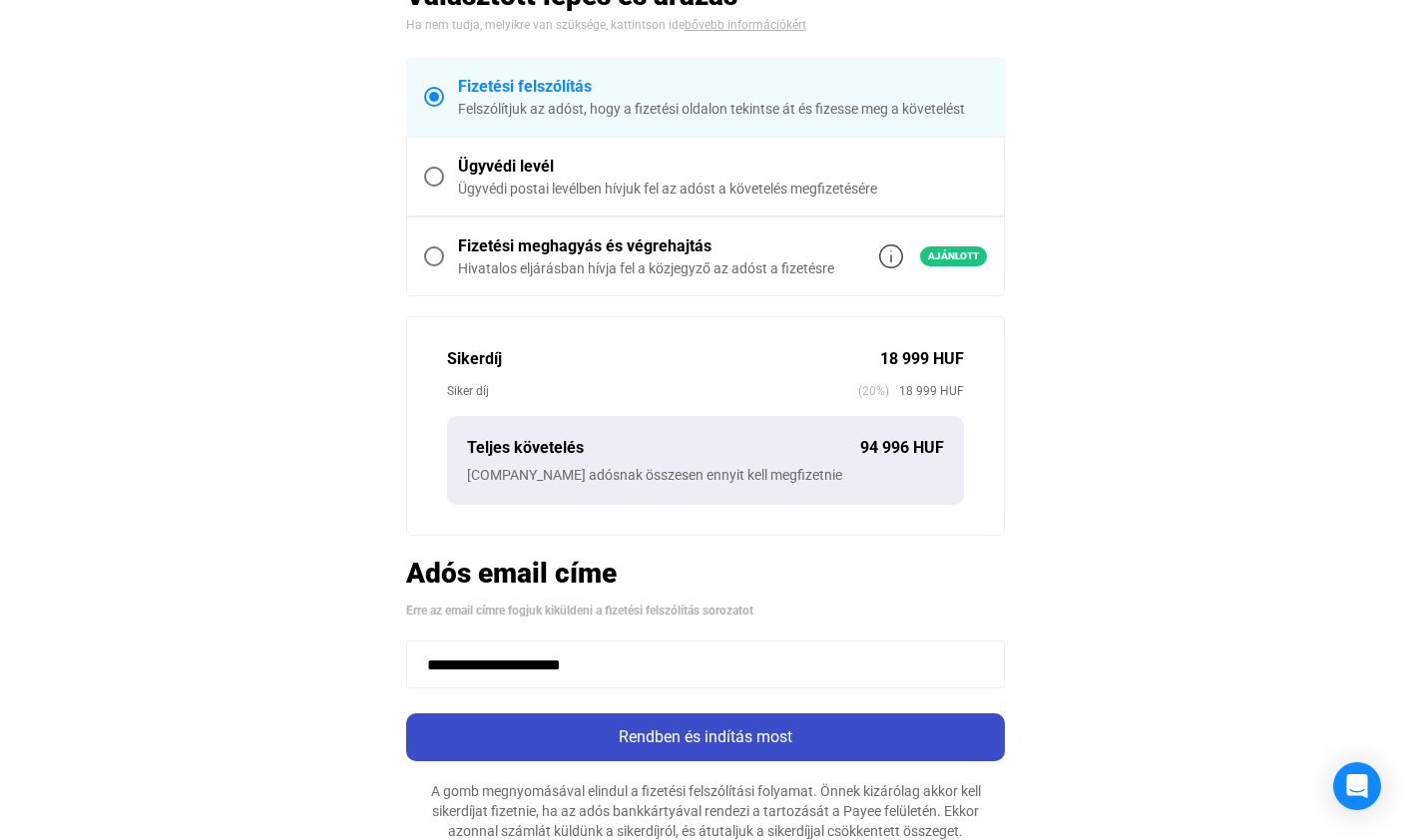 click on "Rendben és indítás most" 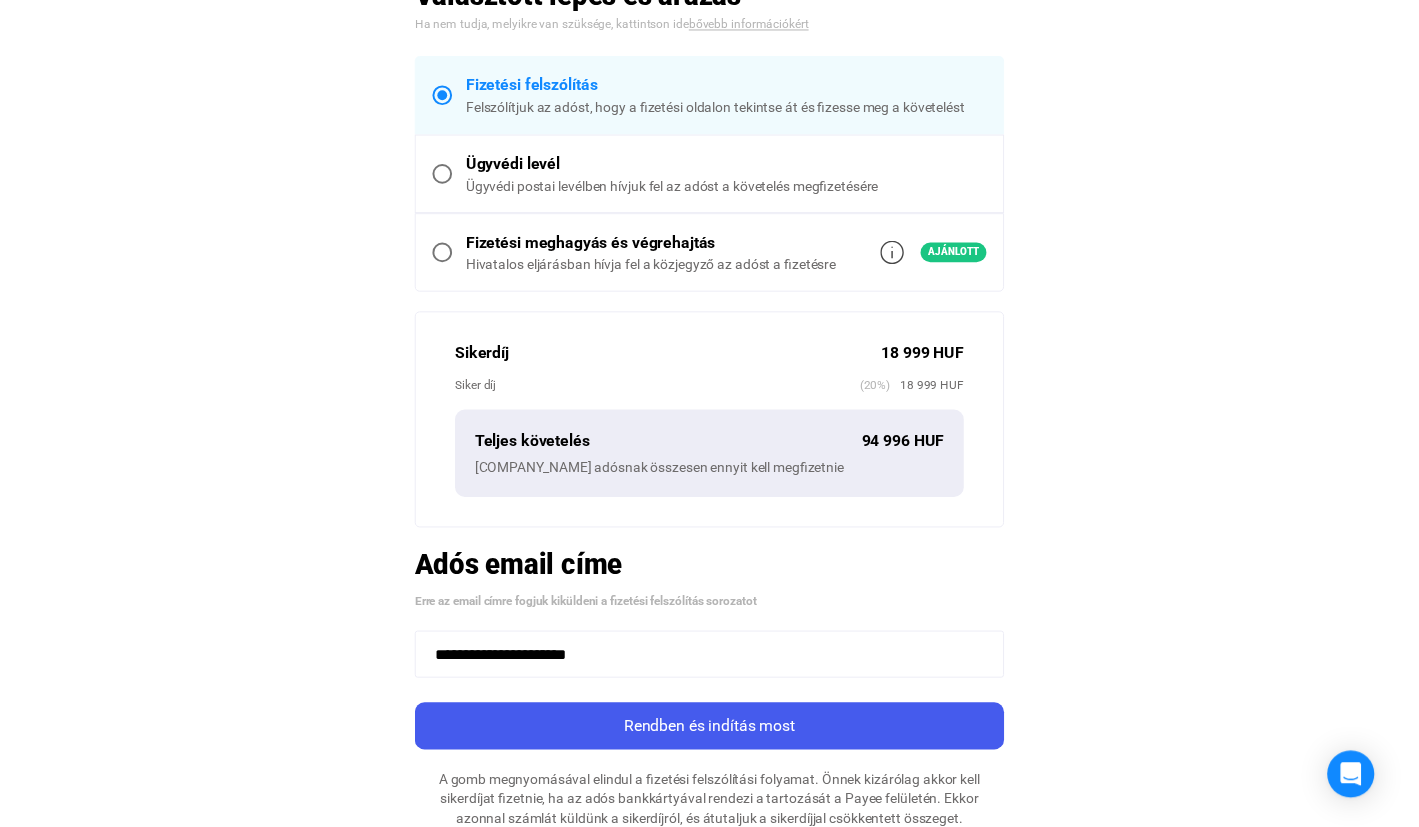 scroll, scrollTop: 0, scrollLeft: 0, axis: both 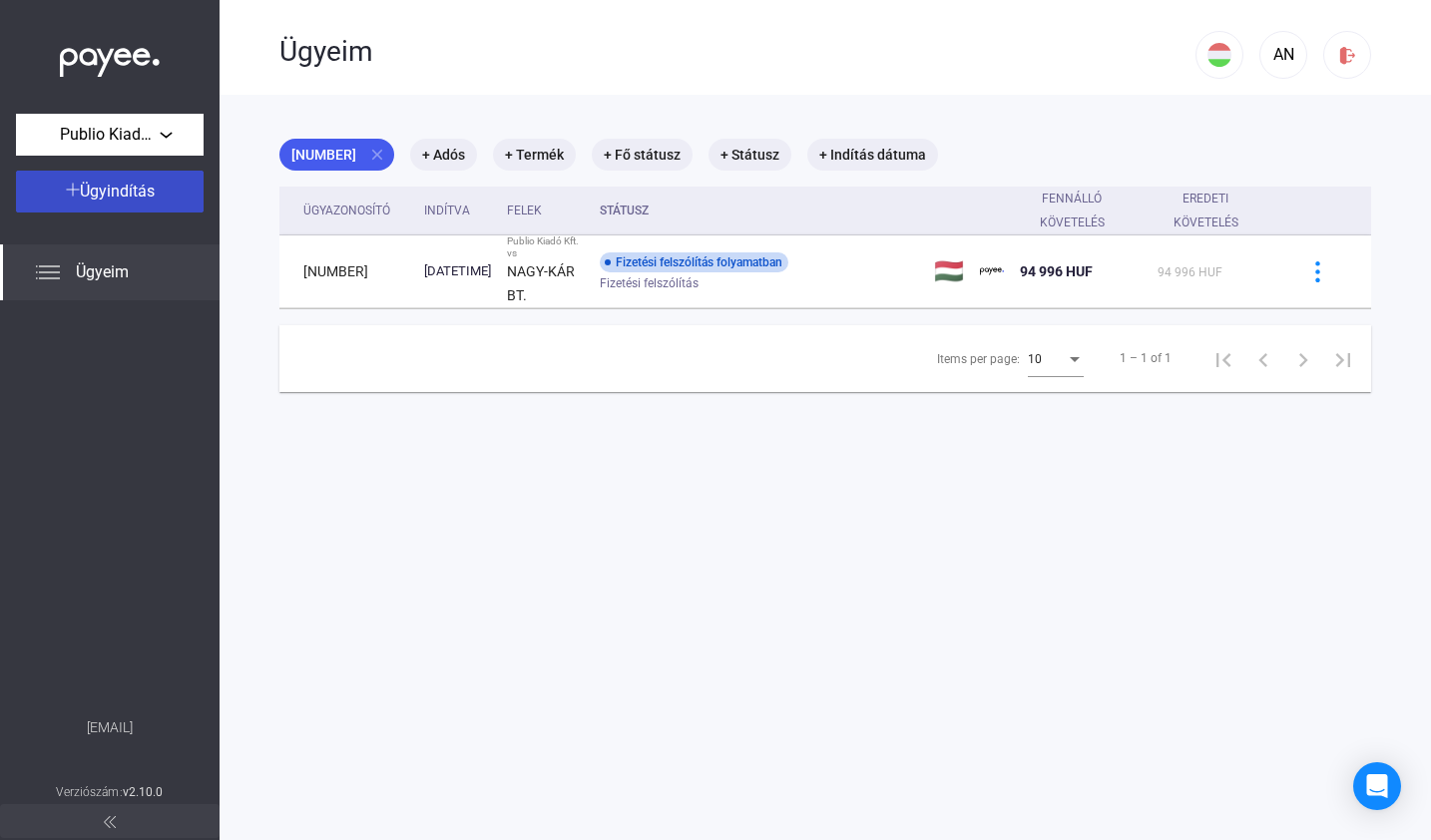 click on "Ügyindítás" 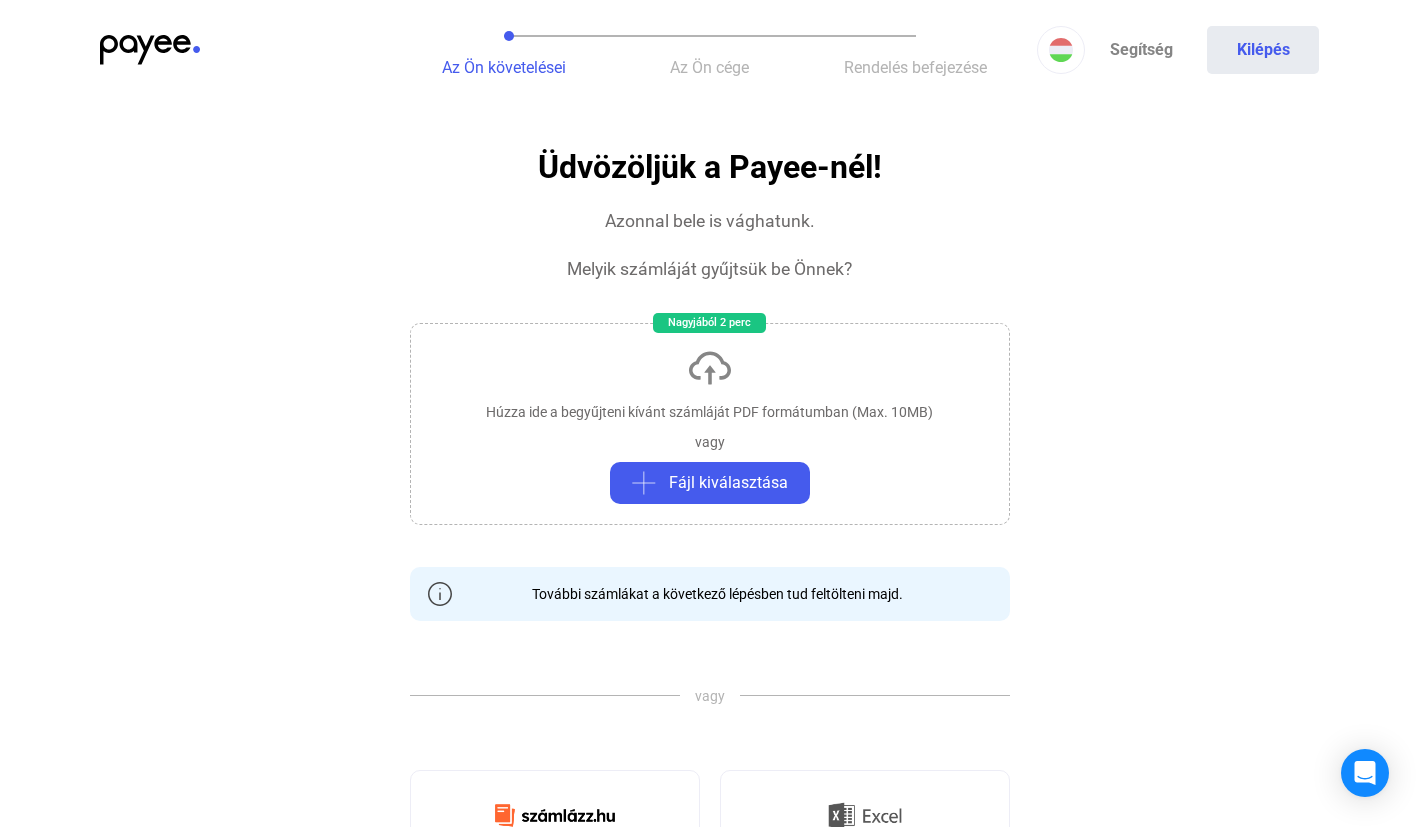 click on "Húzza ide a begyűjteni kívánt számláját PDF formátumban (Max. 10MB)" 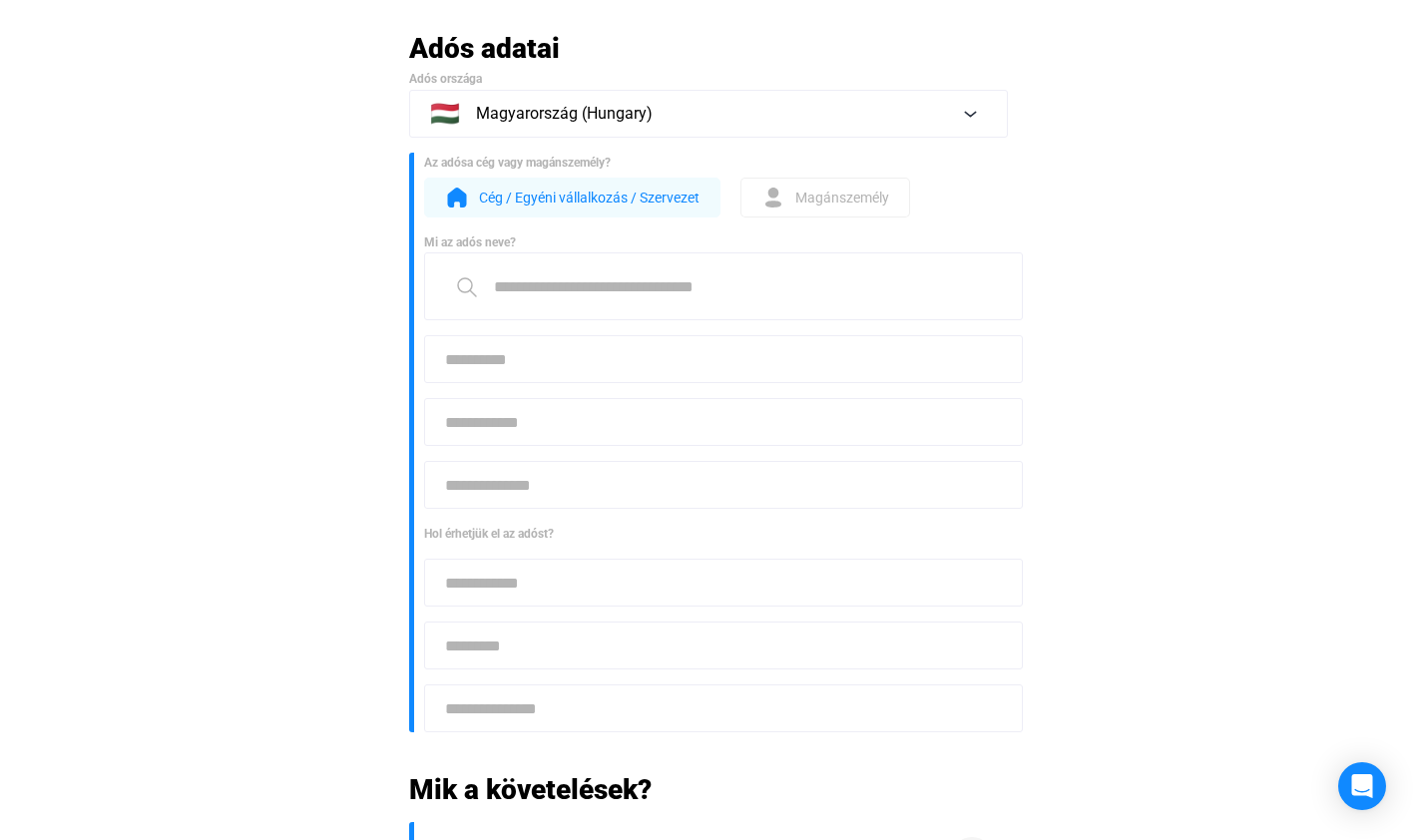 scroll, scrollTop: 90, scrollLeft: 0, axis: vertical 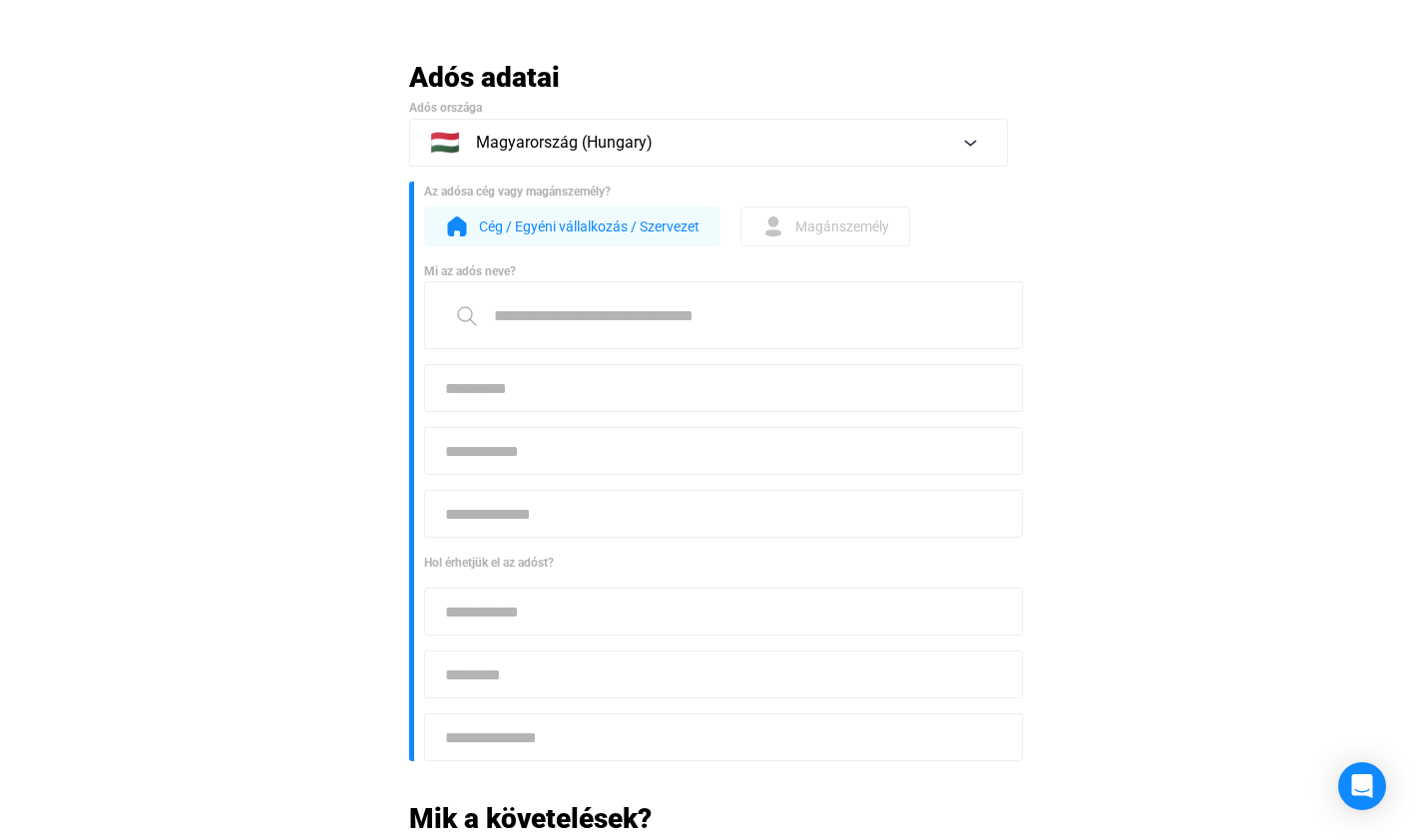 click on "Magánszemély" 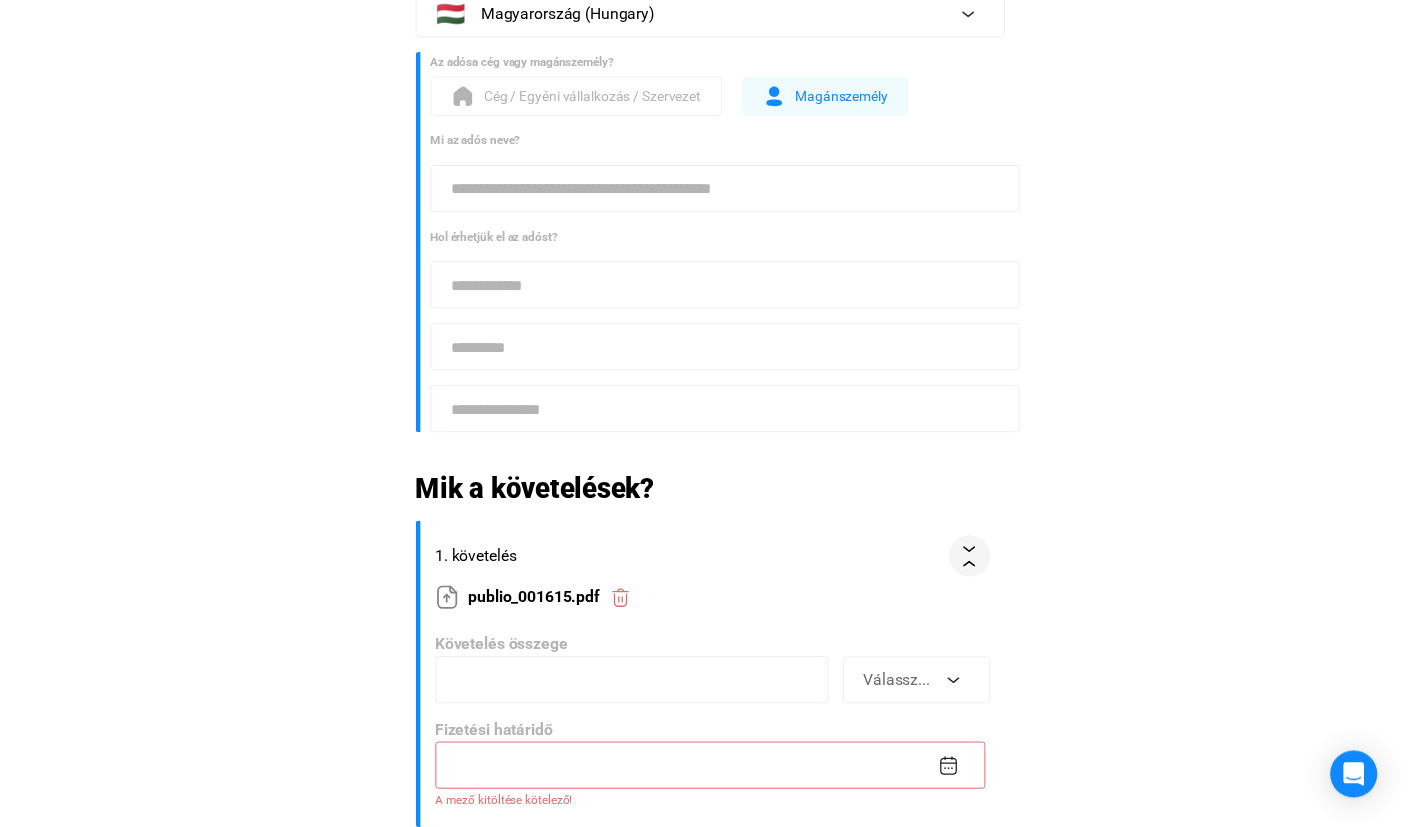 scroll, scrollTop: 347, scrollLeft: 0, axis: vertical 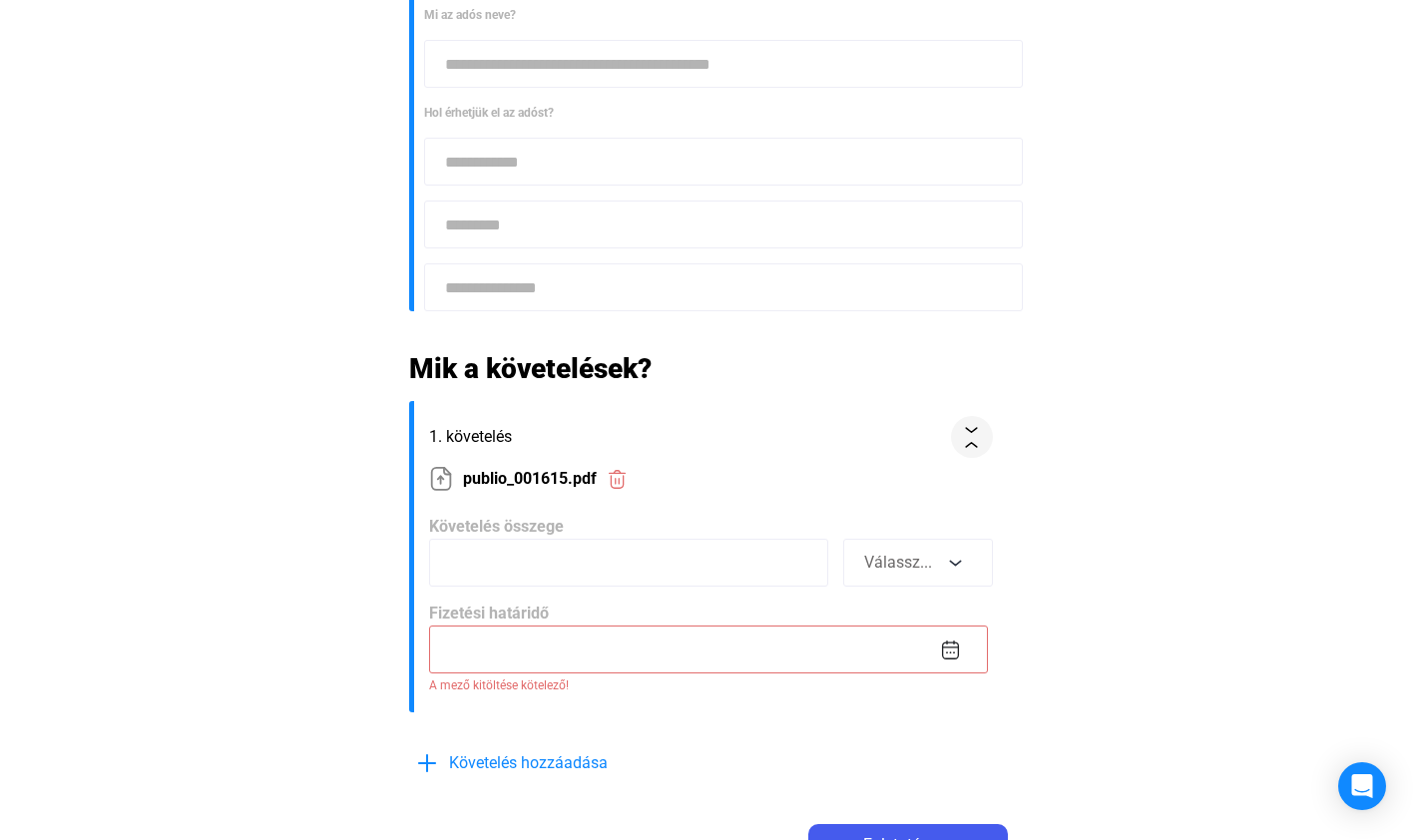 click on "publio_001615.pdf" 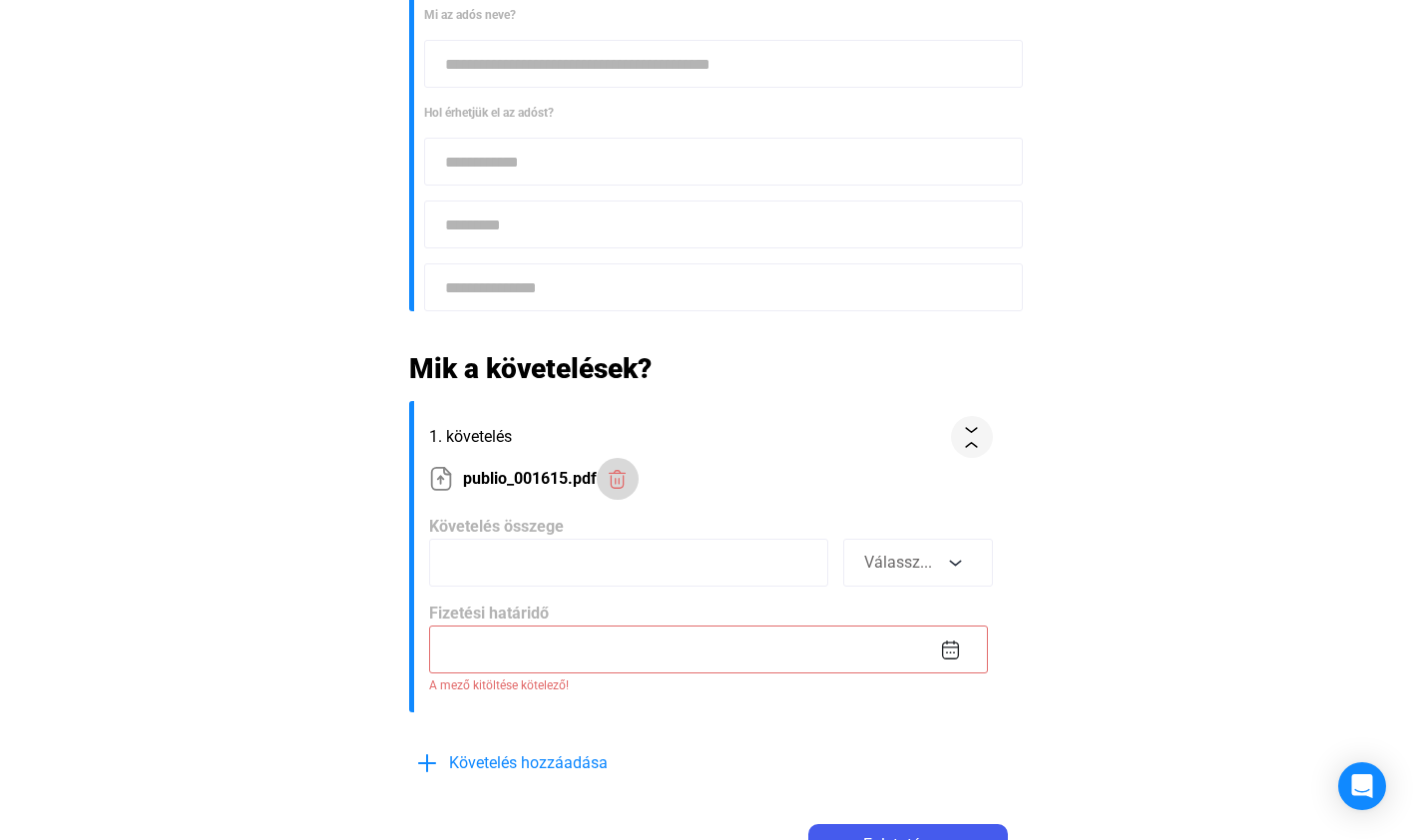 click 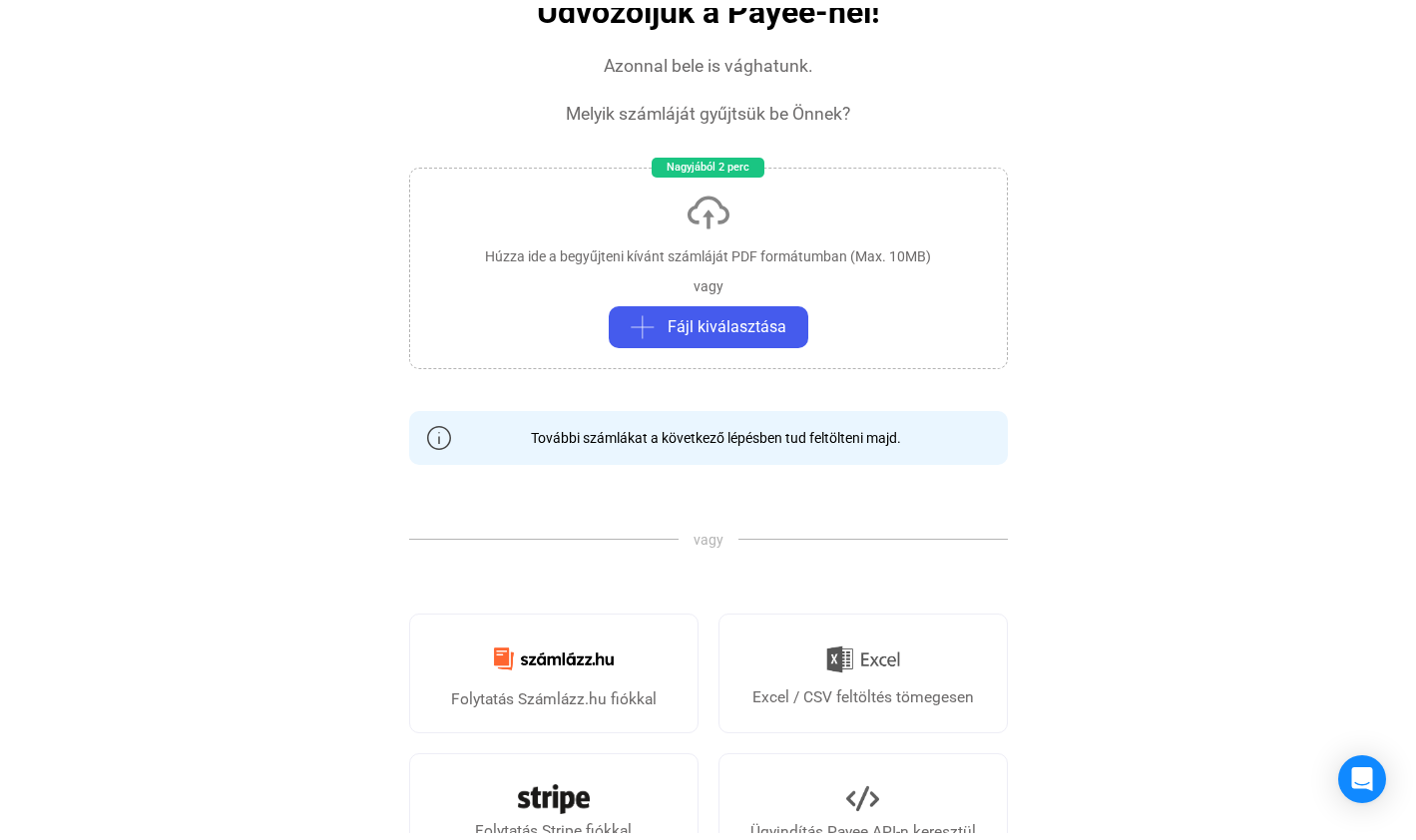 scroll, scrollTop: 0, scrollLeft: 0, axis: both 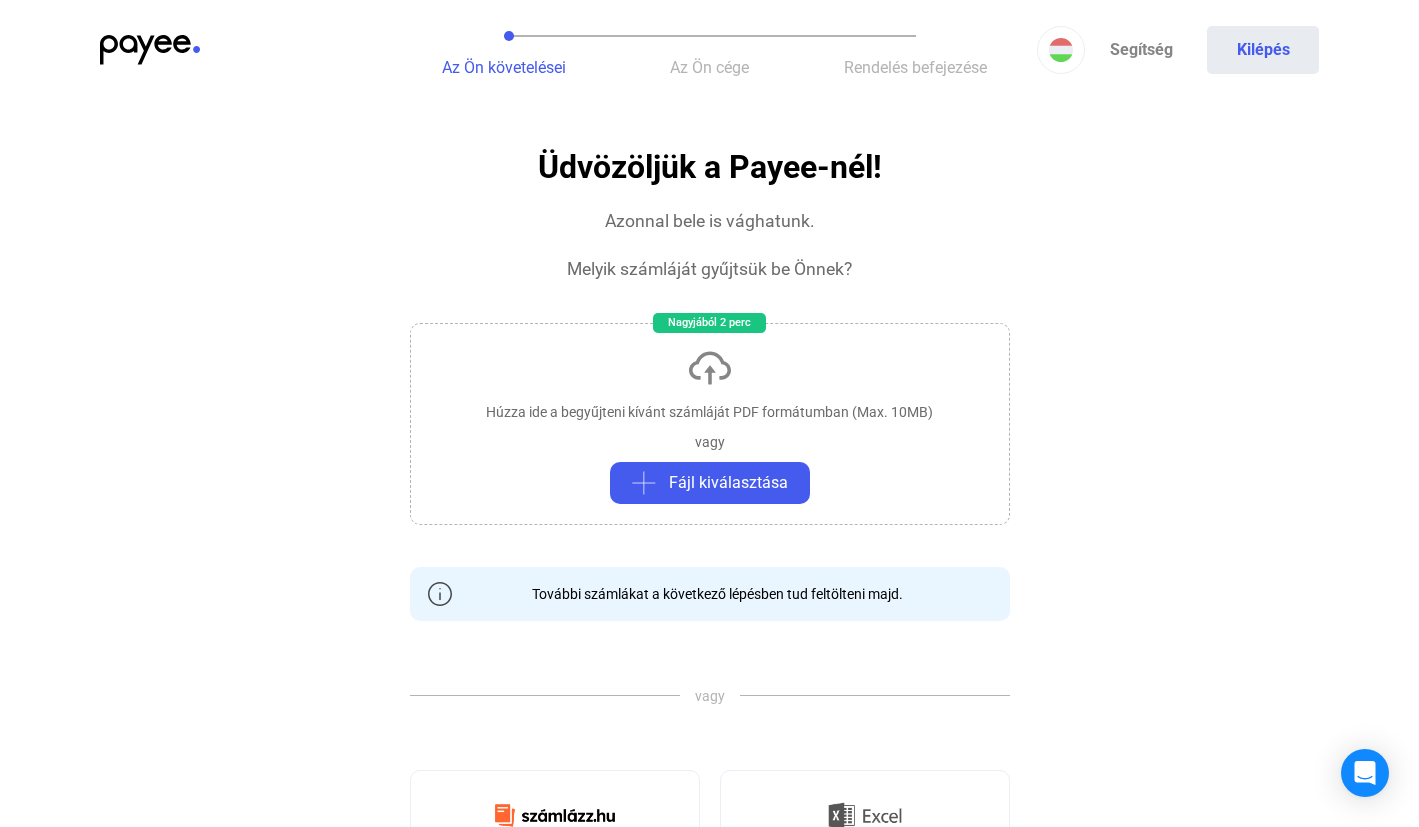 click on "Húzza ide a begyűjteni kívánt számláját PDF formátumban (Max. 10MB)" 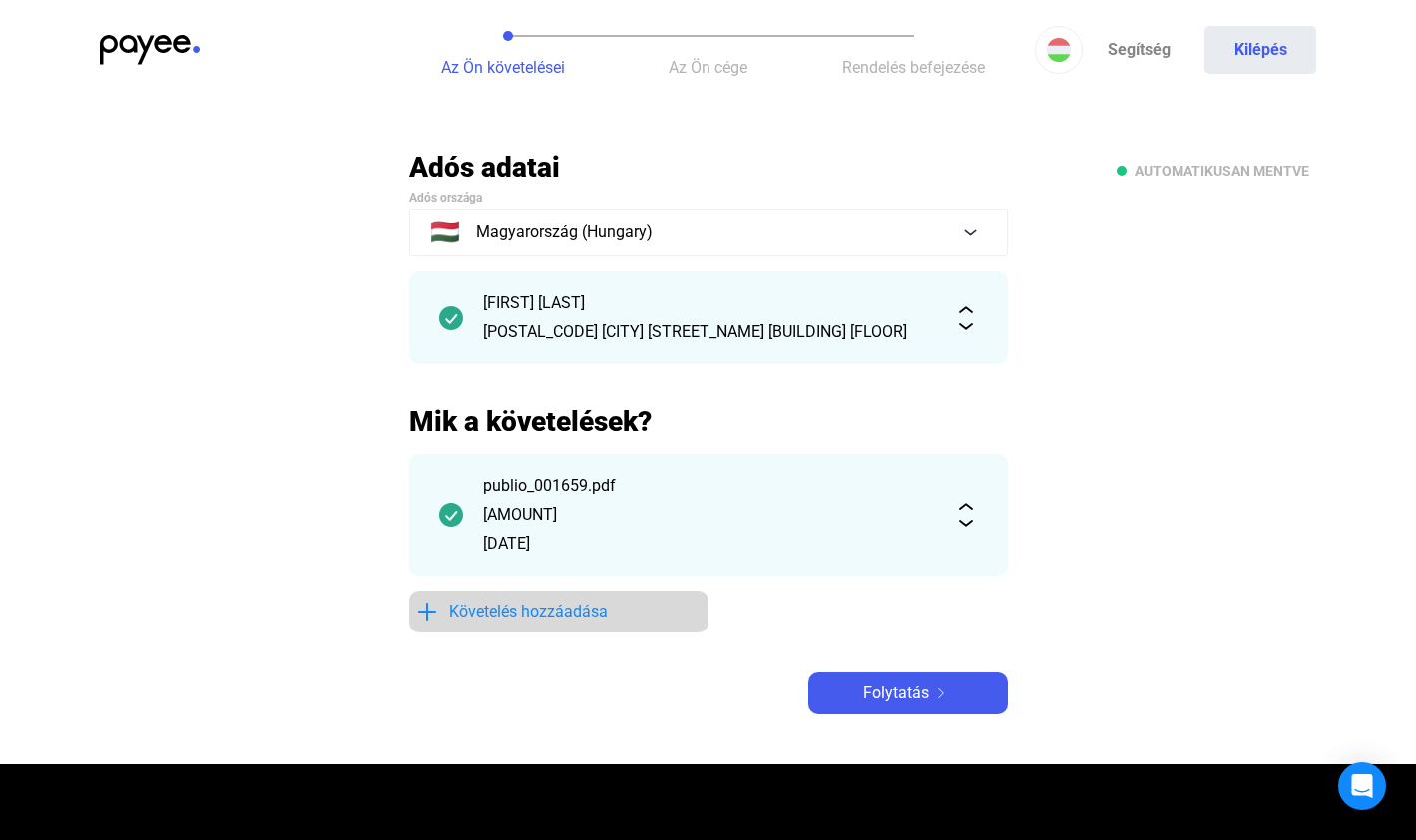 click on "Követelés hozzáadása" 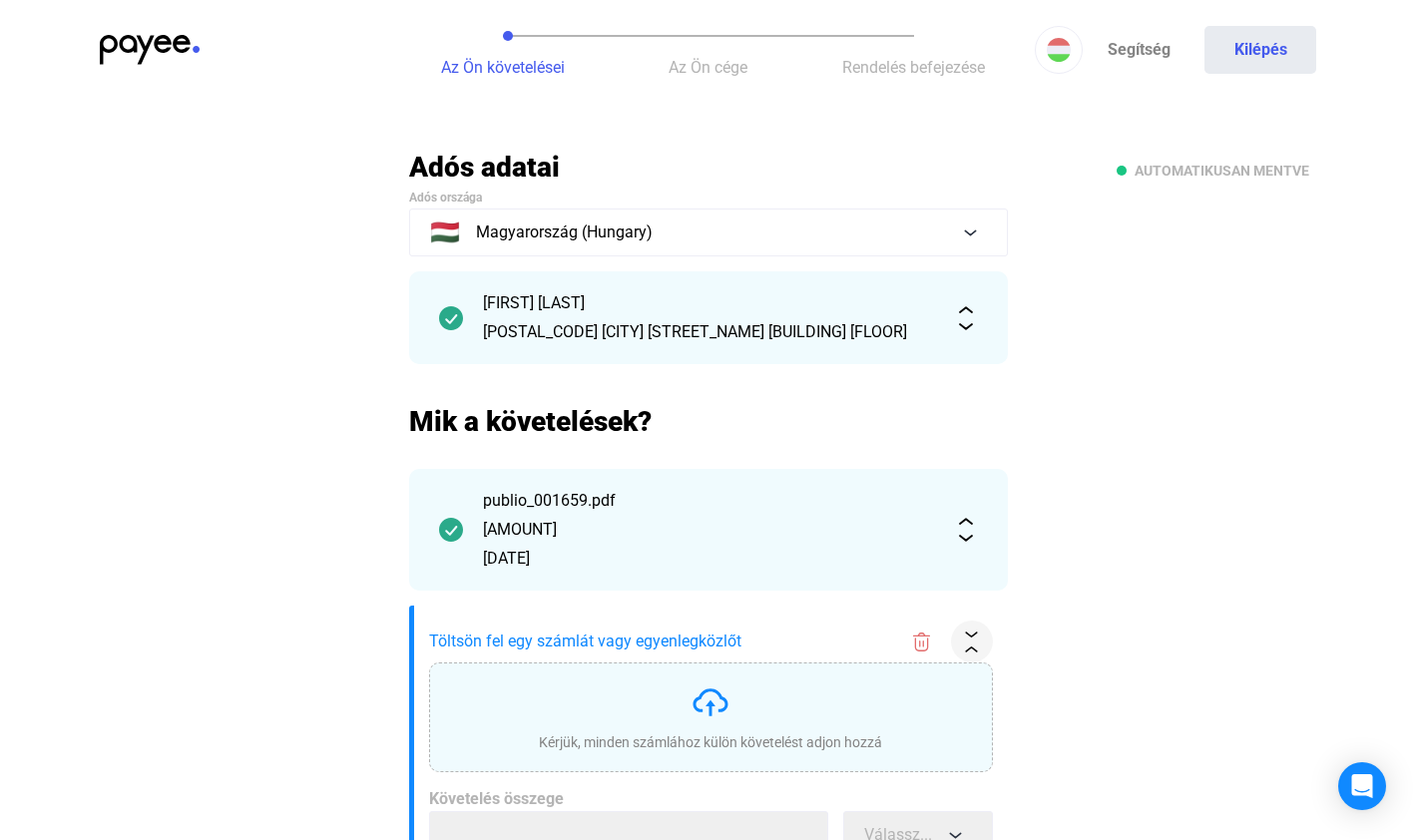 scroll, scrollTop: 18, scrollLeft: 0, axis: vertical 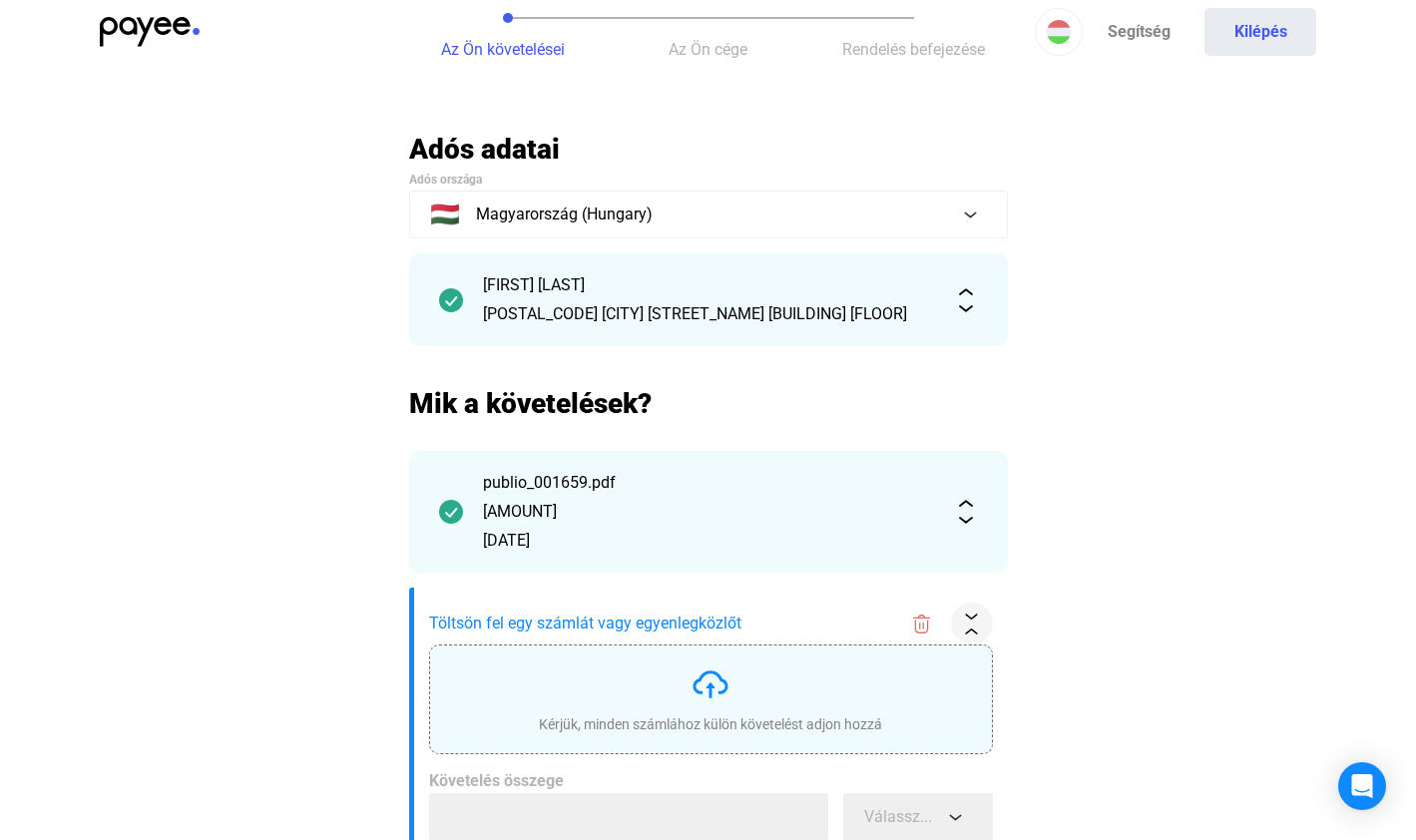 click 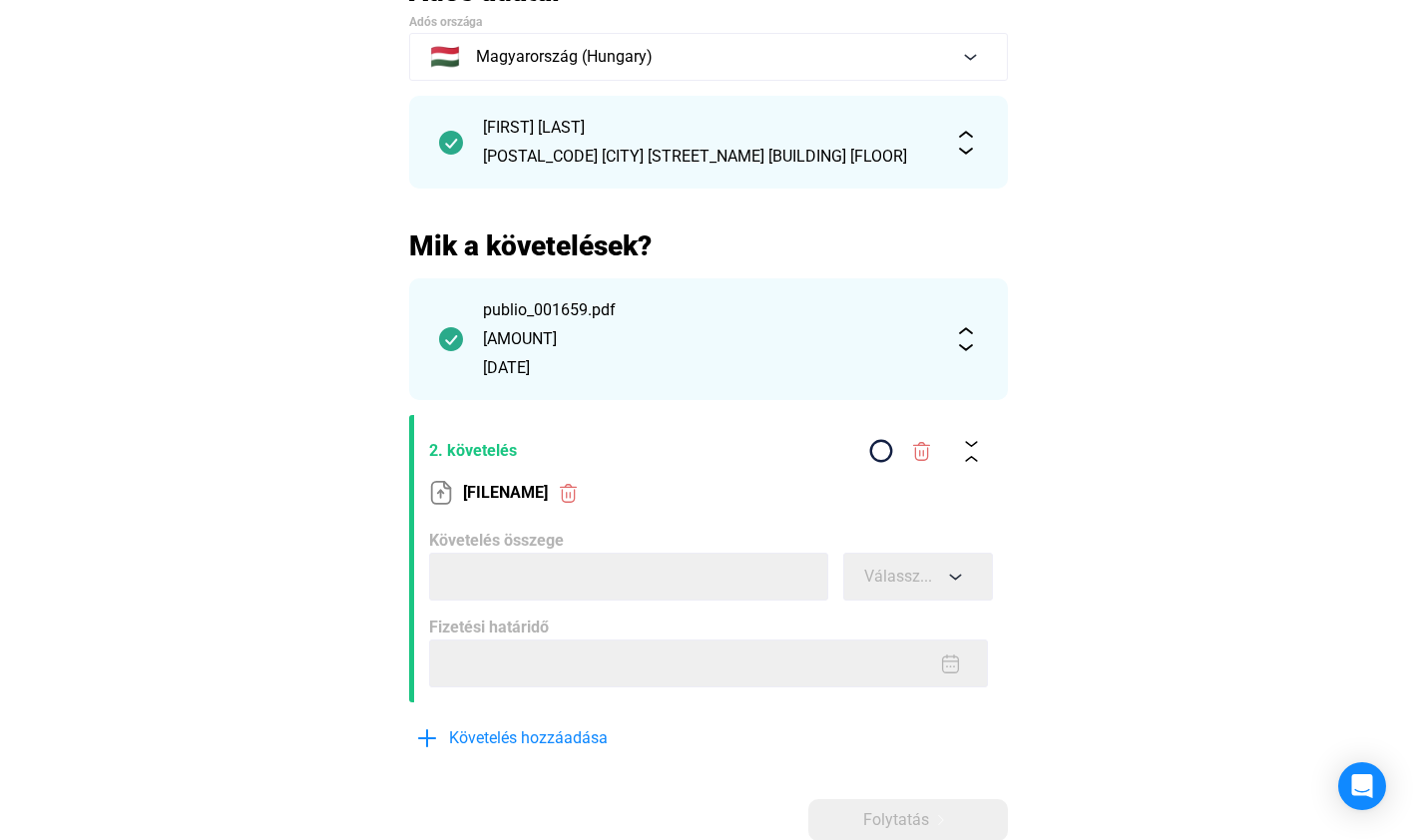 scroll, scrollTop: 343, scrollLeft: 0, axis: vertical 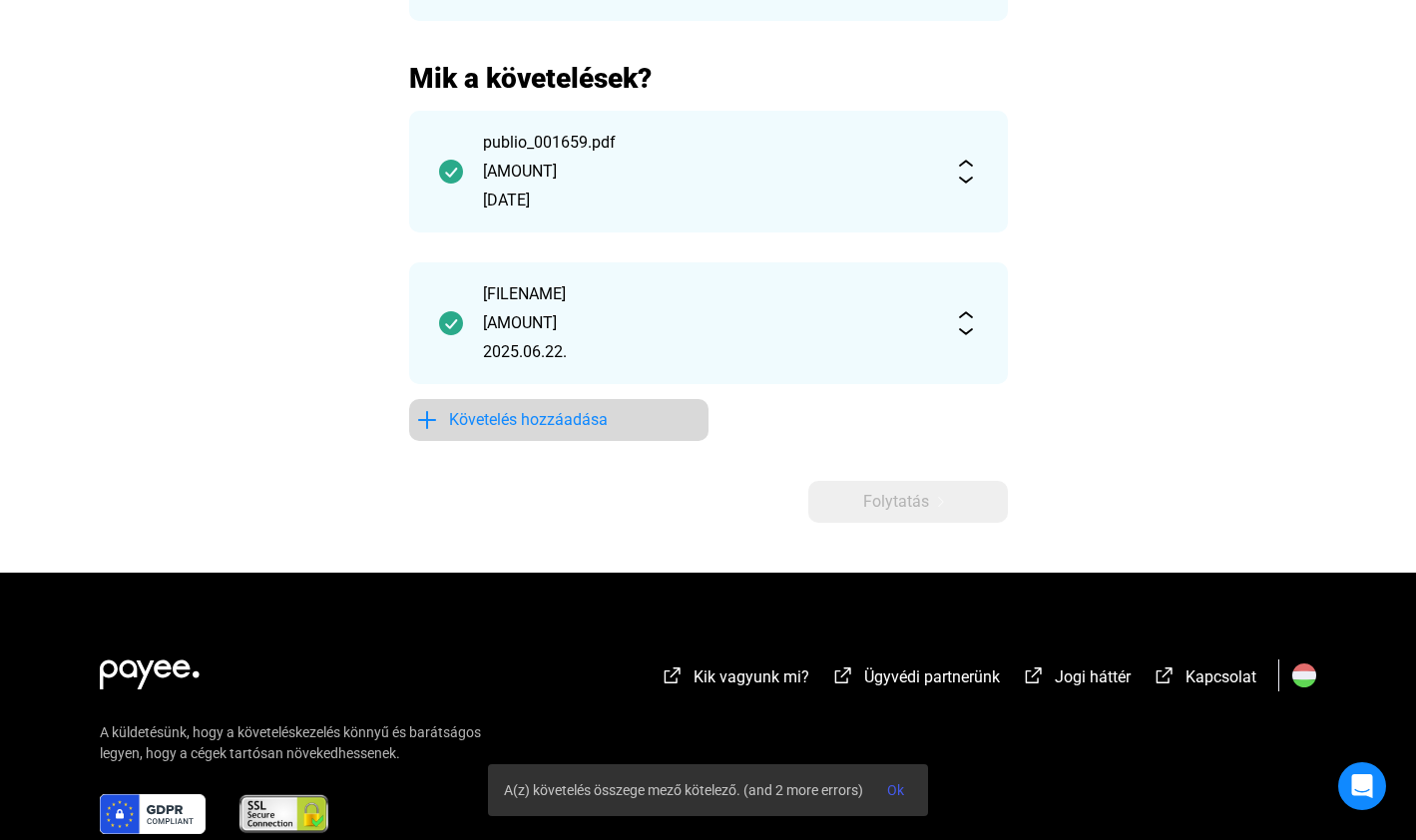 click on "Követelés hozzáadása" 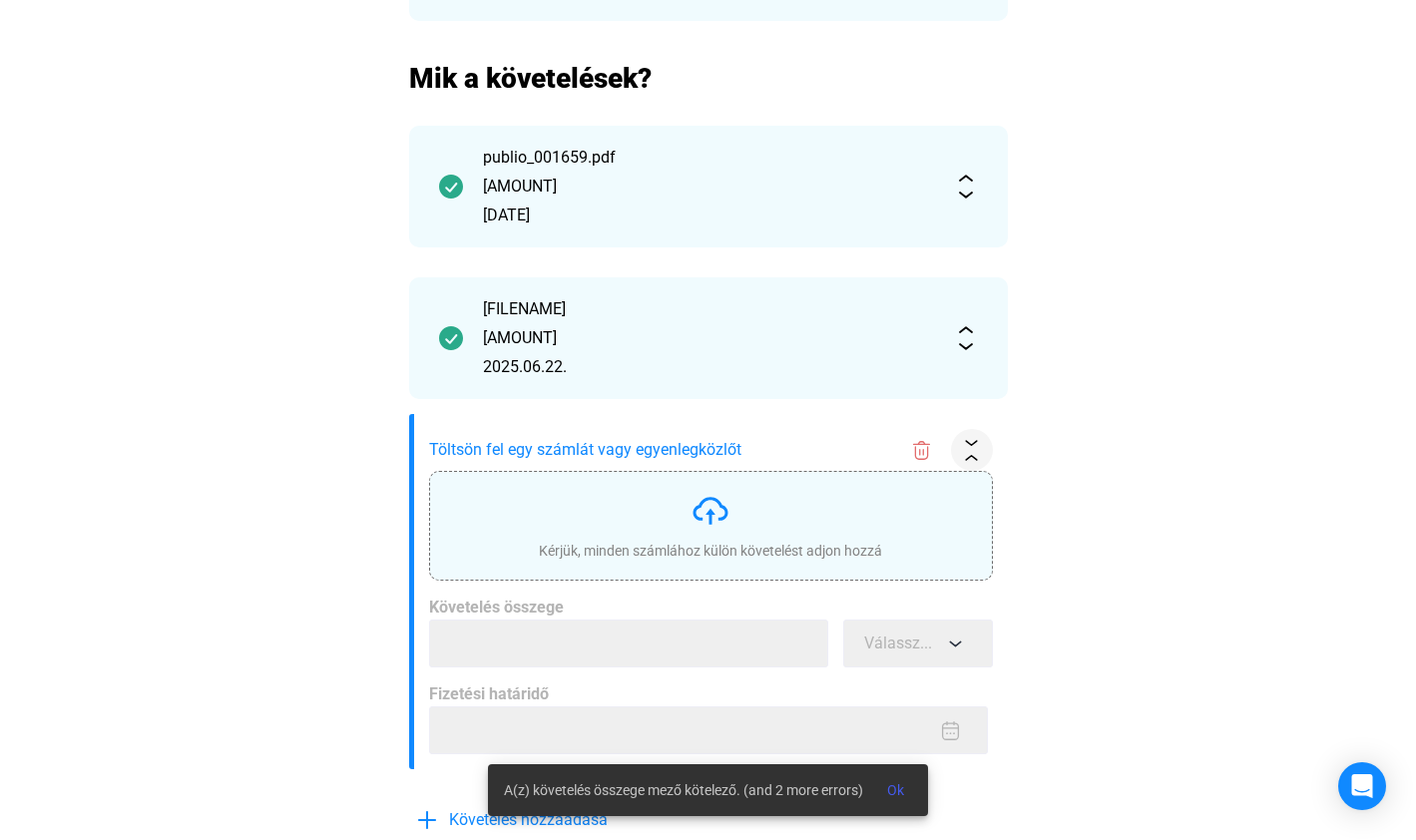 click on "Kérjük, minden számlához külön követelést adjon hozzá" 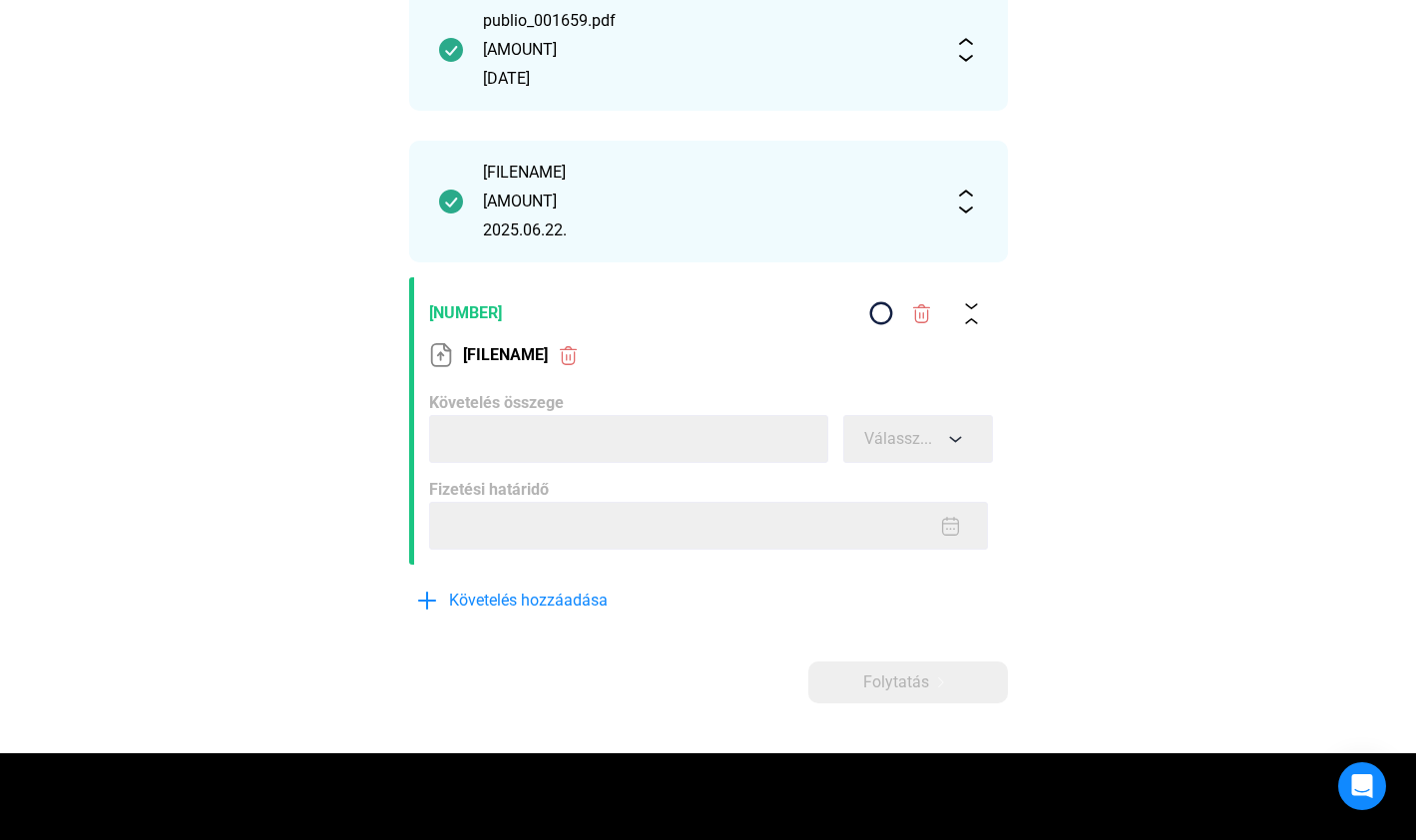 scroll, scrollTop: 556, scrollLeft: 0, axis: vertical 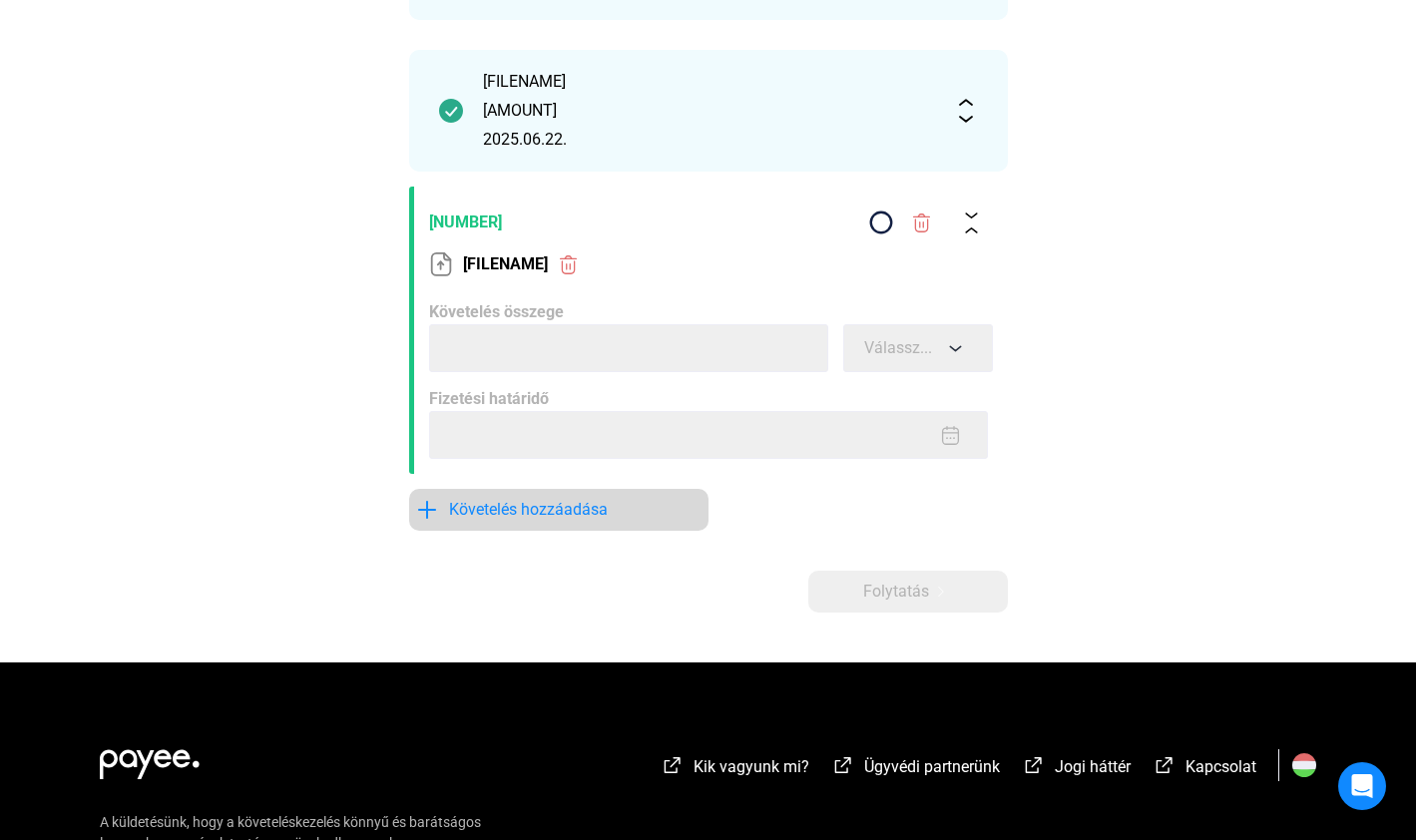 click on "Követelés hozzáadása" 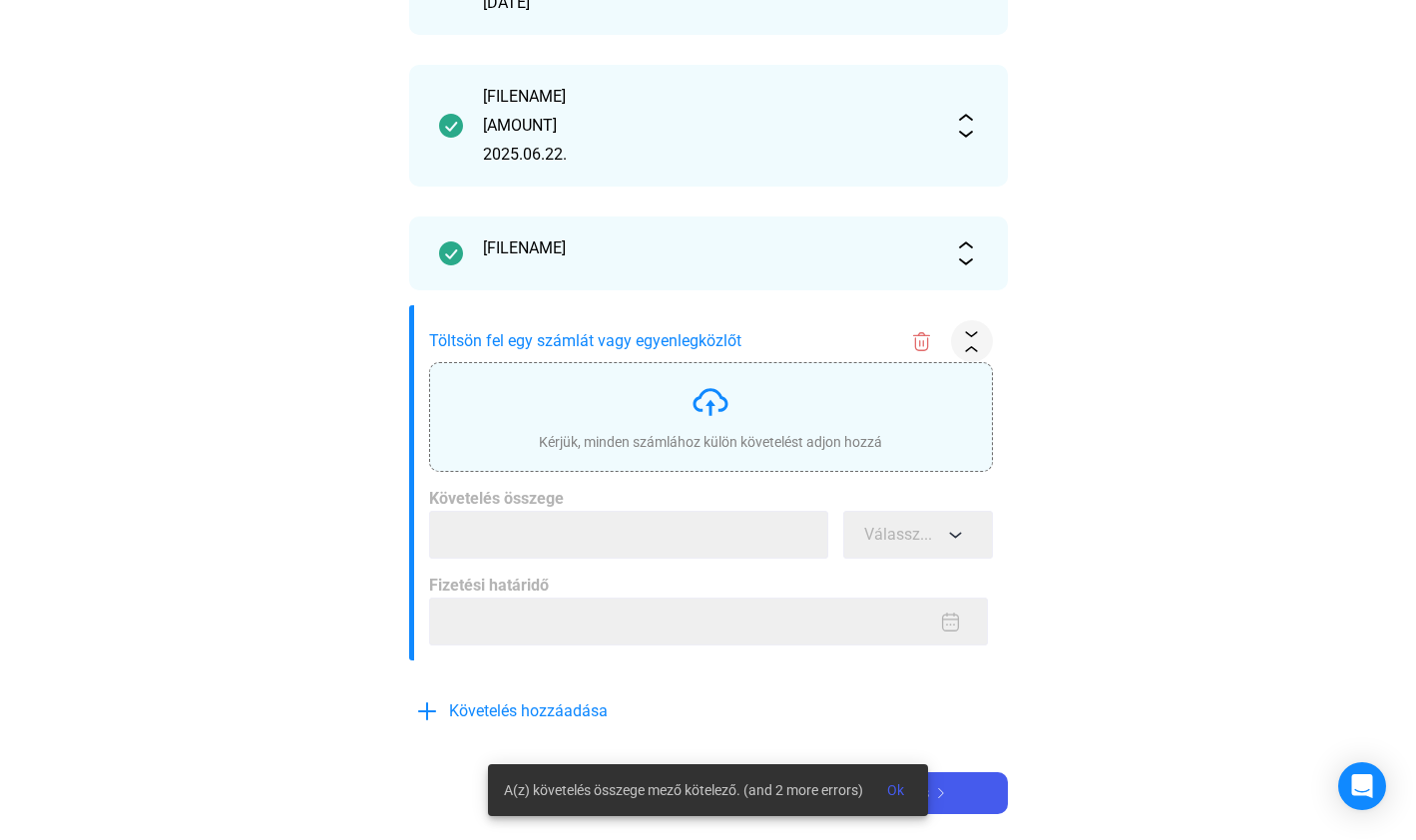 click 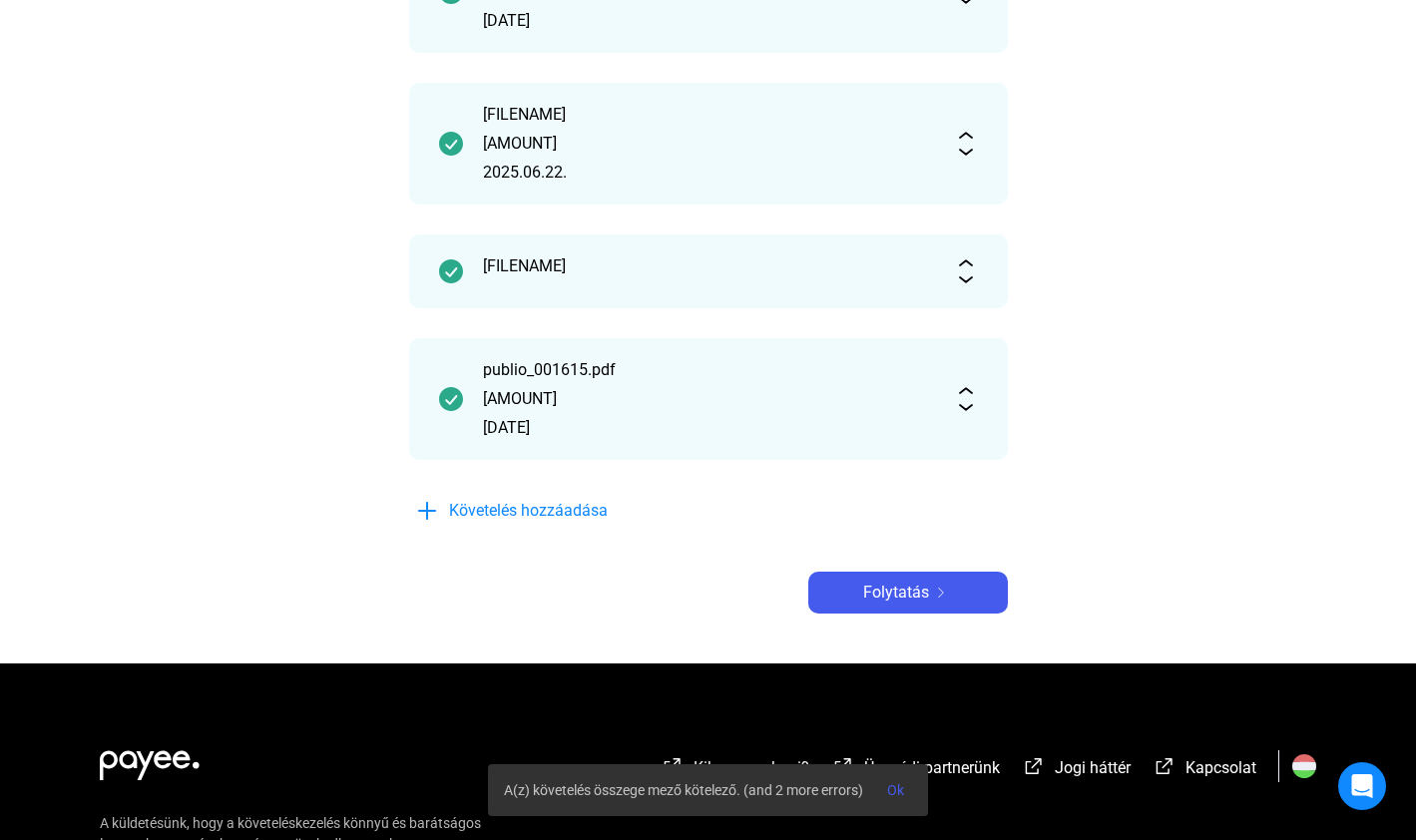 scroll, scrollTop: 512, scrollLeft: 0, axis: vertical 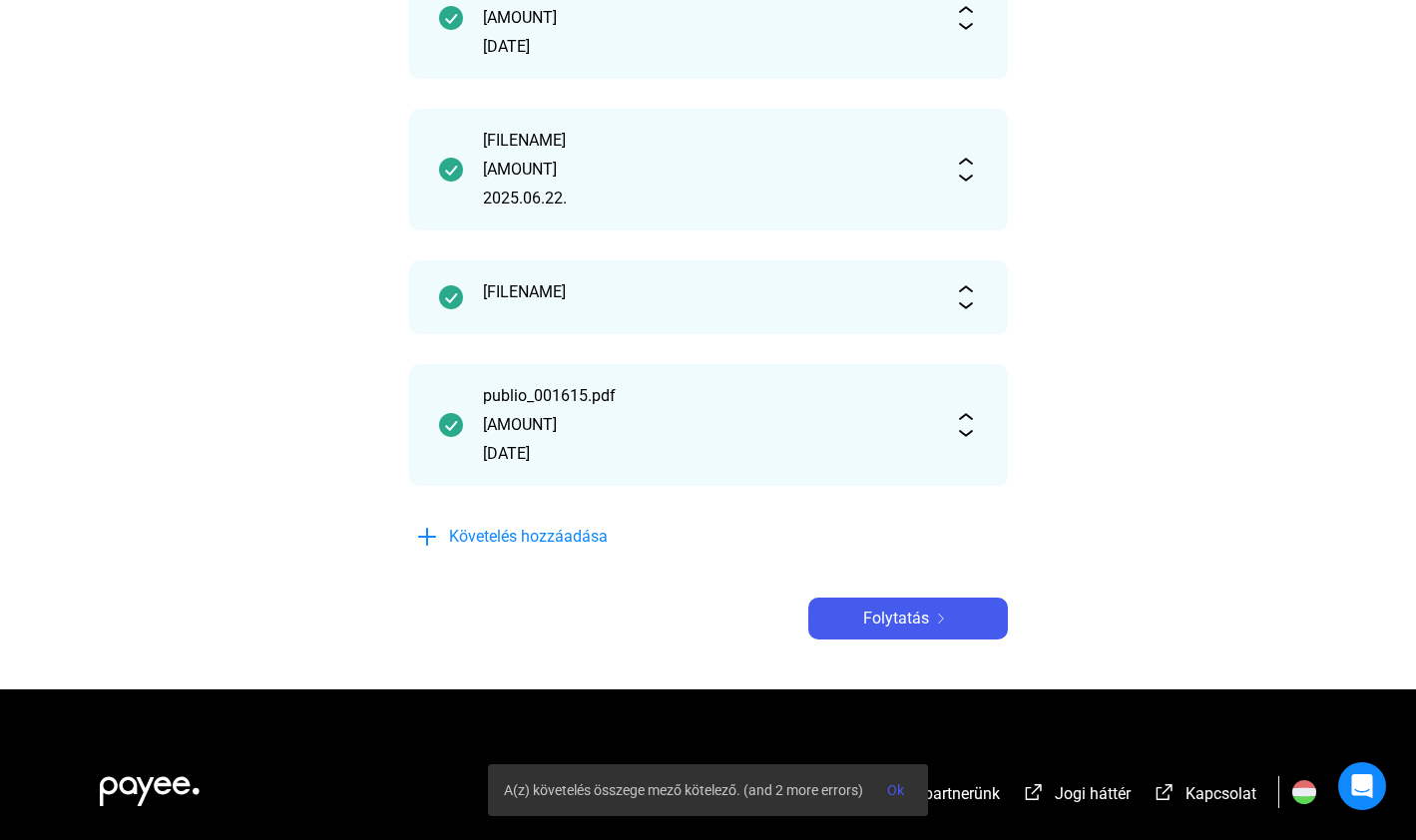 click on "[FILENAME]" 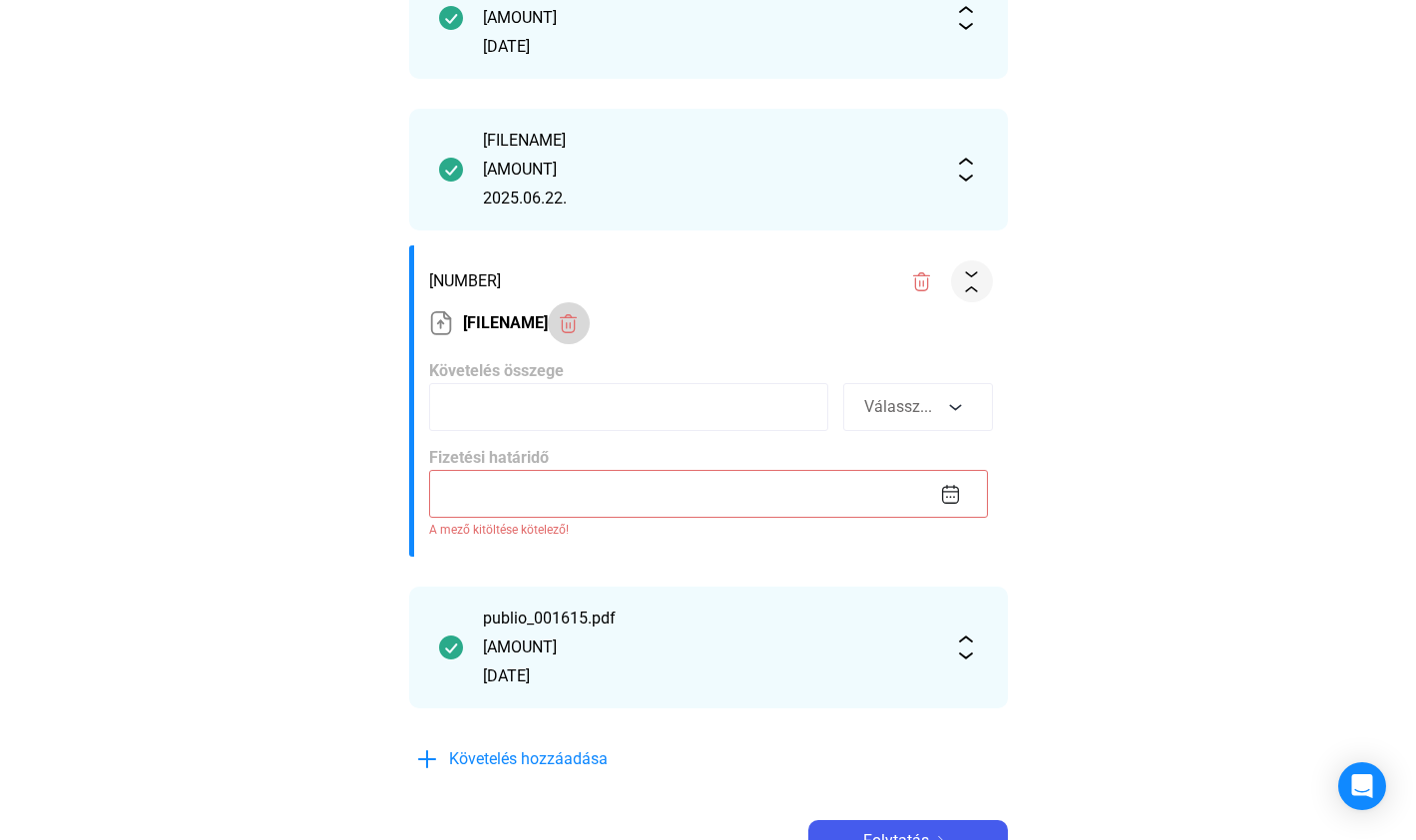 click 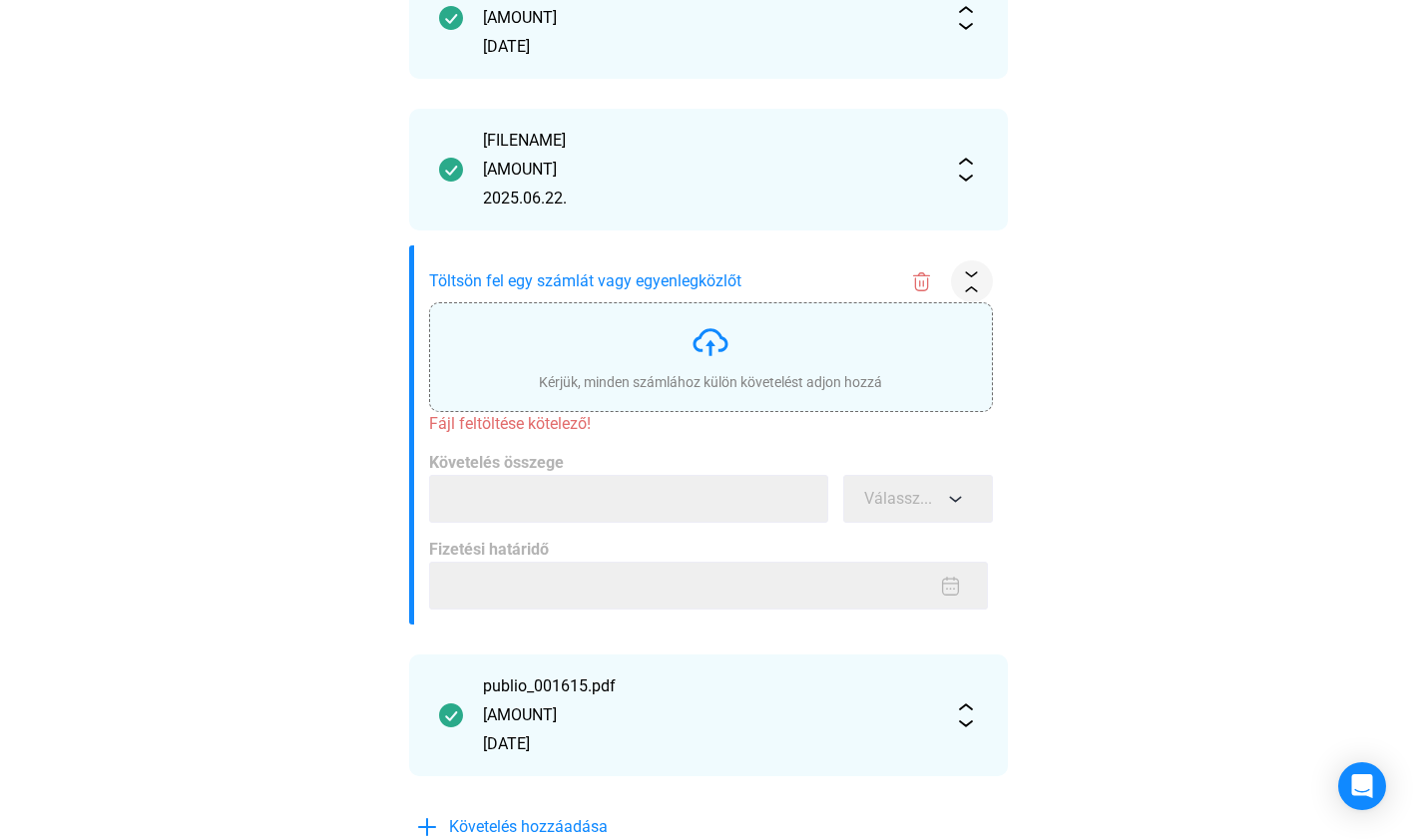 click on "Kérjük, minden számlához külön követelést adjon hozzá" 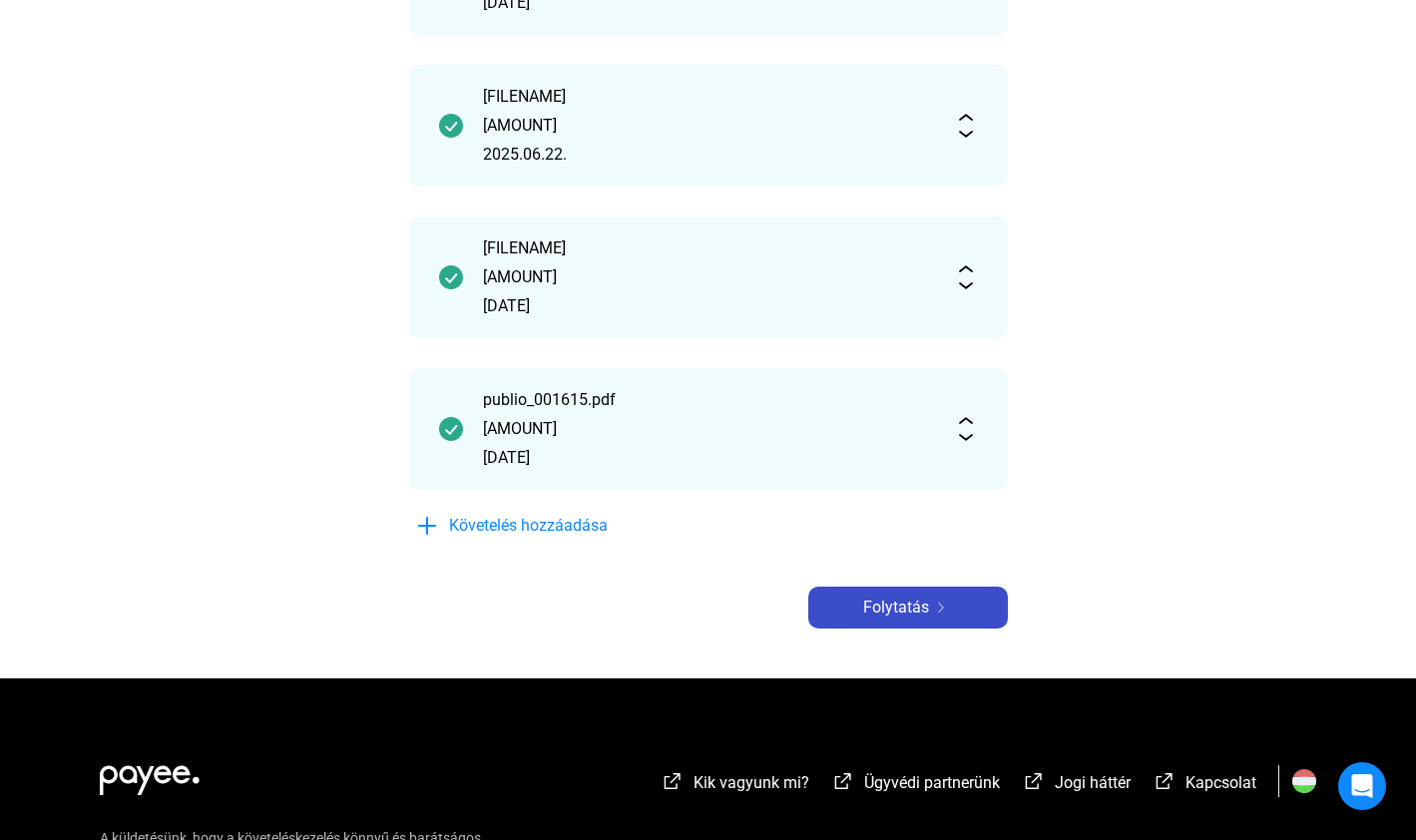 click on "Folytatás" 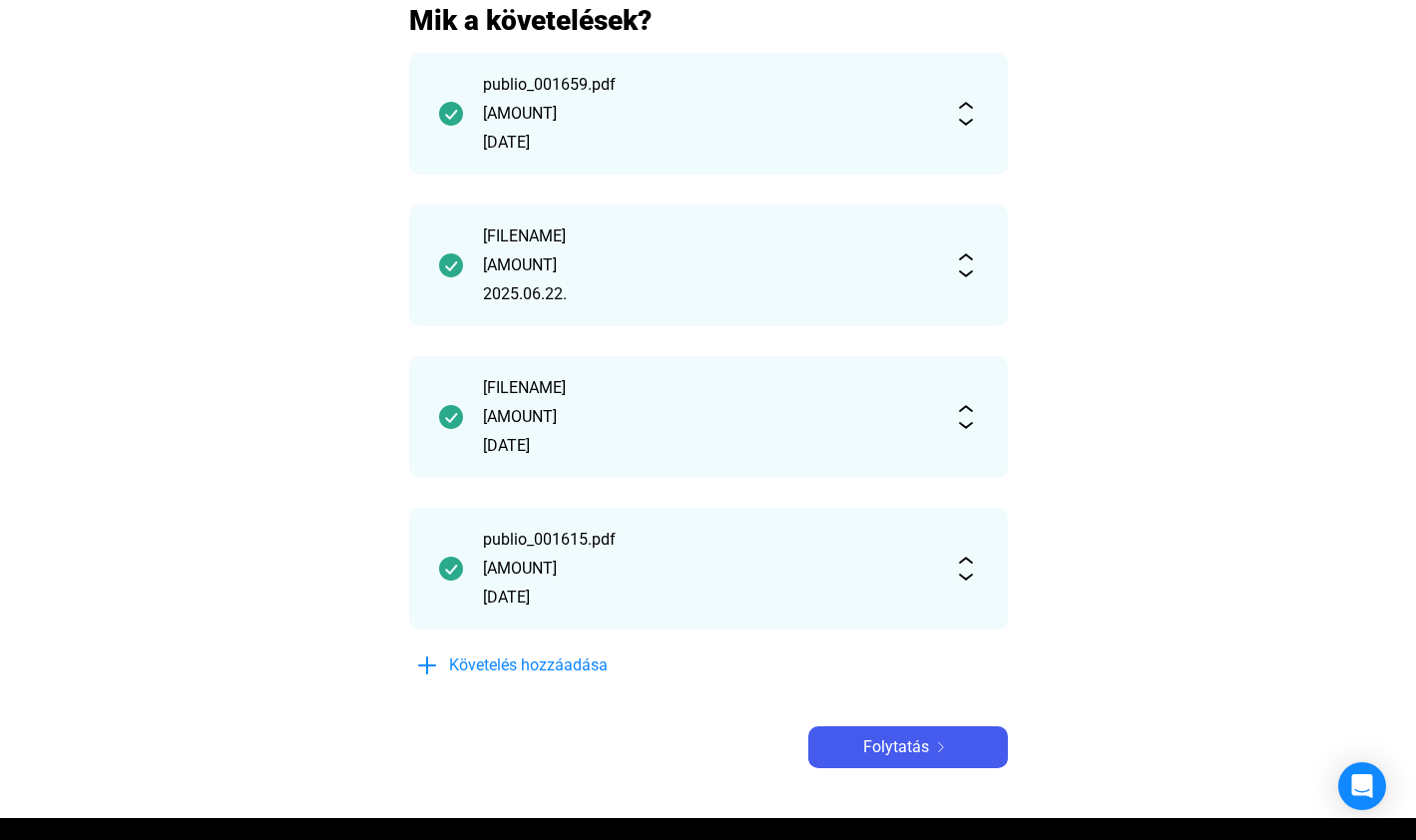 scroll, scrollTop: 208, scrollLeft: 0, axis: vertical 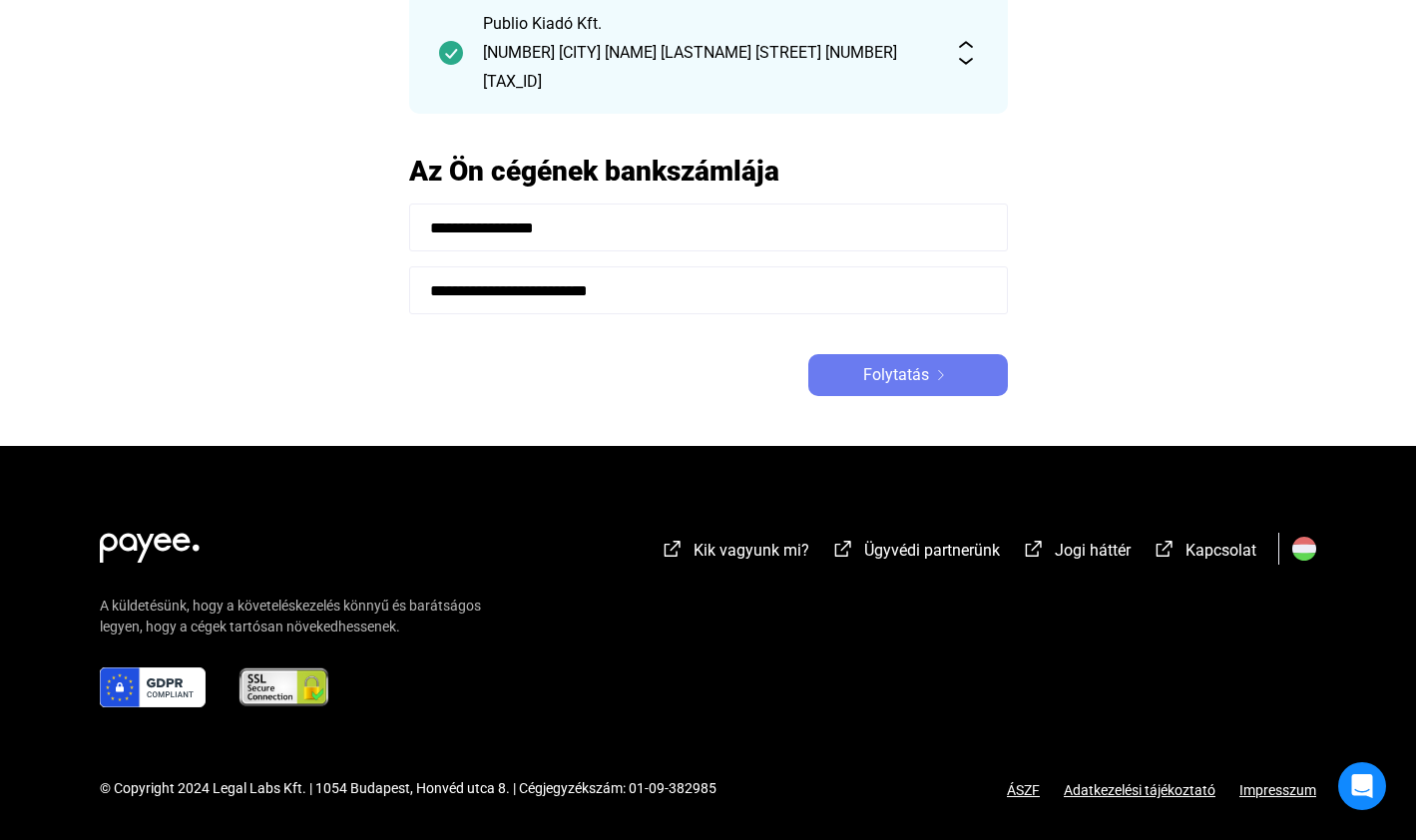 click on "Folytatás" 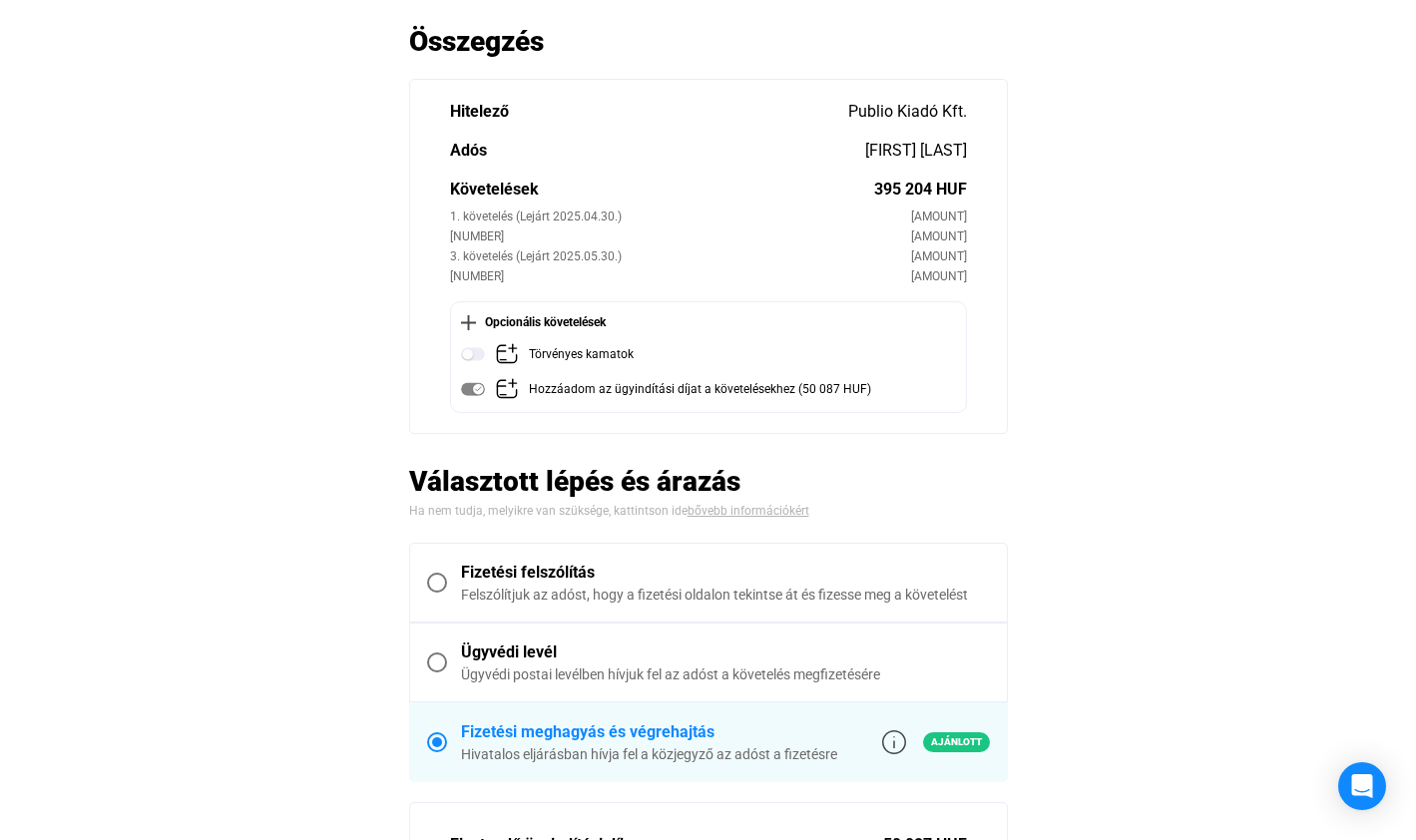 scroll, scrollTop: 265, scrollLeft: 0, axis: vertical 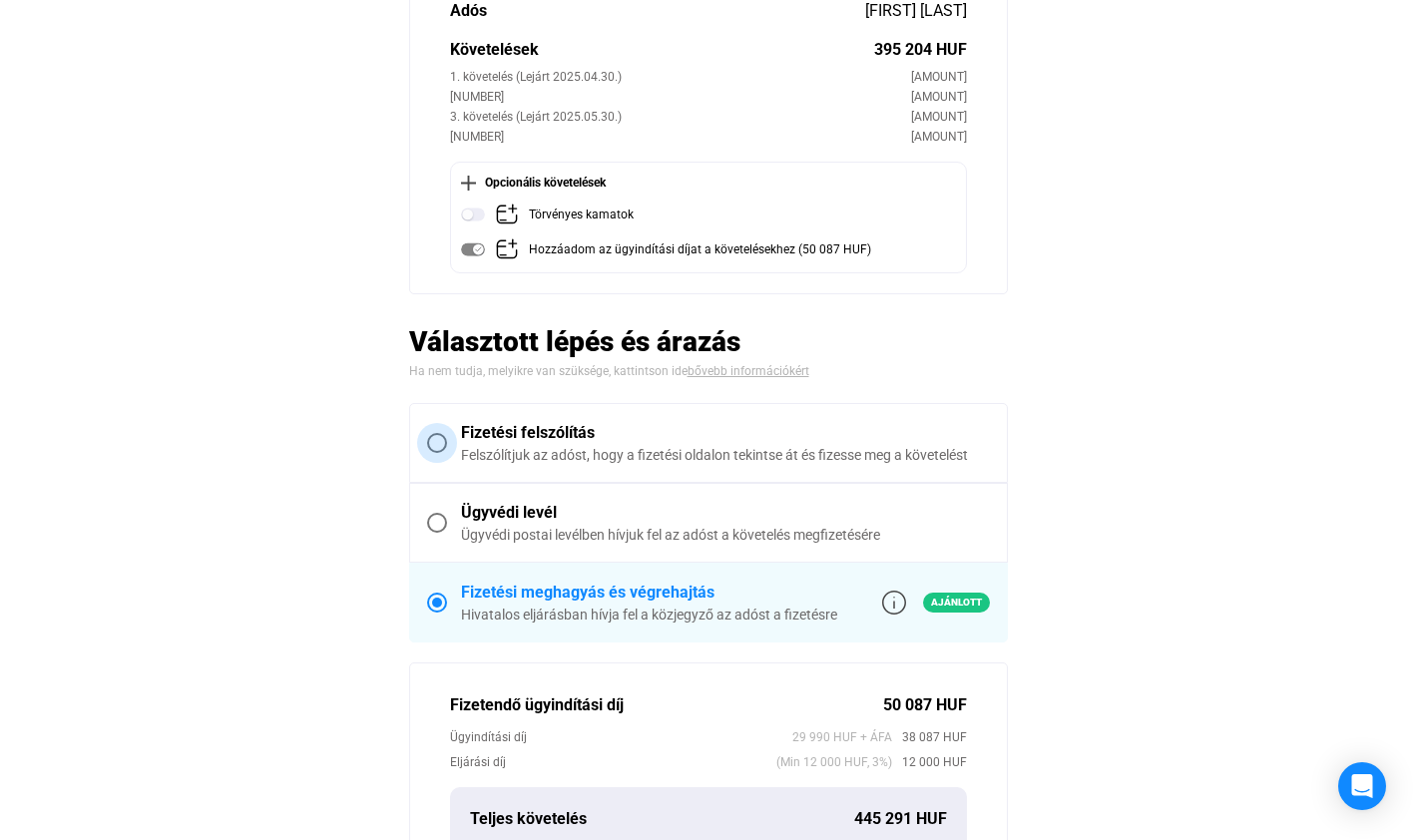 click on "Fizetési felszólítás   Felszólítjuk az adóst, hogy a fizetési oldalon tekintse át és fizesse meg a követelést" at bounding box center [718, 443] 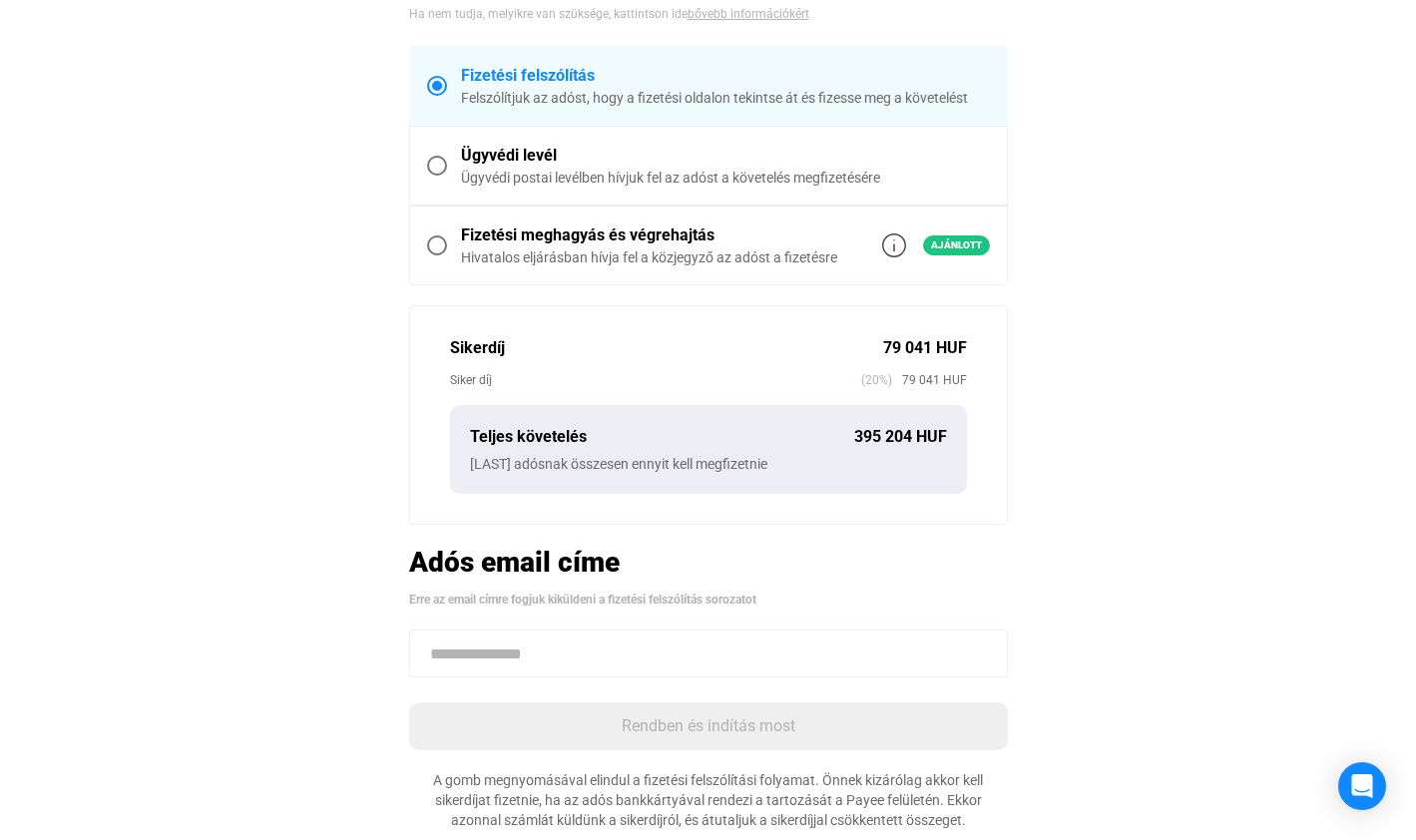 scroll, scrollTop: 611, scrollLeft: 0, axis: vertical 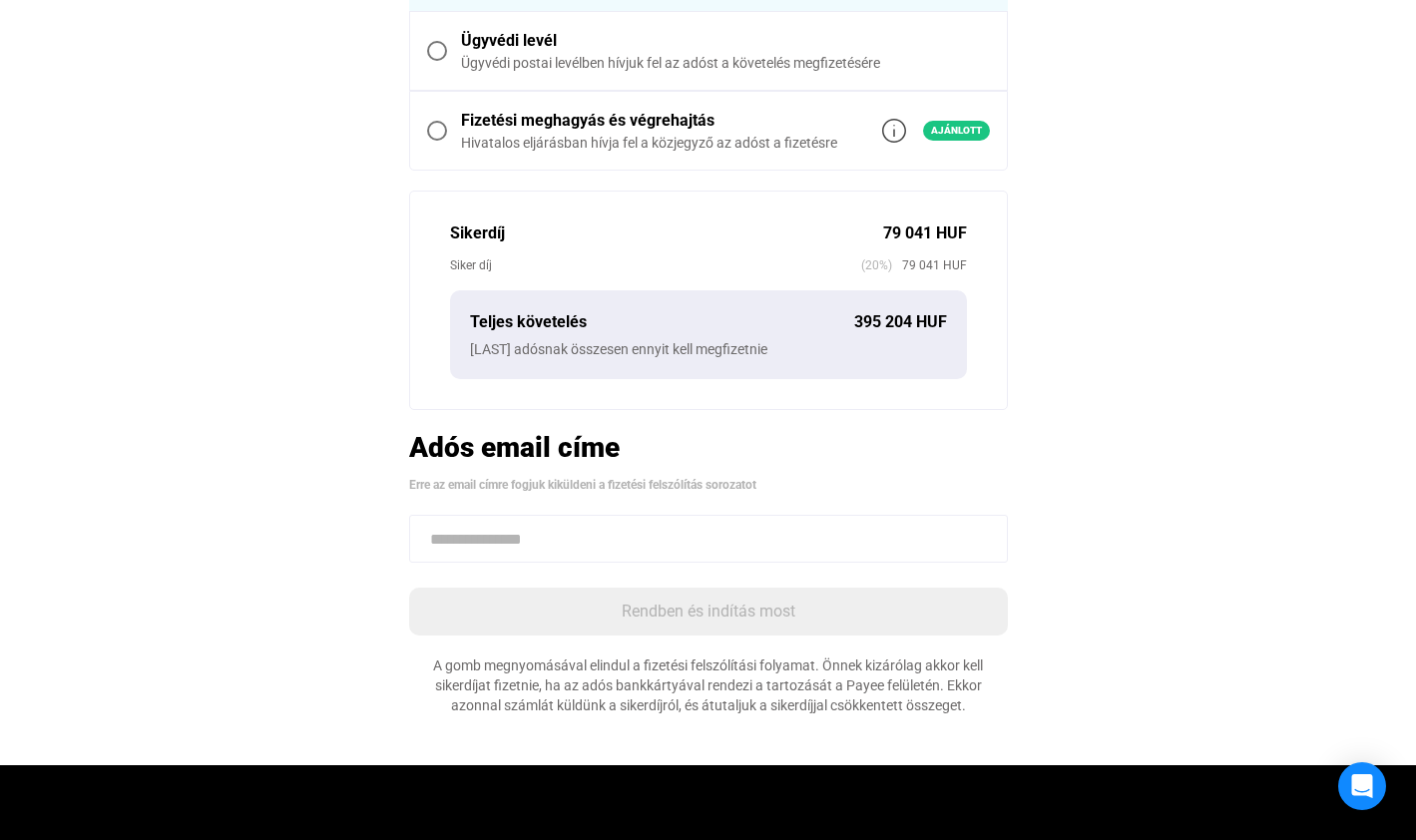 click 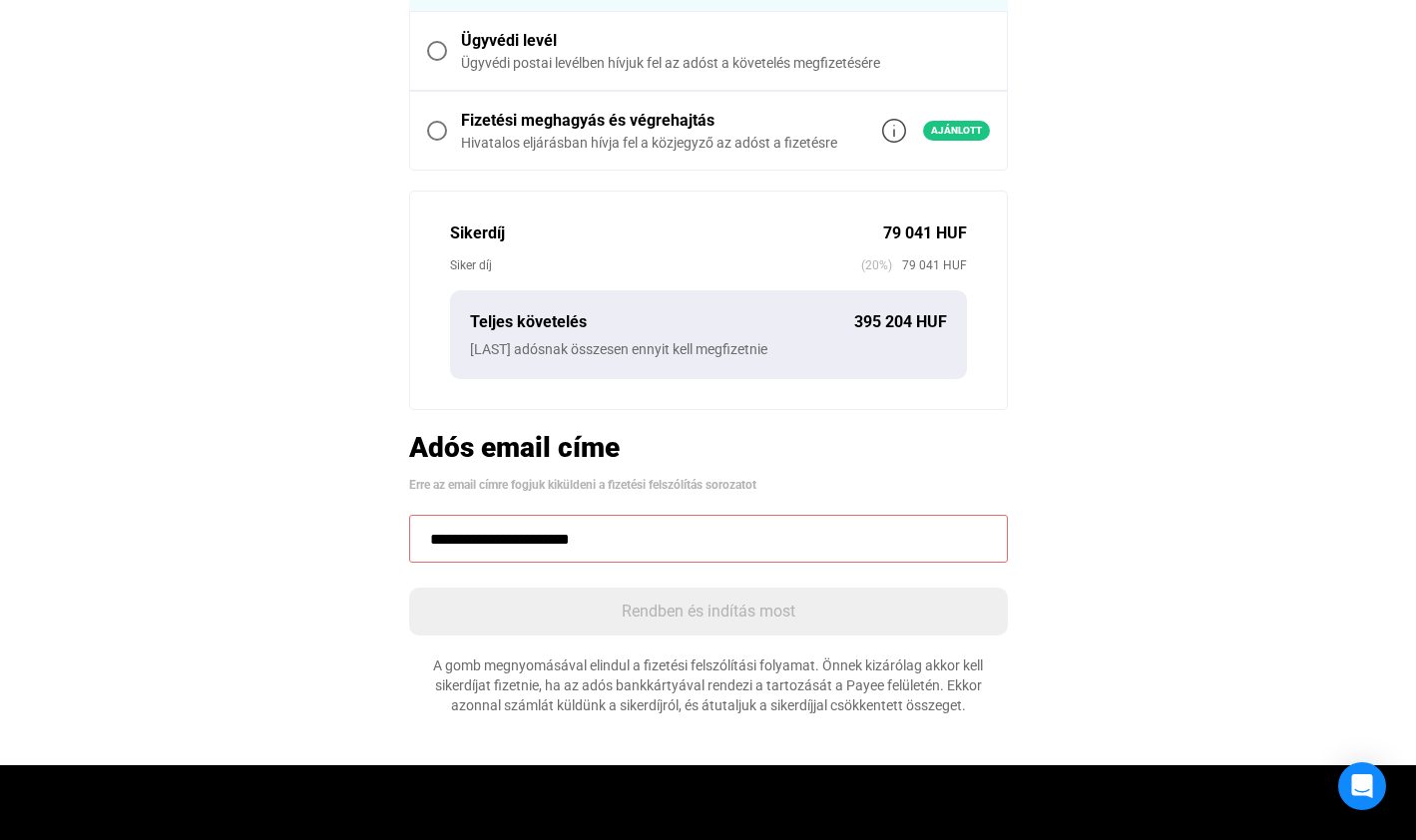 click on "**********" 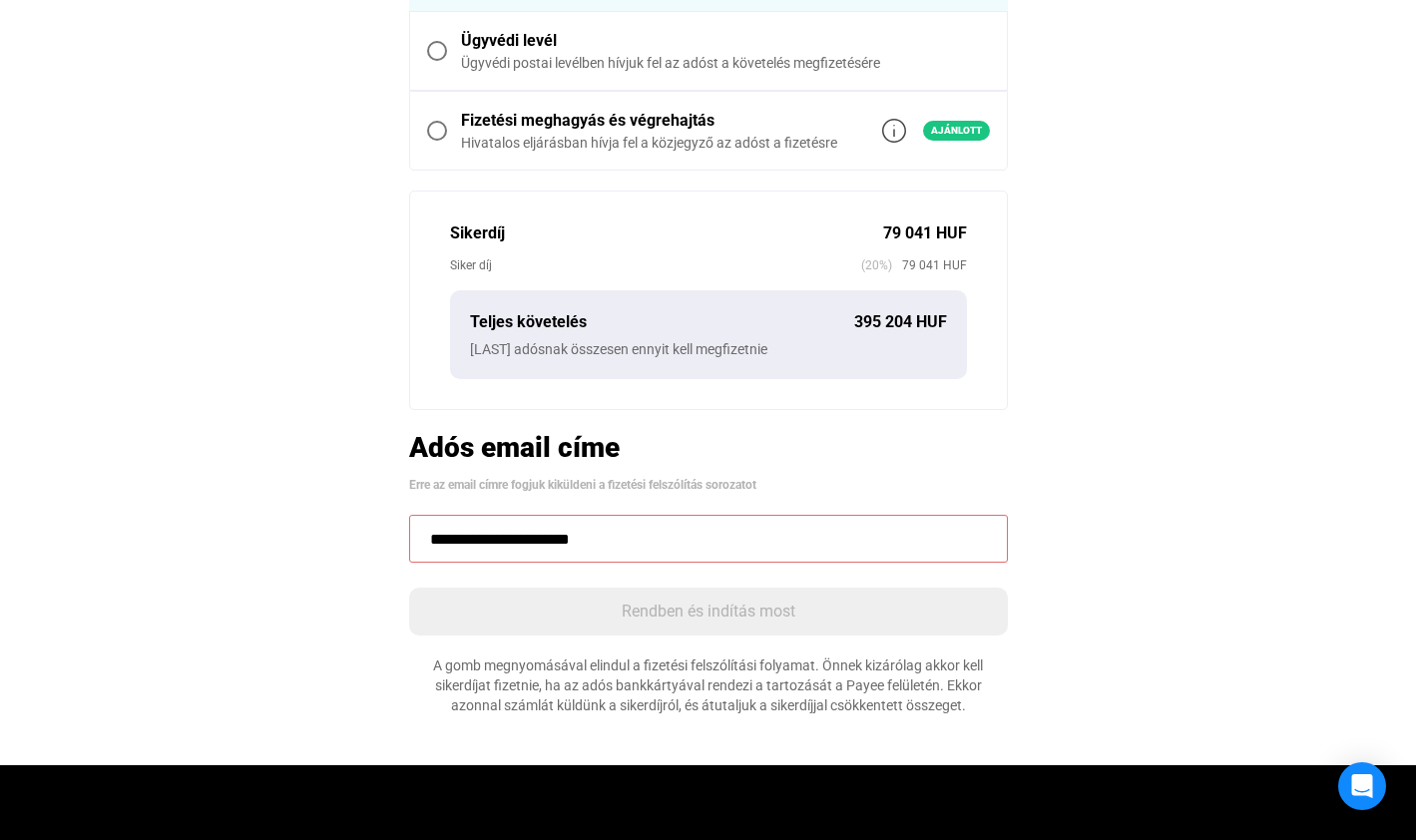 drag, startPoint x: 505, startPoint y: 541, endPoint x: 574, endPoint y: 543, distance: 69.02898 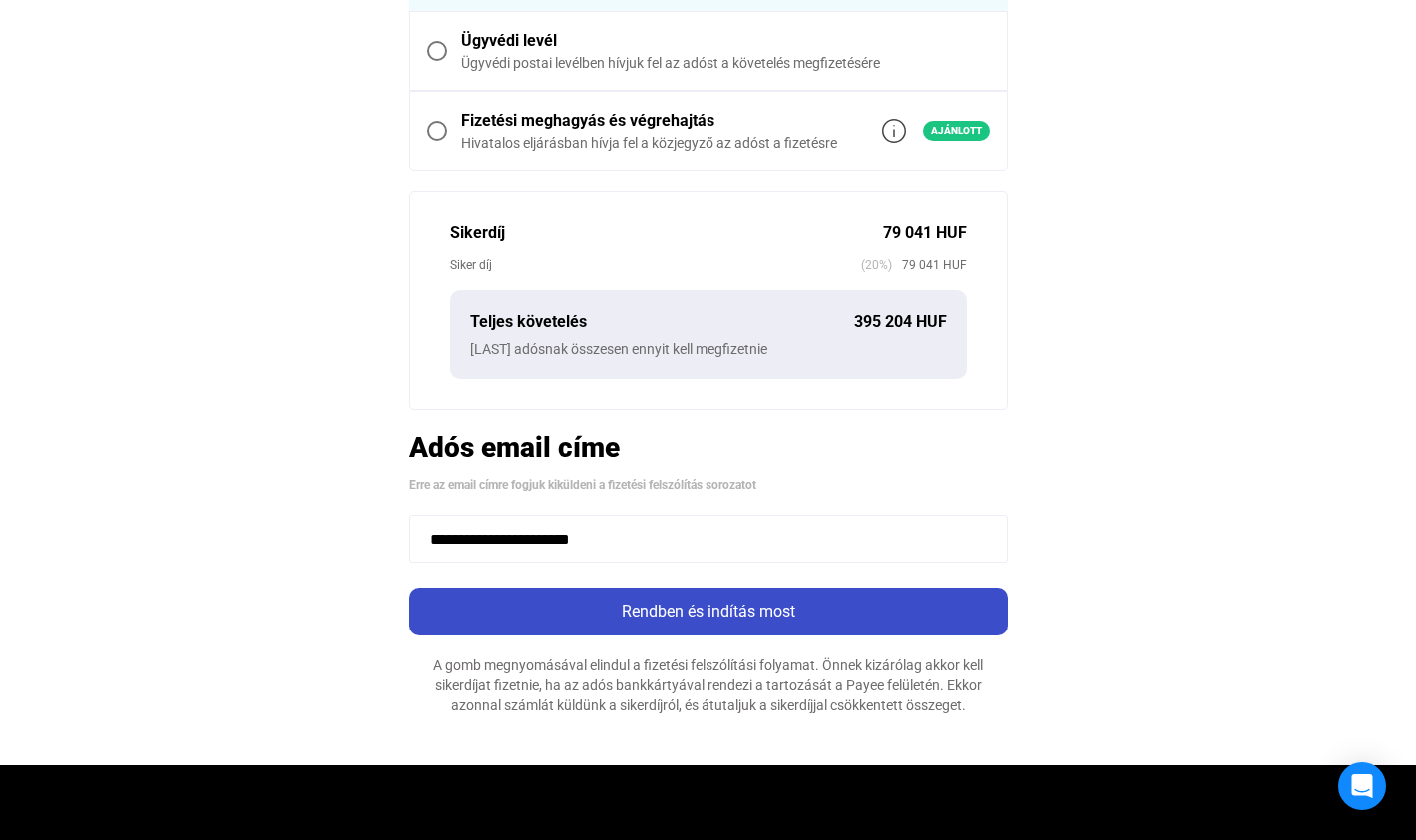 type on "**********" 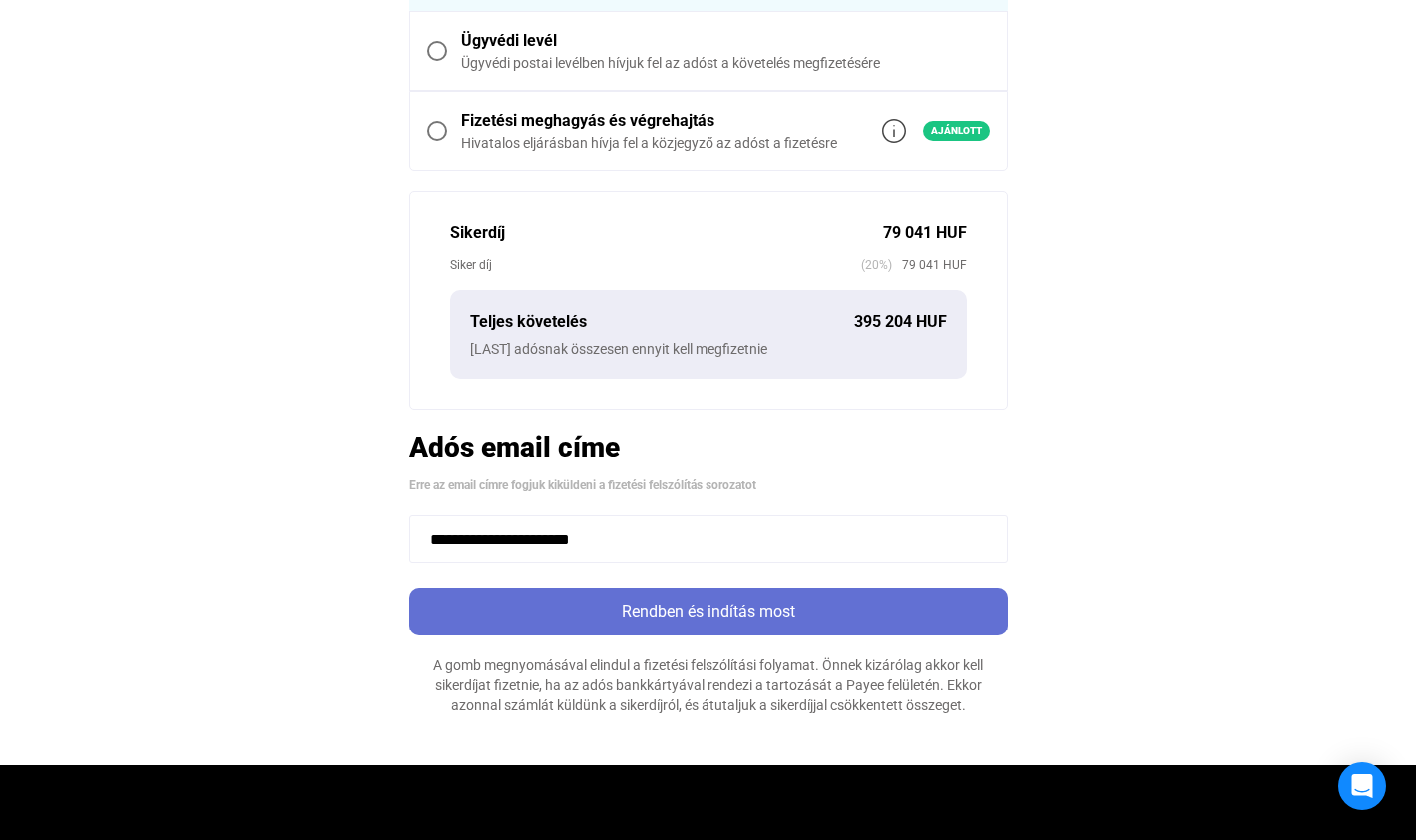 click on "Rendben és indítás most" 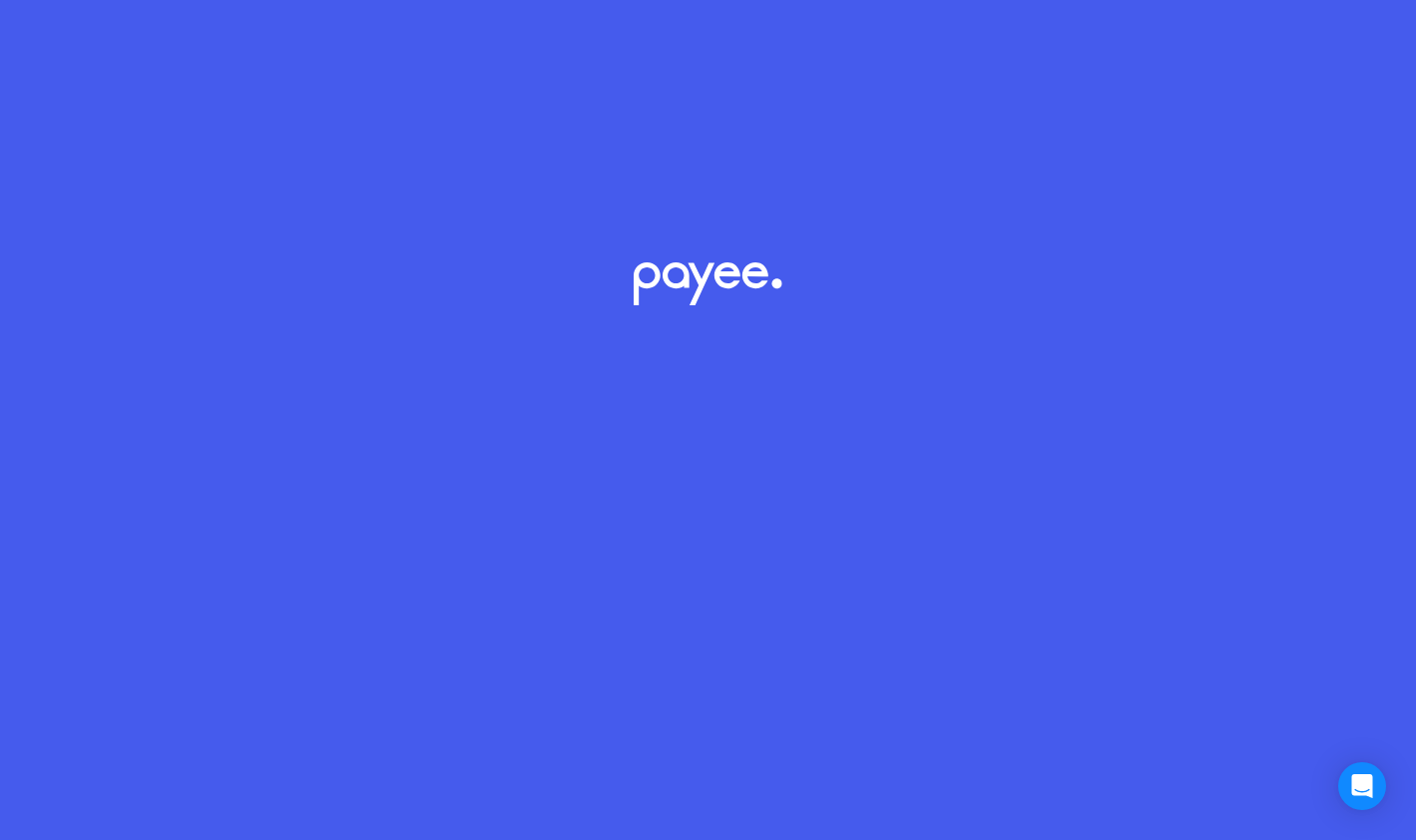 scroll, scrollTop: 0, scrollLeft: 0, axis: both 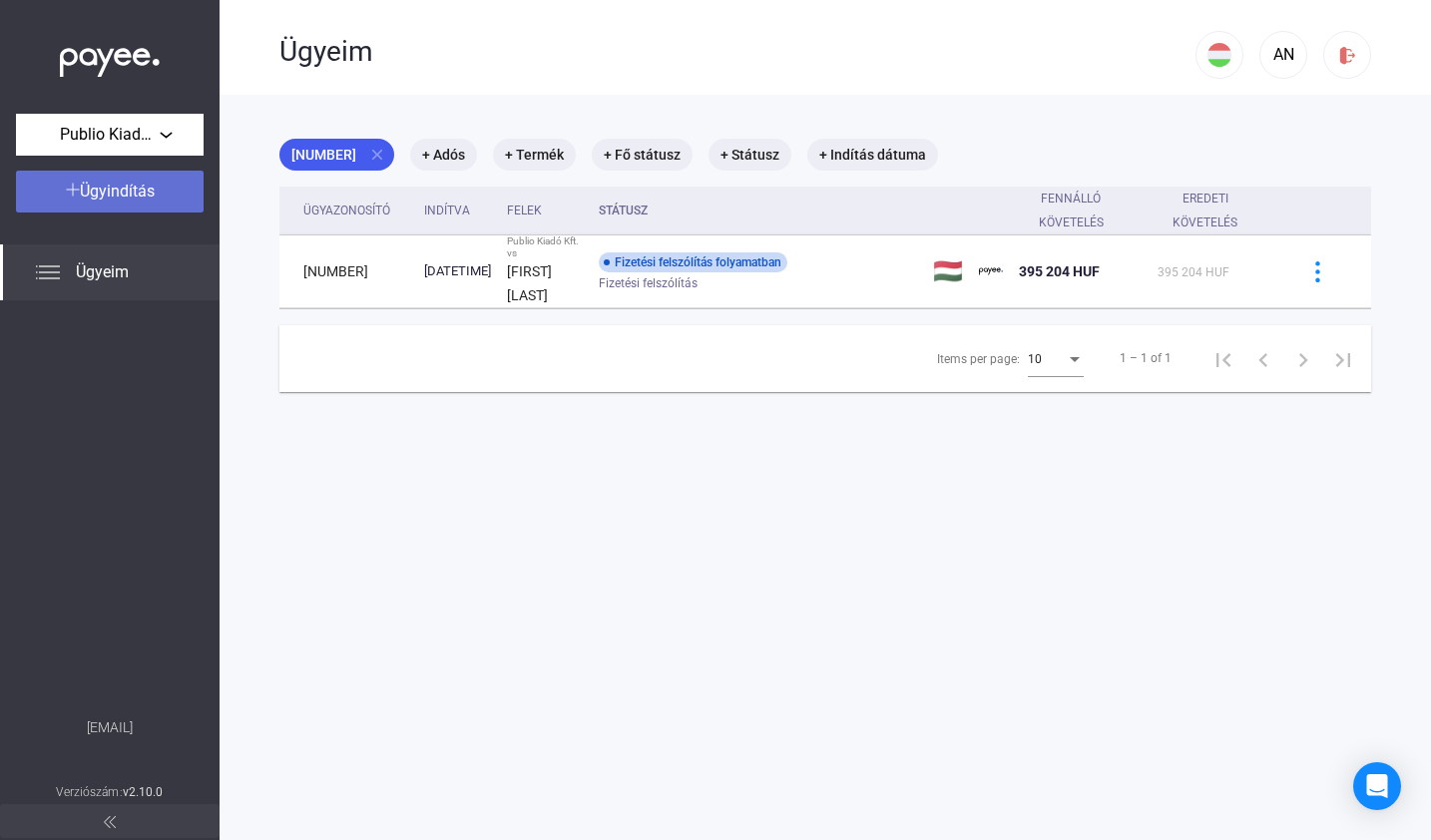 click on "Ügyindítás" 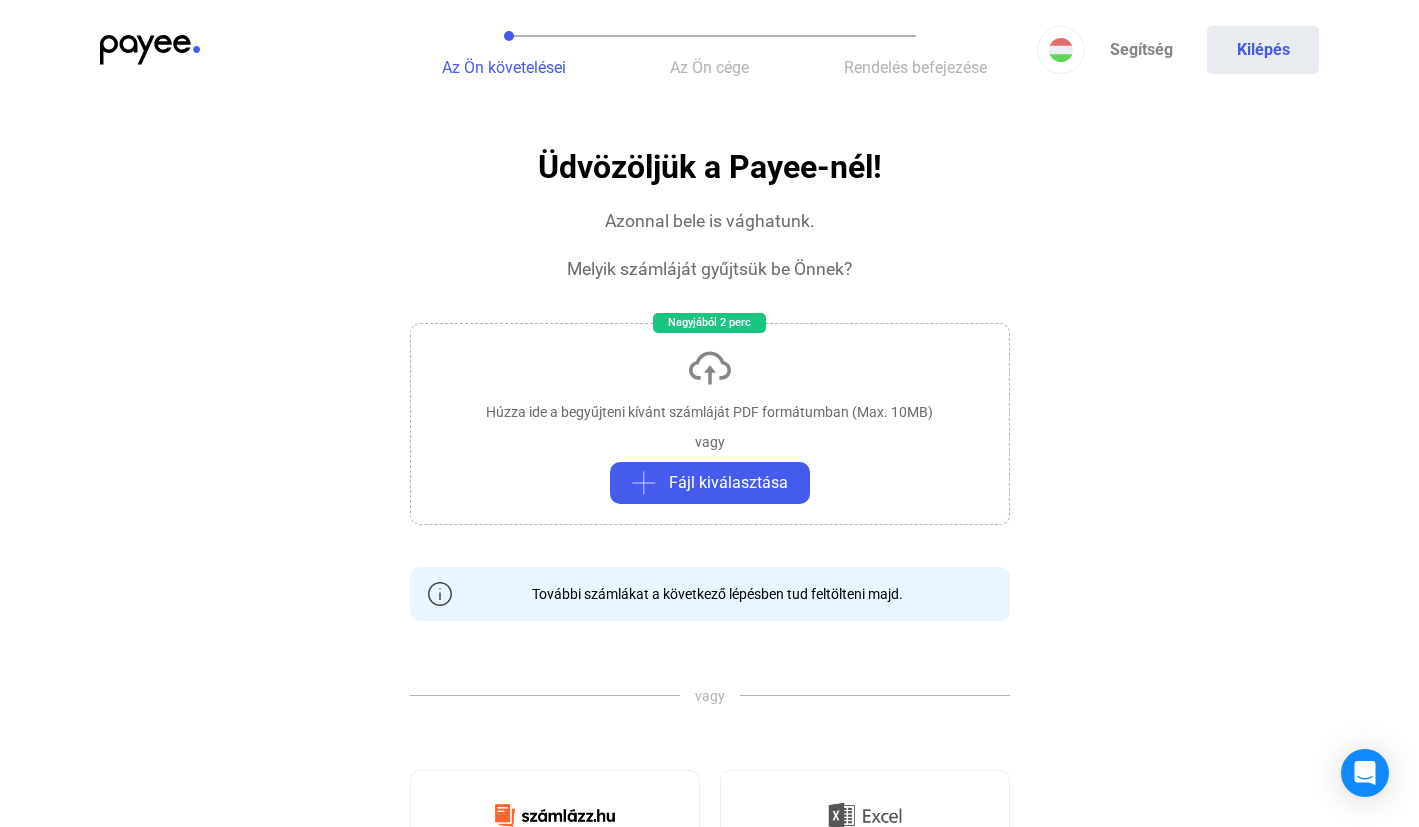 click on "Húzza ide a begyűjteni kívánt számláját PDF formátumban (Max. 10MB)   vagy   Fájl kiválasztása" 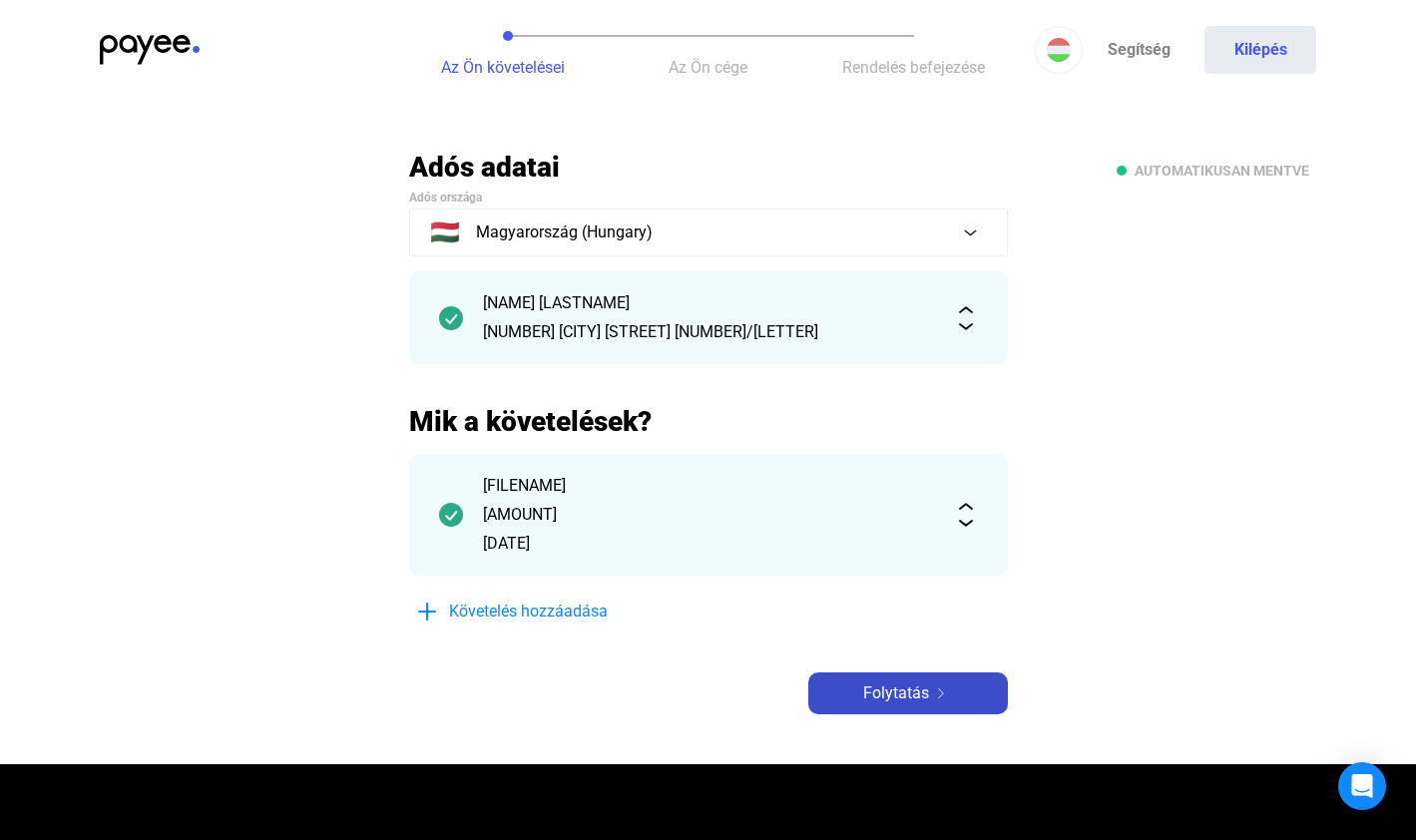 click on "Folytatás" 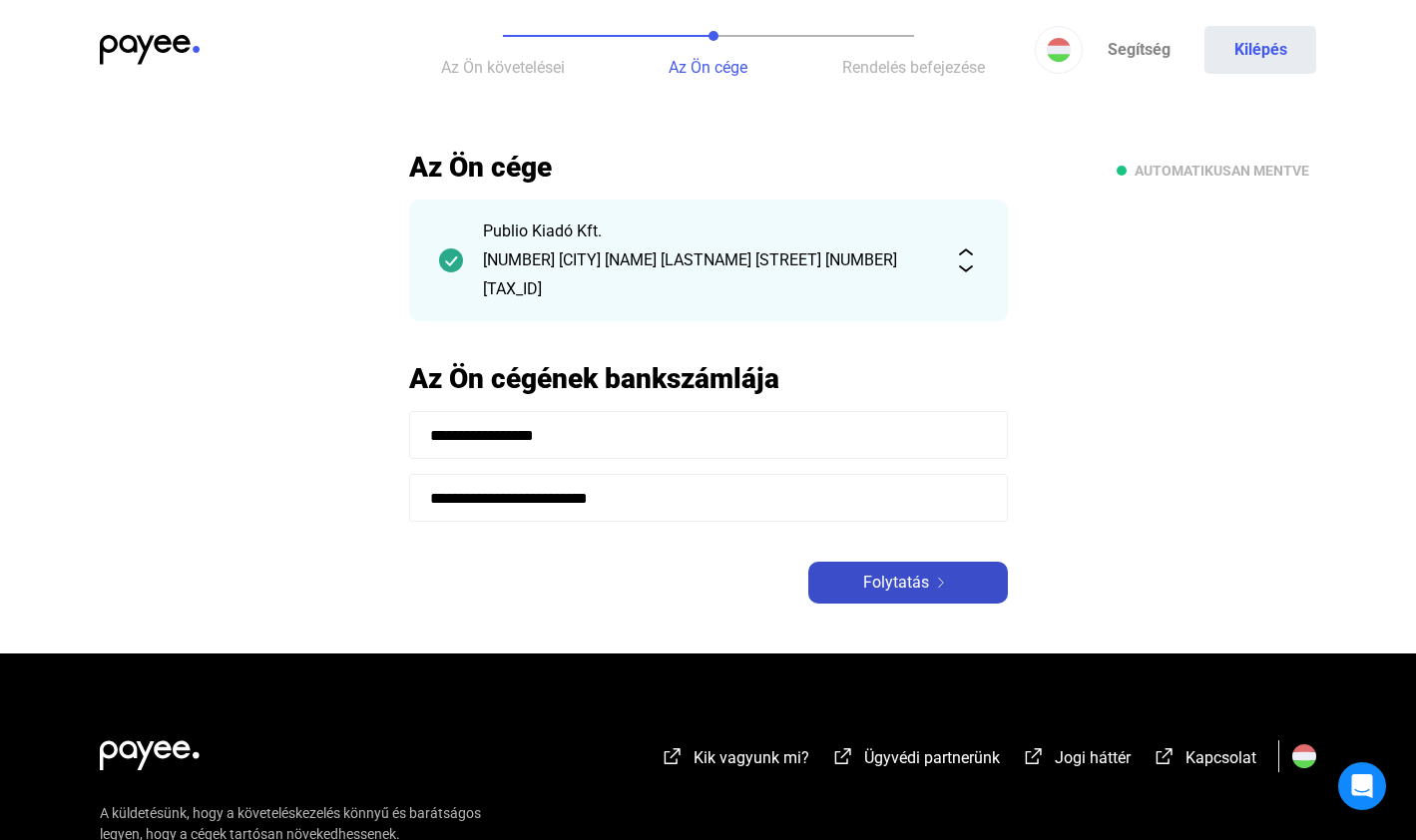 click on "Folytatás" 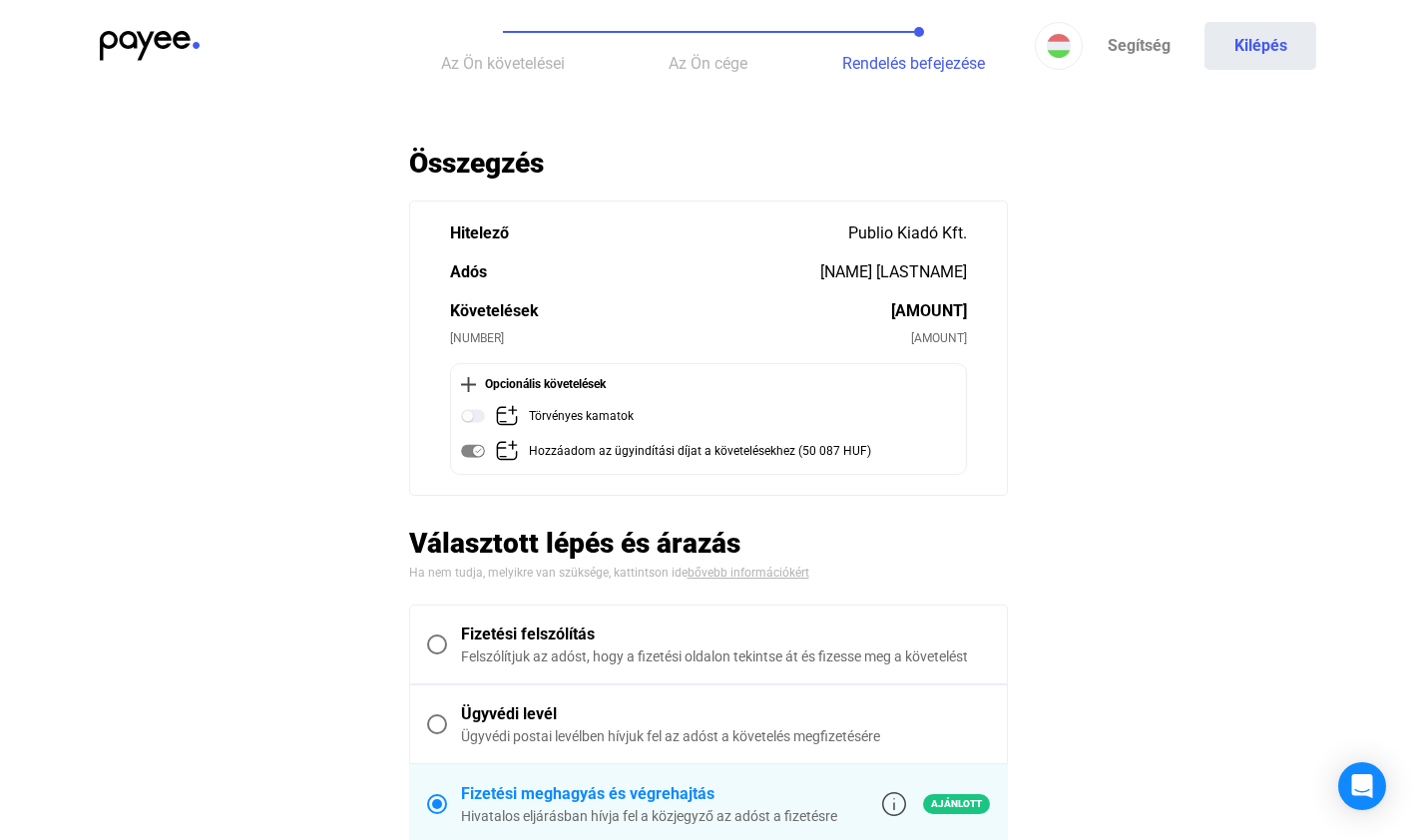 click at bounding box center (437, 644) 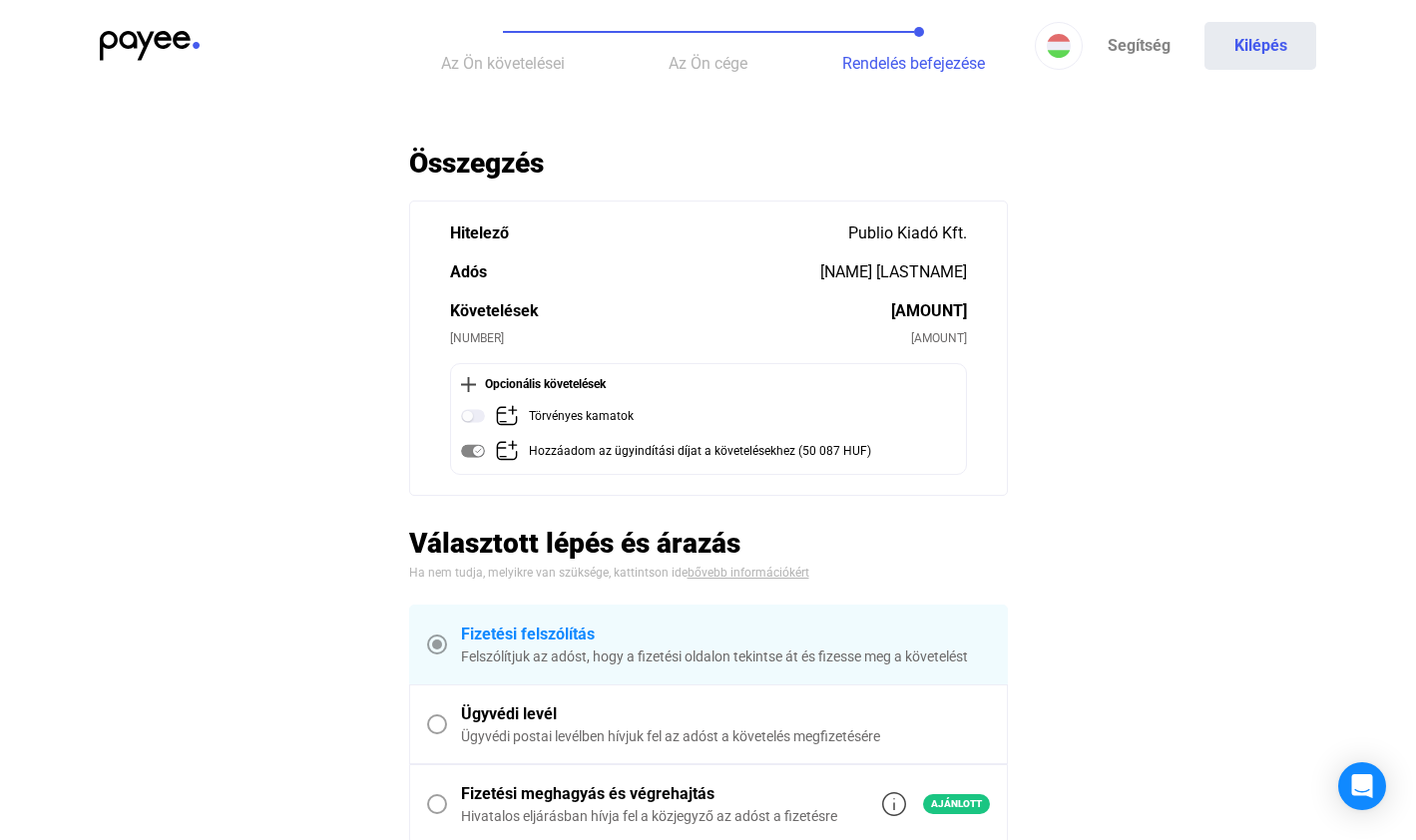 scroll, scrollTop: 605, scrollLeft: 0, axis: vertical 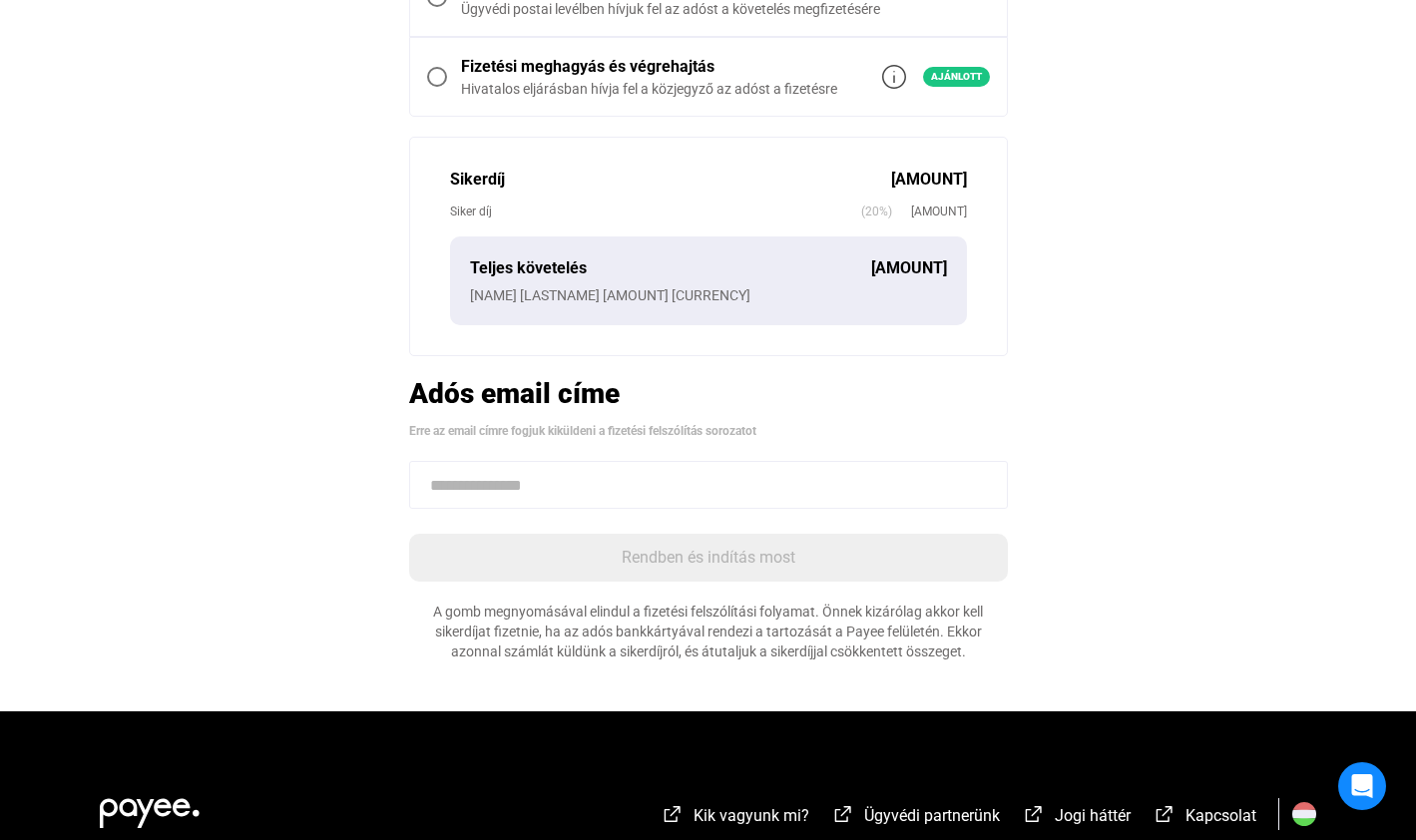 click 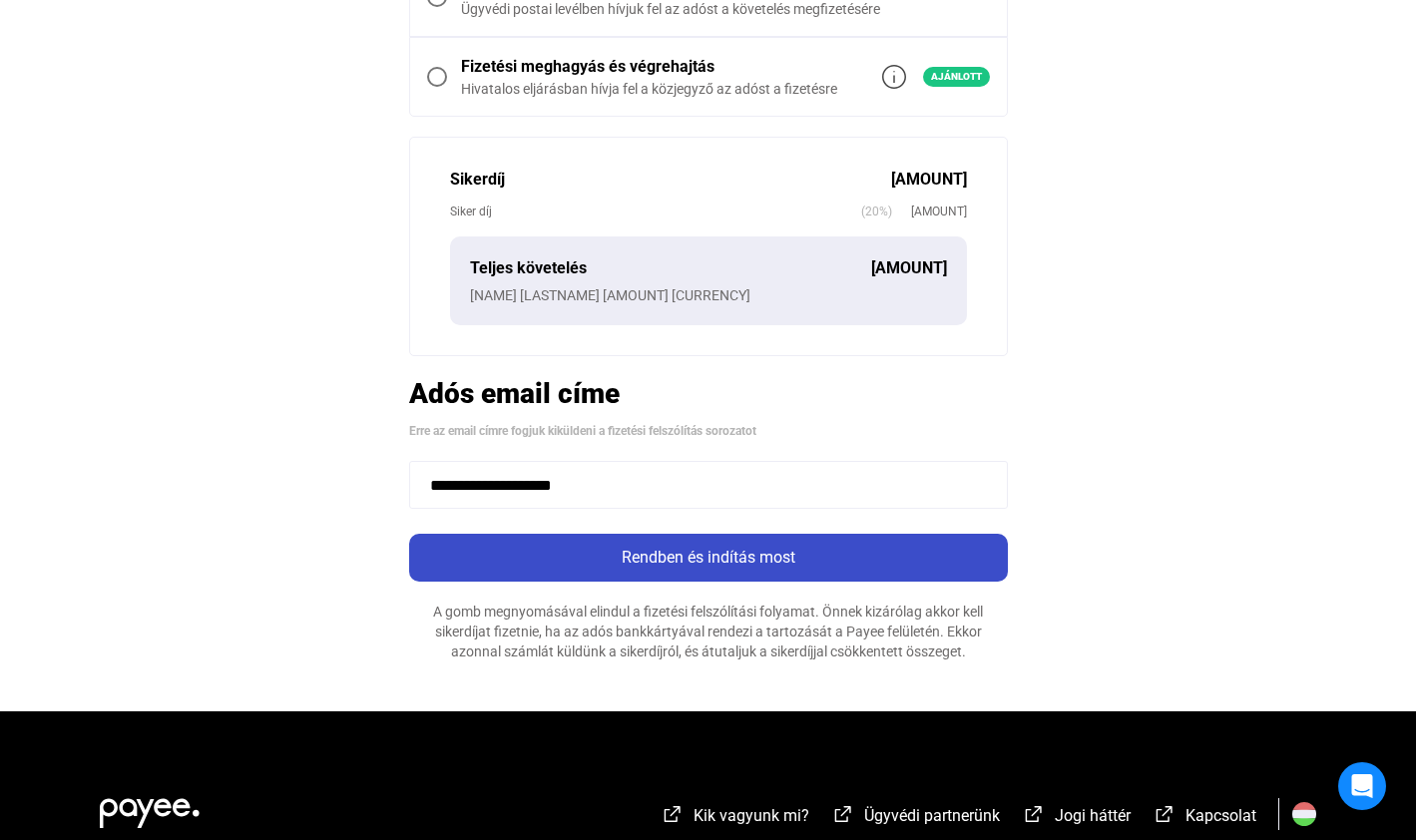 type on "**********" 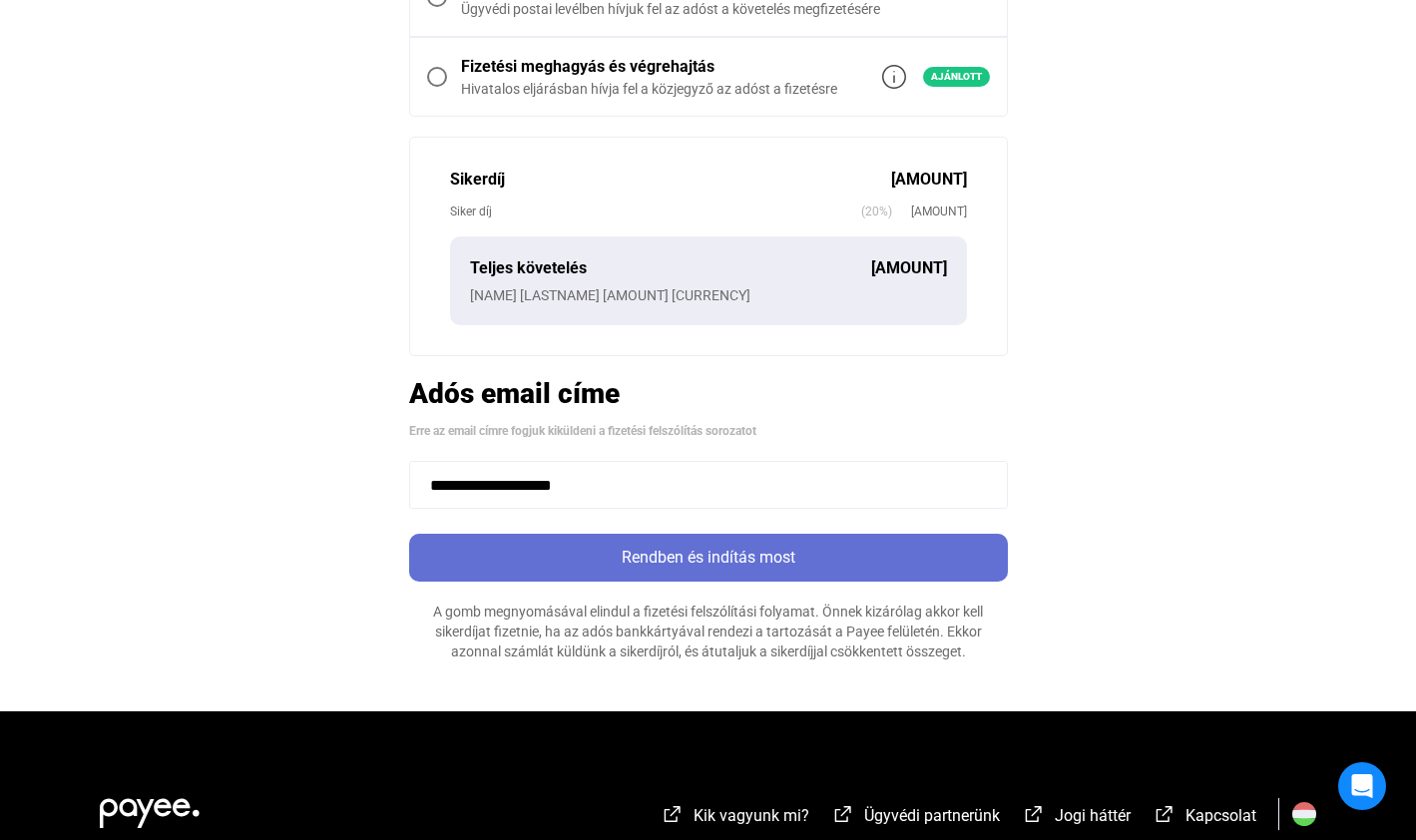 click on "Rendben és indítás most" 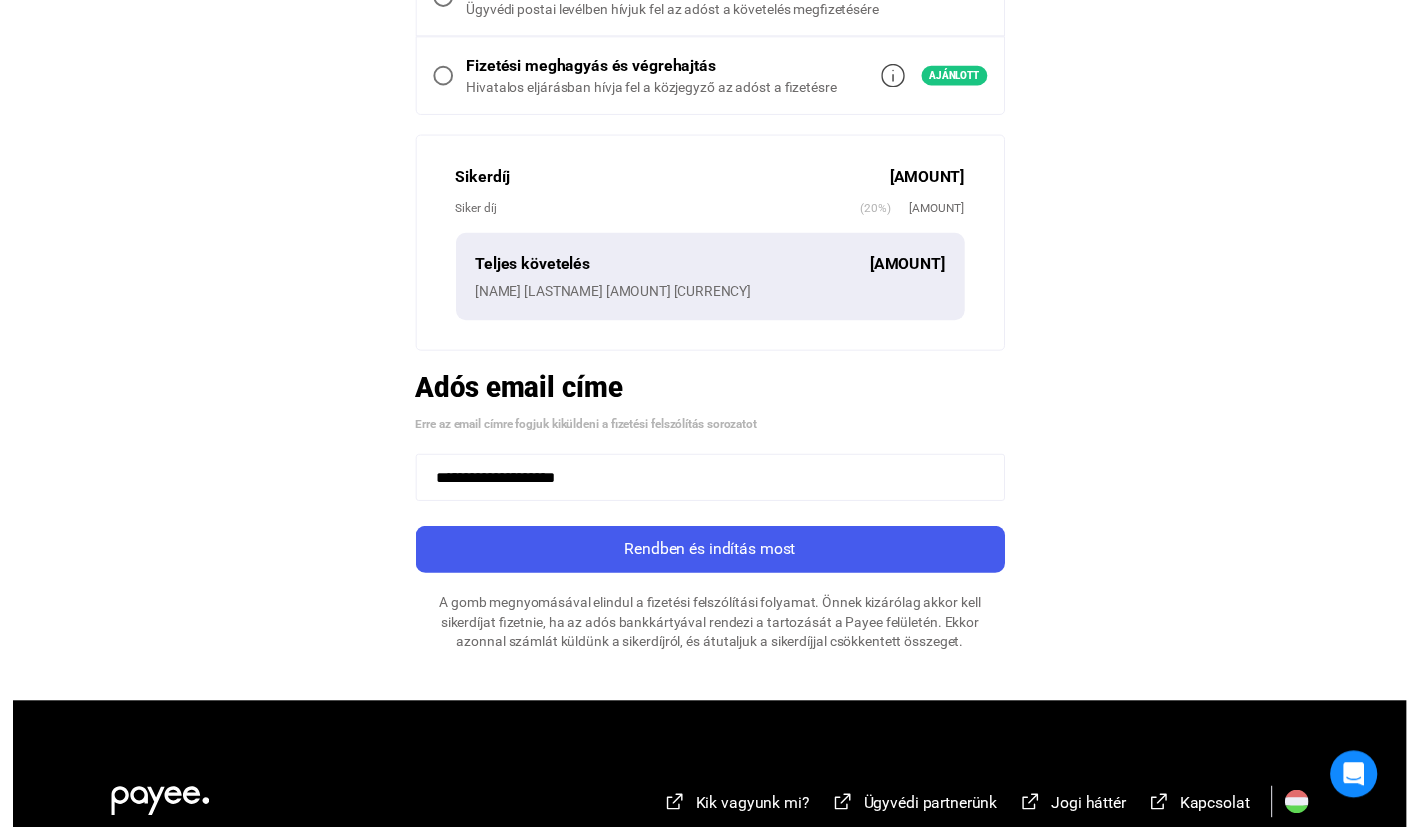 scroll, scrollTop: 0, scrollLeft: 0, axis: both 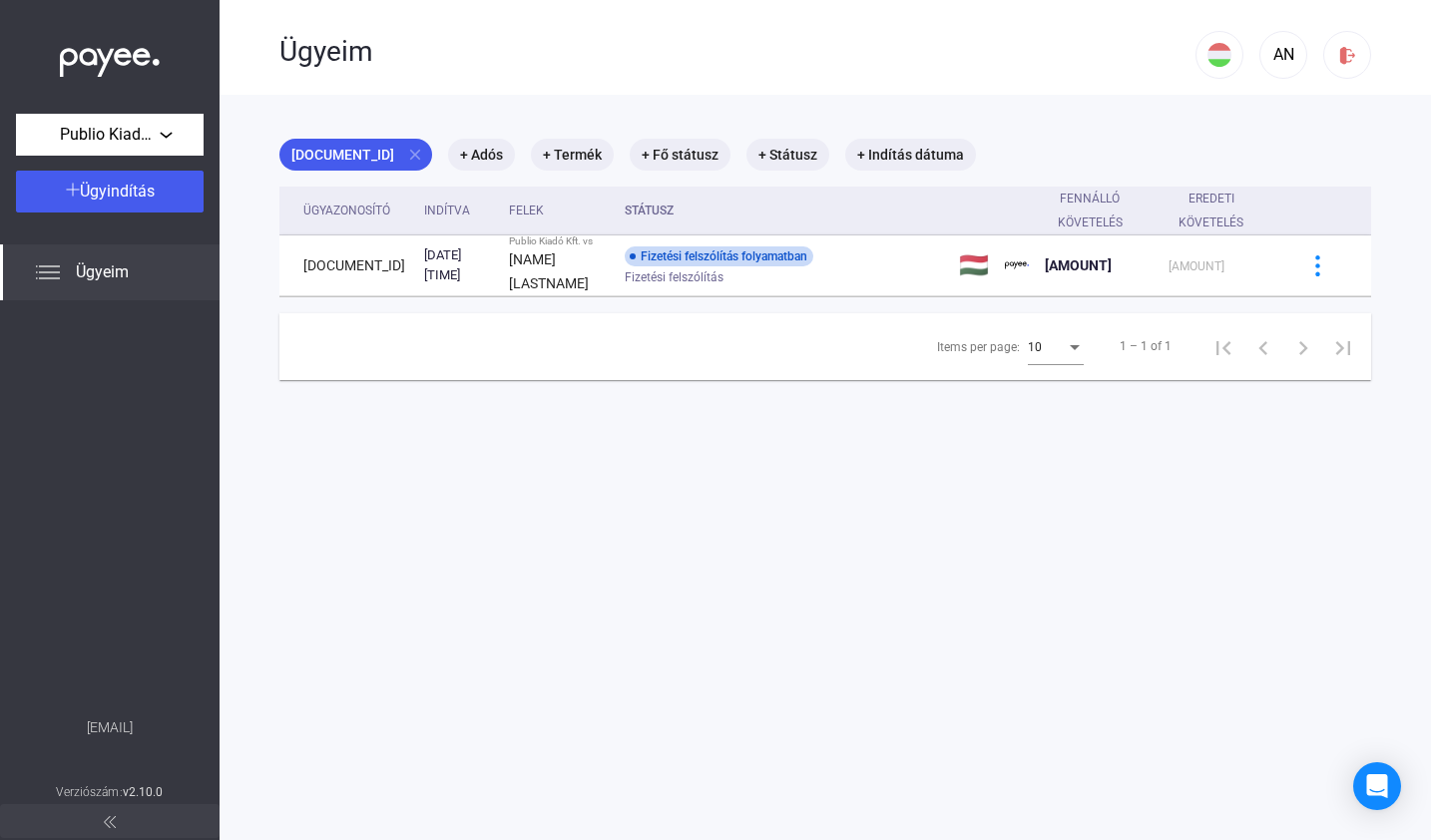click on "[COMPANY] [COMPANY] [EMAIL] [VERSION]" 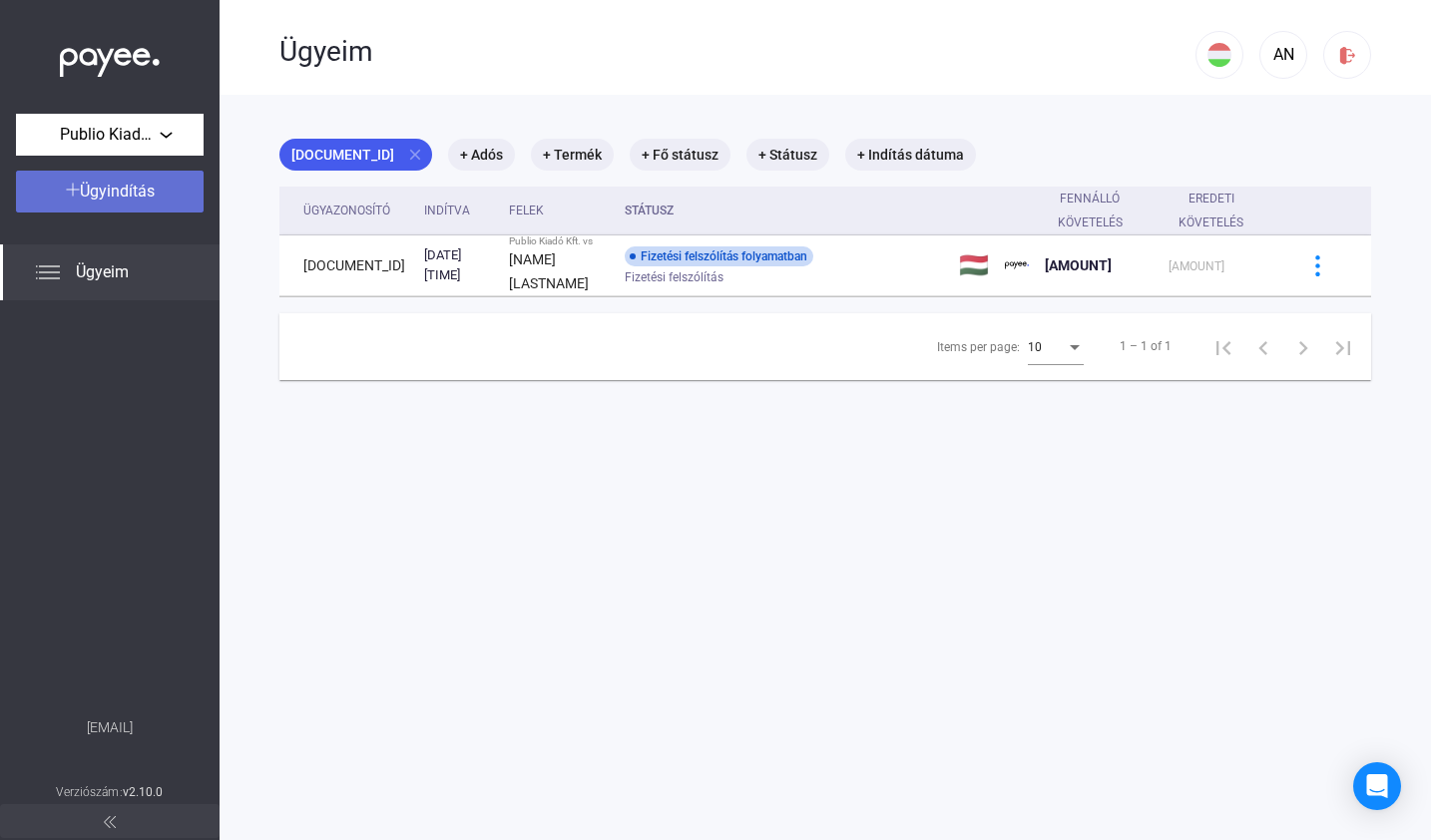 click on "Ügyindítás" 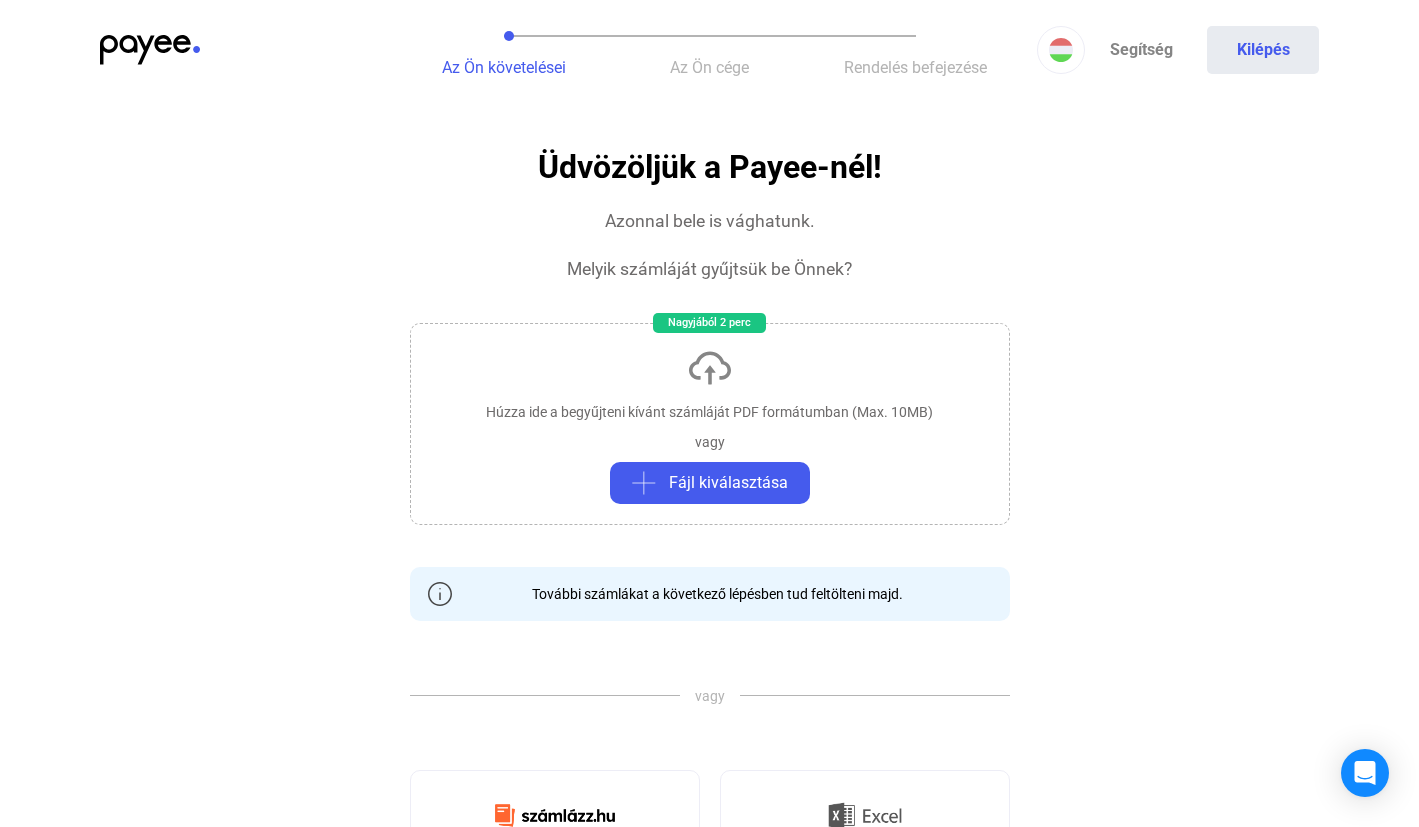 click on "Húzza ide a begyűjteni kívánt számláját PDF formátumban (Max. 10MB)   vagy   Fájl kiválasztása" 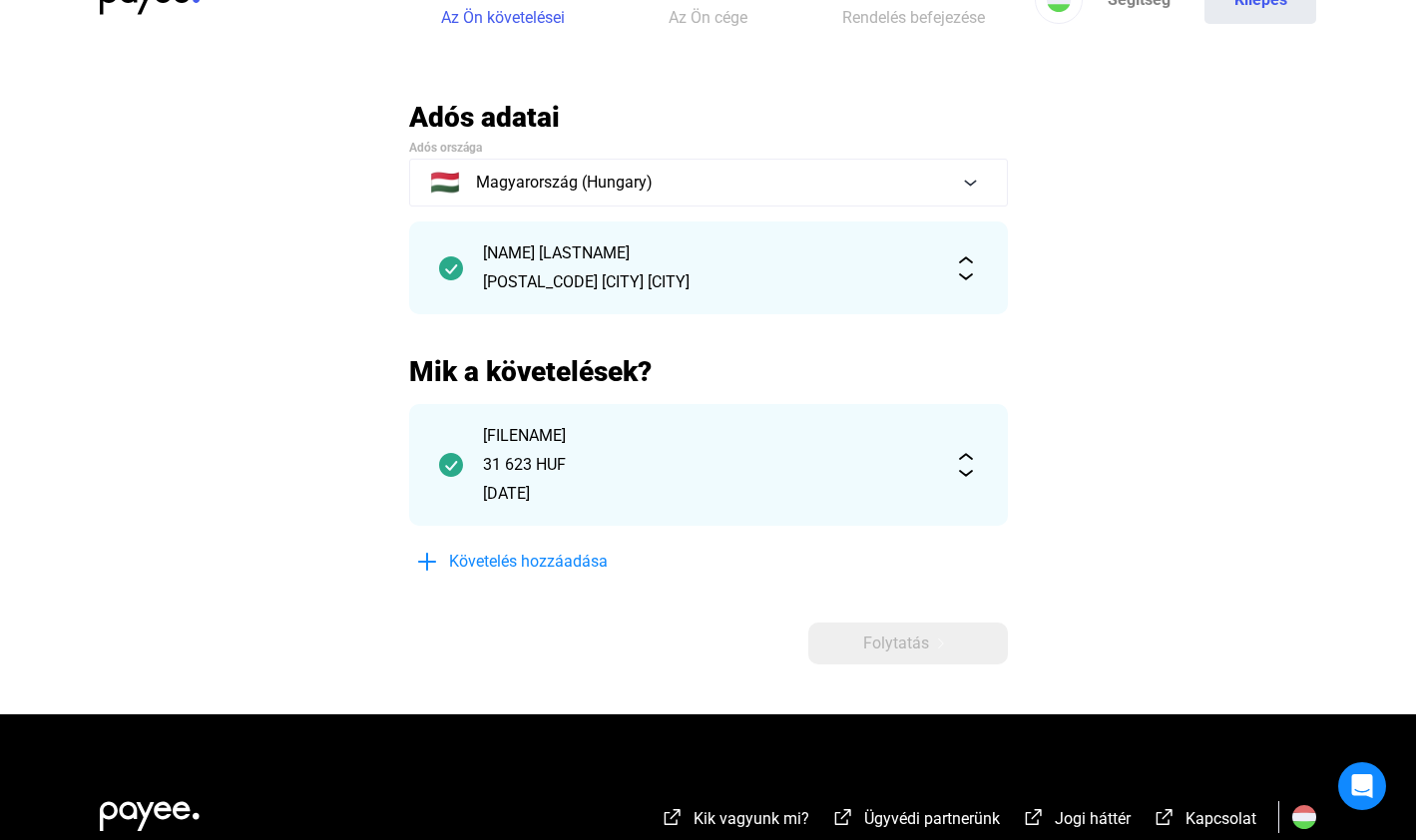 scroll, scrollTop: 0, scrollLeft: 0, axis: both 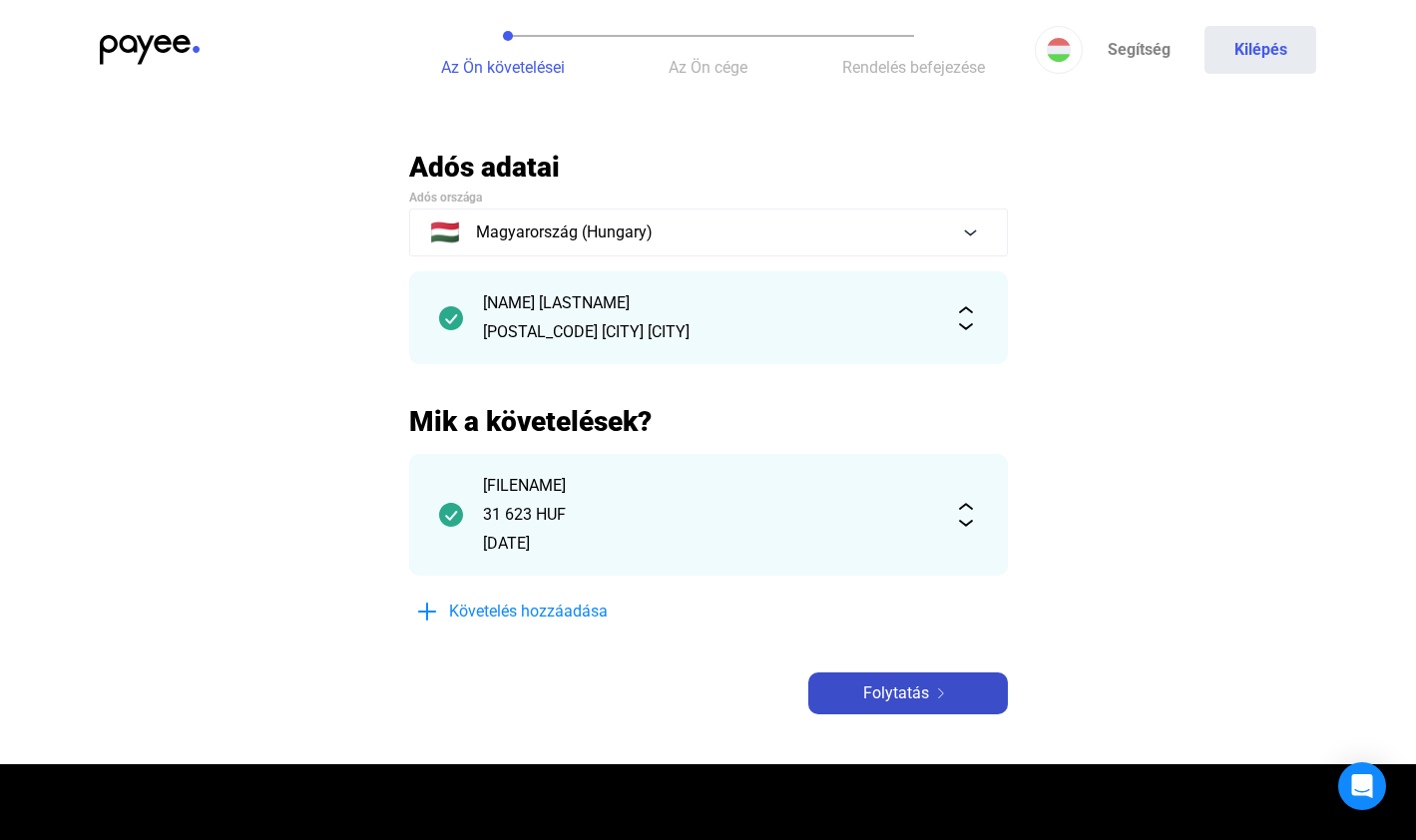 click on "Folytatás" 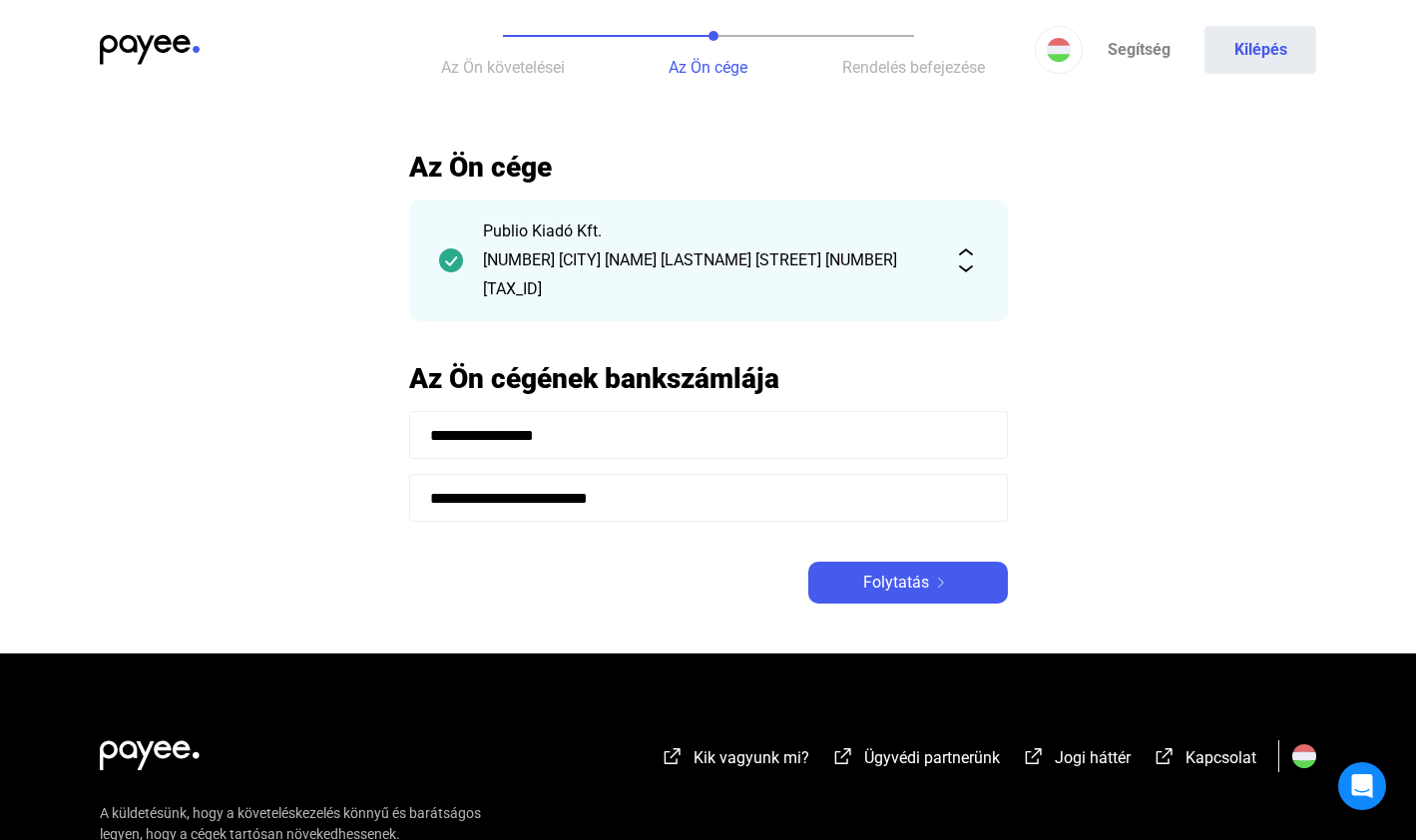 click on "Folytatás" 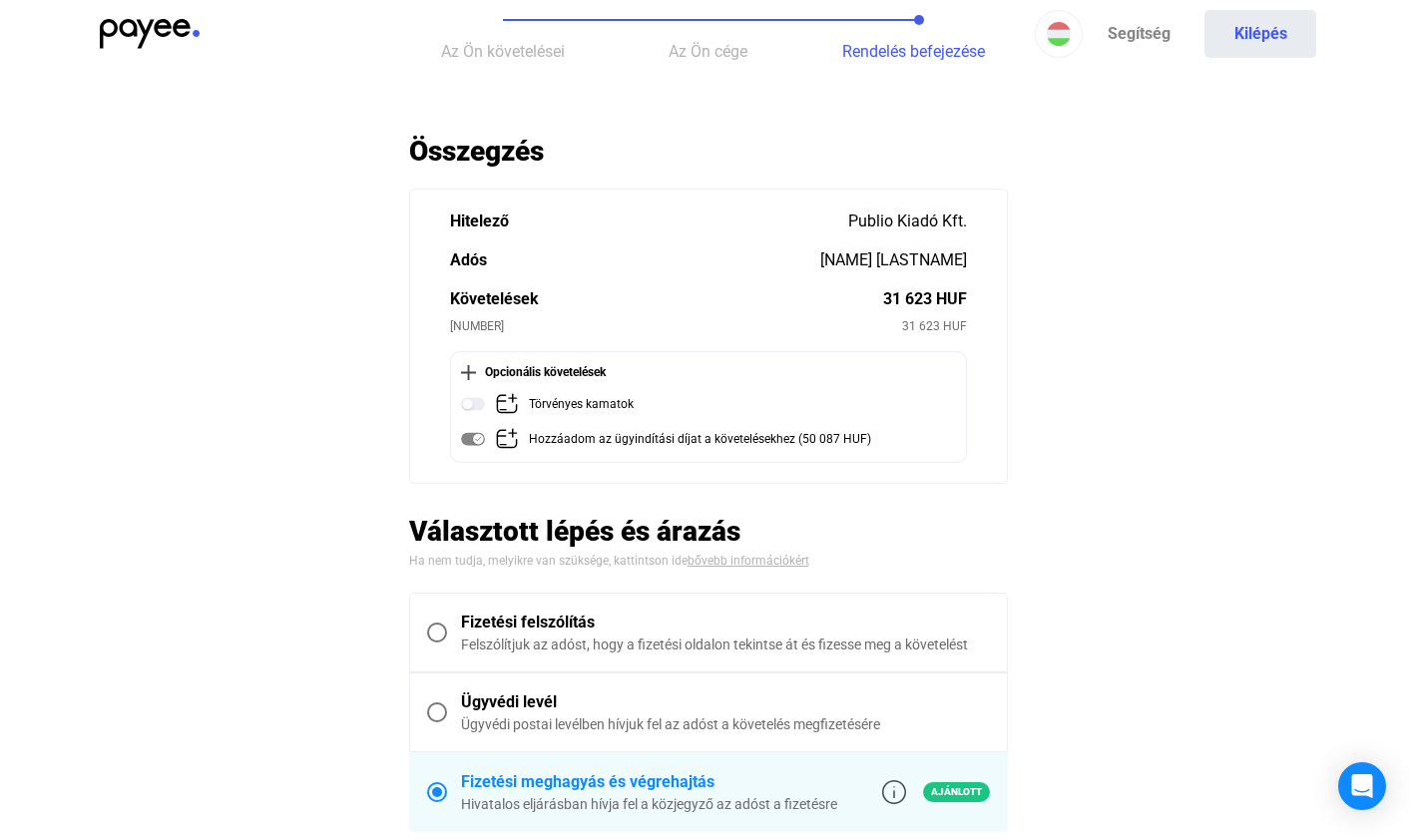 scroll, scrollTop: 48, scrollLeft: 0, axis: vertical 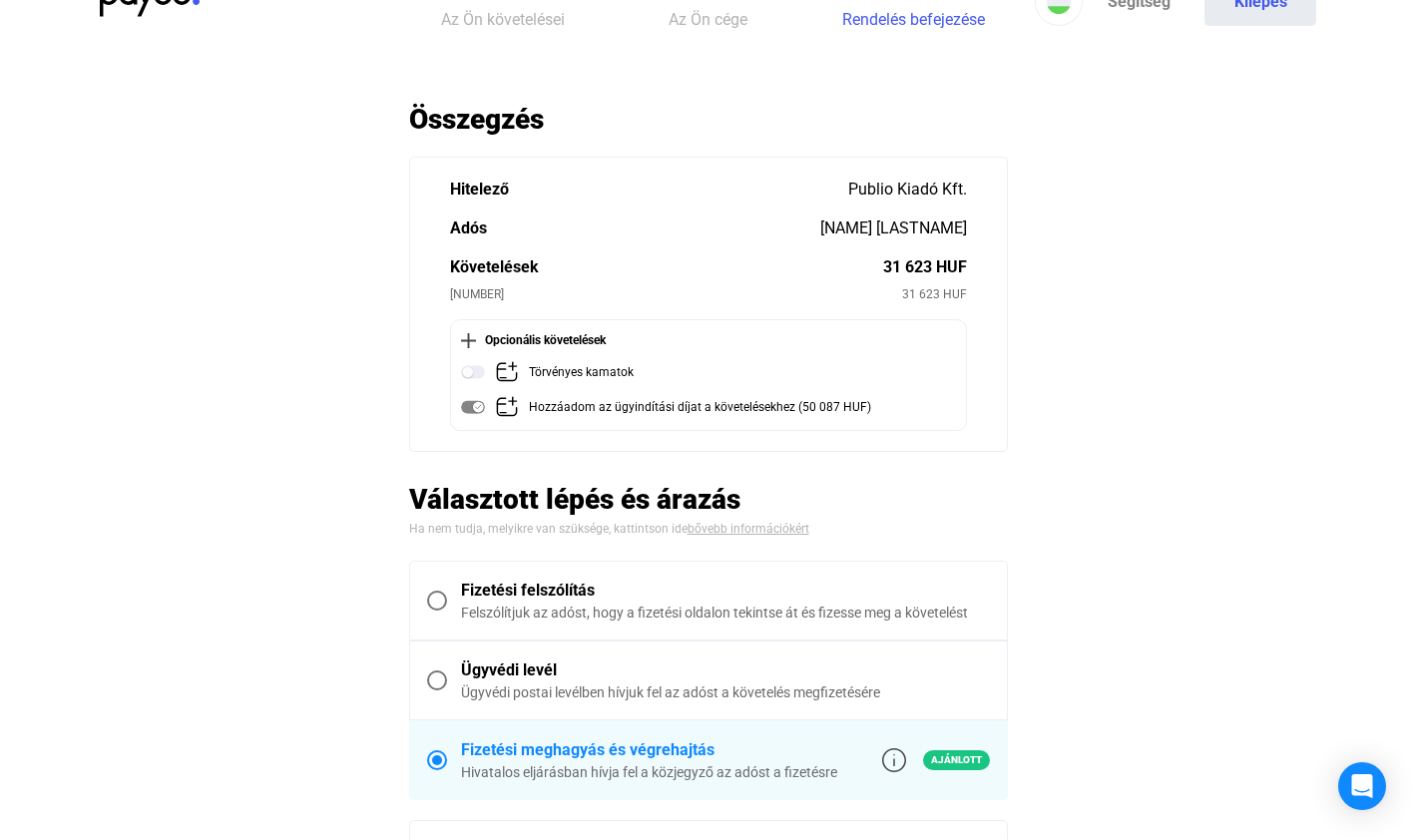 click at bounding box center (437, 601) 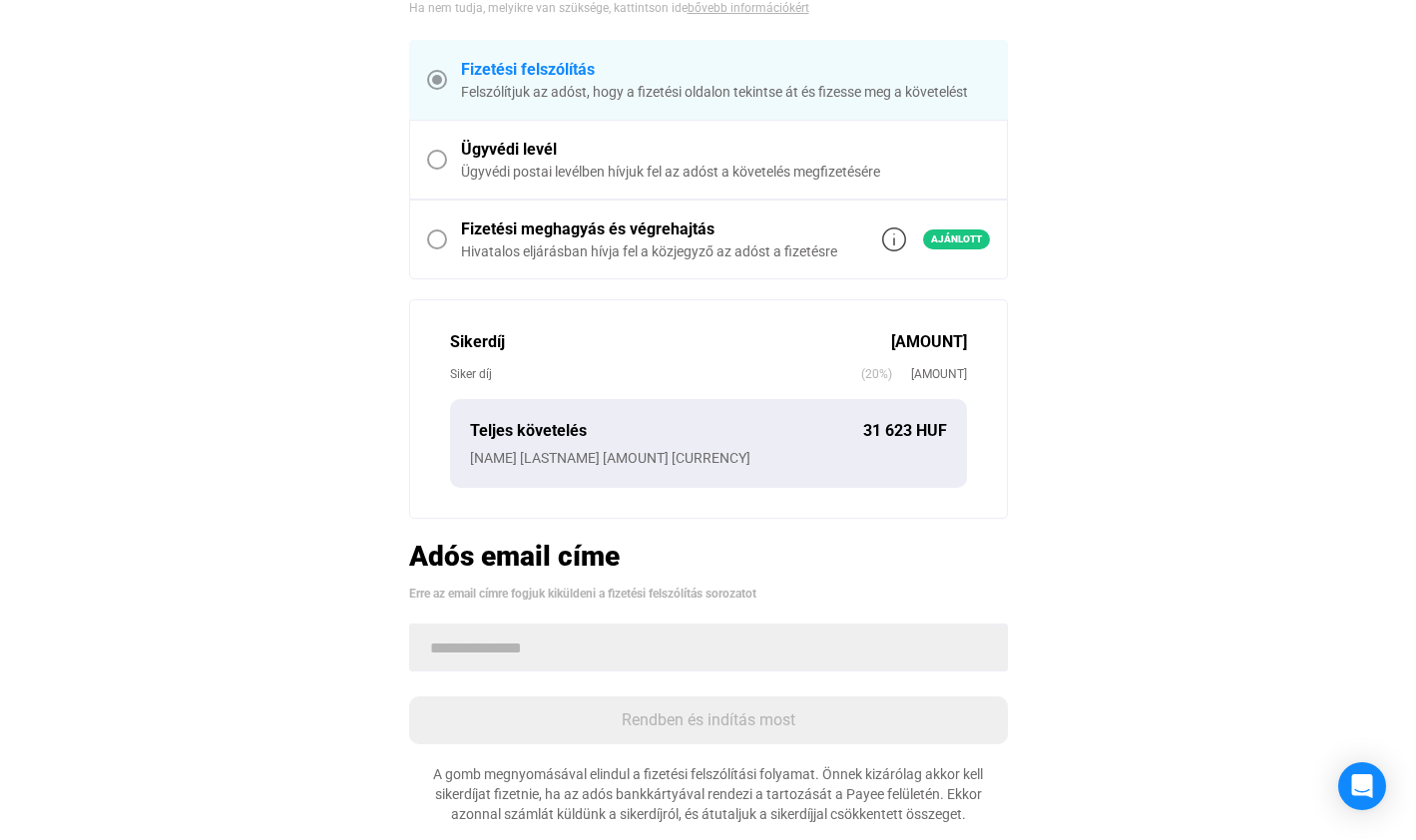 scroll, scrollTop: 674, scrollLeft: 0, axis: vertical 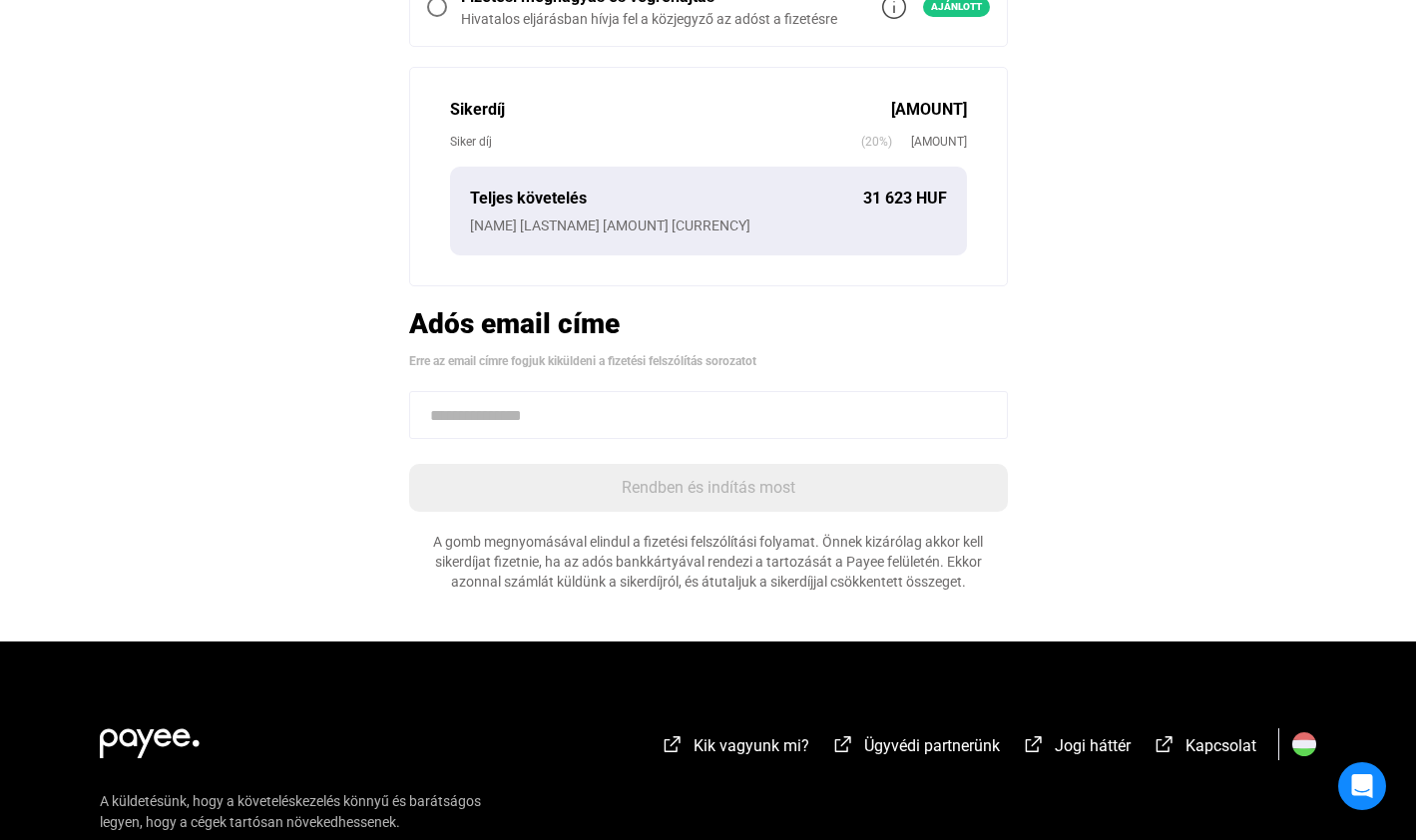click 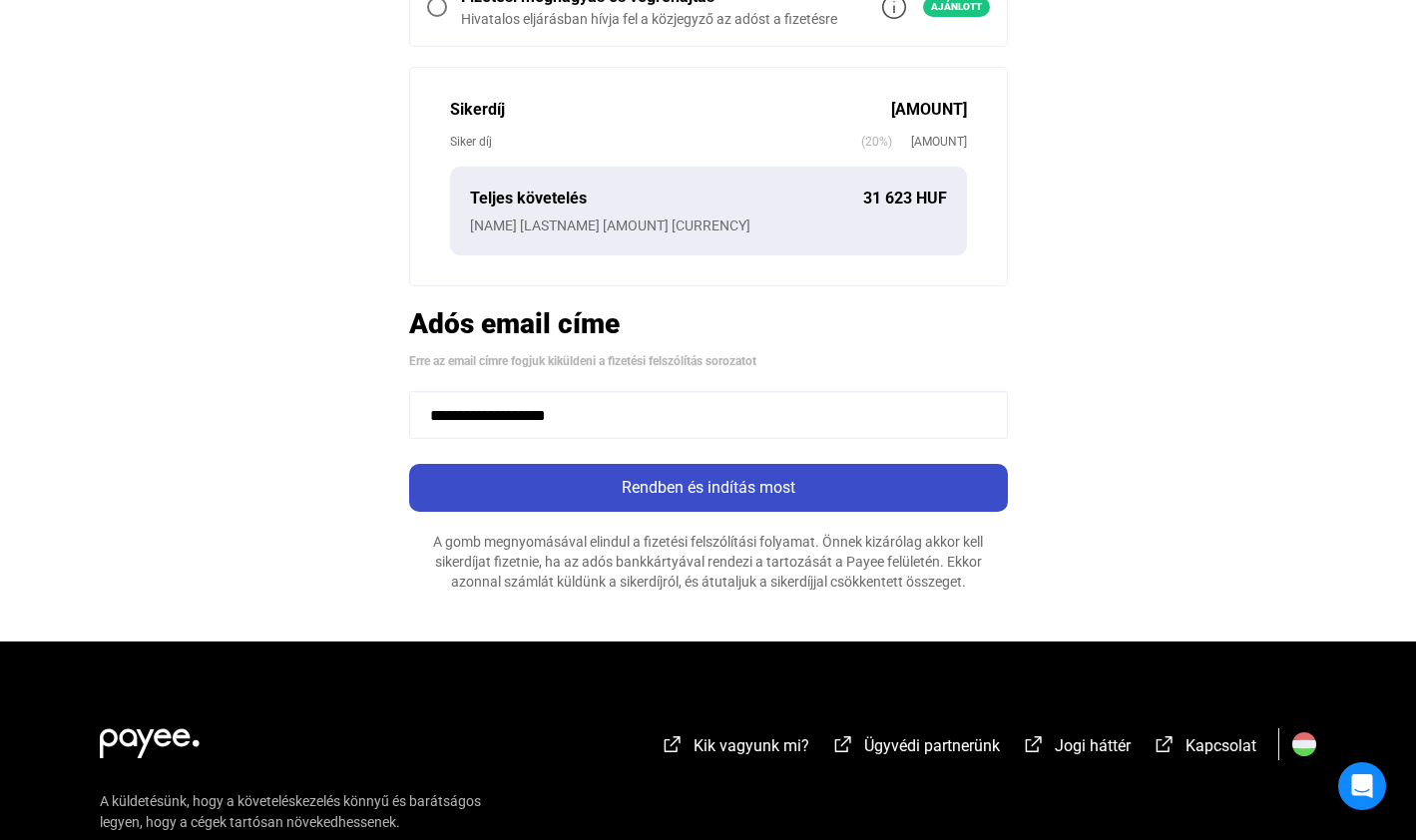 type on "**********" 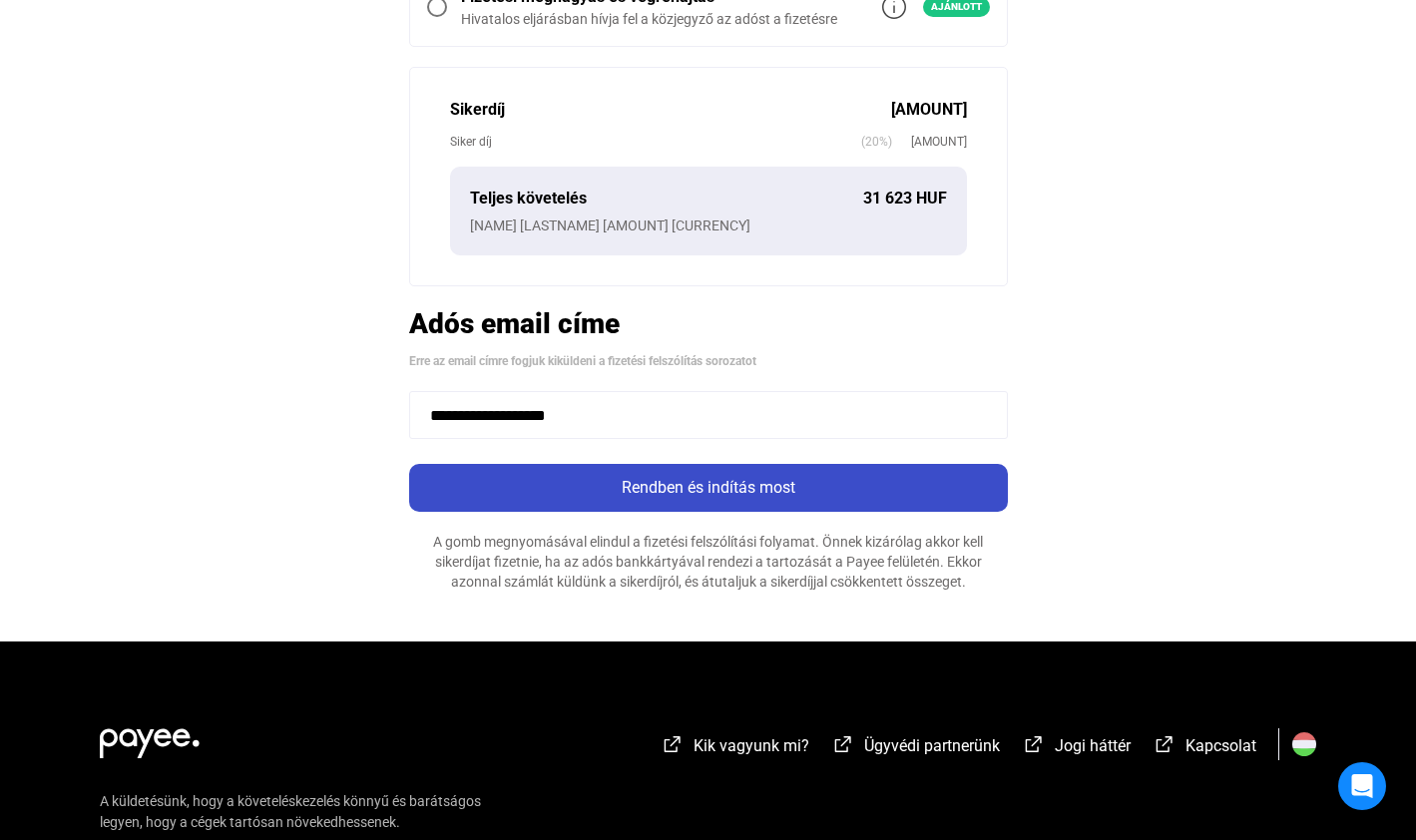 click on "Rendben és indítás most" 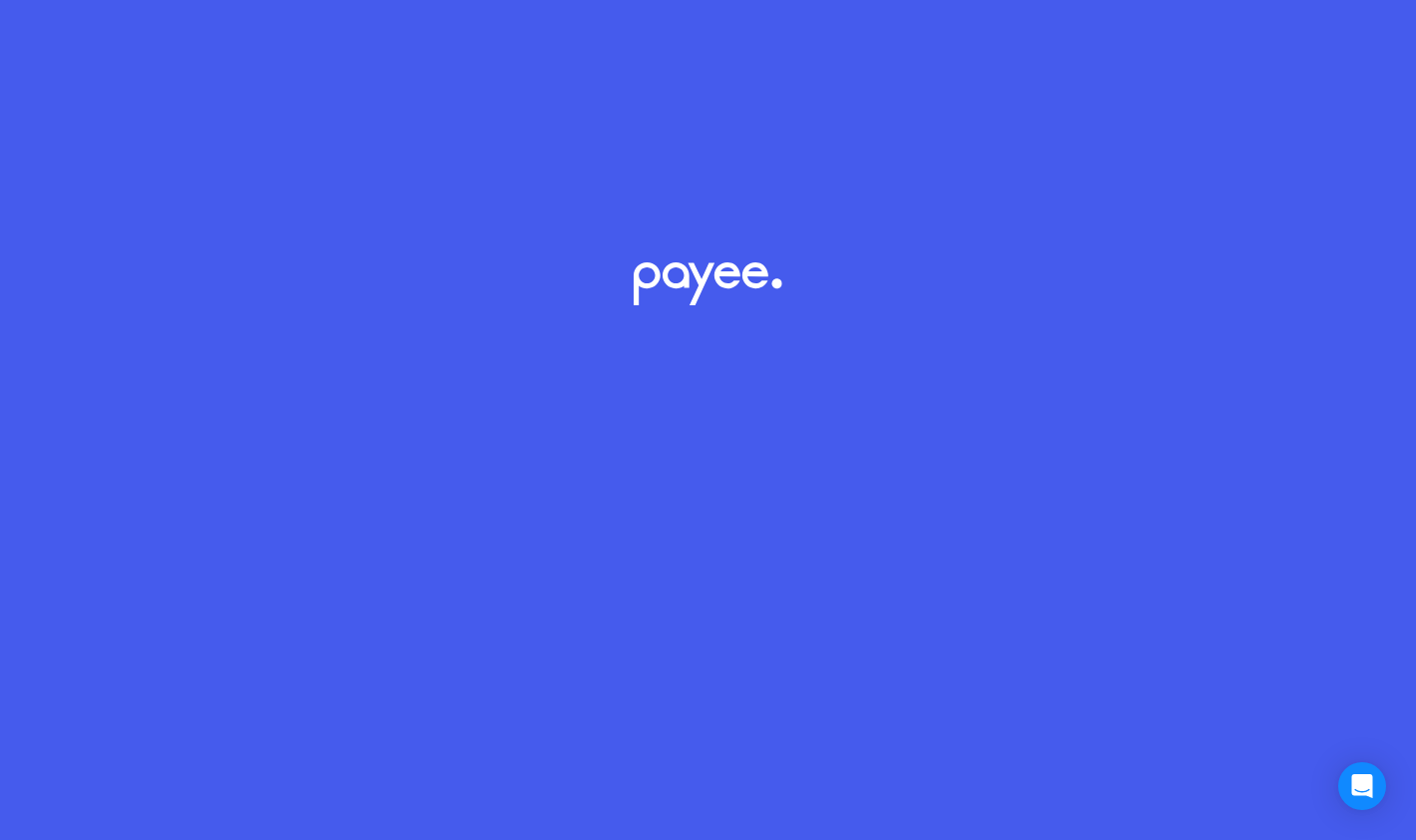 scroll, scrollTop: 0, scrollLeft: 0, axis: both 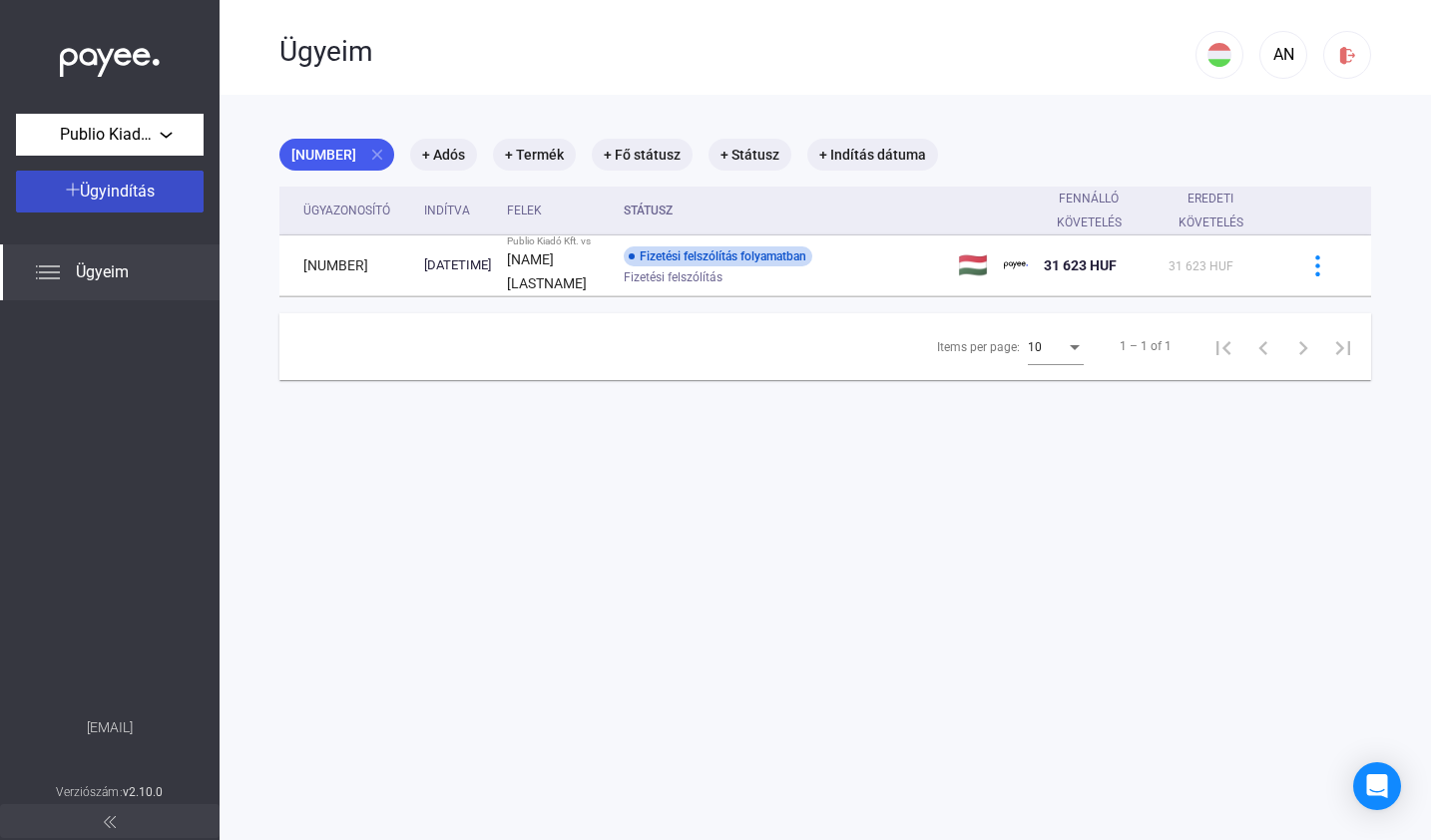 click on "Ügyindítás" 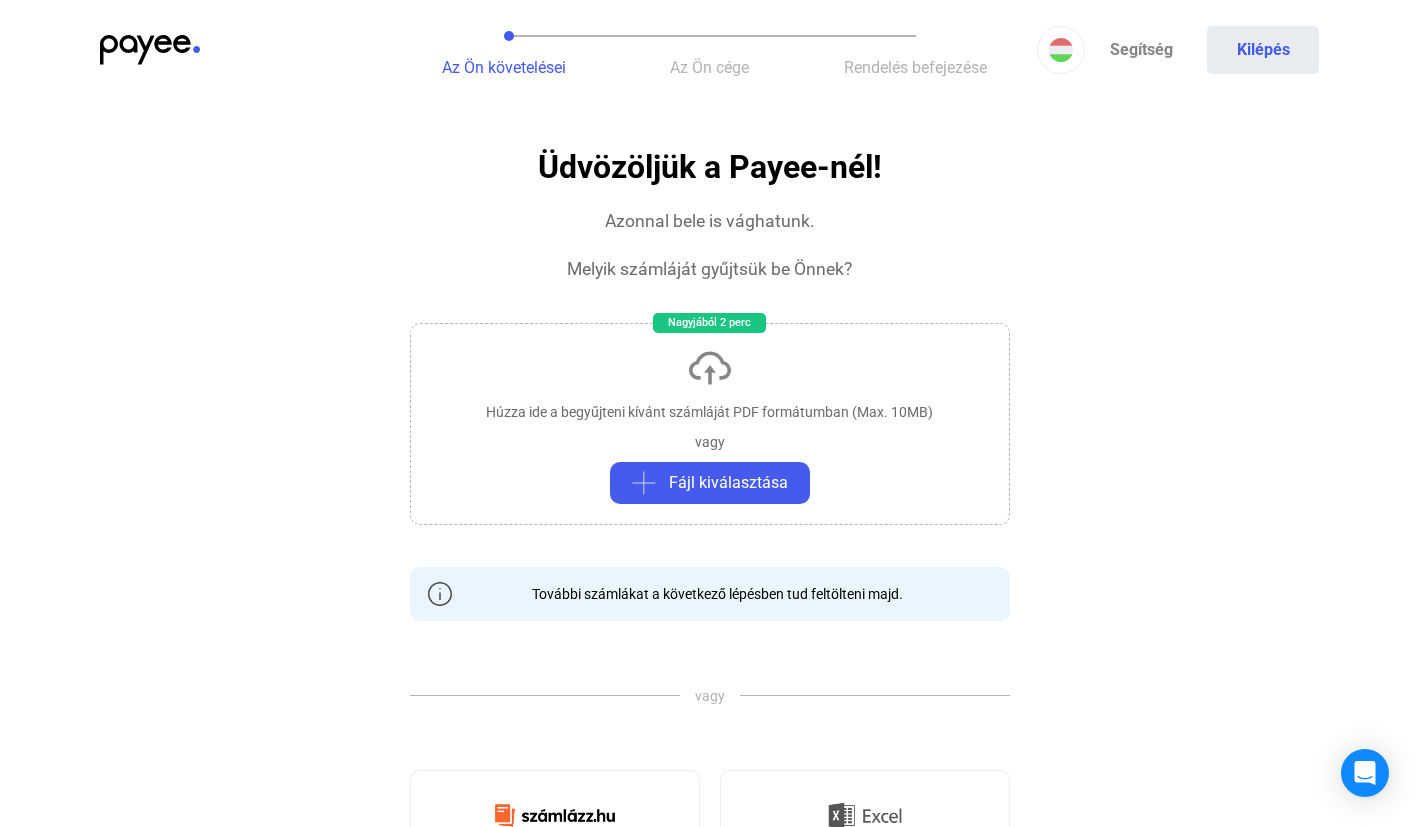 click on "Húzza ide a begyűjteni kívánt számláját PDF formátumban (Max. 10MB)" 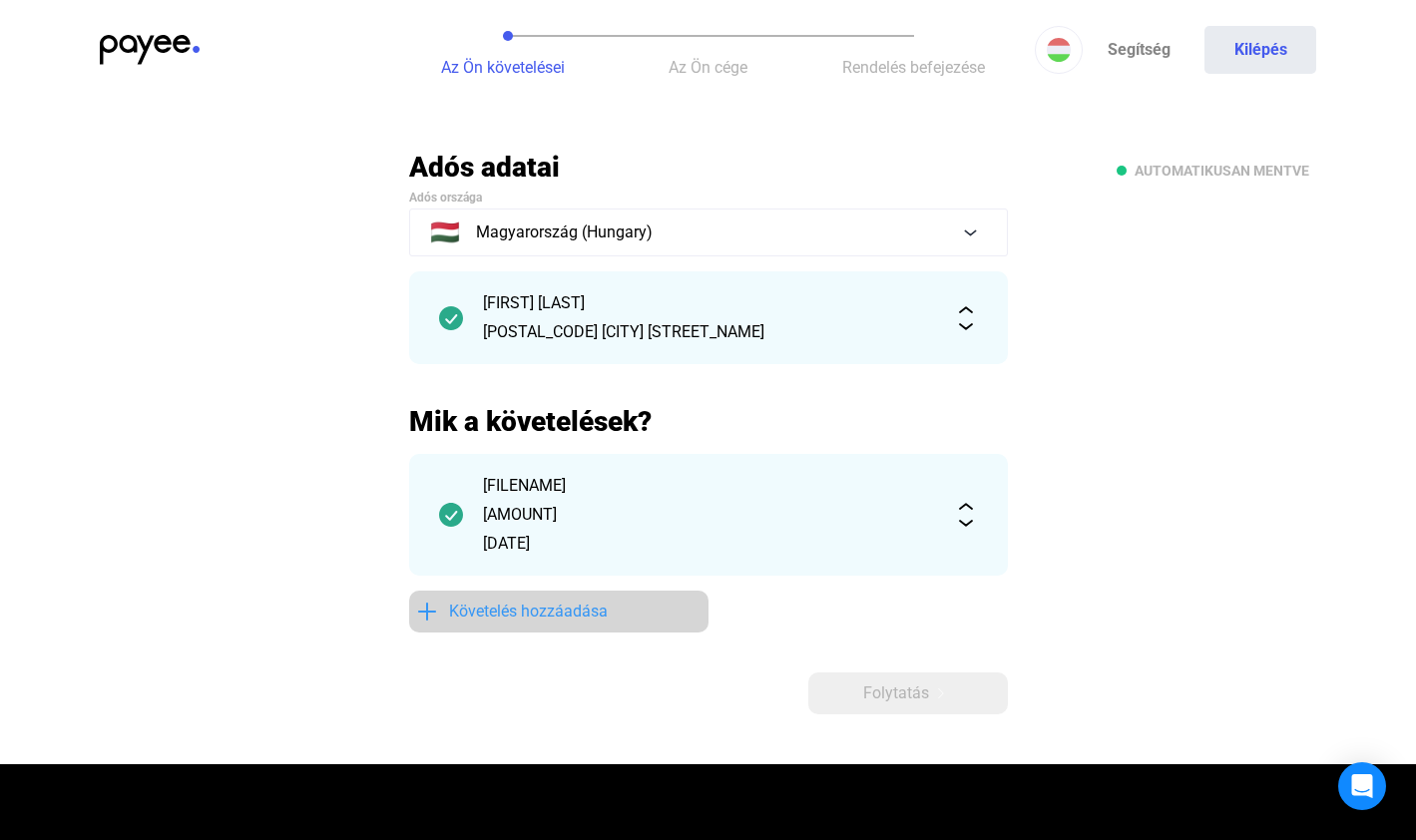 click on "Követelés hozzáadása" 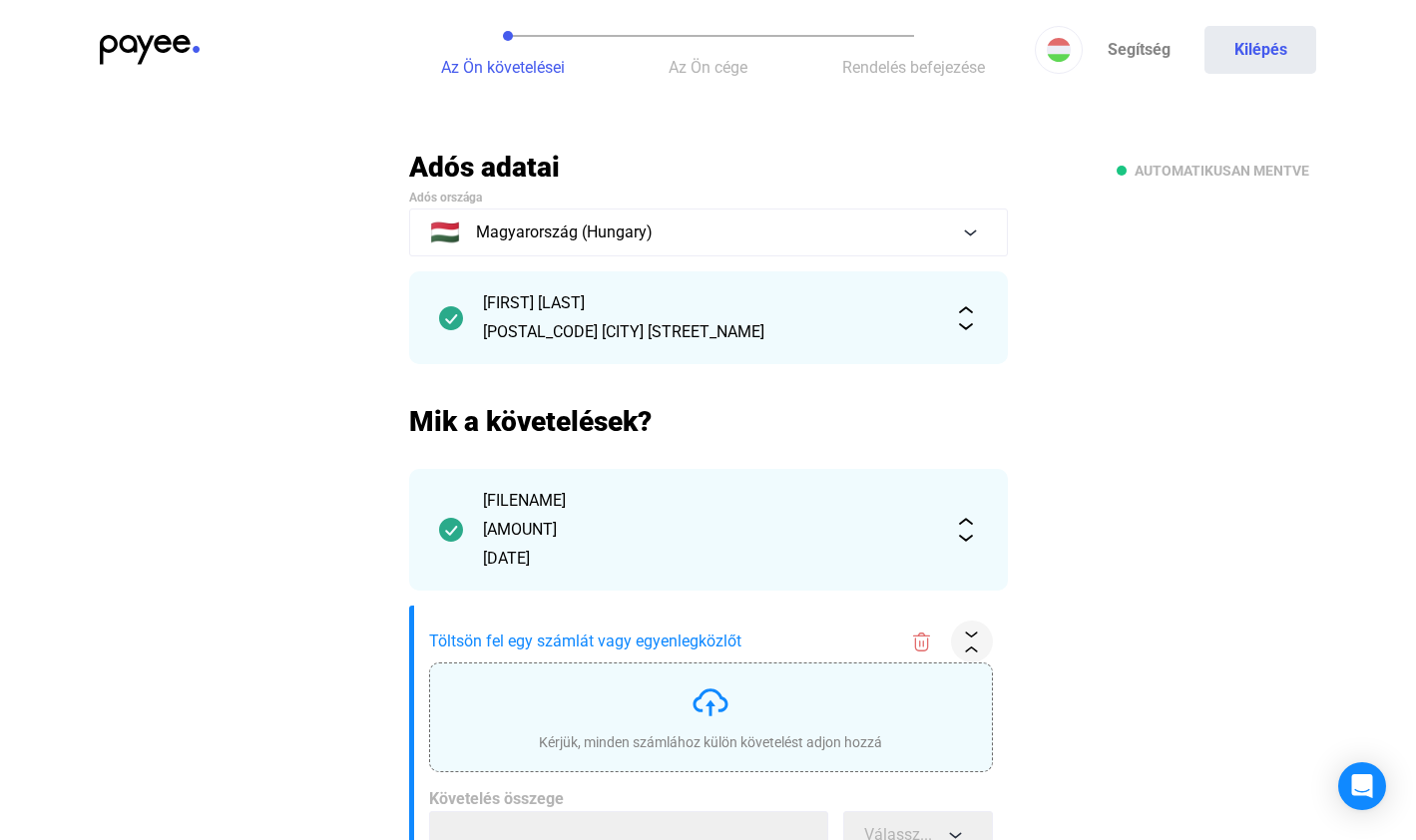 scroll, scrollTop: 132, scrollLeft: 0, axis: vertical 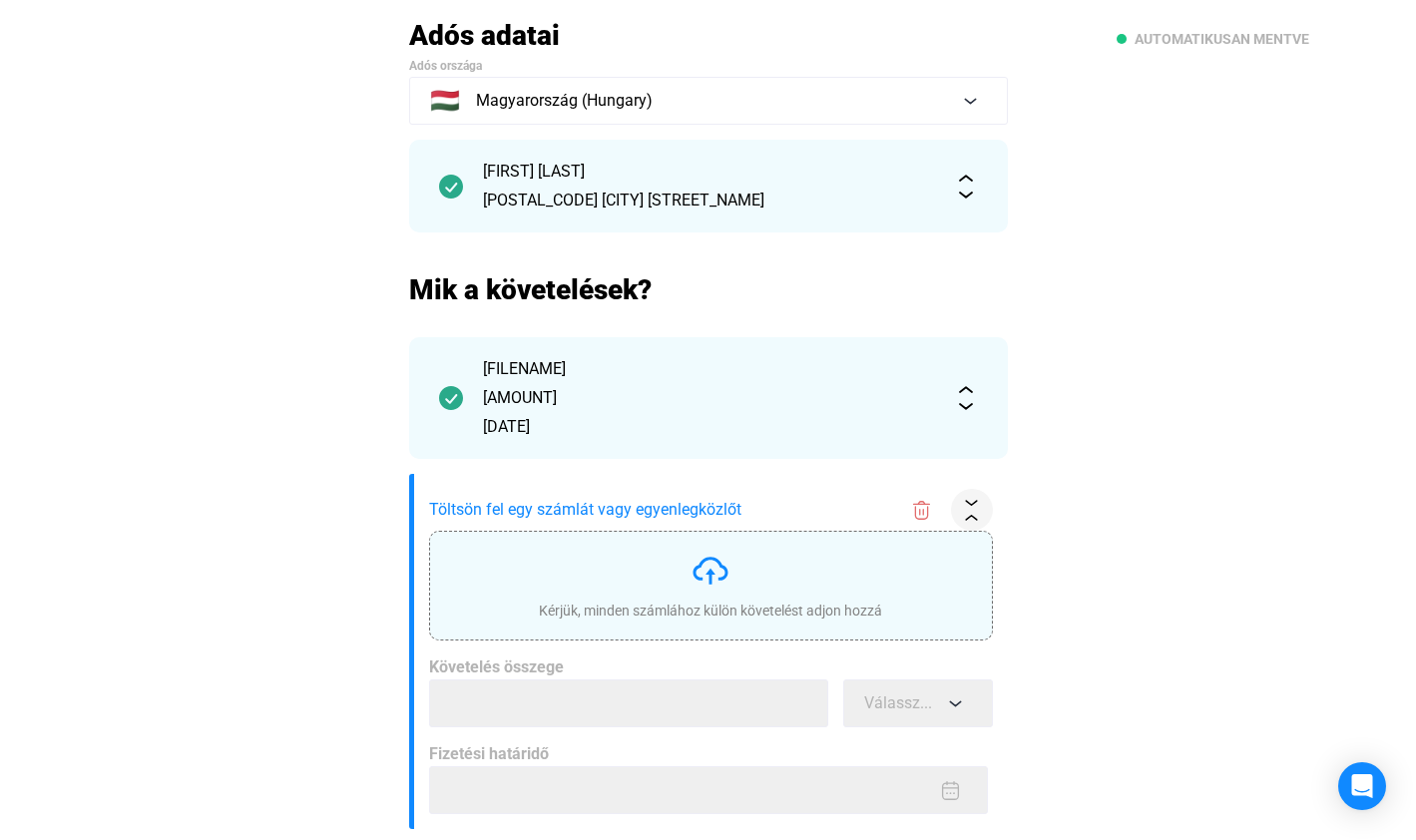 click on "Kérjük, minden számlához külön követelést adjon hozzá" 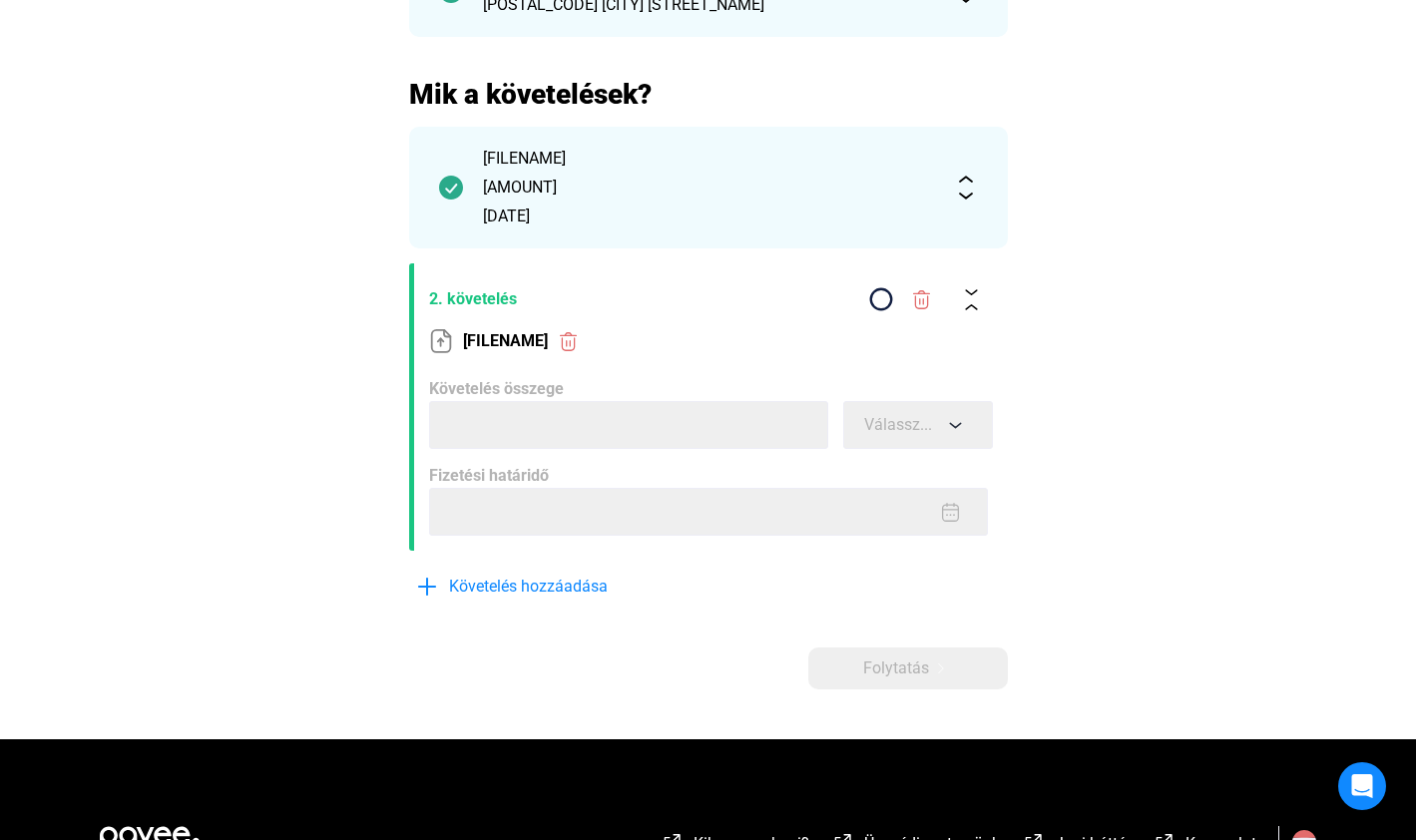 scroll, scrollTop: 416, scrollLeft: 0, axis: vertical 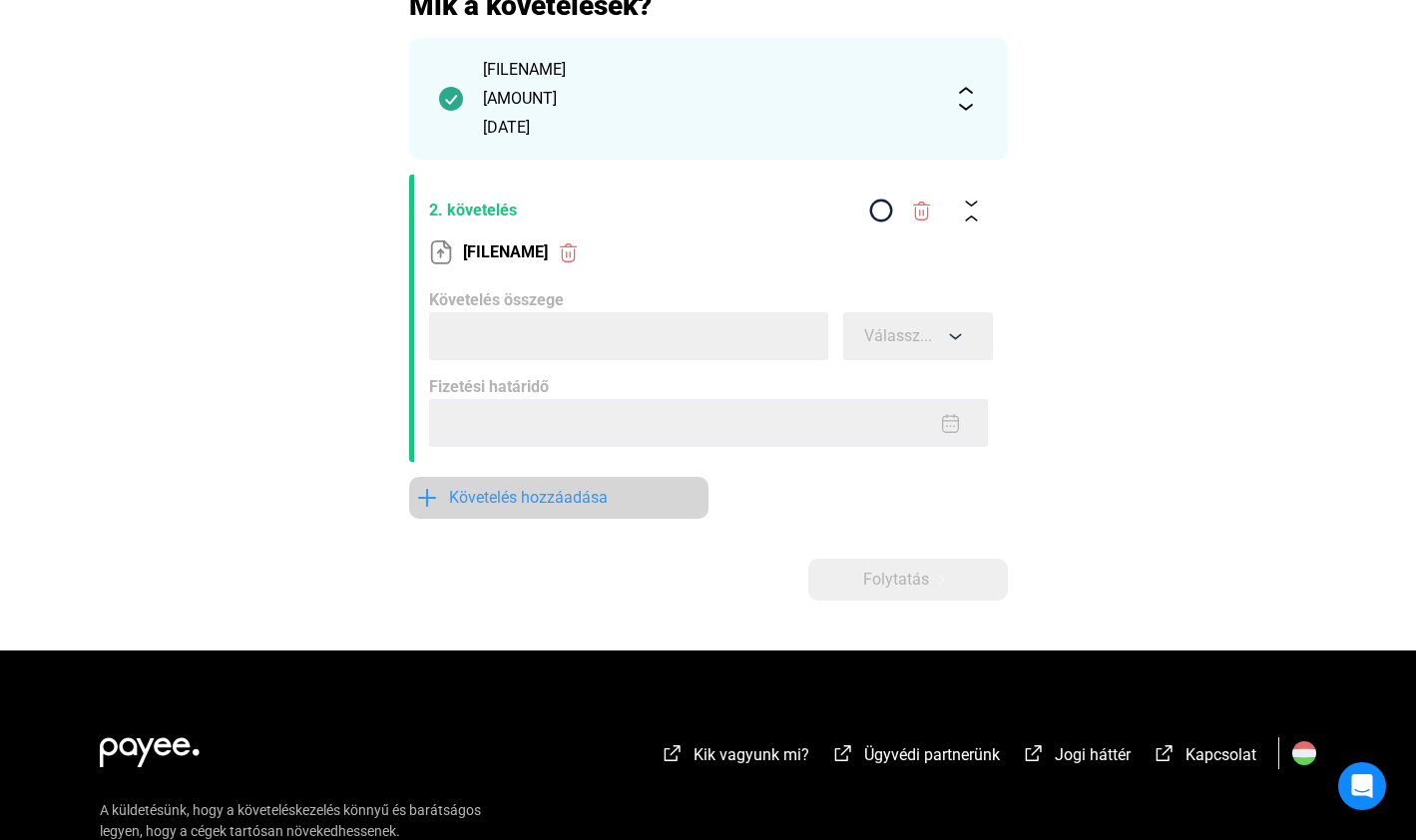 click on "Követelés hozzáadása" 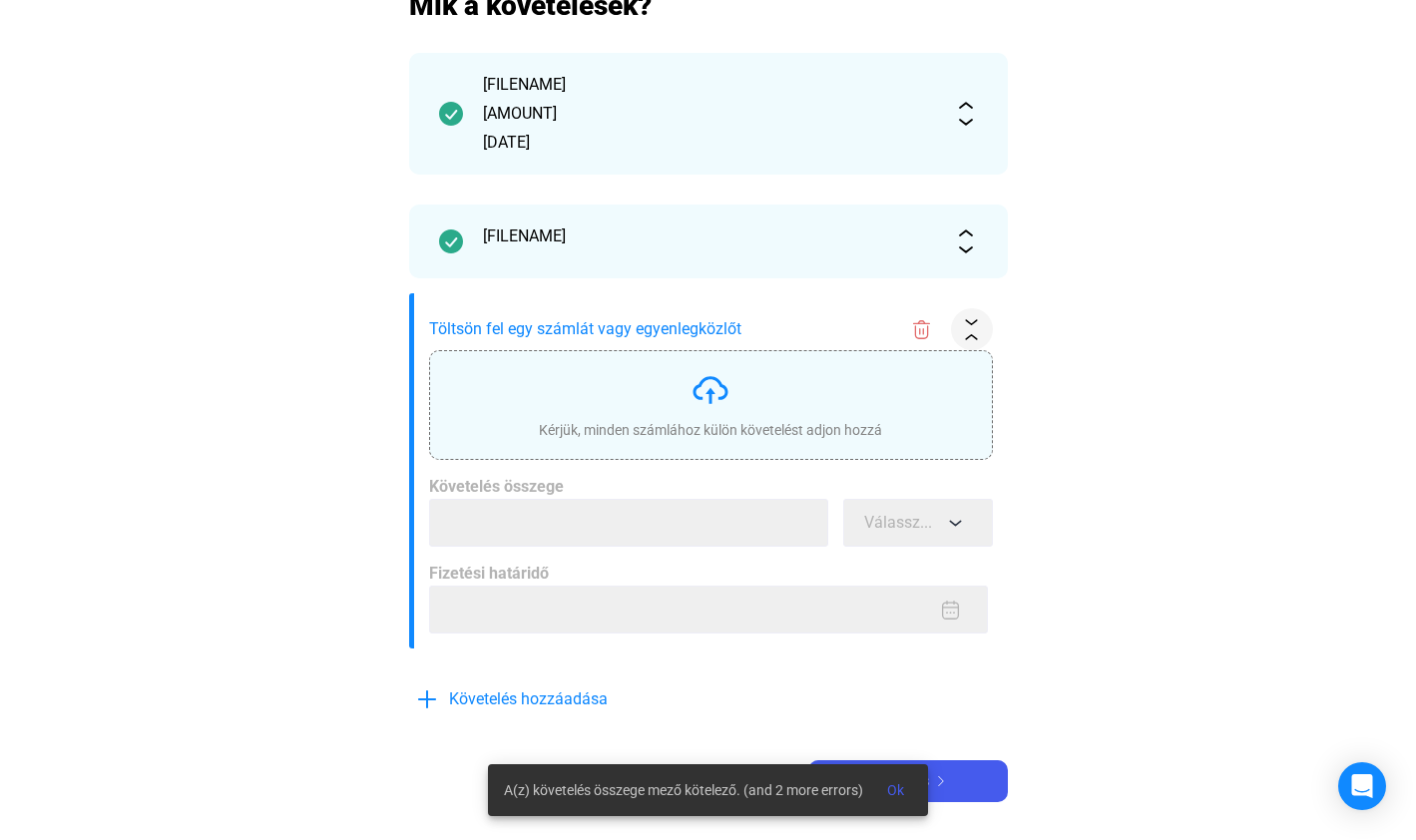 click on "Kérjük, minden számlához külön követelést adjon hozzá" 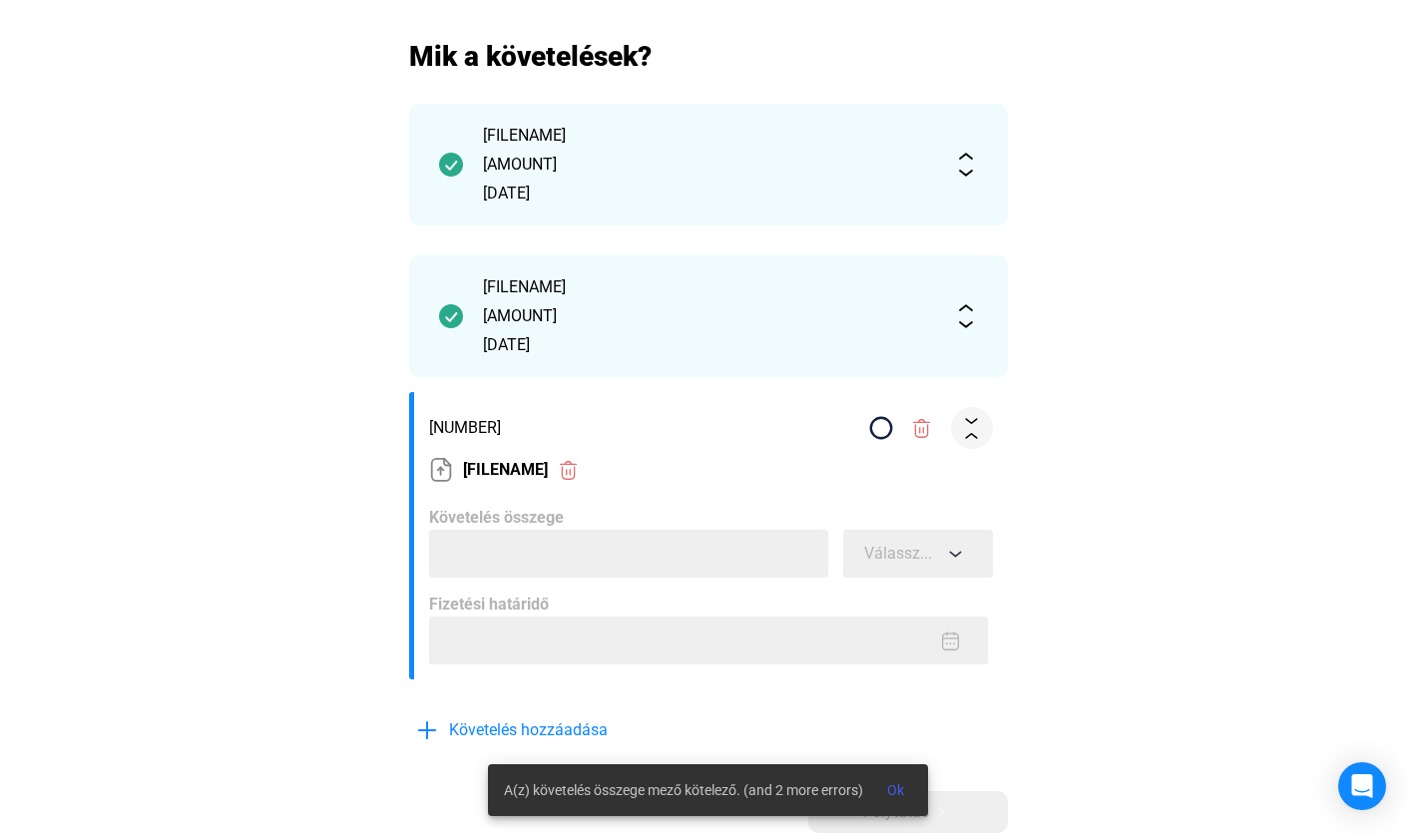 scroll, scrollTop: 487, scrollLeft: 0, axis: vertical 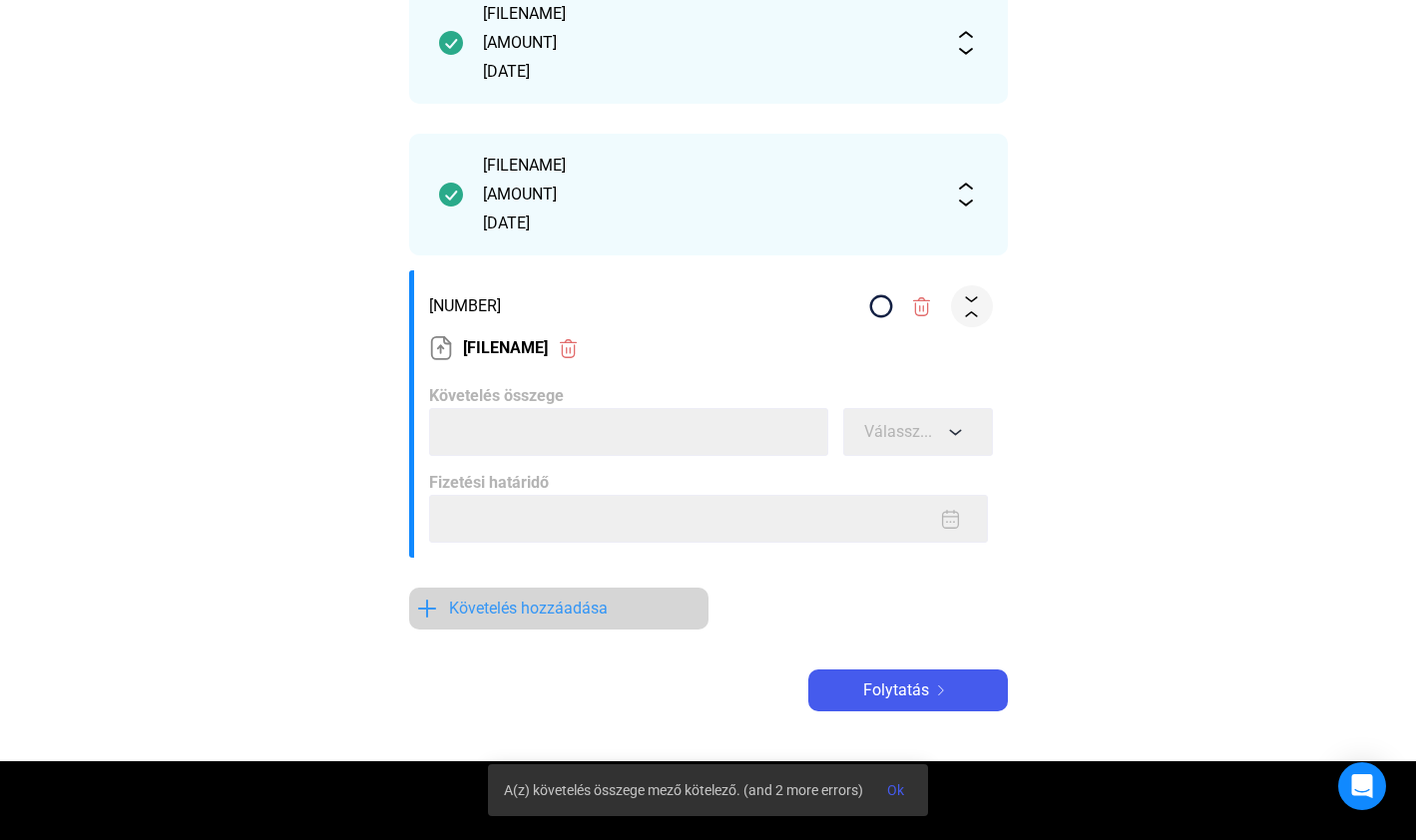 click on "Követelés hozzáadása" 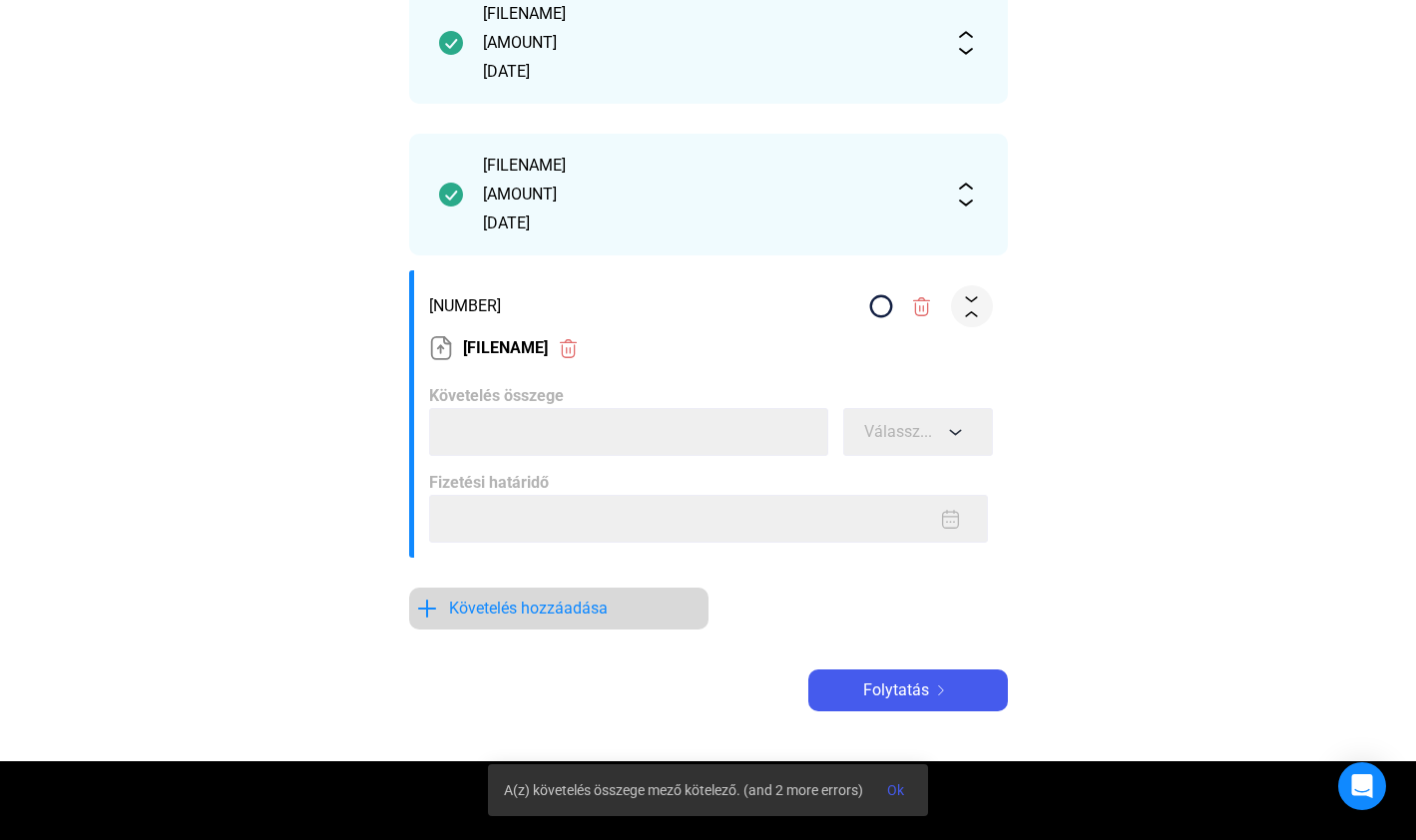 click on "Követelés hozzáadása" 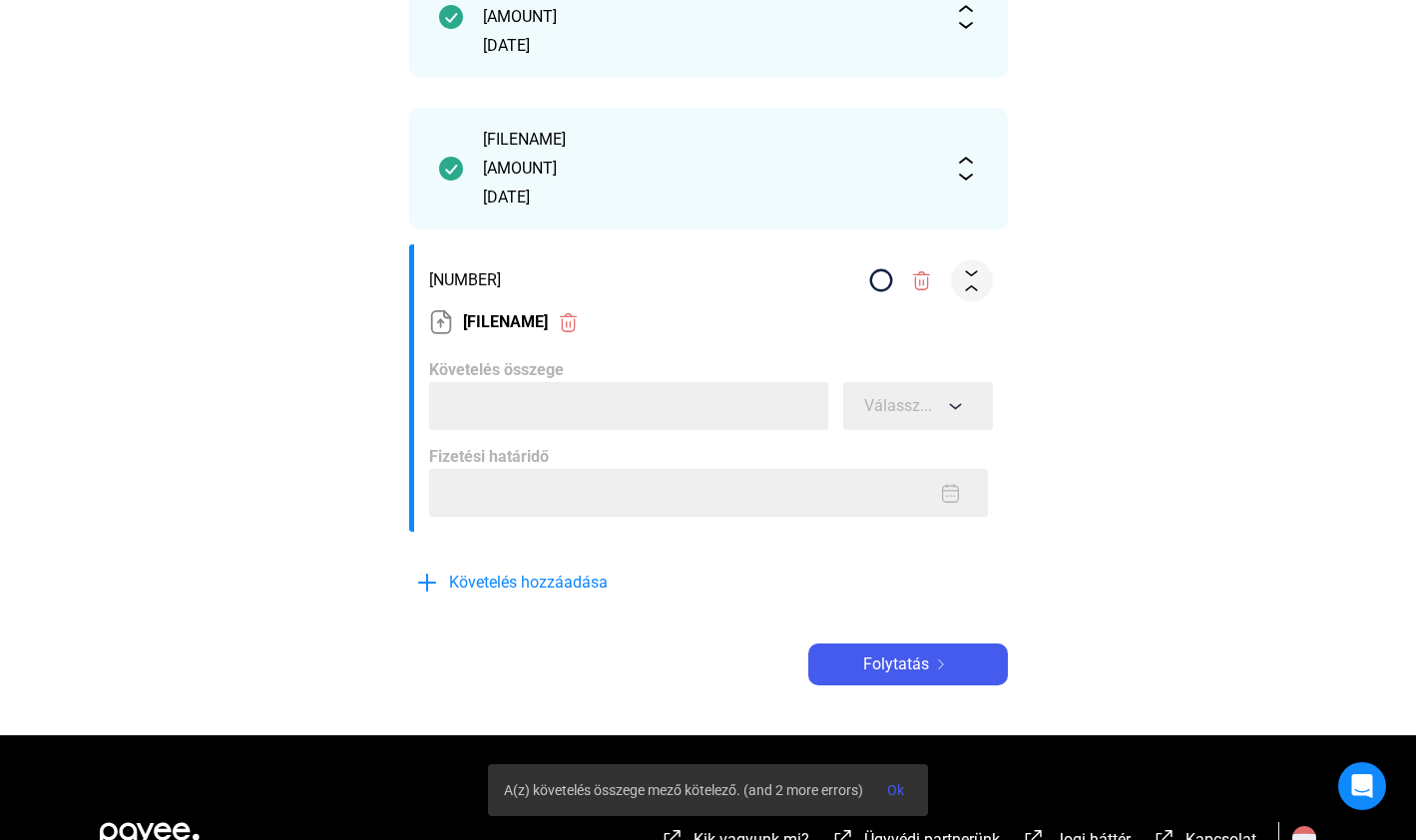 scroll, scrollTop: 569, scrollLeft: 0, axis: vertical 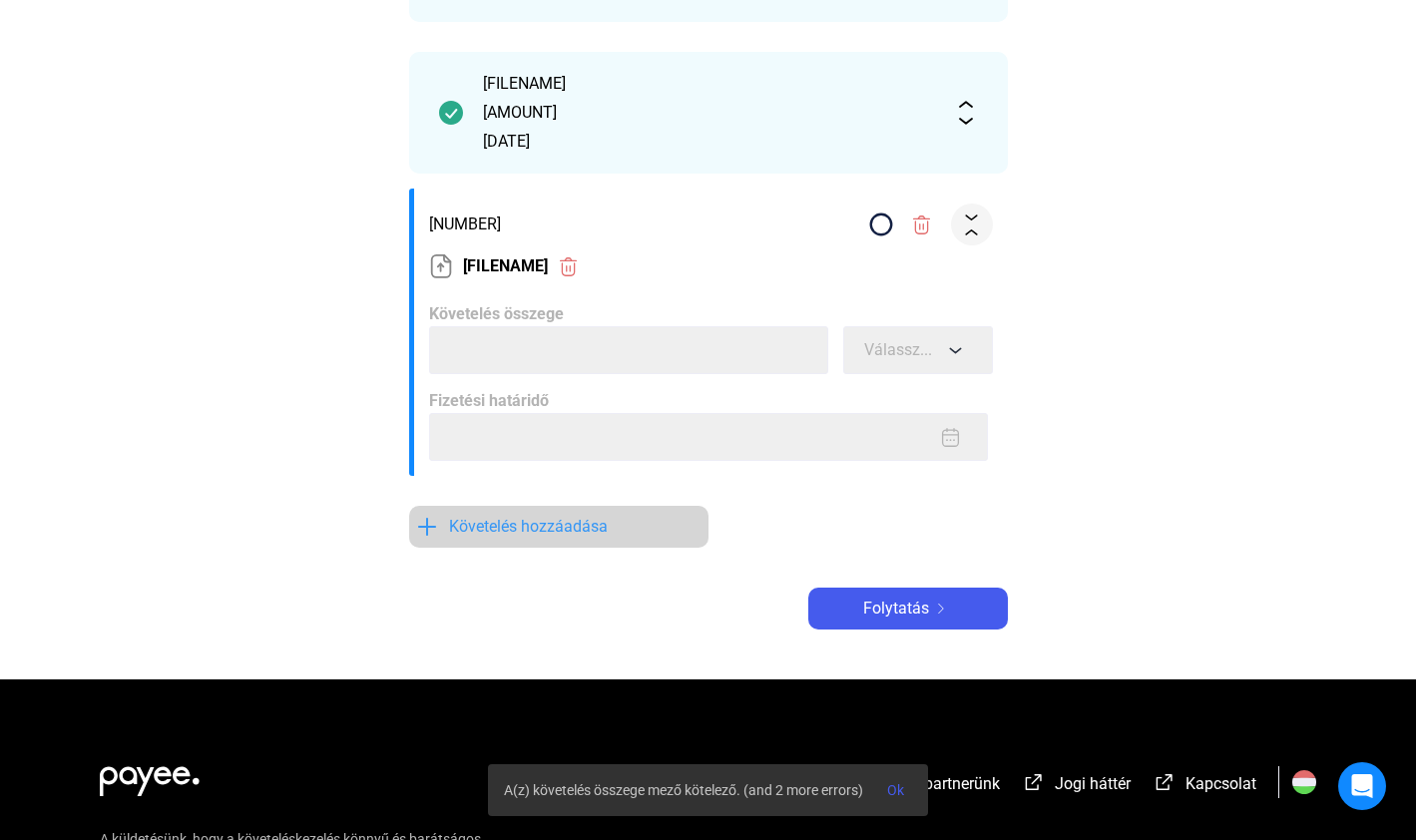 click on "Követelés hozzáadása" 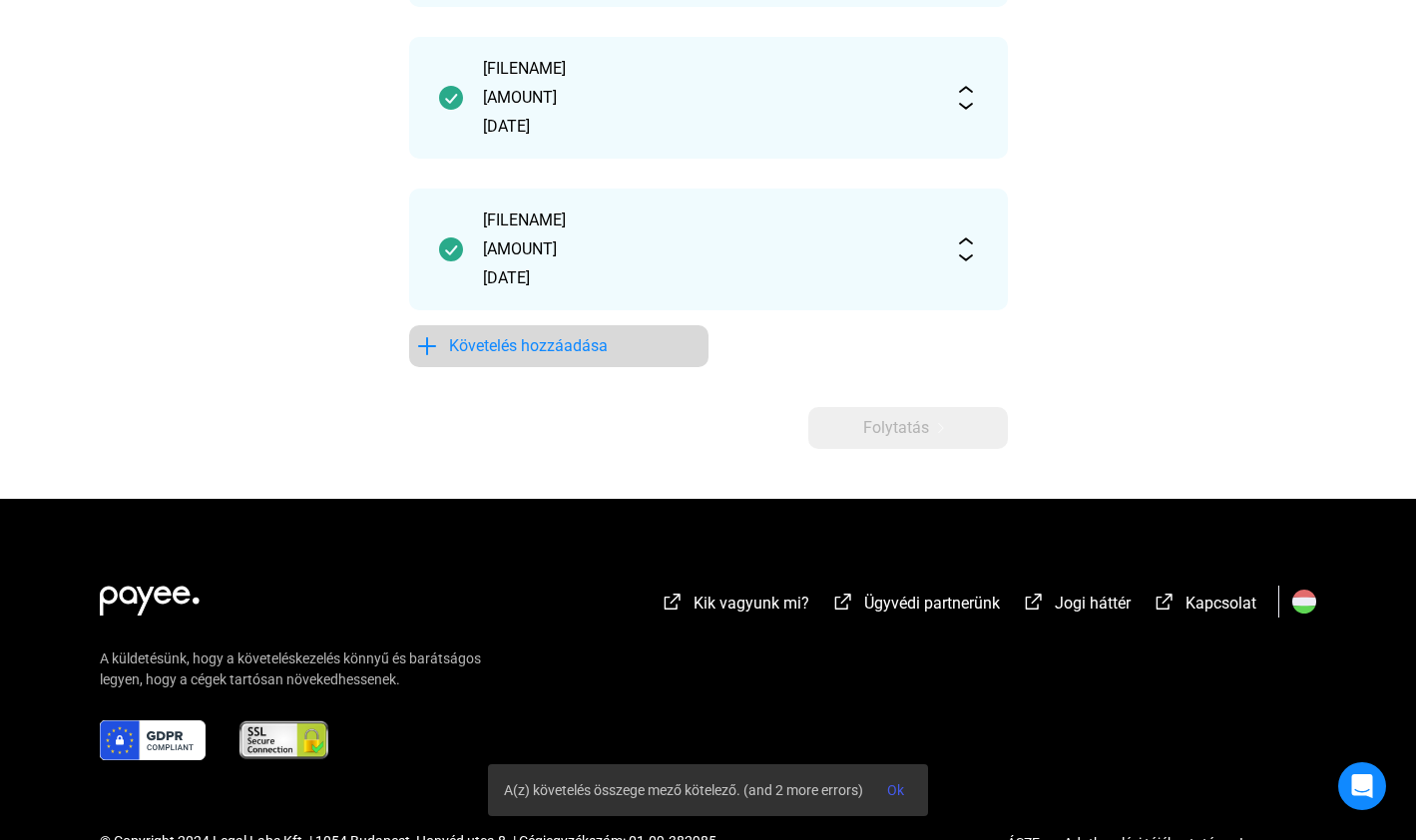 click on "Követelés hozzáadása" 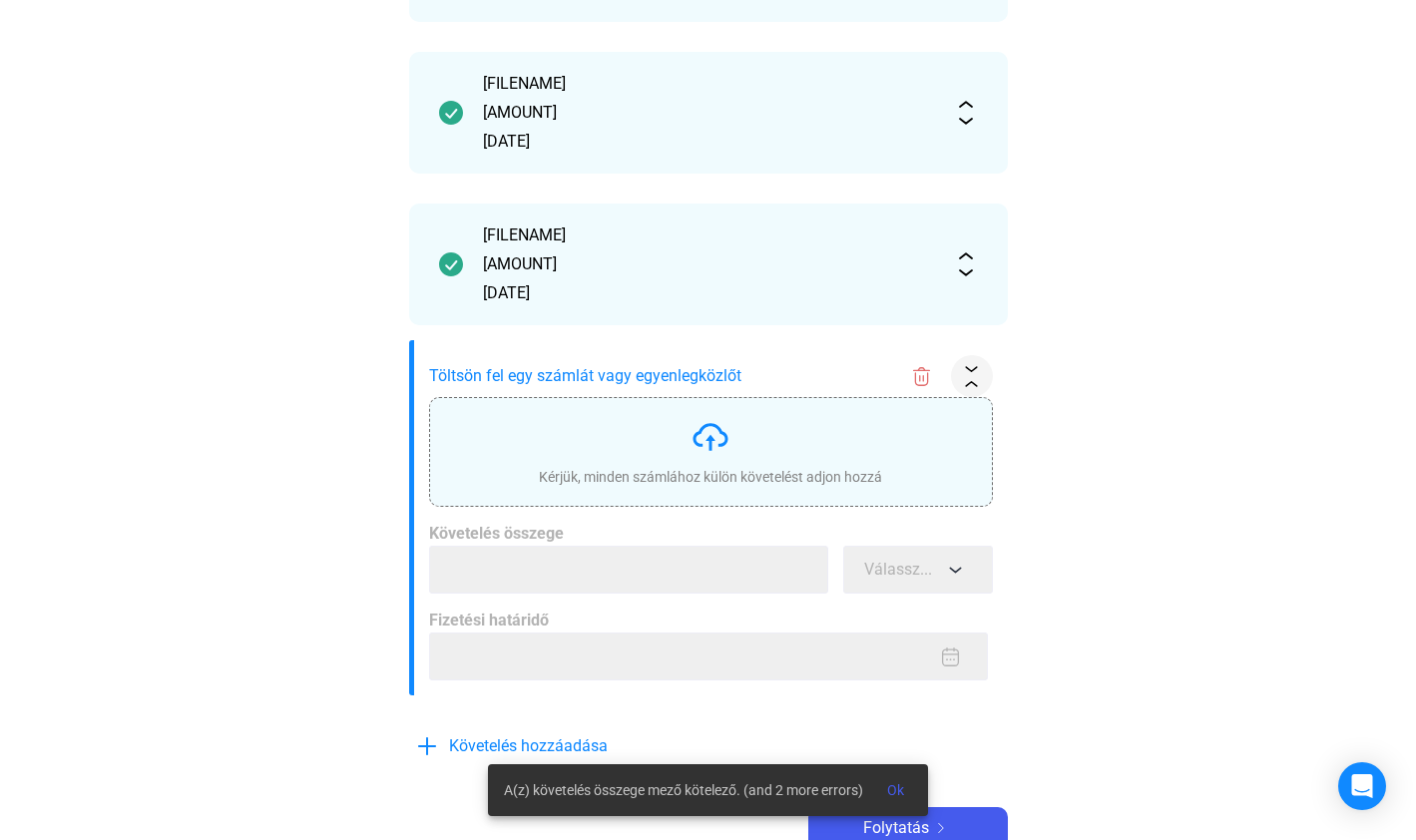 click on "Kérjük, minden számlához külön követelést adjon hozzá" 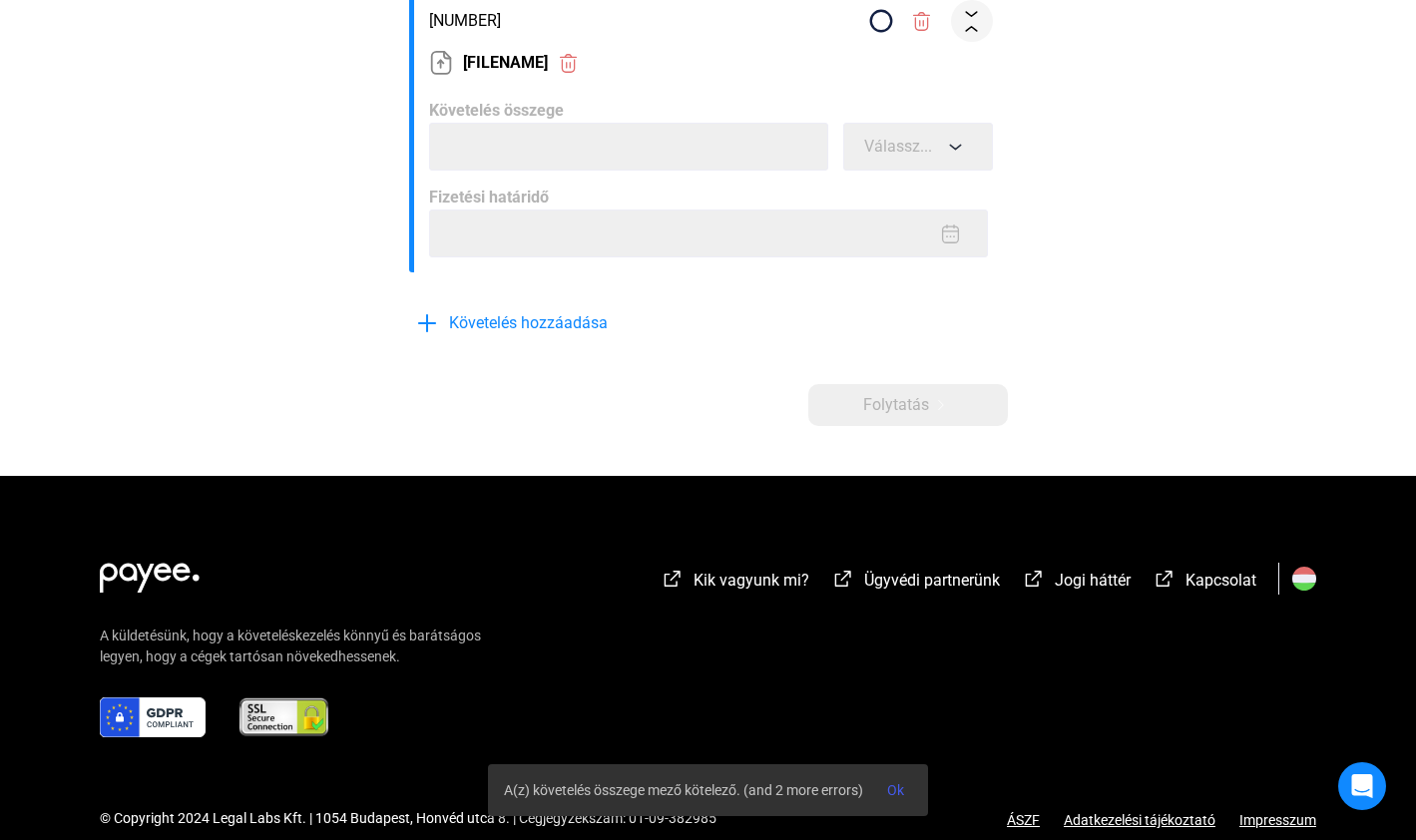 scroll, scrollTop: 745, scrollLeft: 0, axis: vertical 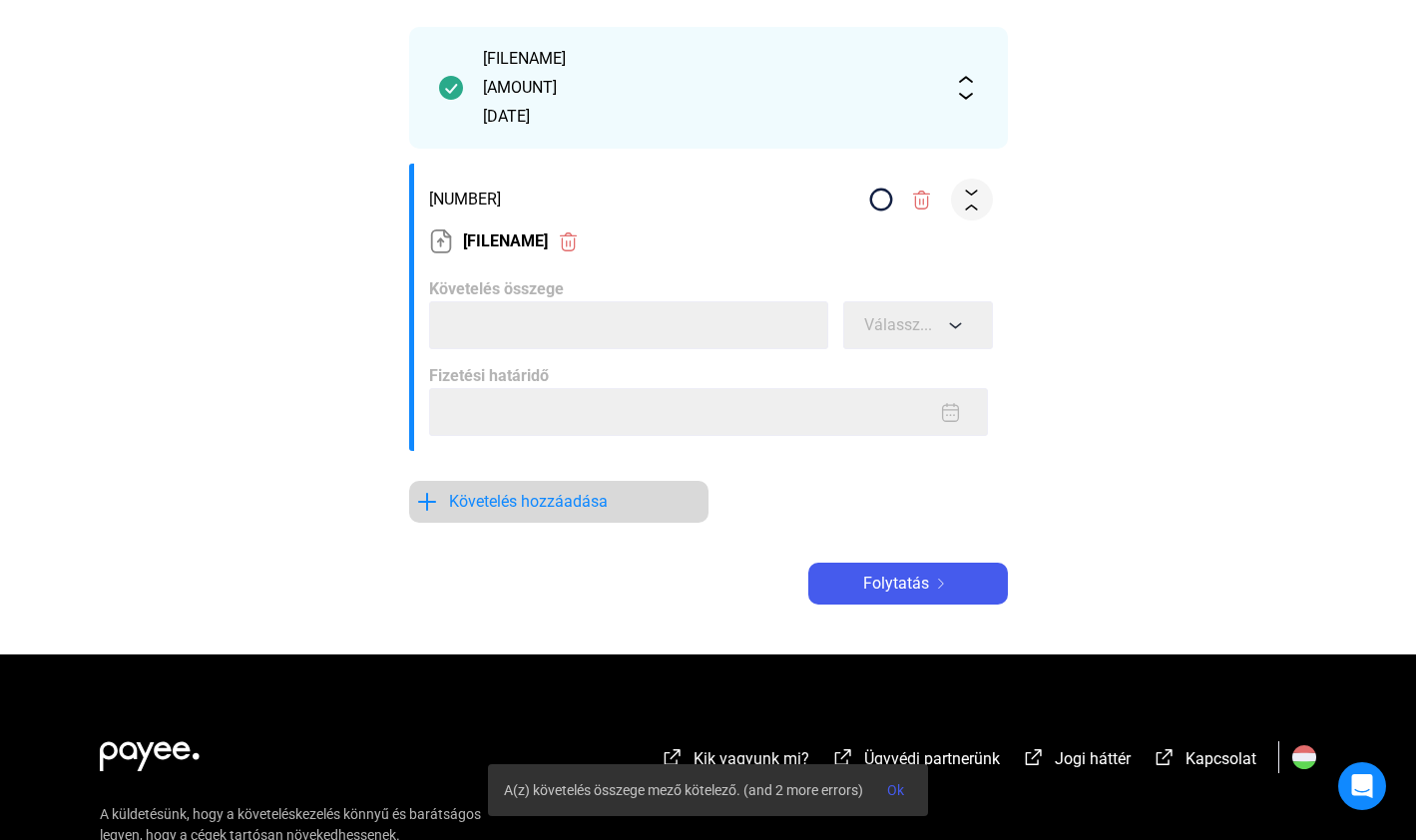 click on "Követelés hozzáadása" 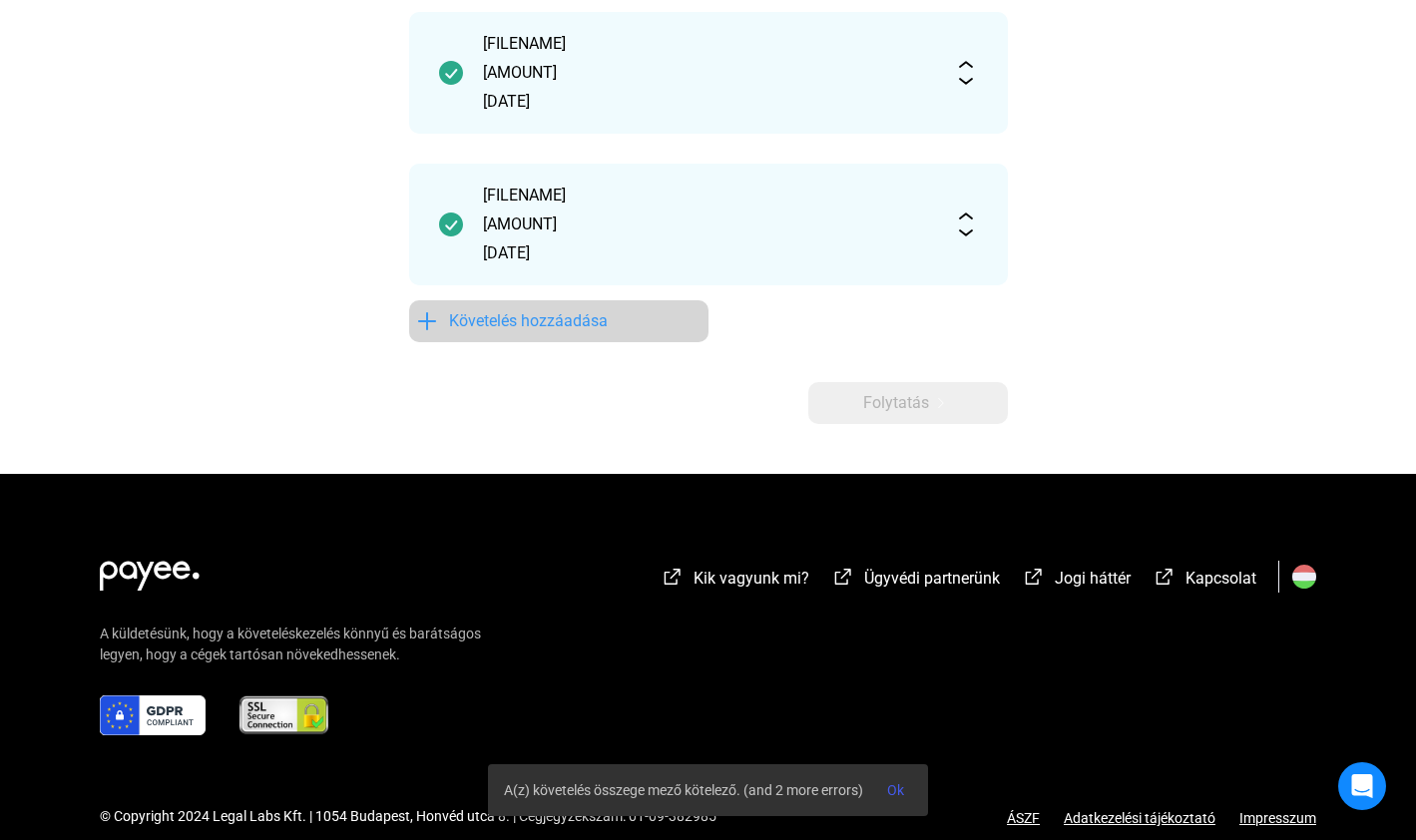 click on "Követelés hozzáadása" 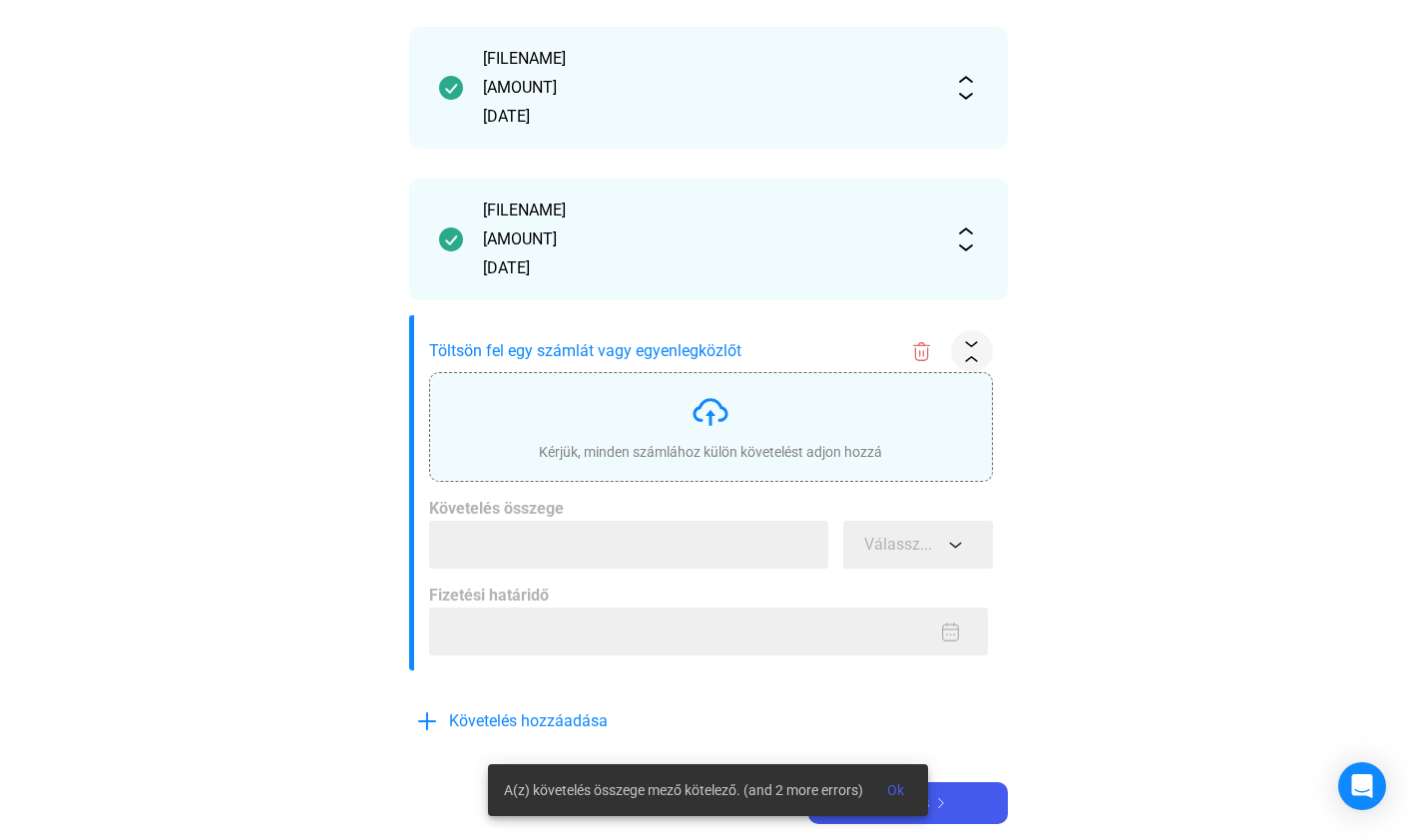 click on "Kérjük, minden számlához külön követelést adjon hozzá" 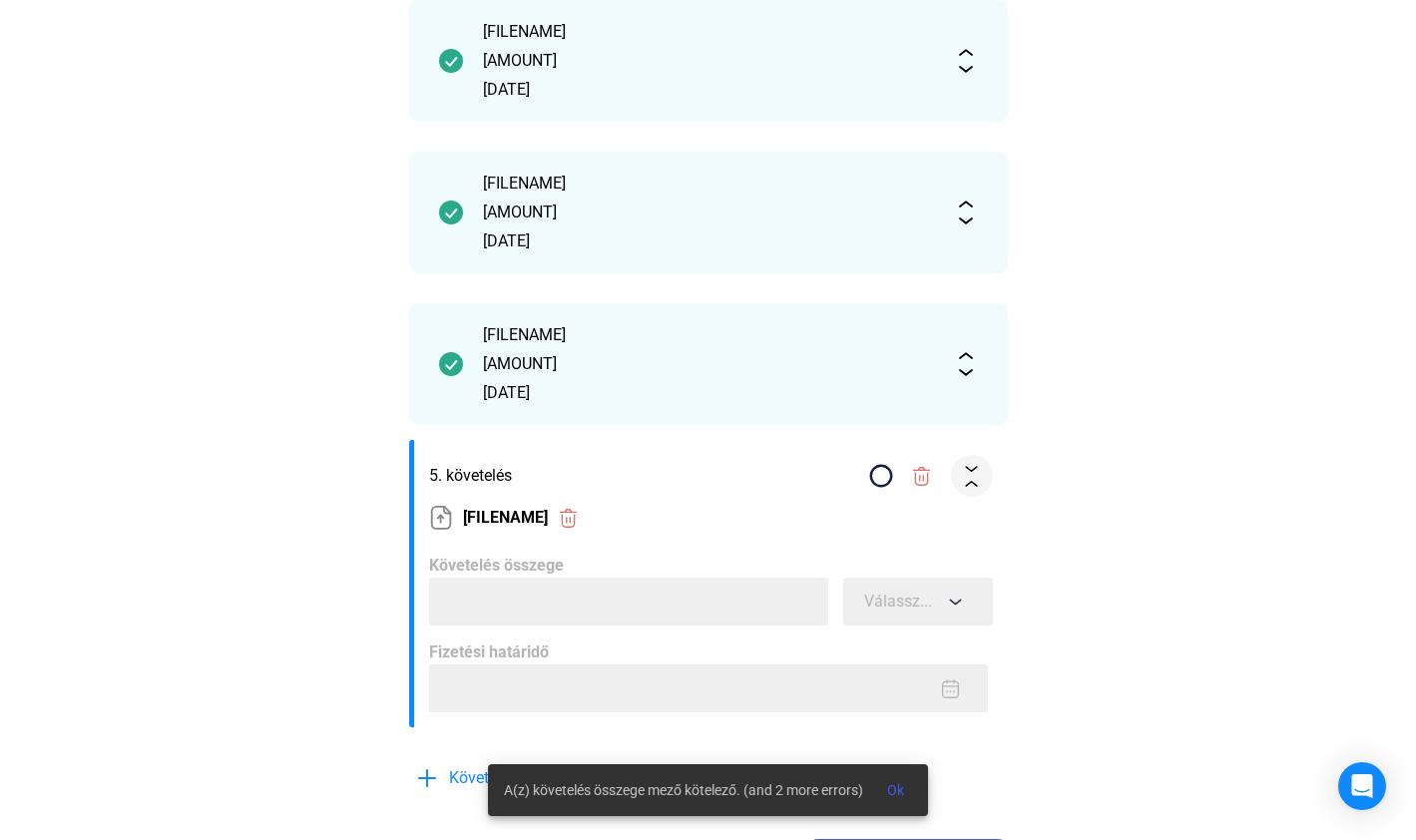 scroll, scrollTop: 835, scrollLeft: 0, axis: vertical 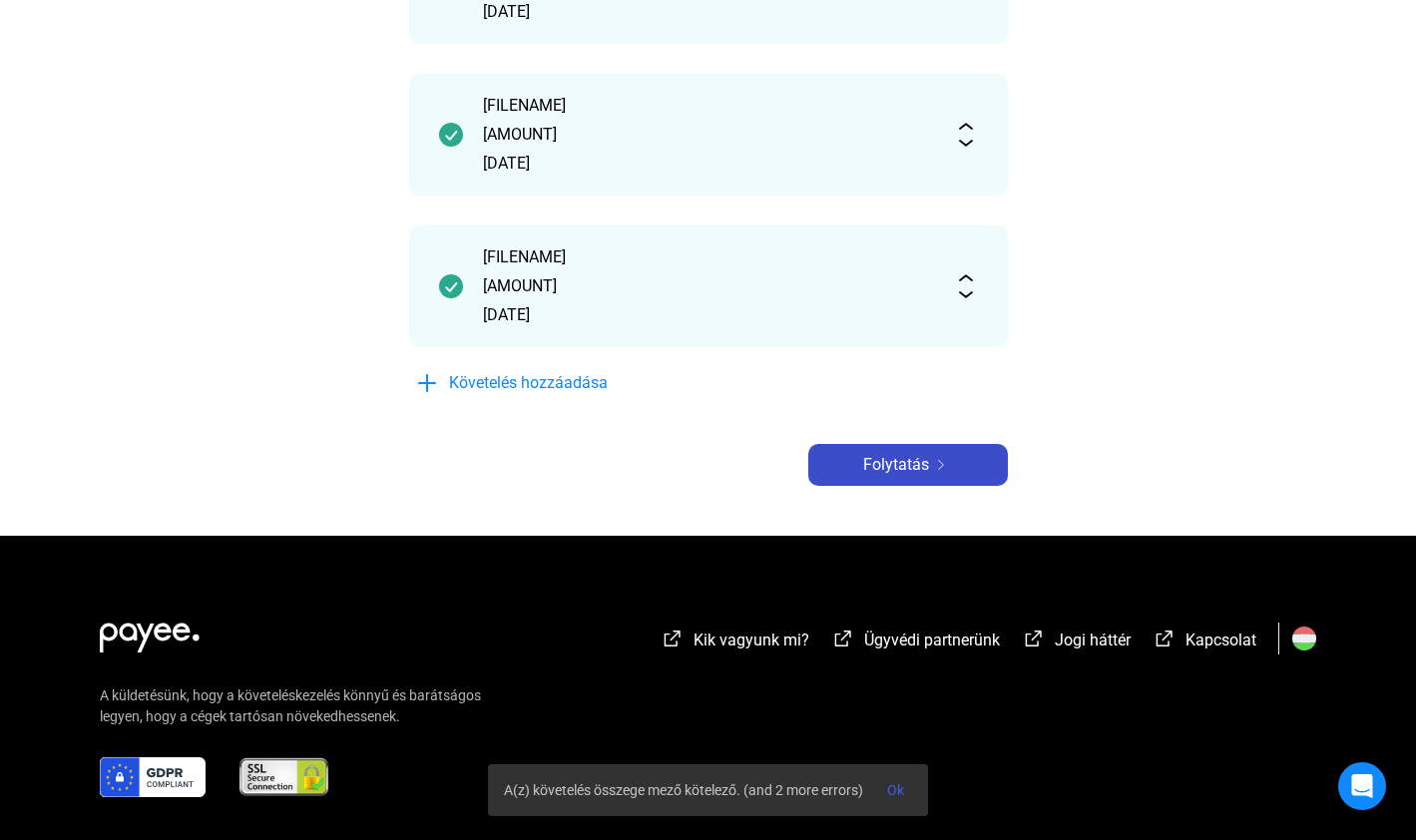 click on "Folytatás" 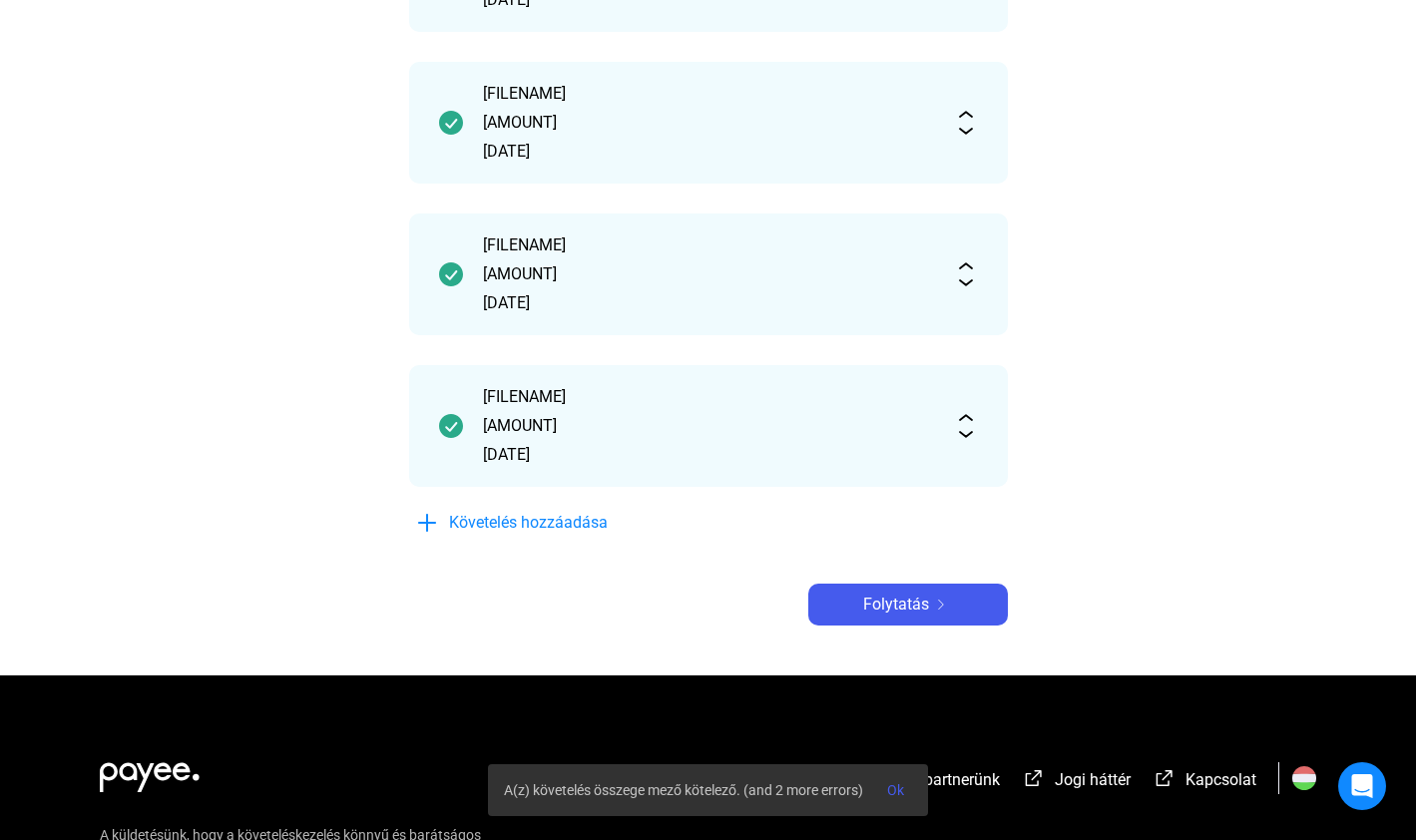 scroll, scrollTop: 208, scrollLeft: 0, axis: vertical 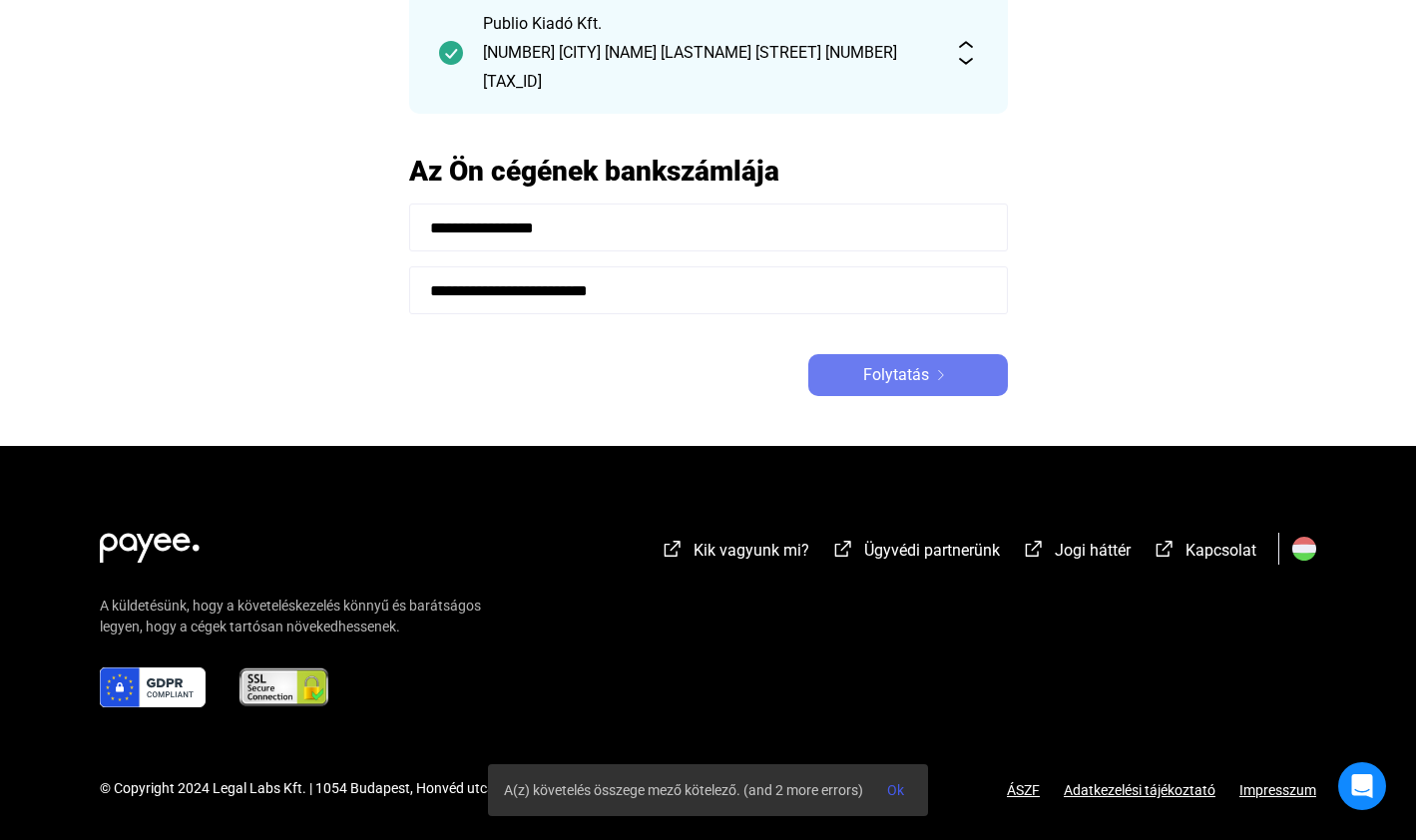 click on "Folytatás" 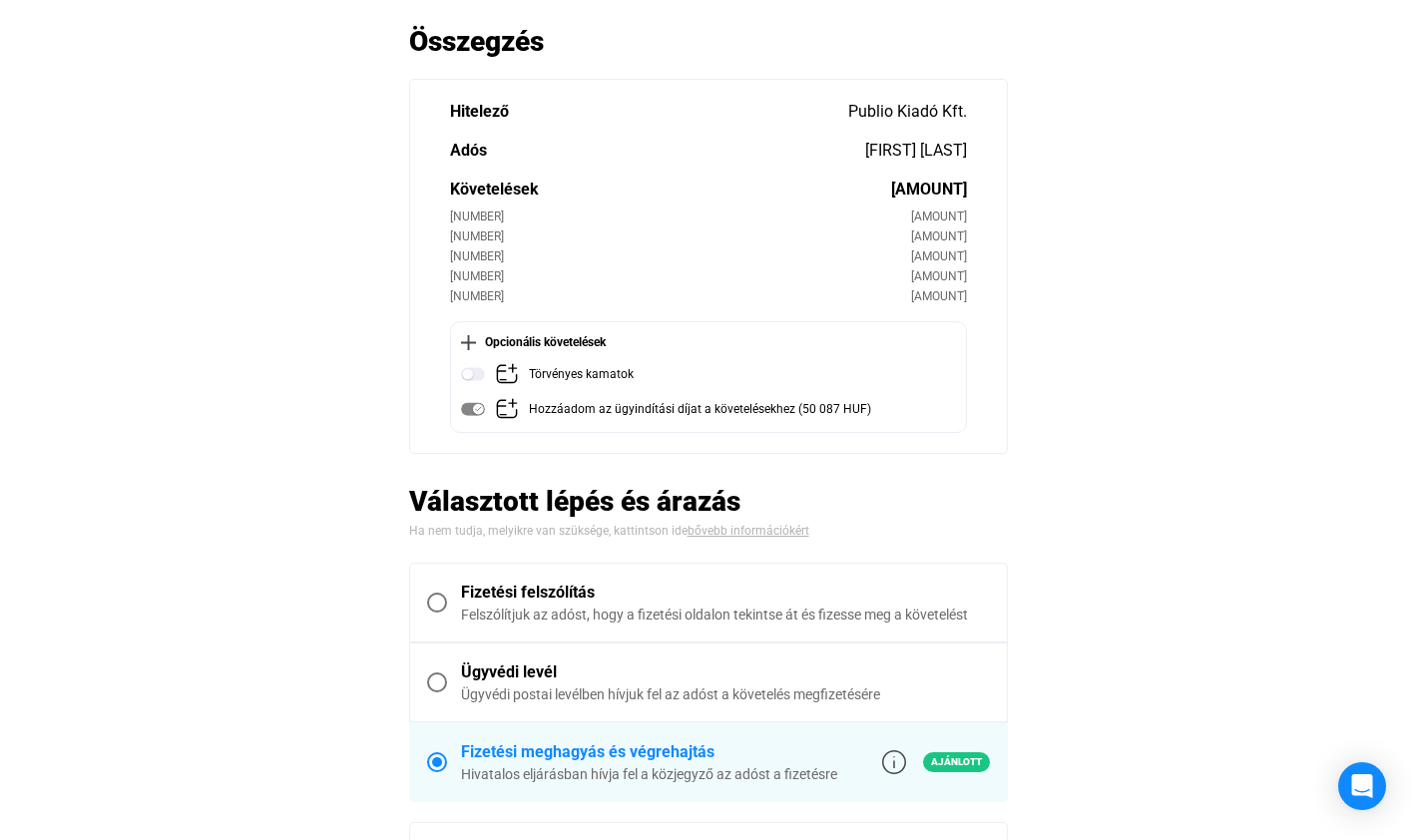 click at bounding box center (437, 603) 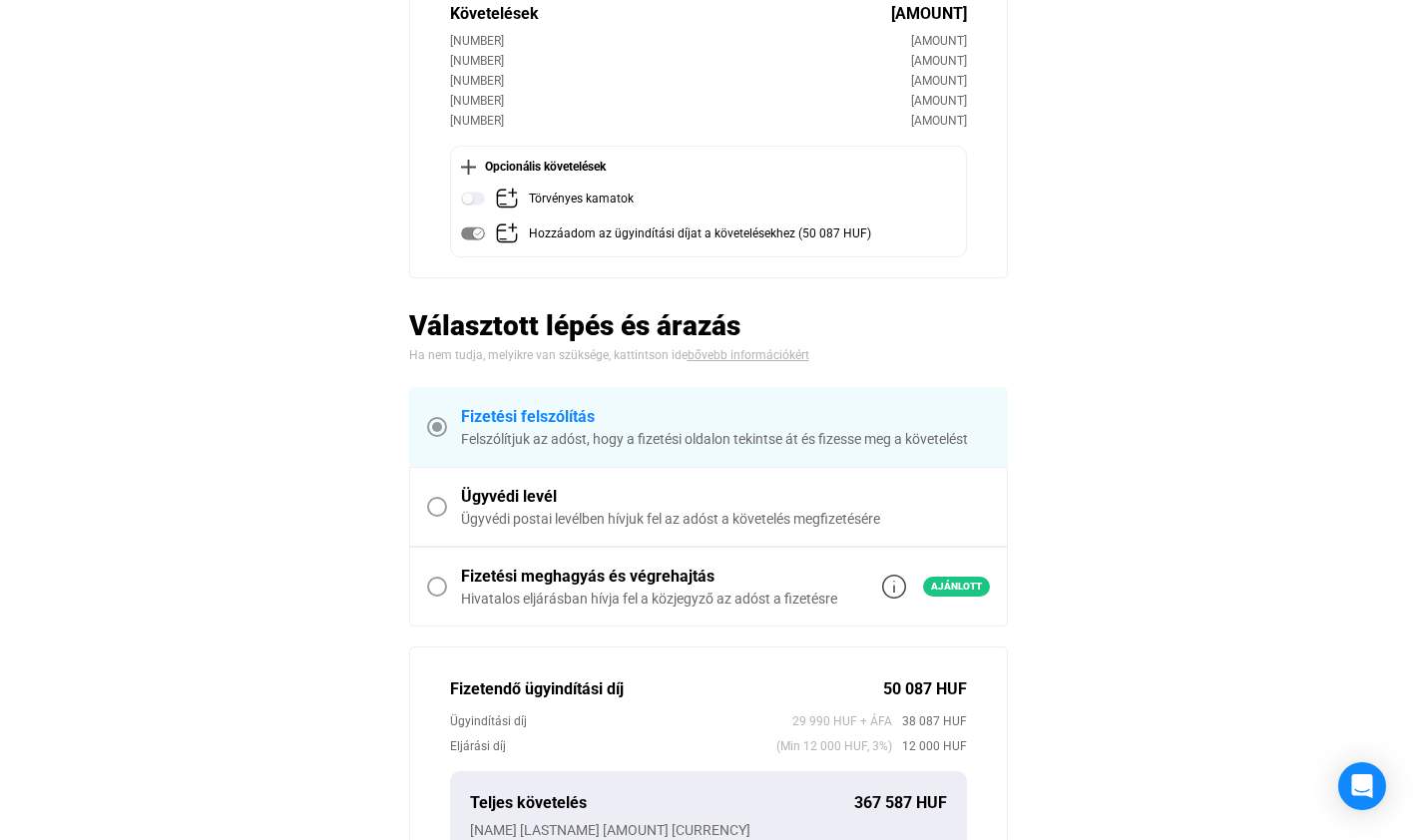 scroll, scrollTop: 691, scrollLeft: 0, axis: vertical 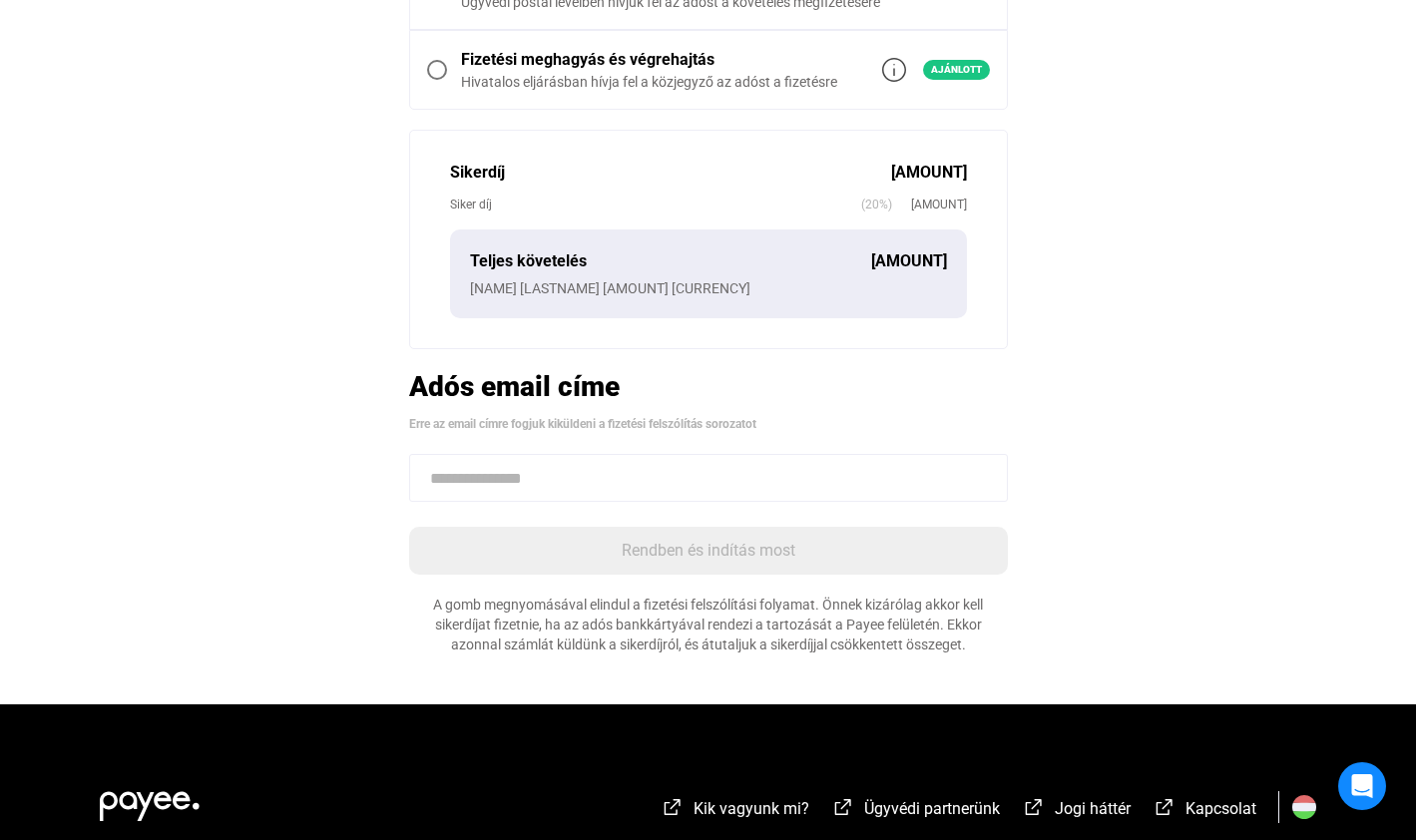 click 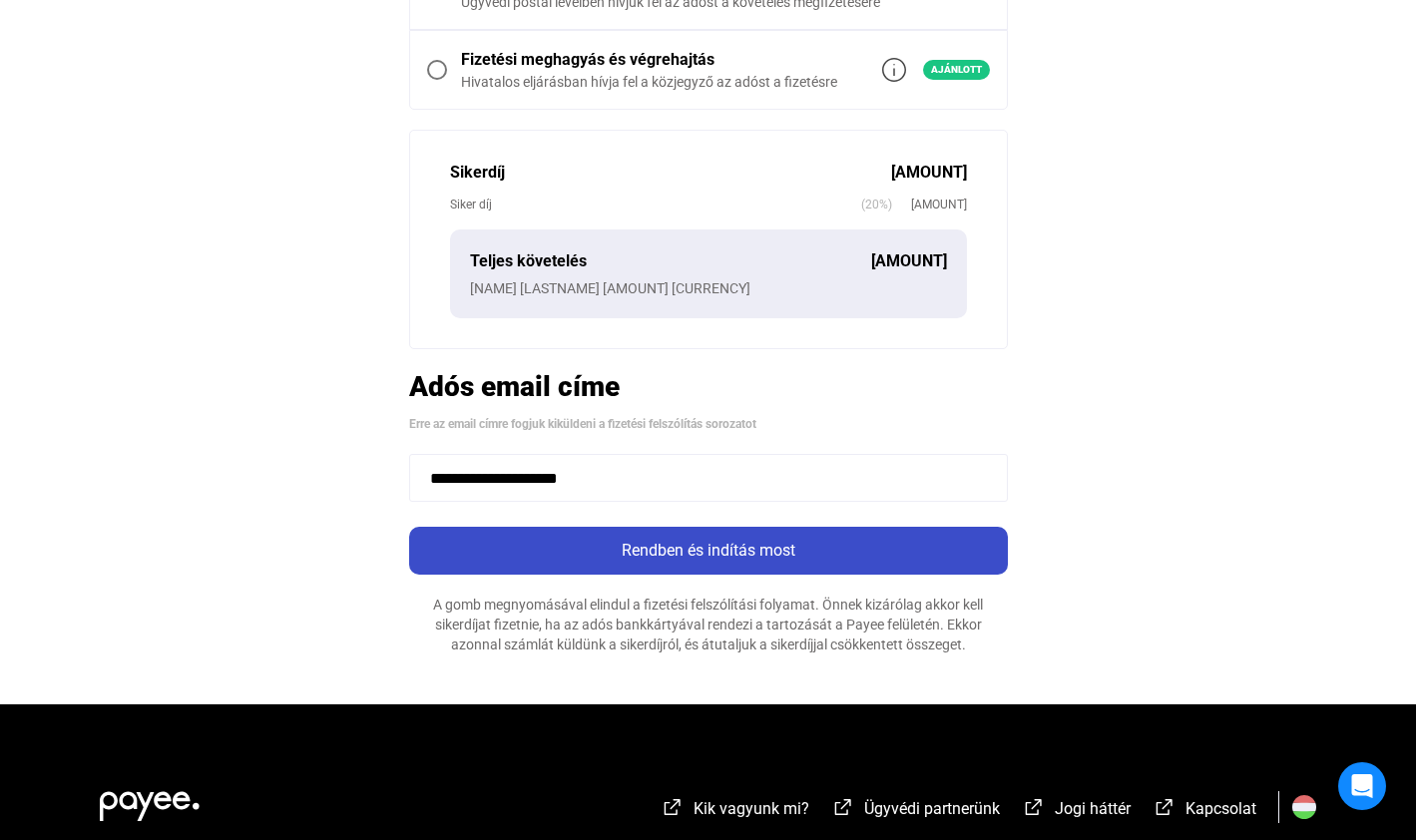 type on "**********" 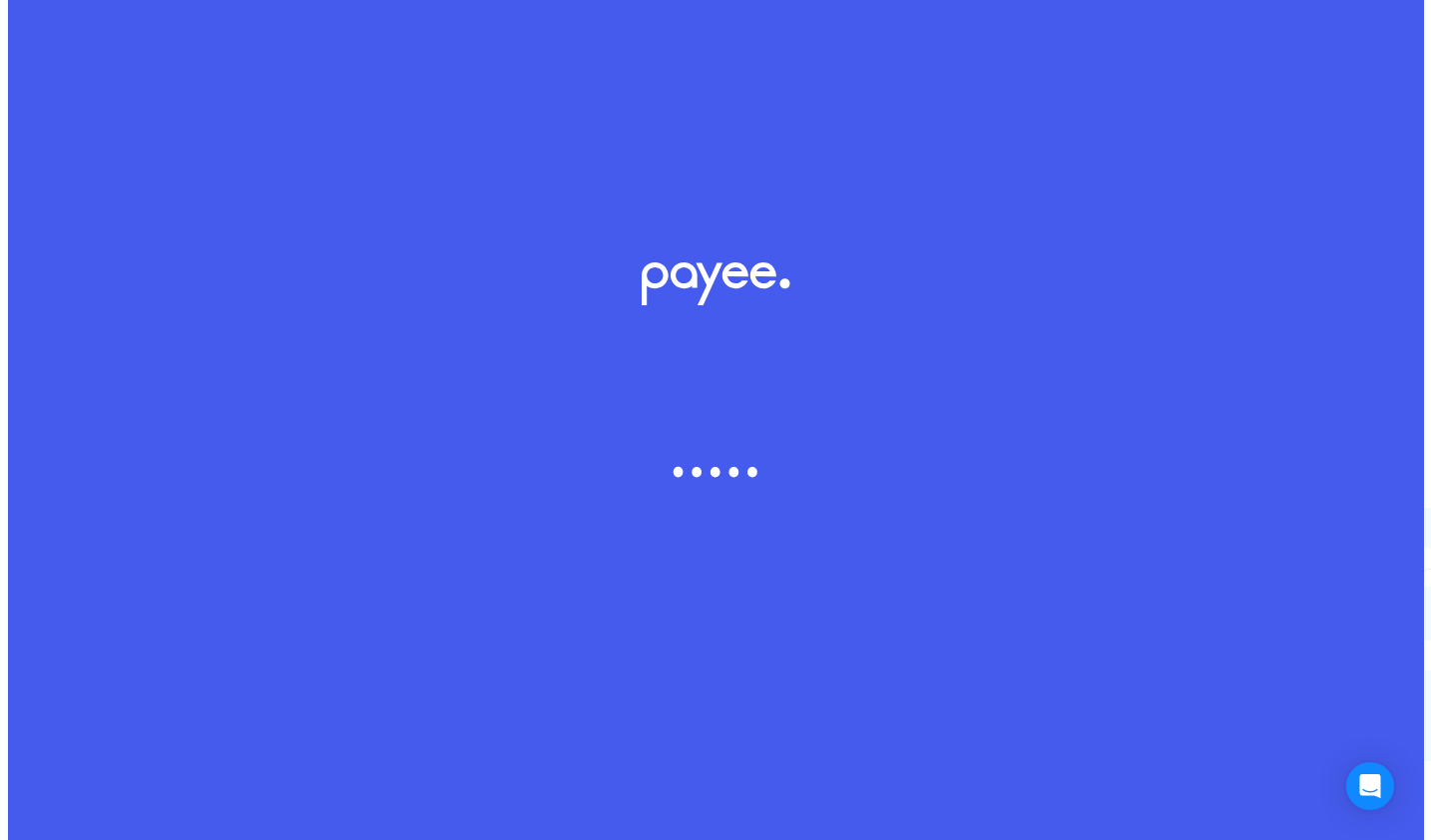 scroll, scrollTop: 0, scrollLeft: 0, axis: both 